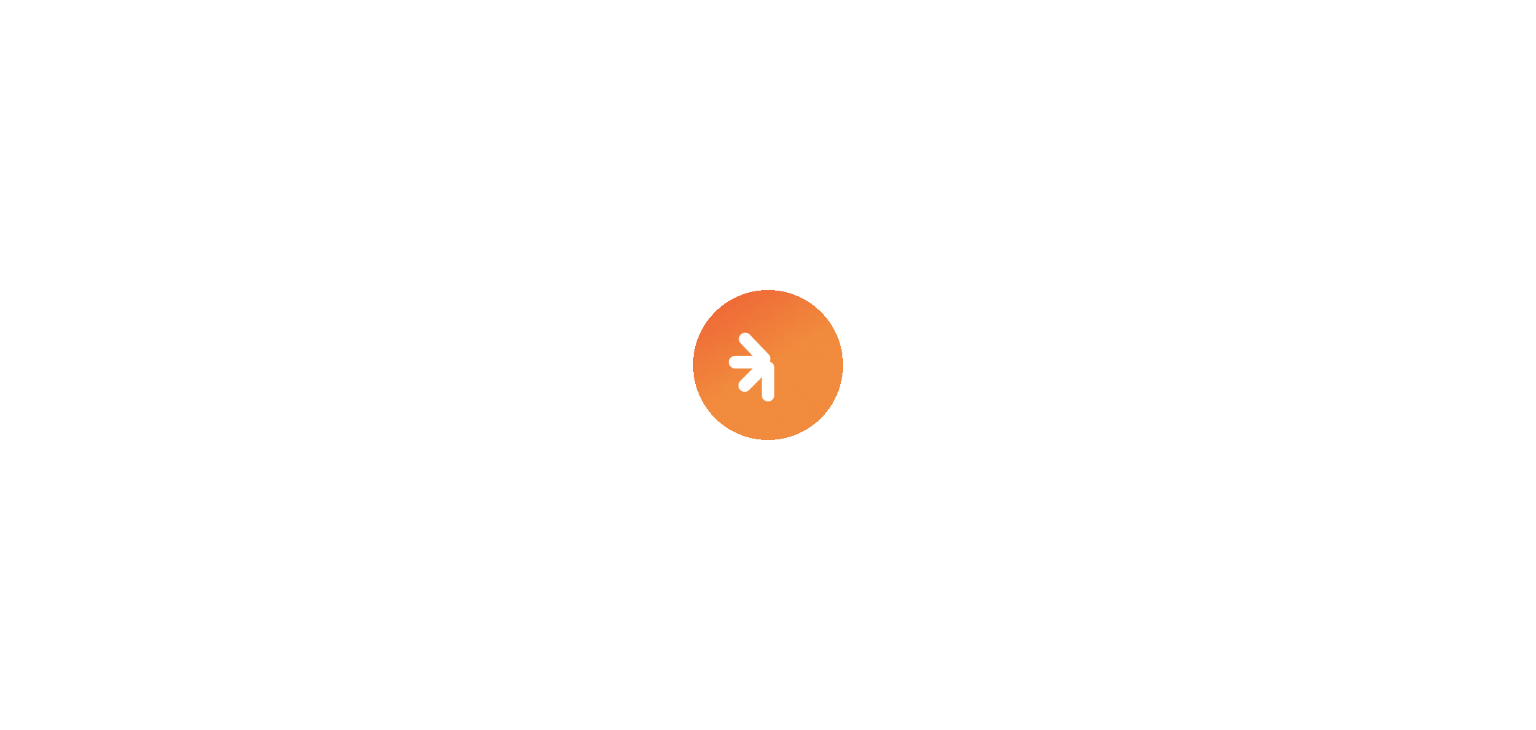 scroll, scrollTop: 0, scrollLeft: 0, axis: both 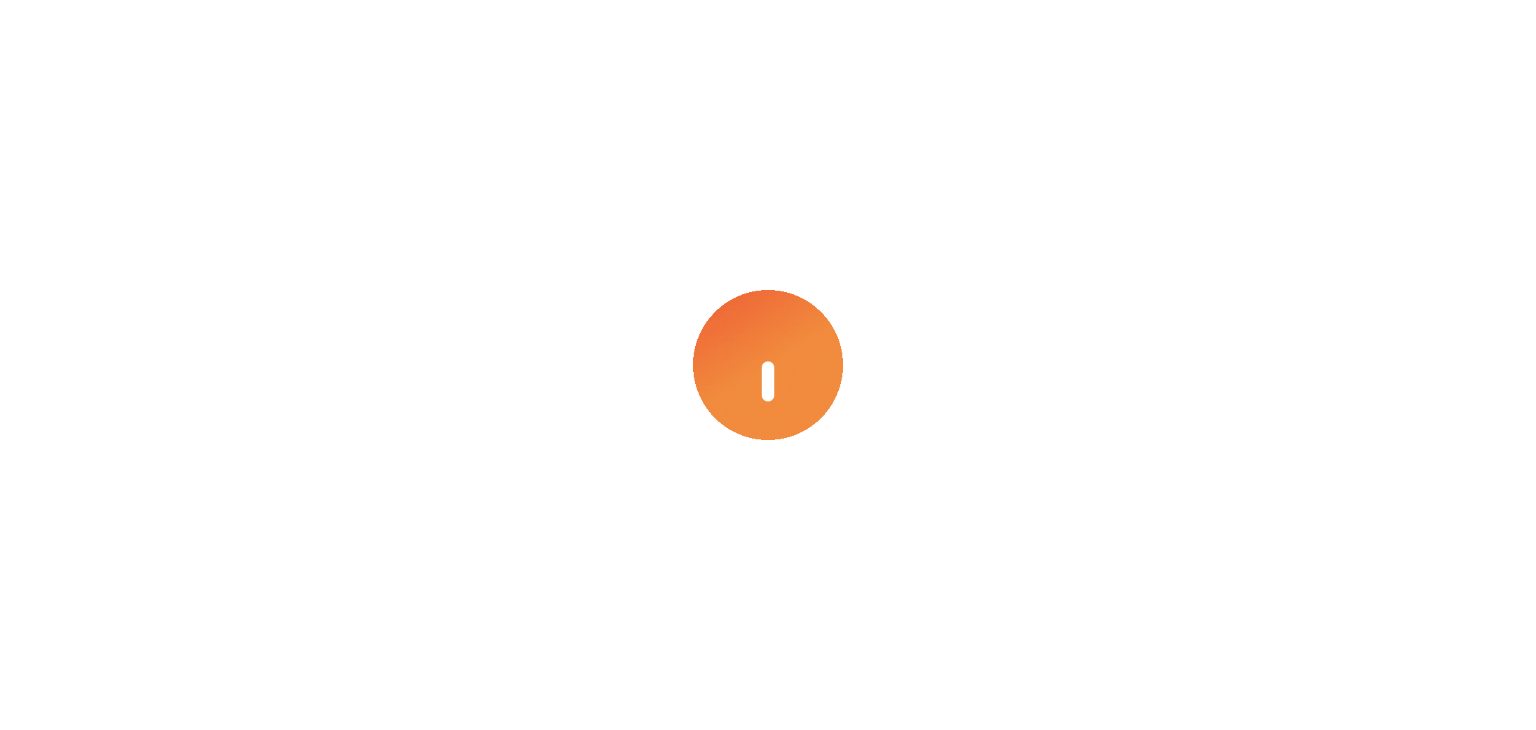 select on "****" 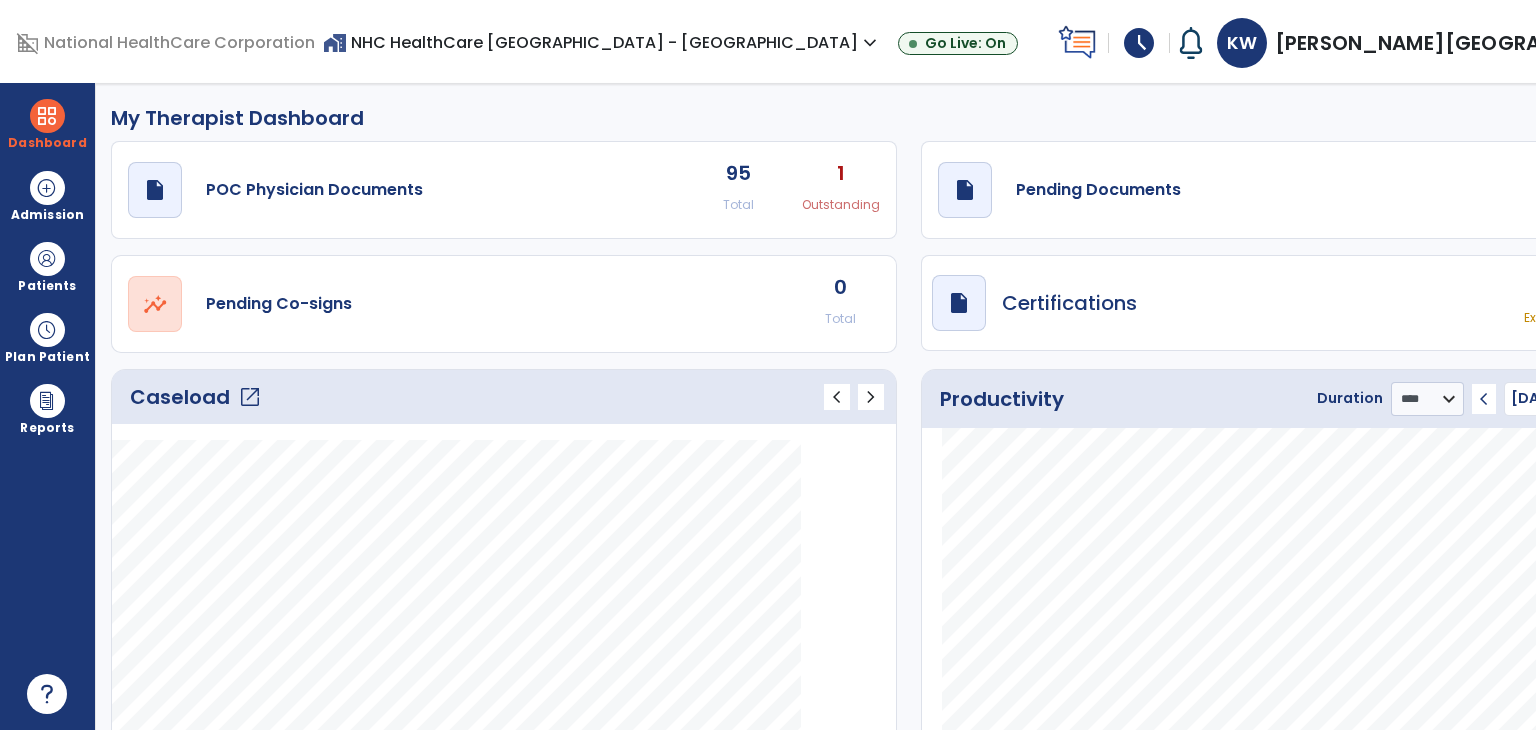 click on "Caseload   open_in_new" 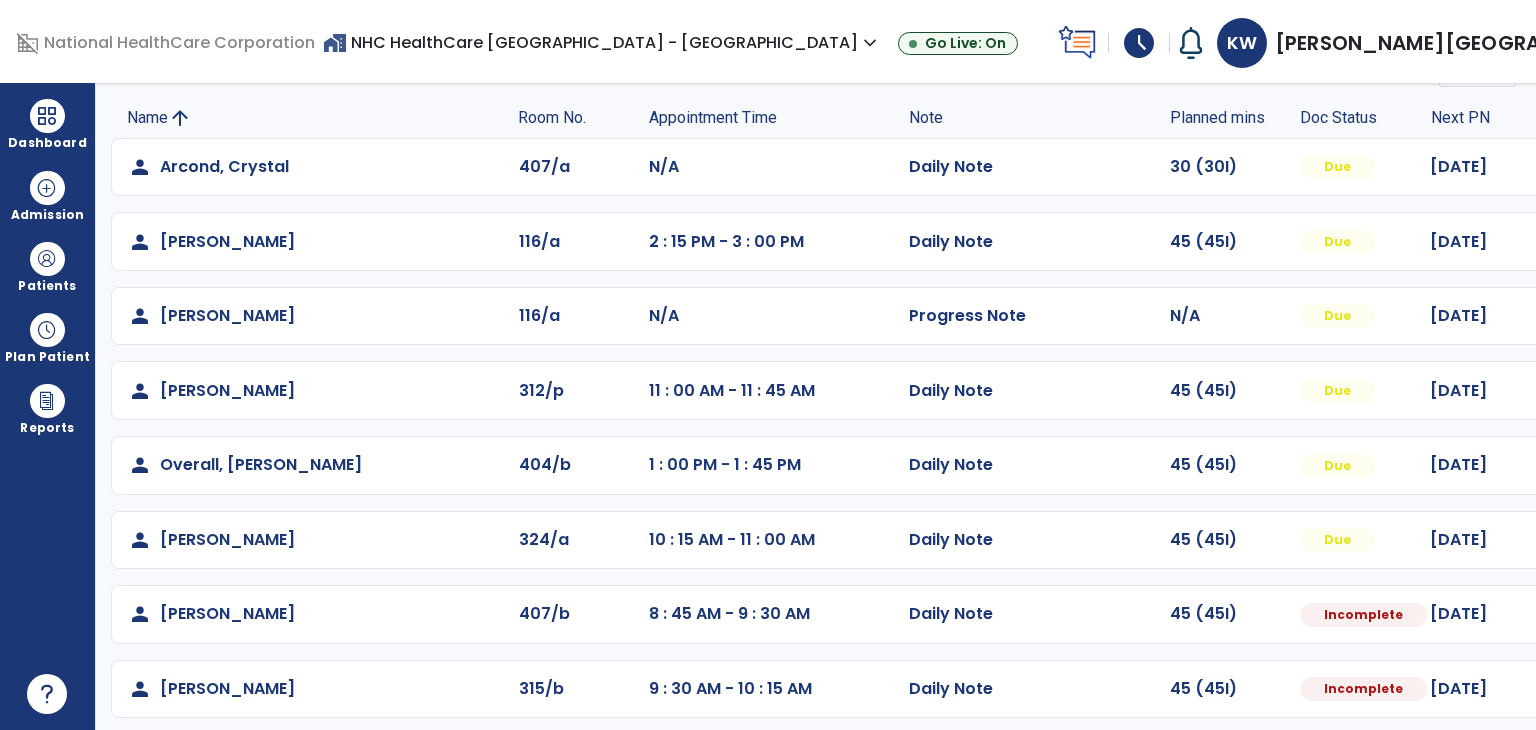 scroll, scrollTop: 135, scrollLeft: 0, axis: vertical 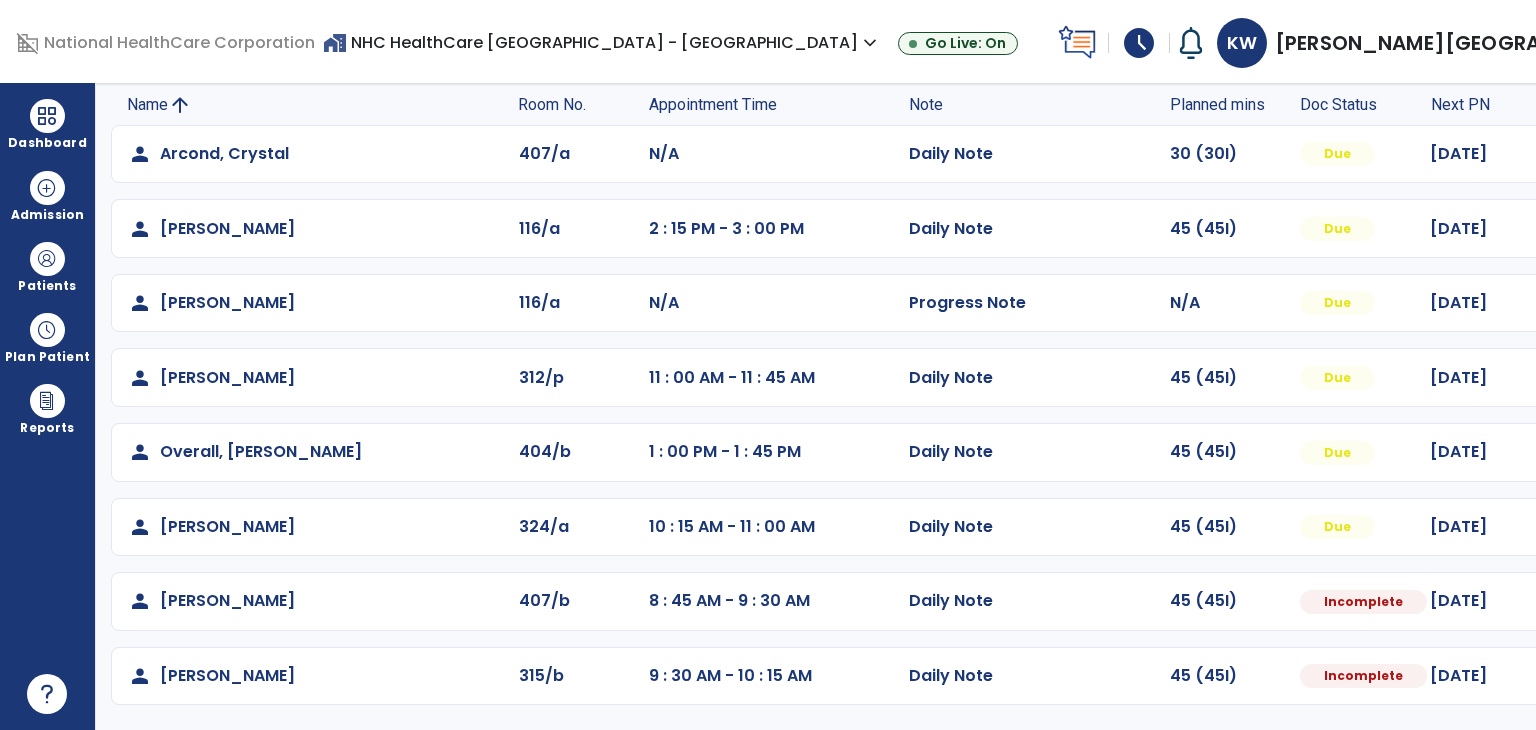 click on "Mark Visit As Complete   Reset Note   Open Document   G + C Mins" 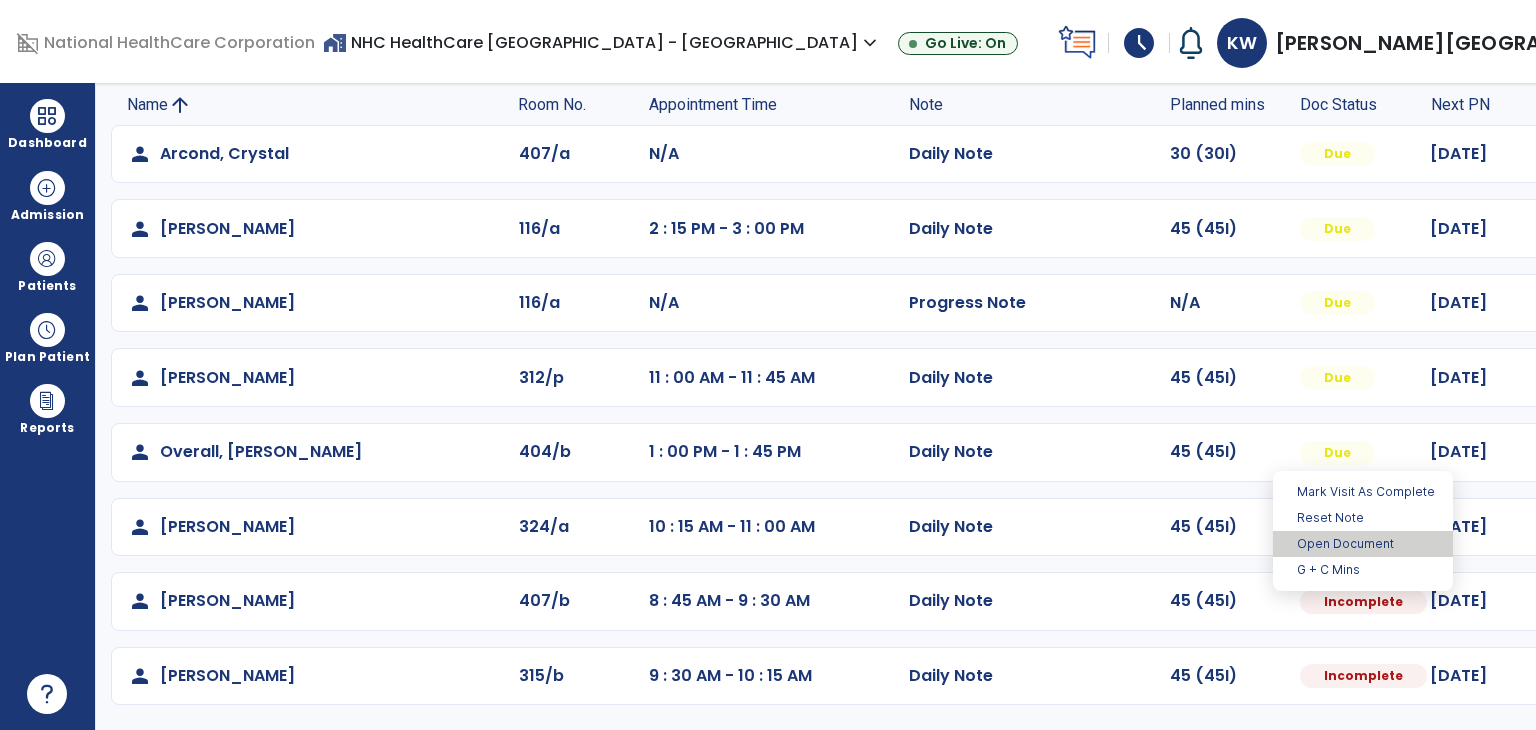 click on "Open Document" at bounding box center [1363, 544] 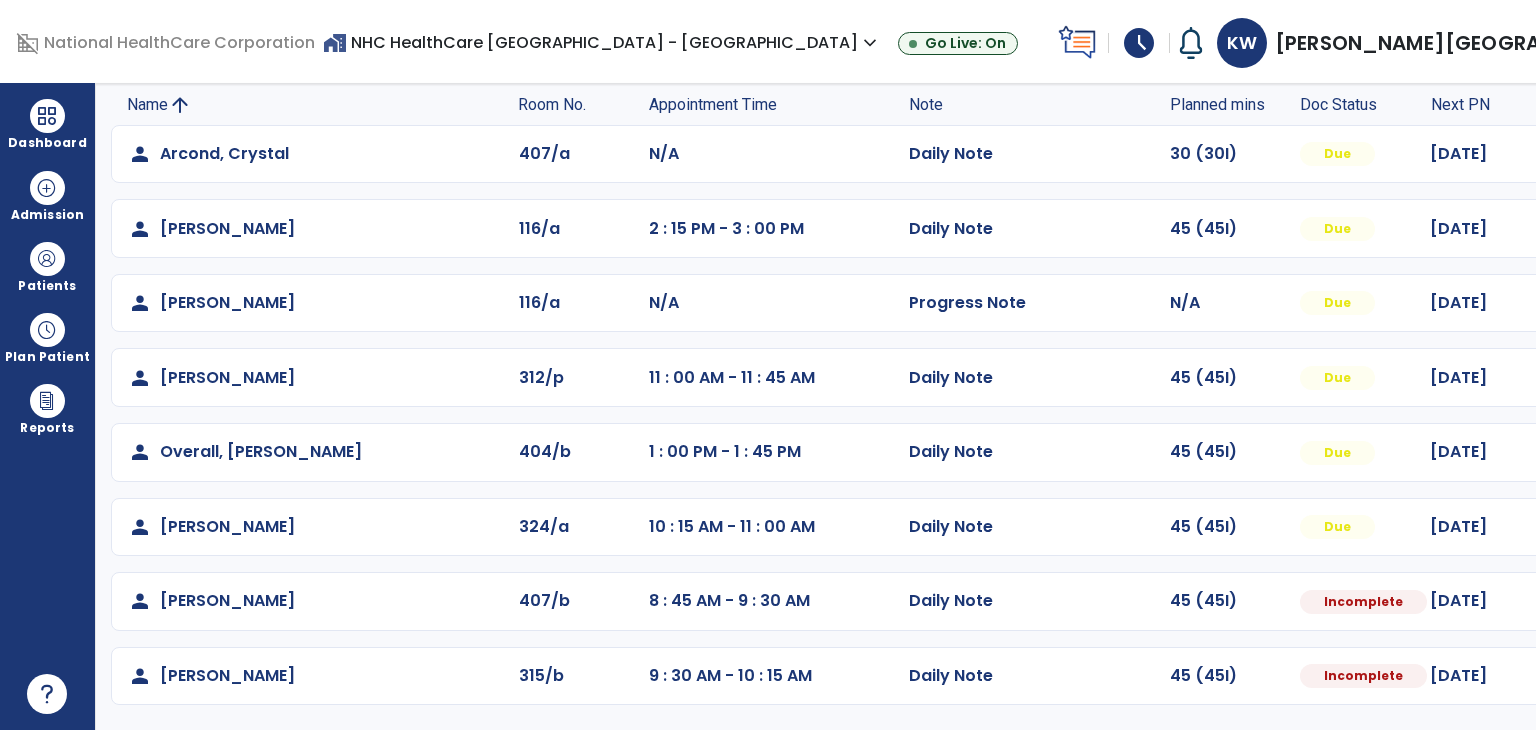 select on "*" 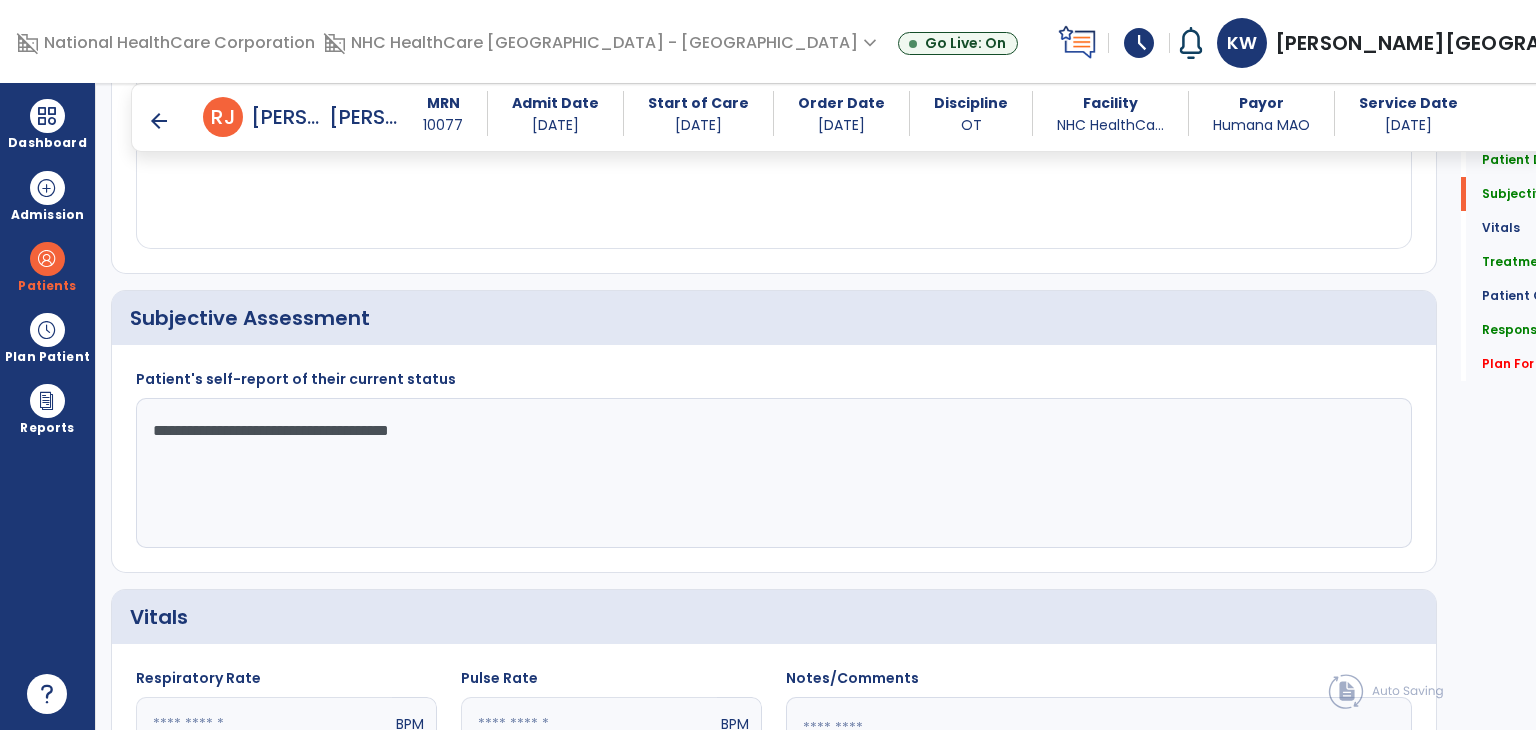 scroll, scrollTop: 335, scrollLeft: 0, axis: vertical 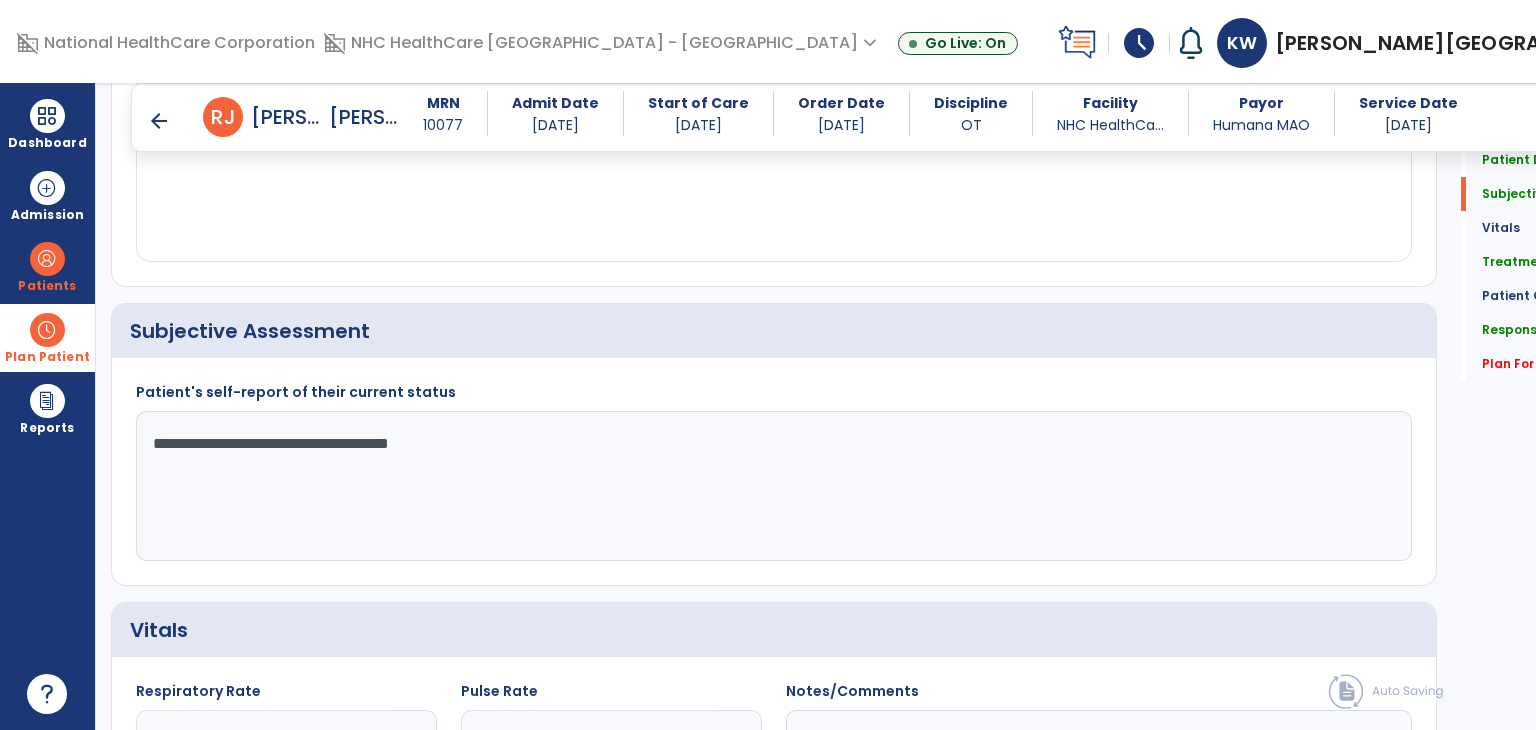 click at bounding box center [47, 330] 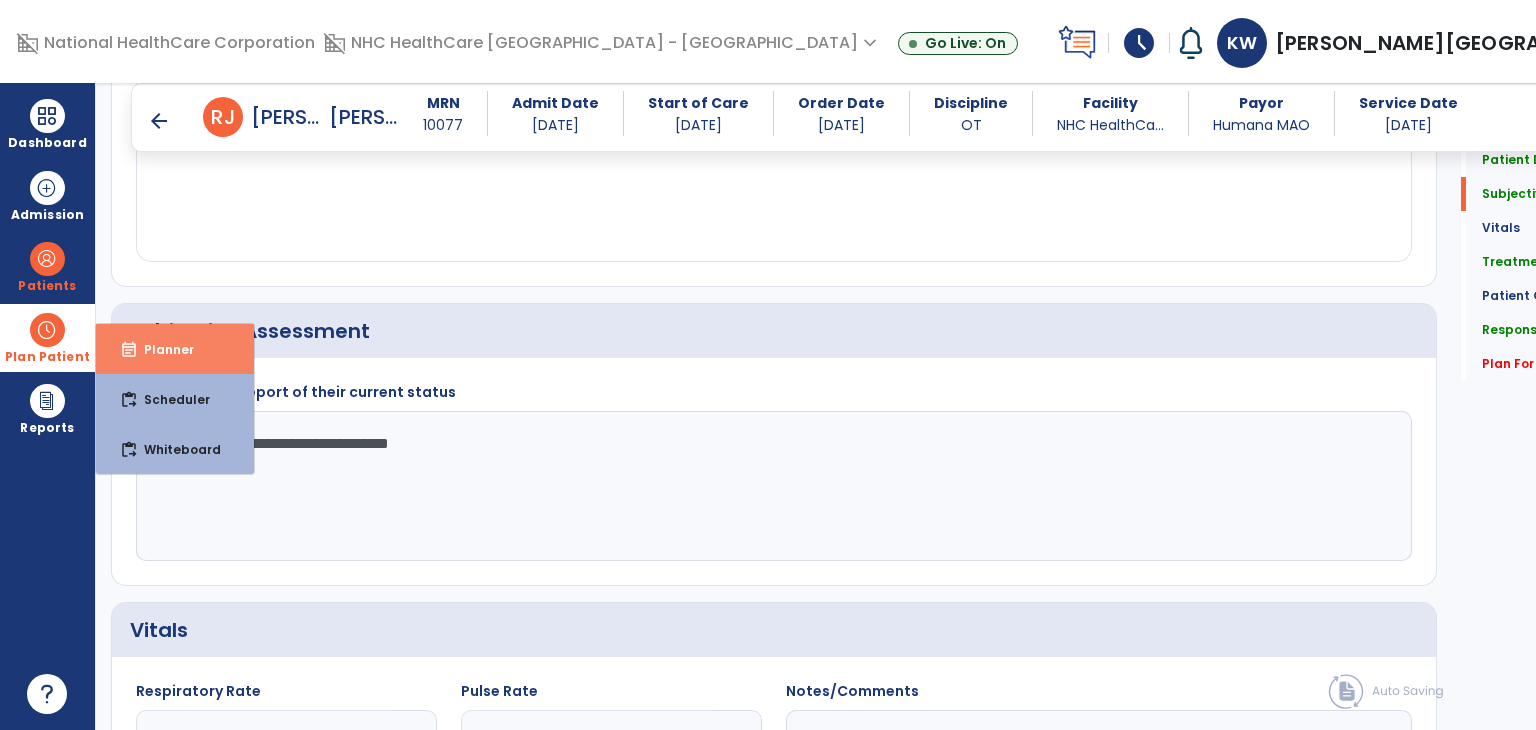 click on "Planner" at bounding box center [161, 349] 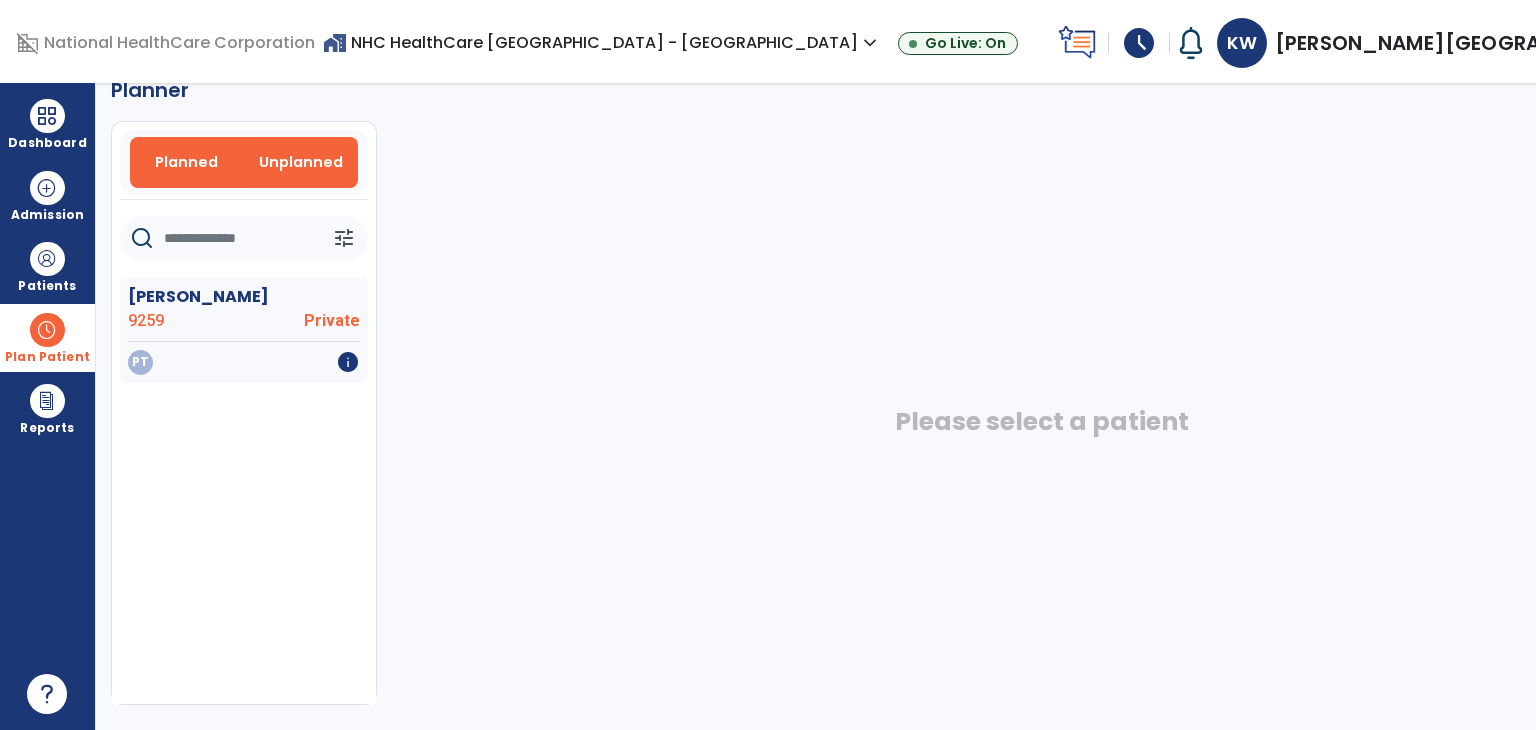click on "Planned" at bounding box center (186, 162) 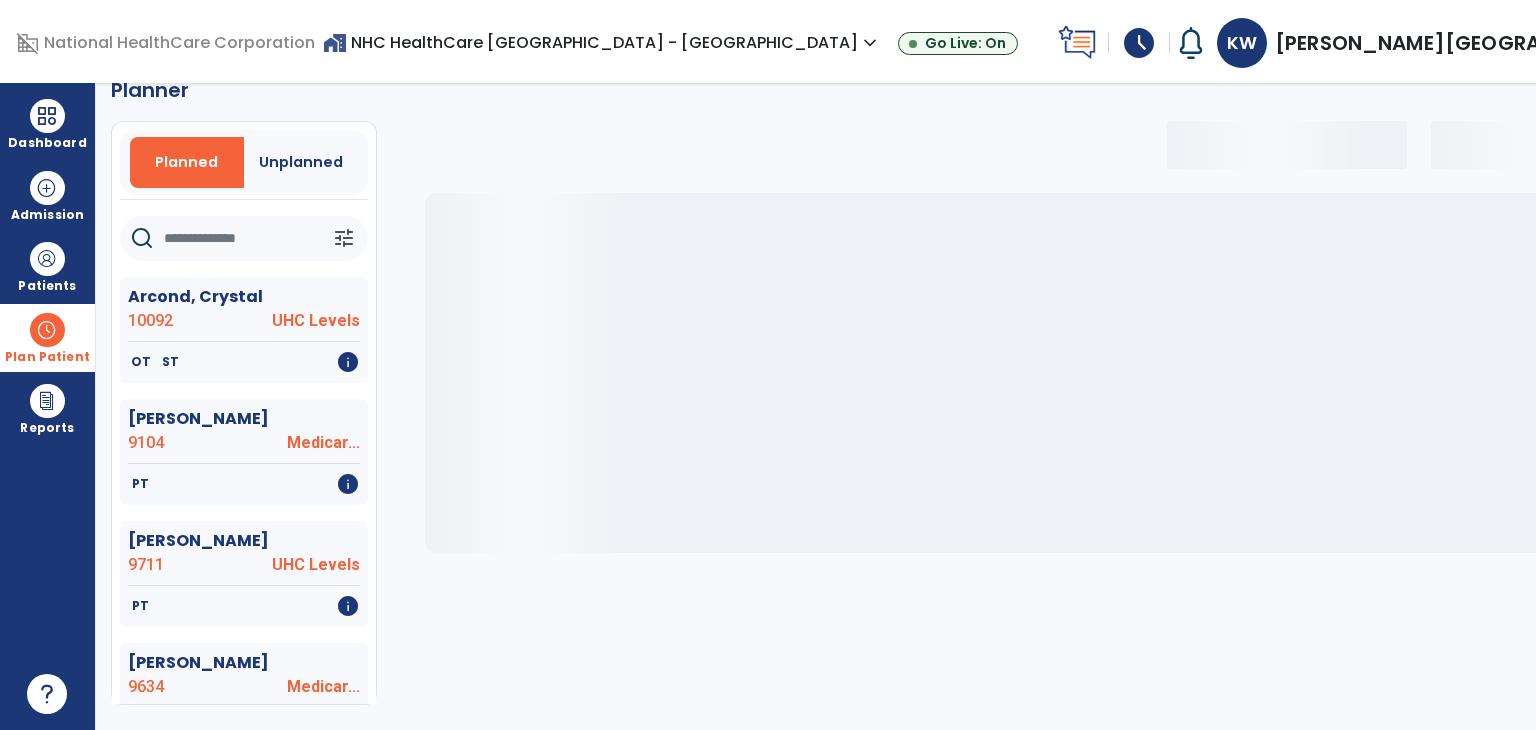 select on "***" 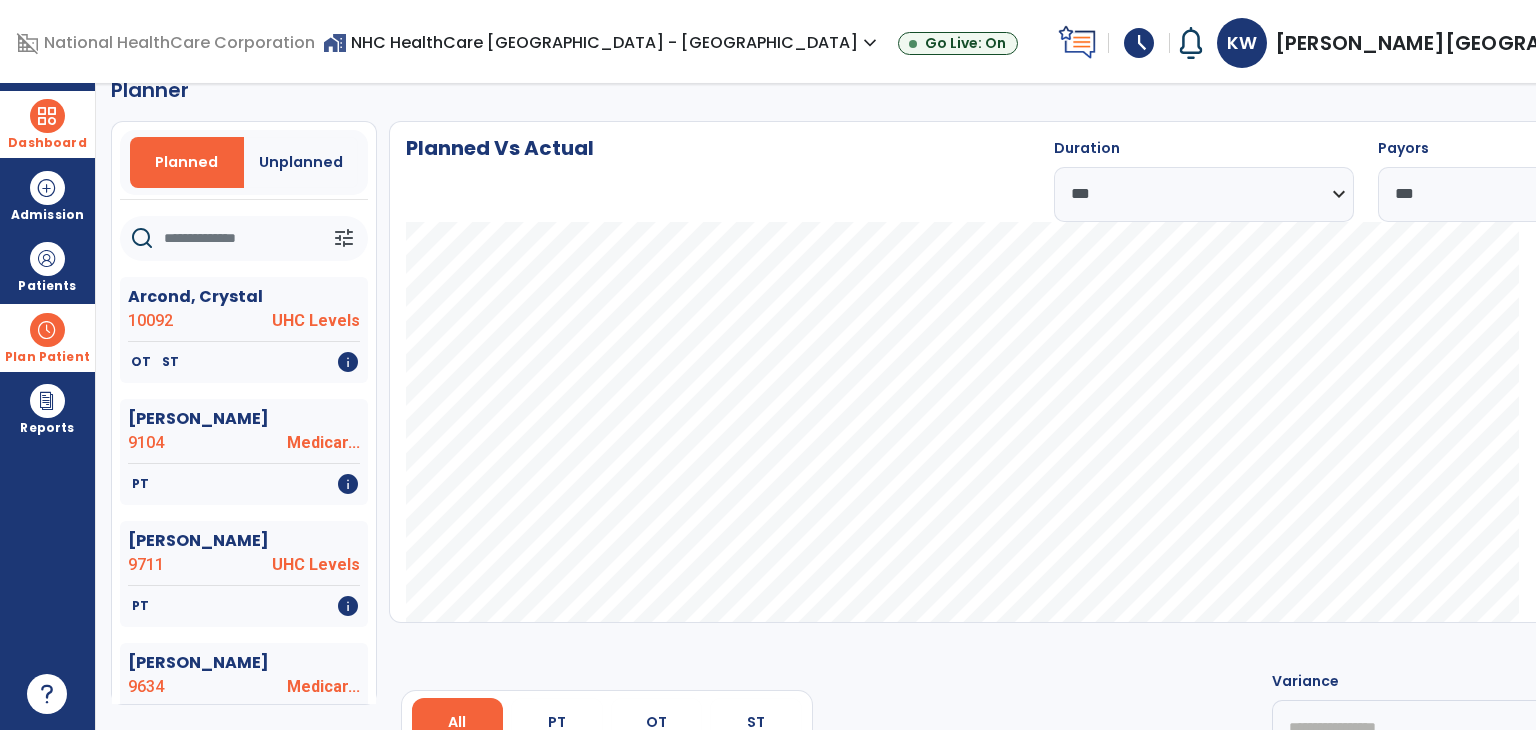 click on "Dashboard" at bounding box center (47, 124) 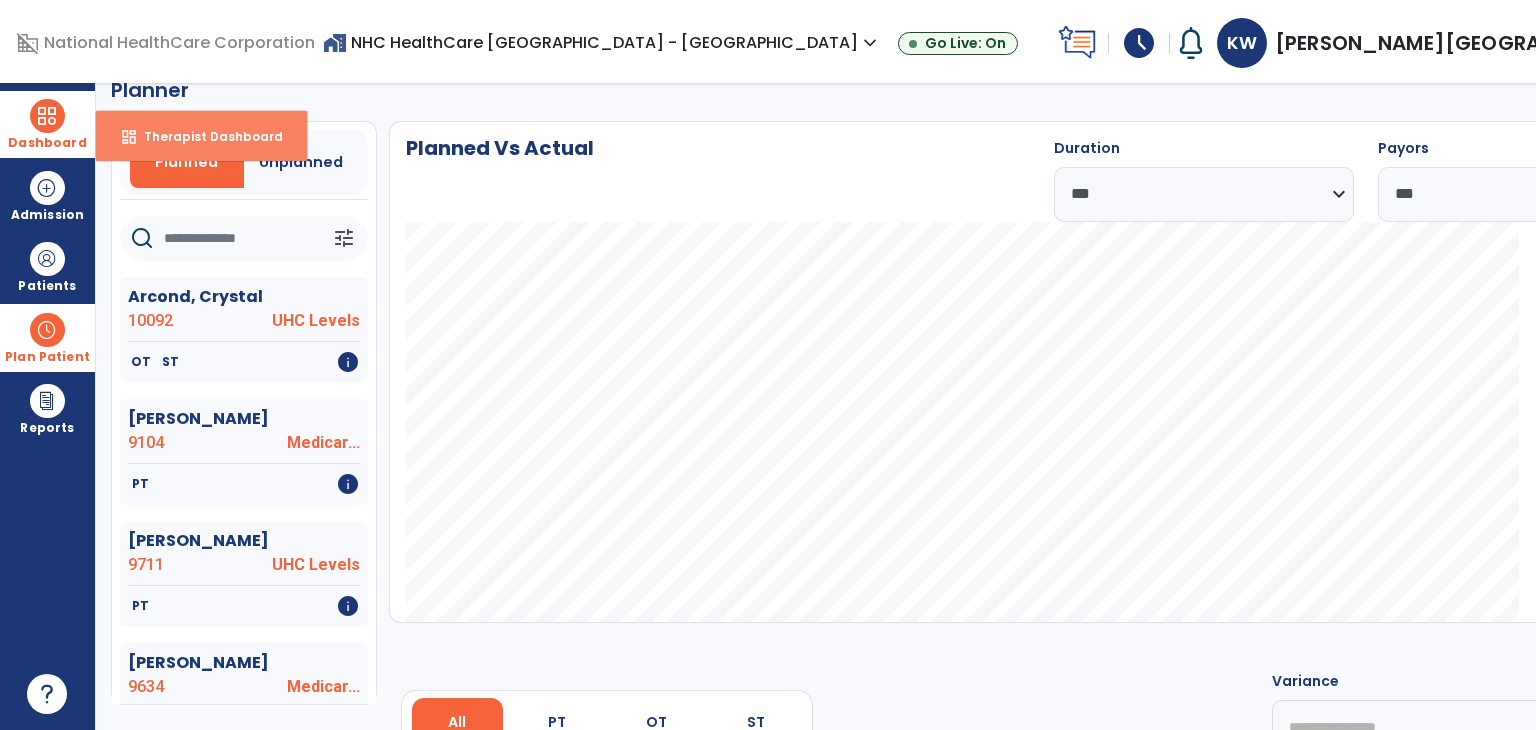 click on "dashboard  Therapist Dashboard" at bounding box center [201, 136] 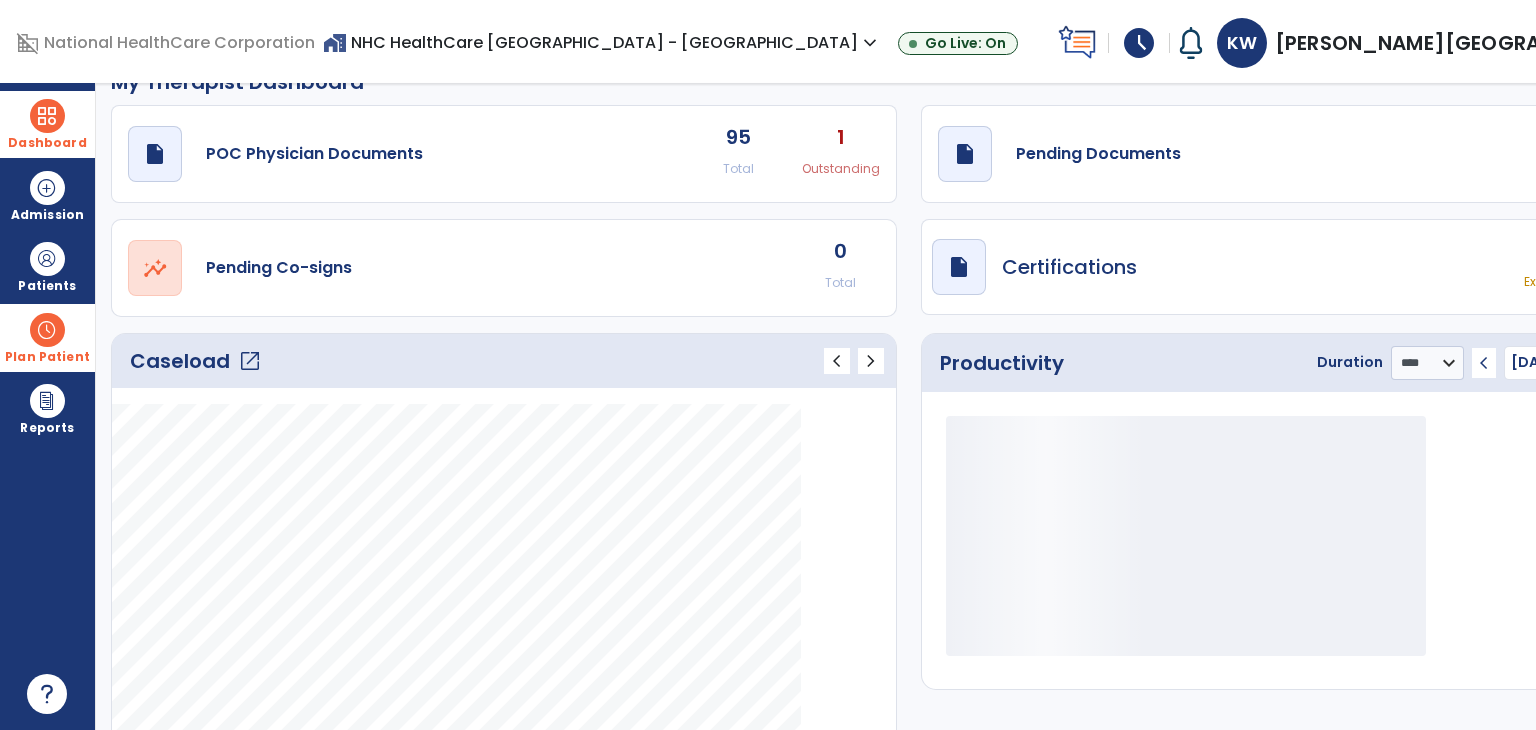 click on "Caseload   open_in_new" 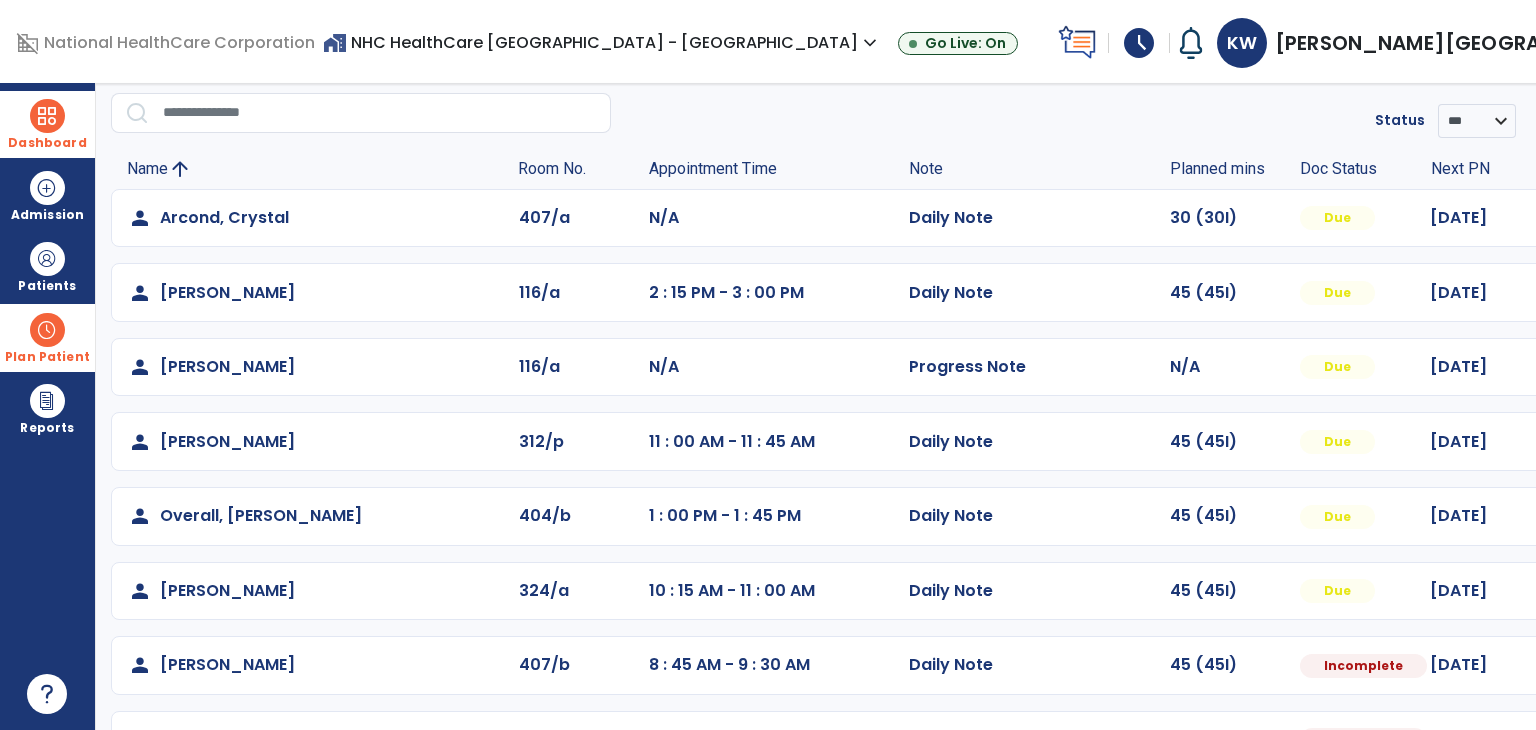 scroll, scrollTop: 135, scrollLeft: 0, axis: vertical 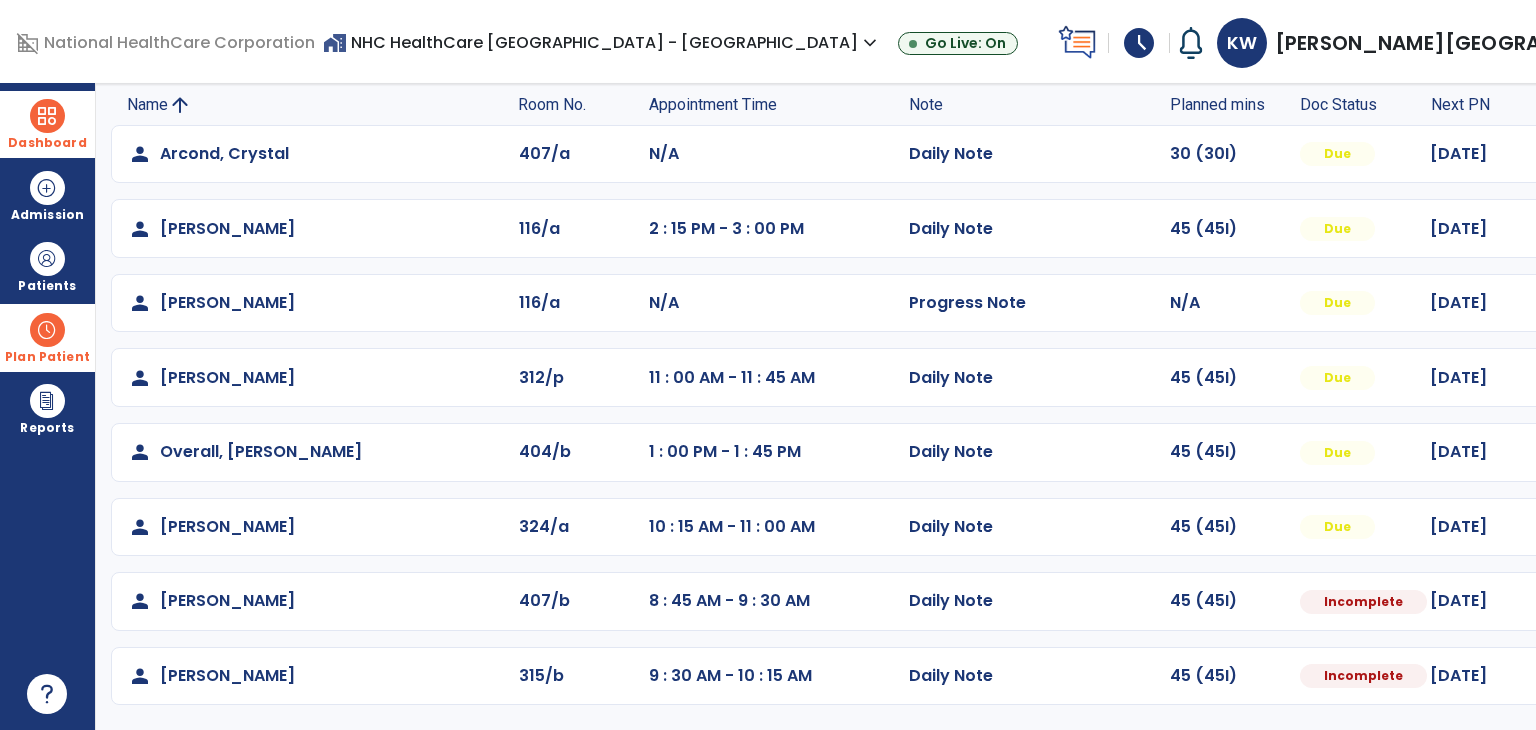 click at bounding box center (1633, 154) 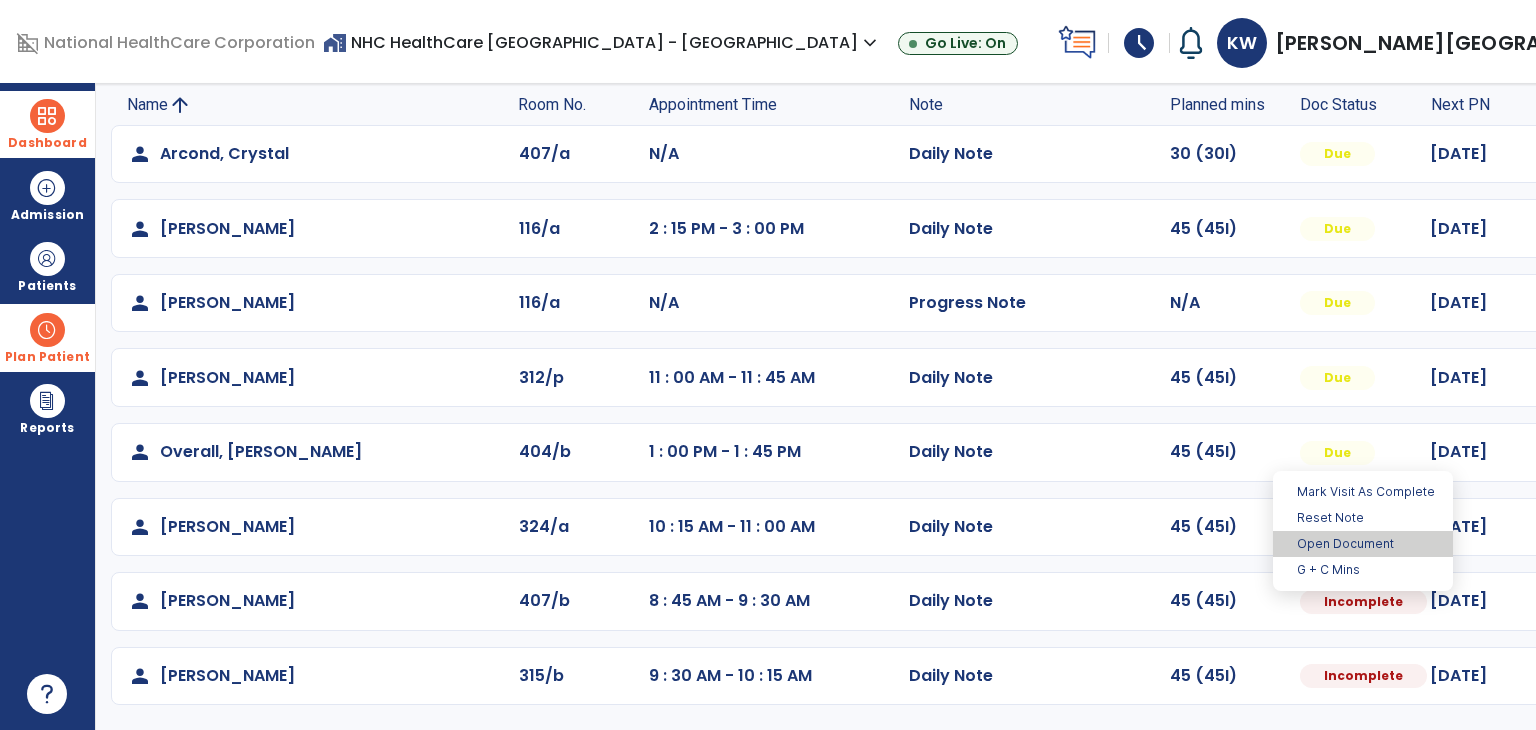 click on "Open Document" at bounding box center [1363, 544] 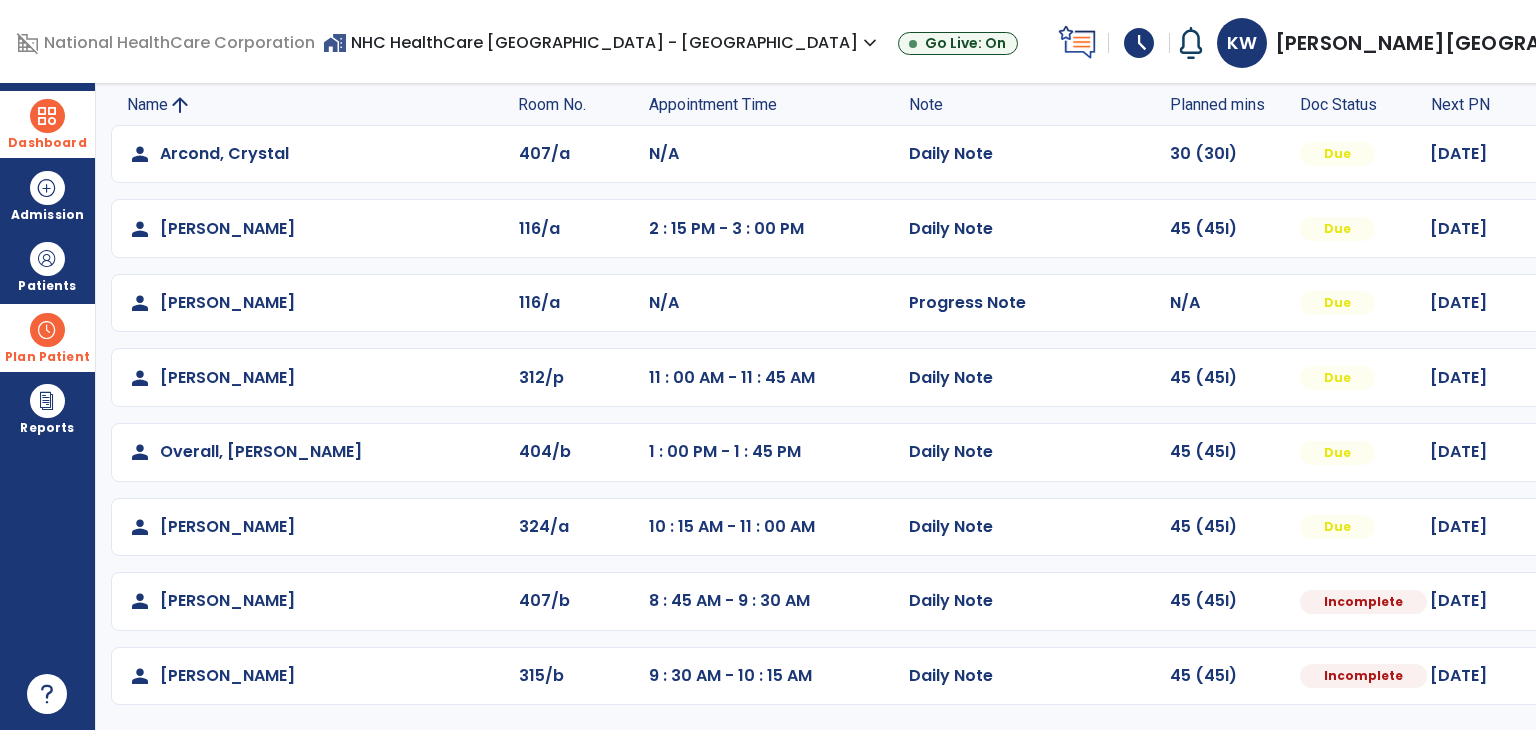 select on "*" 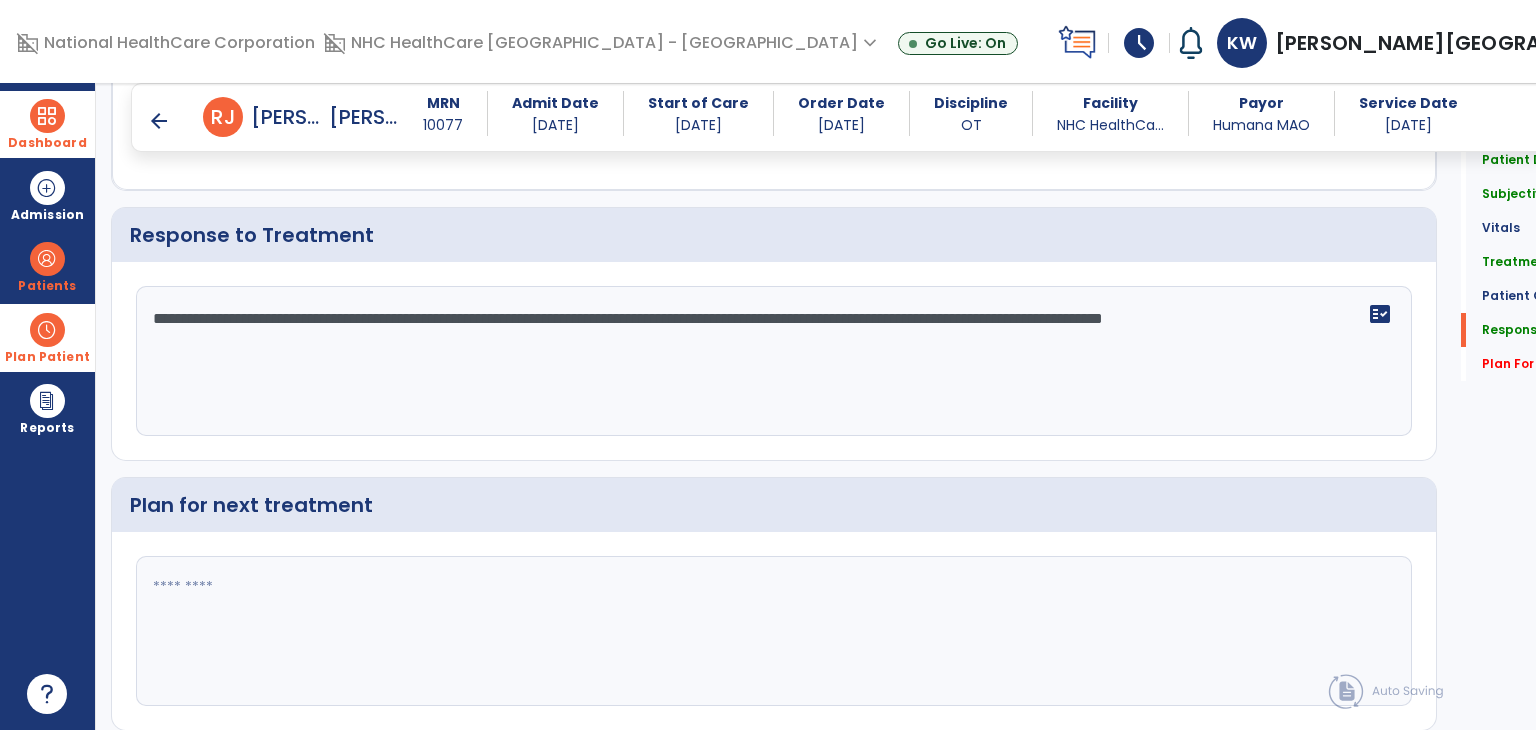 scroll, scrollTop: 2984, scrollLeft: 0, axis: vertical 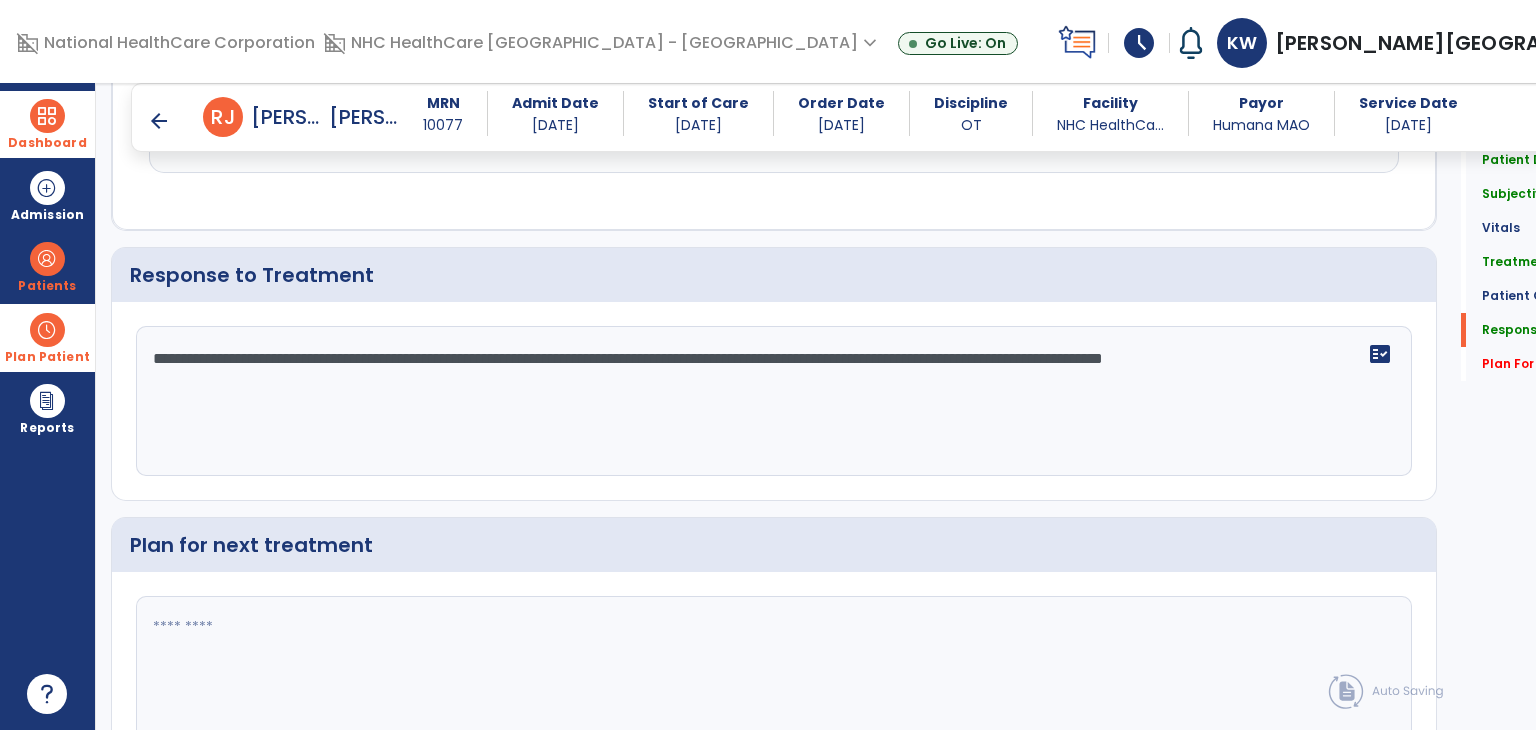 click on "**********" 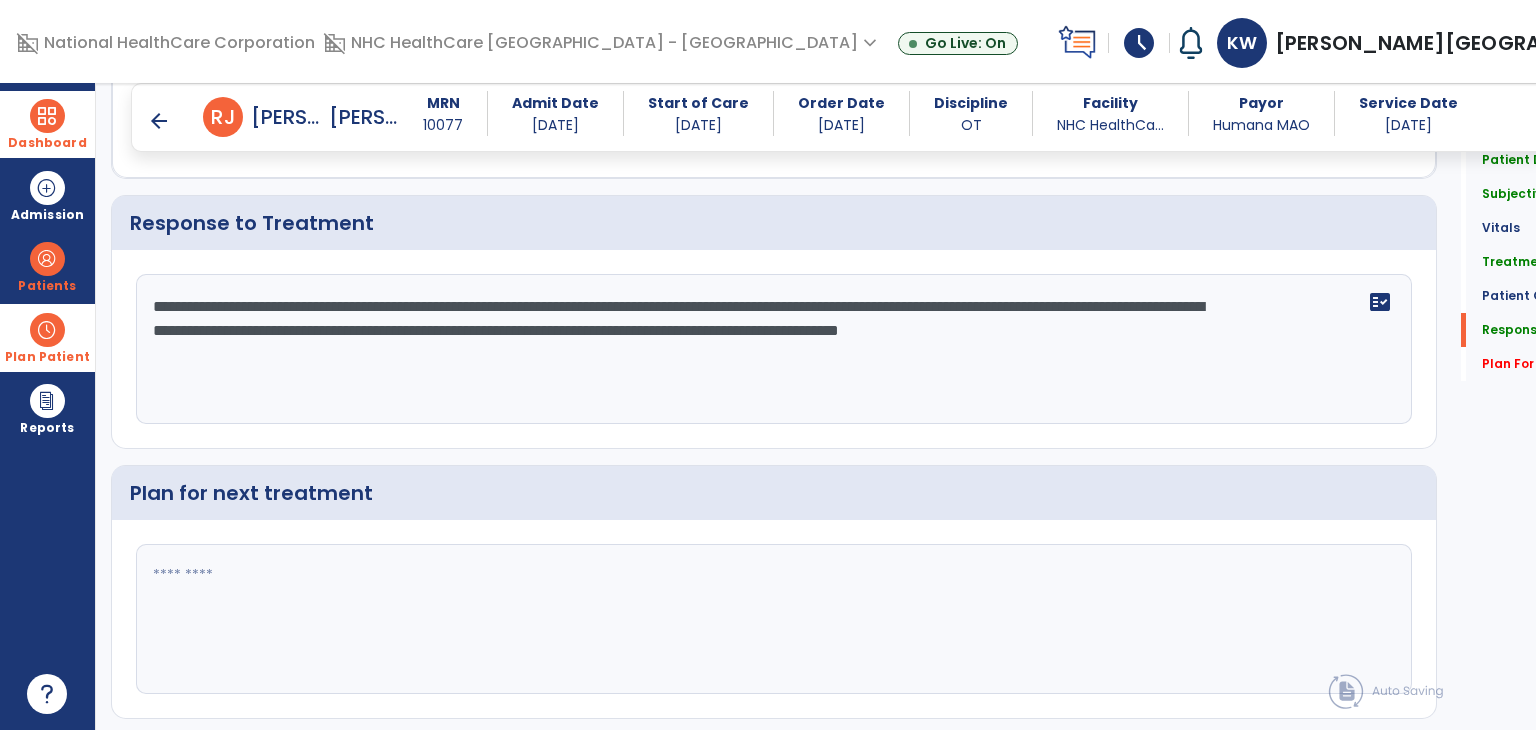 scroll, scrollTop: 3084, scrollLeft: 0, axis: vertical 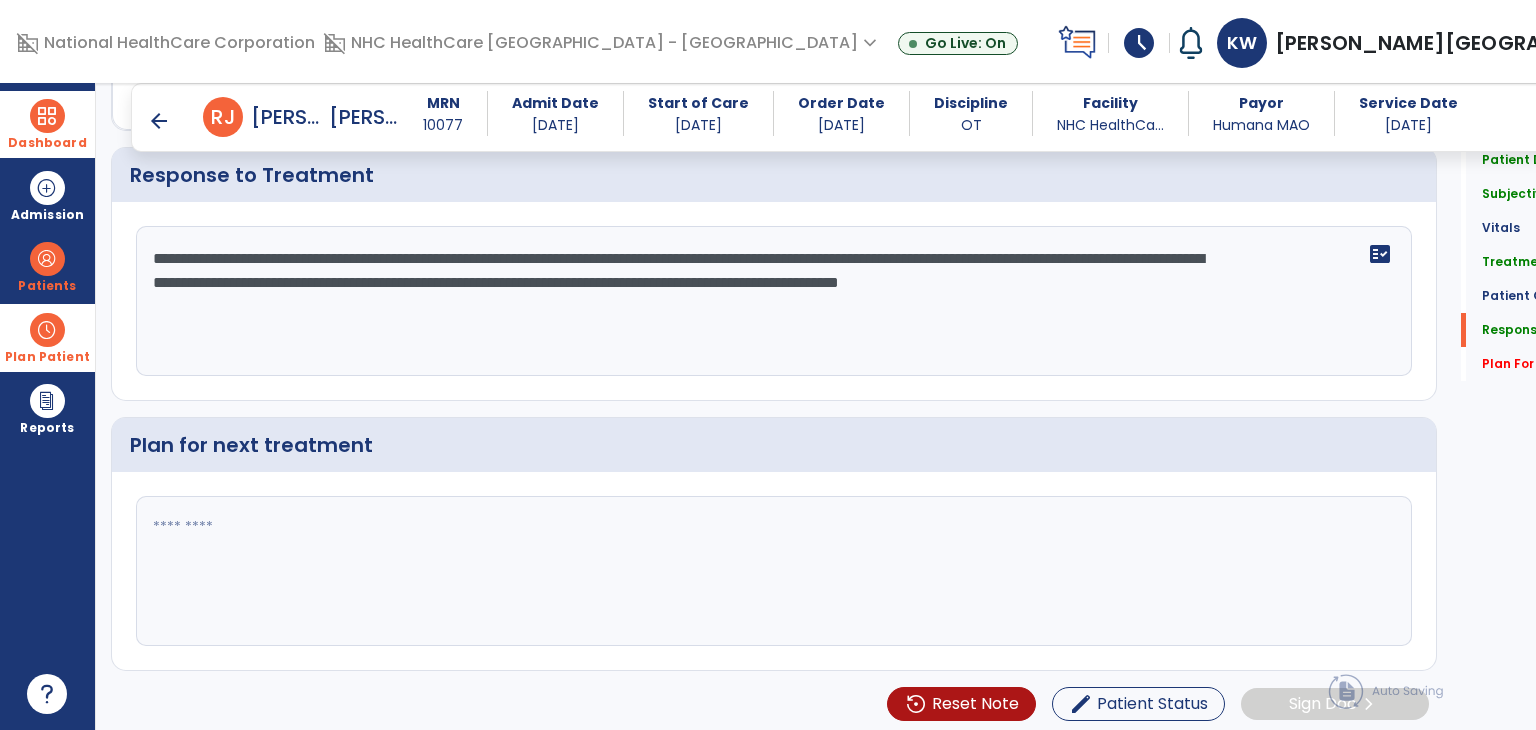 type on "**********" 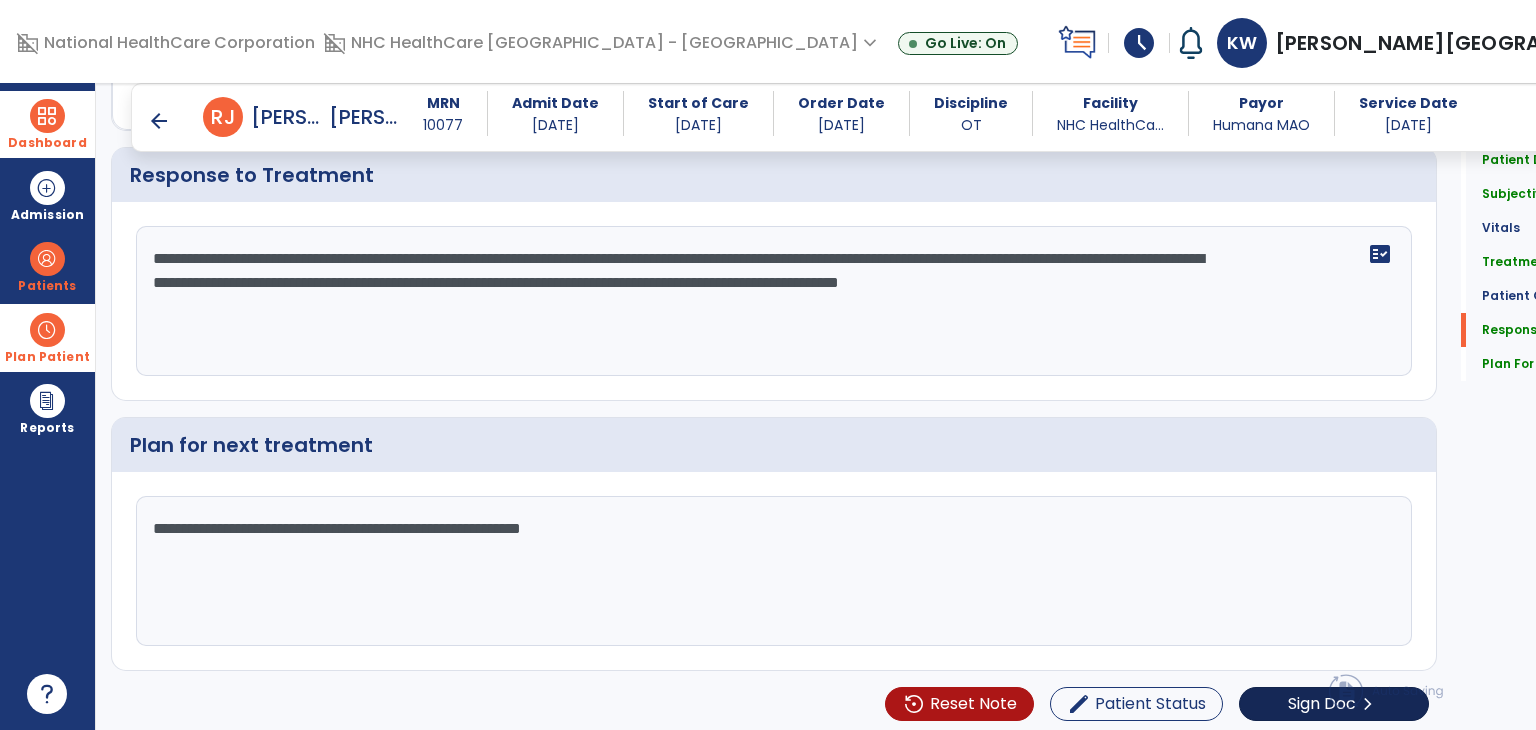 type on "**********" 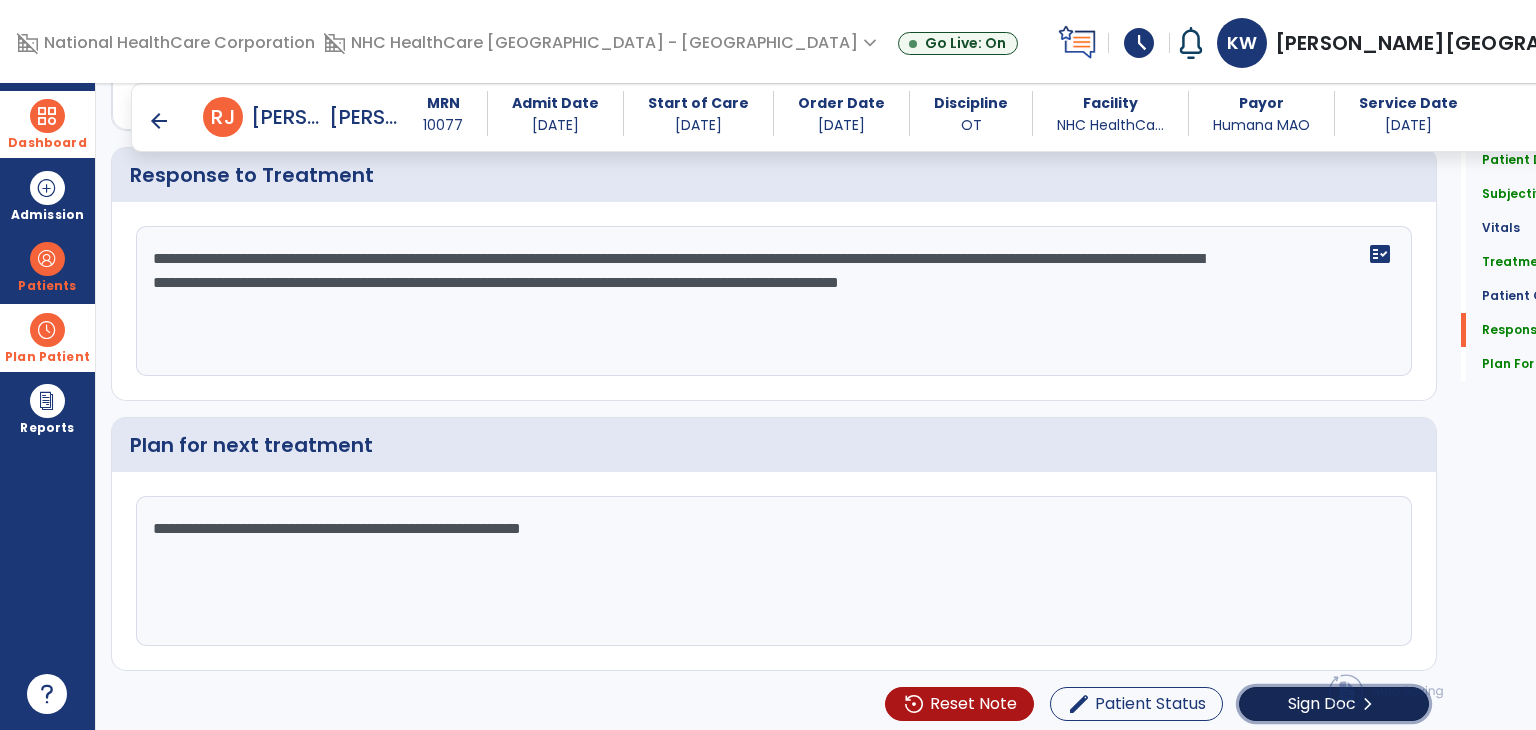 click on "chevron_right" 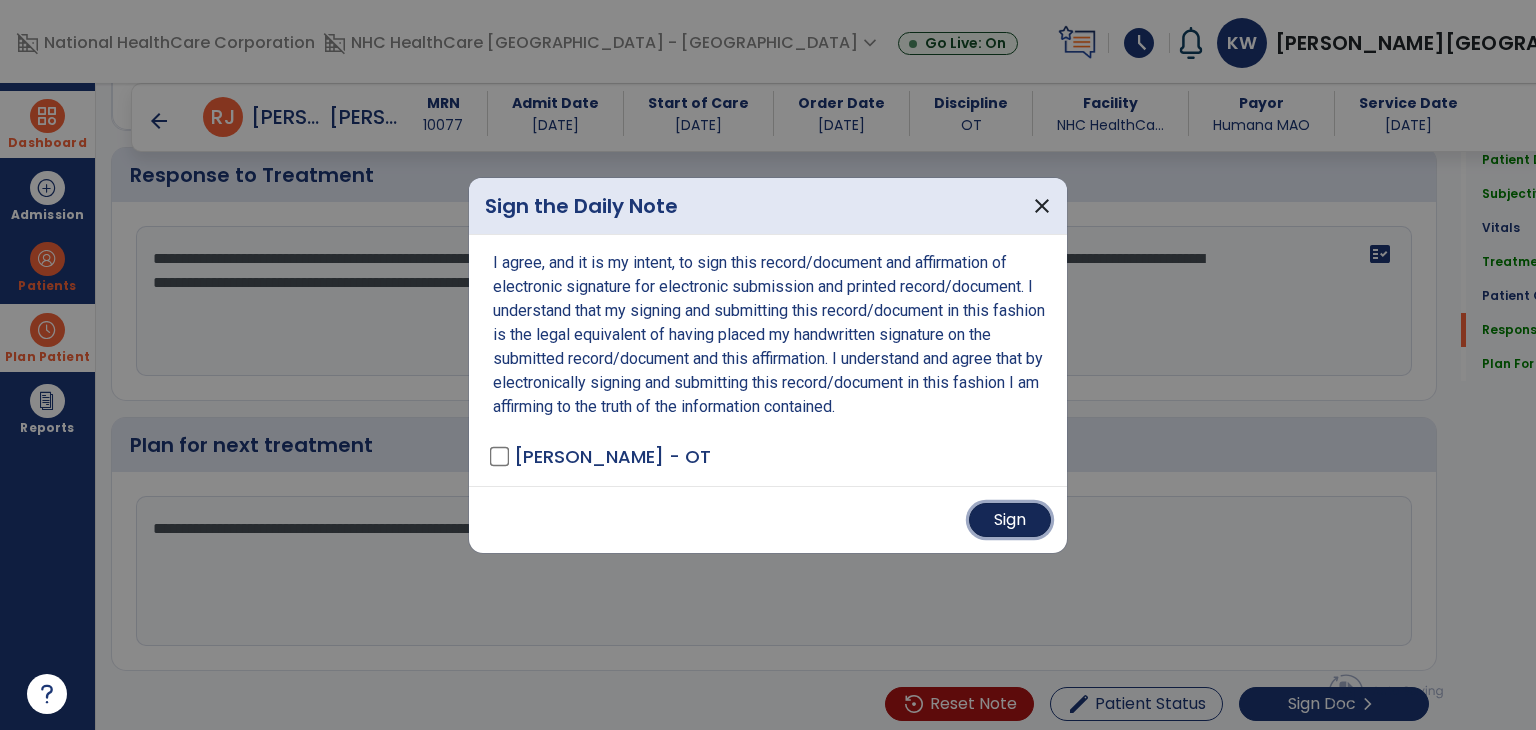 click on "Sign" at bounding box center [1010, 520] 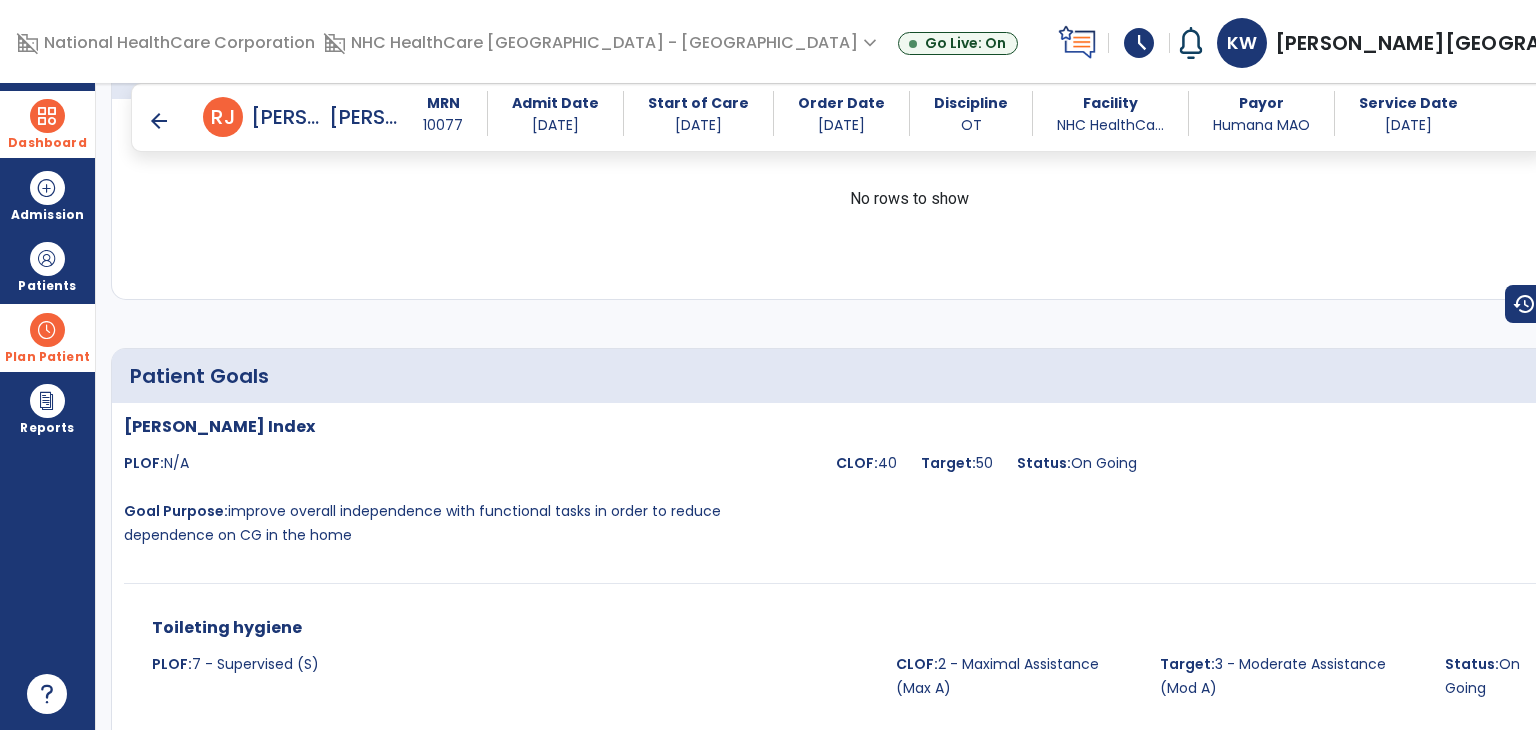 scroll, scrollTop: 2095, scrollLeft: 0, axis: vertical 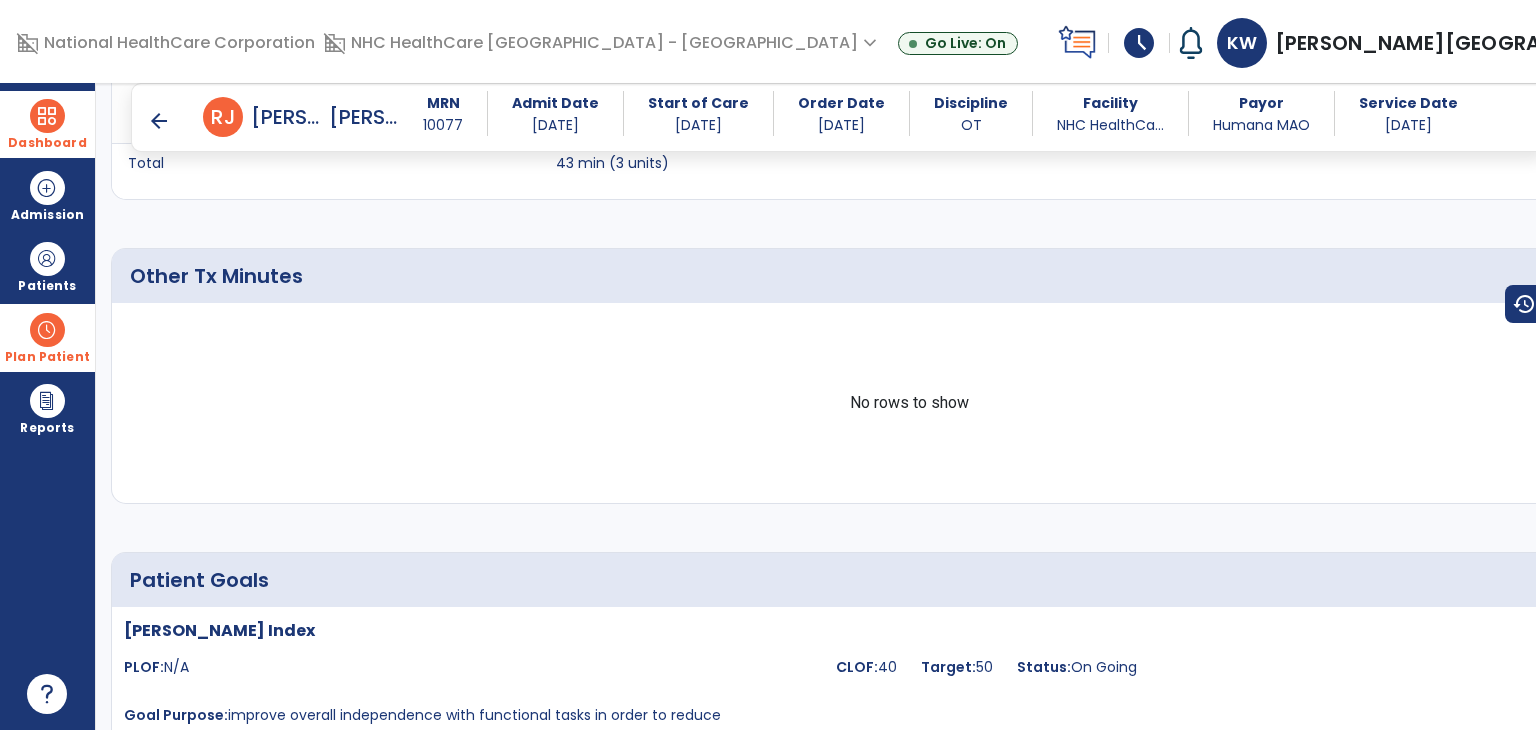 click on "arrow_back" at bounding box center (159, 121) 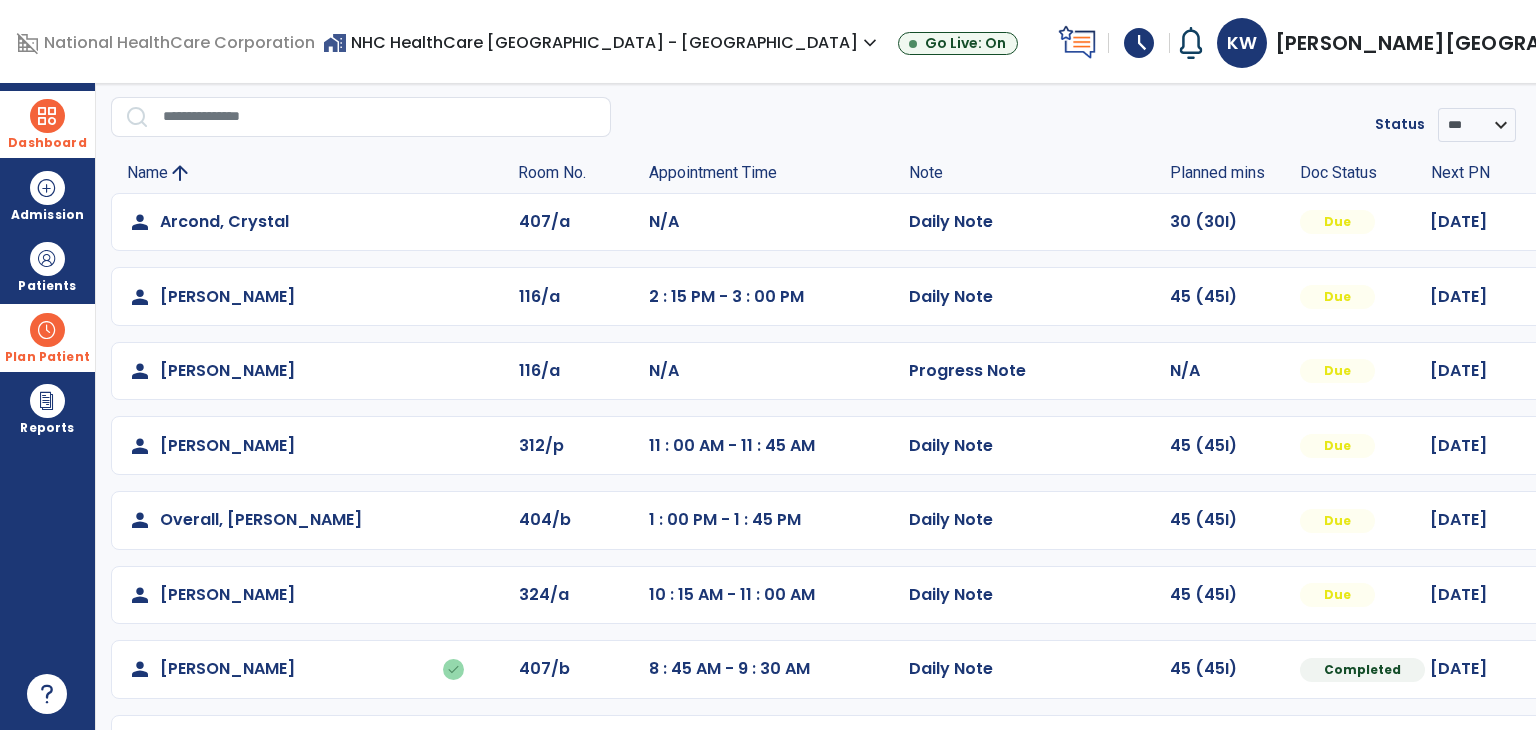 scroll, scrollTop: 135, scrollLeft: 0, axis: vertical 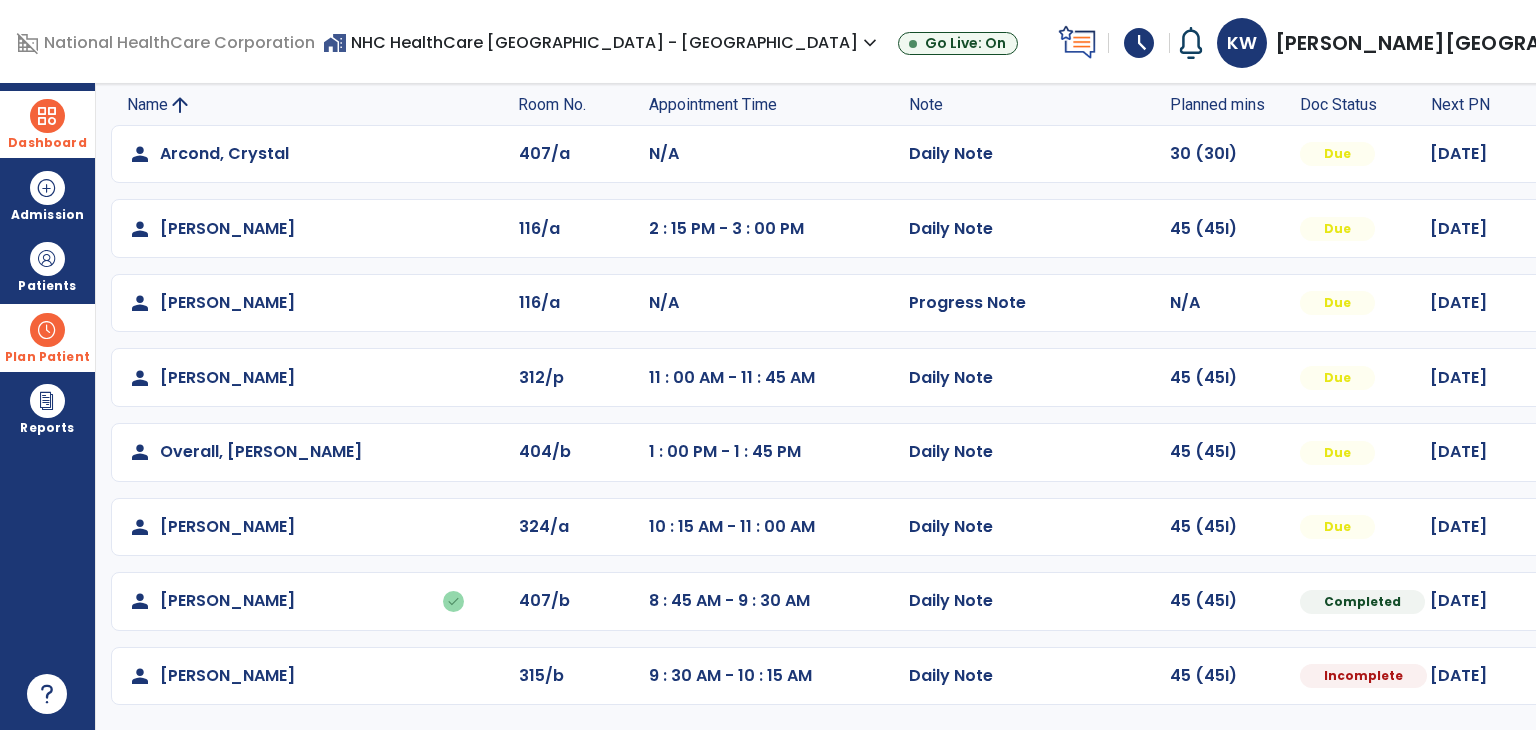 click at bounding box center (1633, 154) 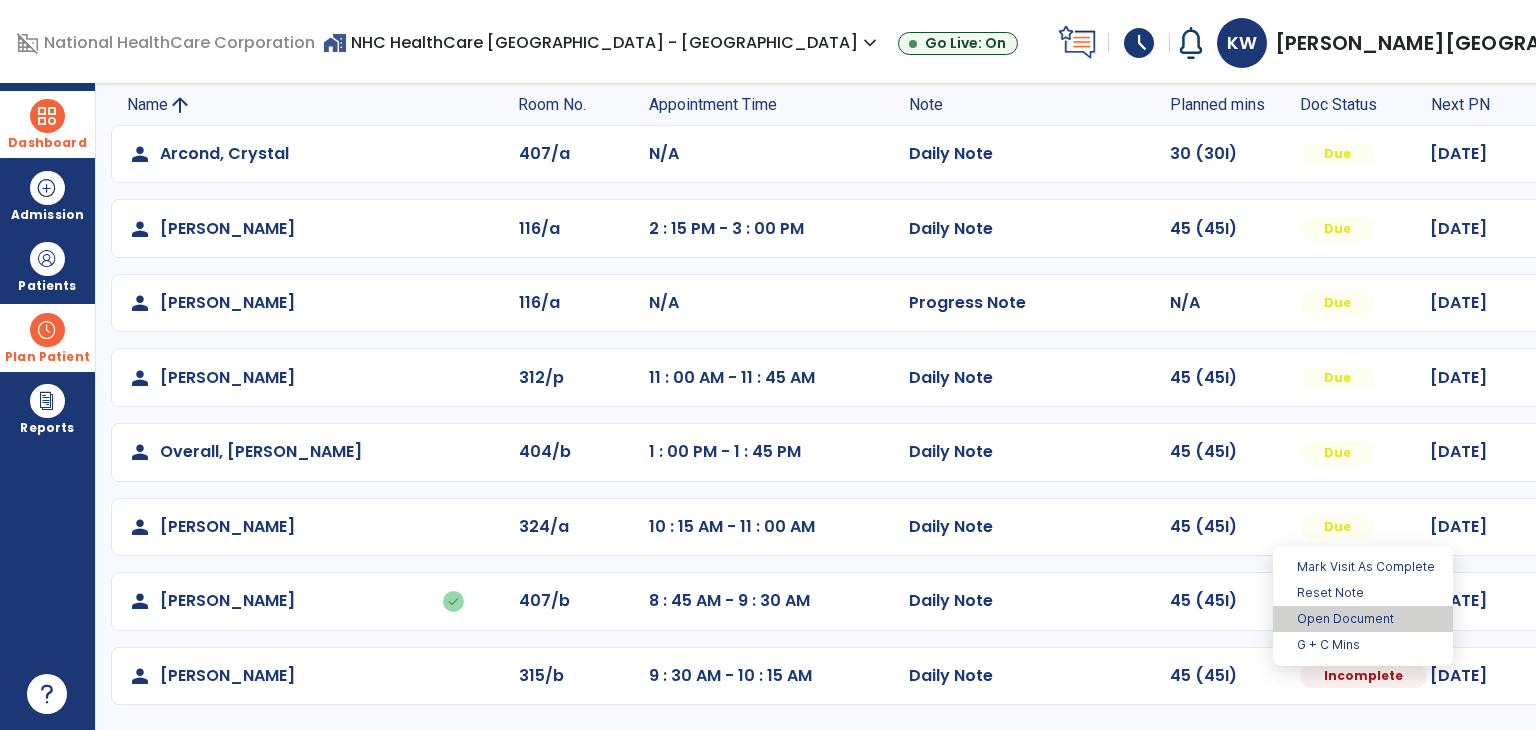 click on "Open Document" at bounding box center (1363, 619) 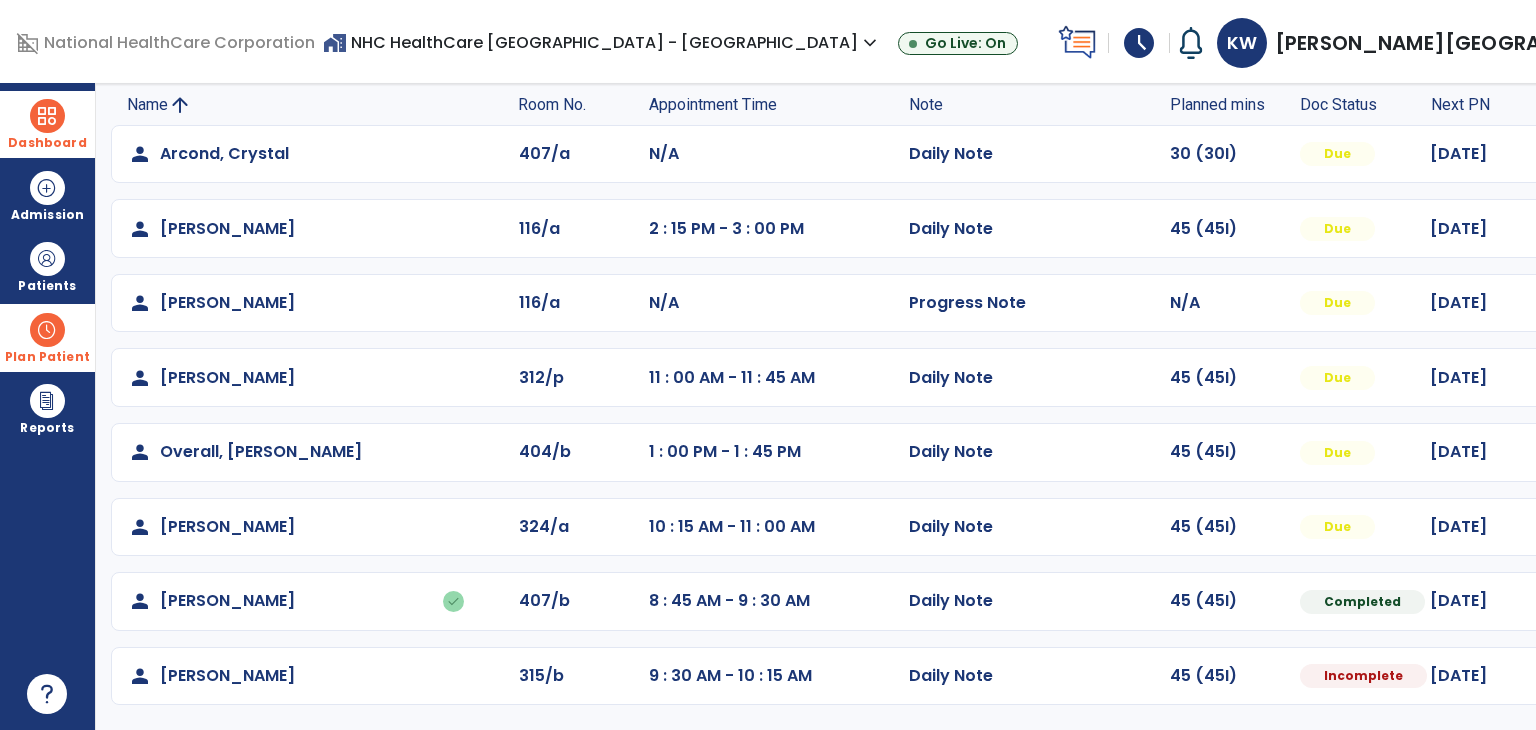select on "*" 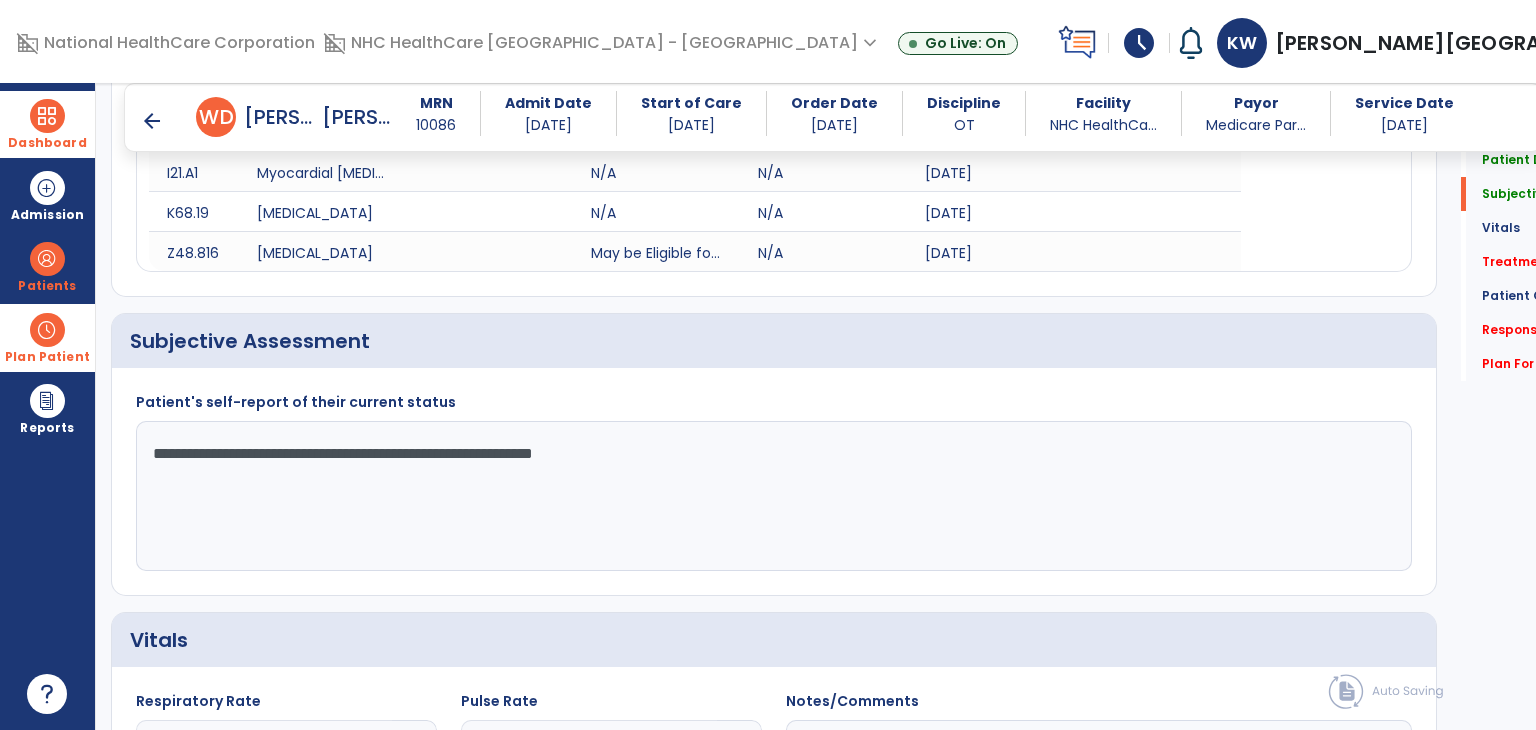 scroll, scrollTop: 435, scrollLeft: 0, axis: vertical 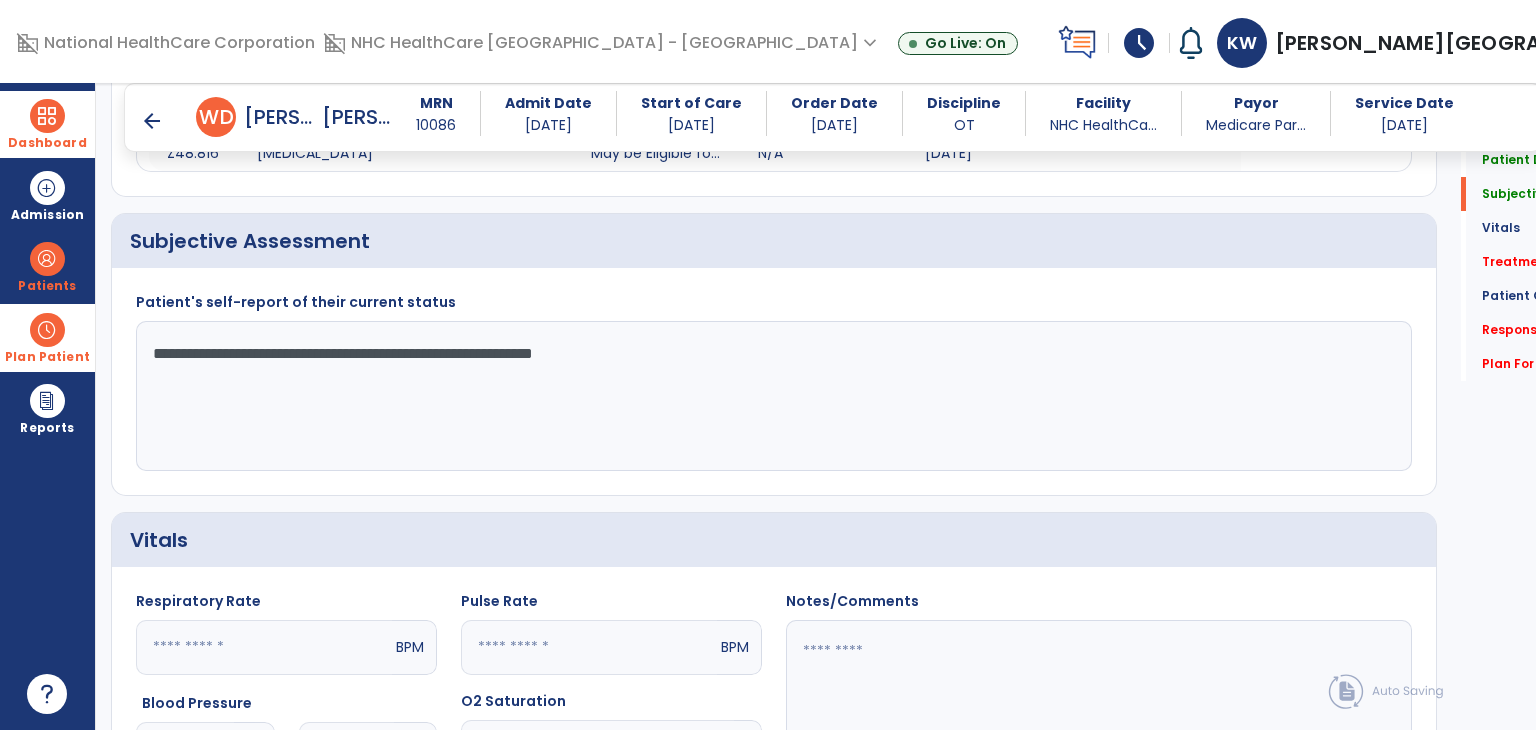 click on "**********" 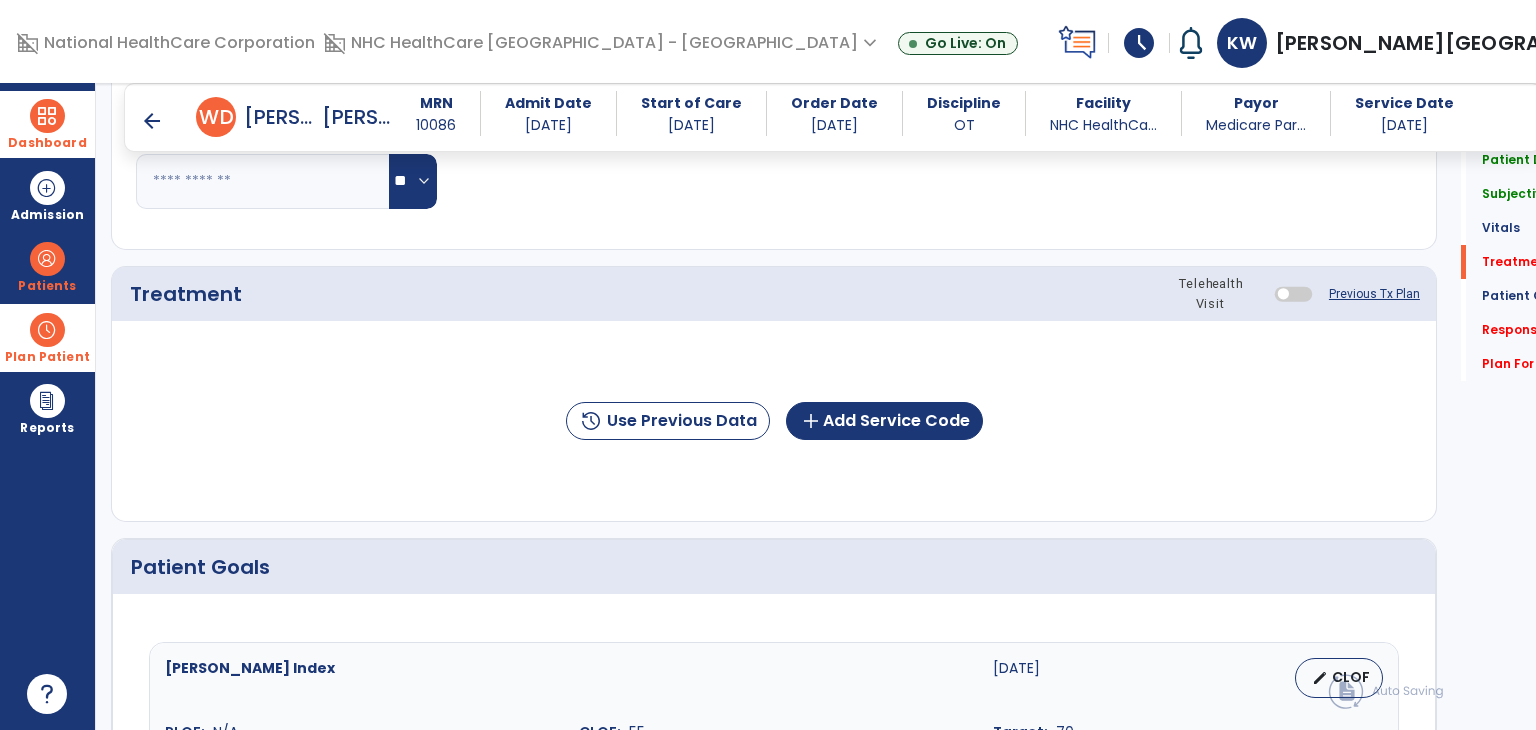 scroll, scrollTop: 1135, scrollLeft: 0, axis: vertical 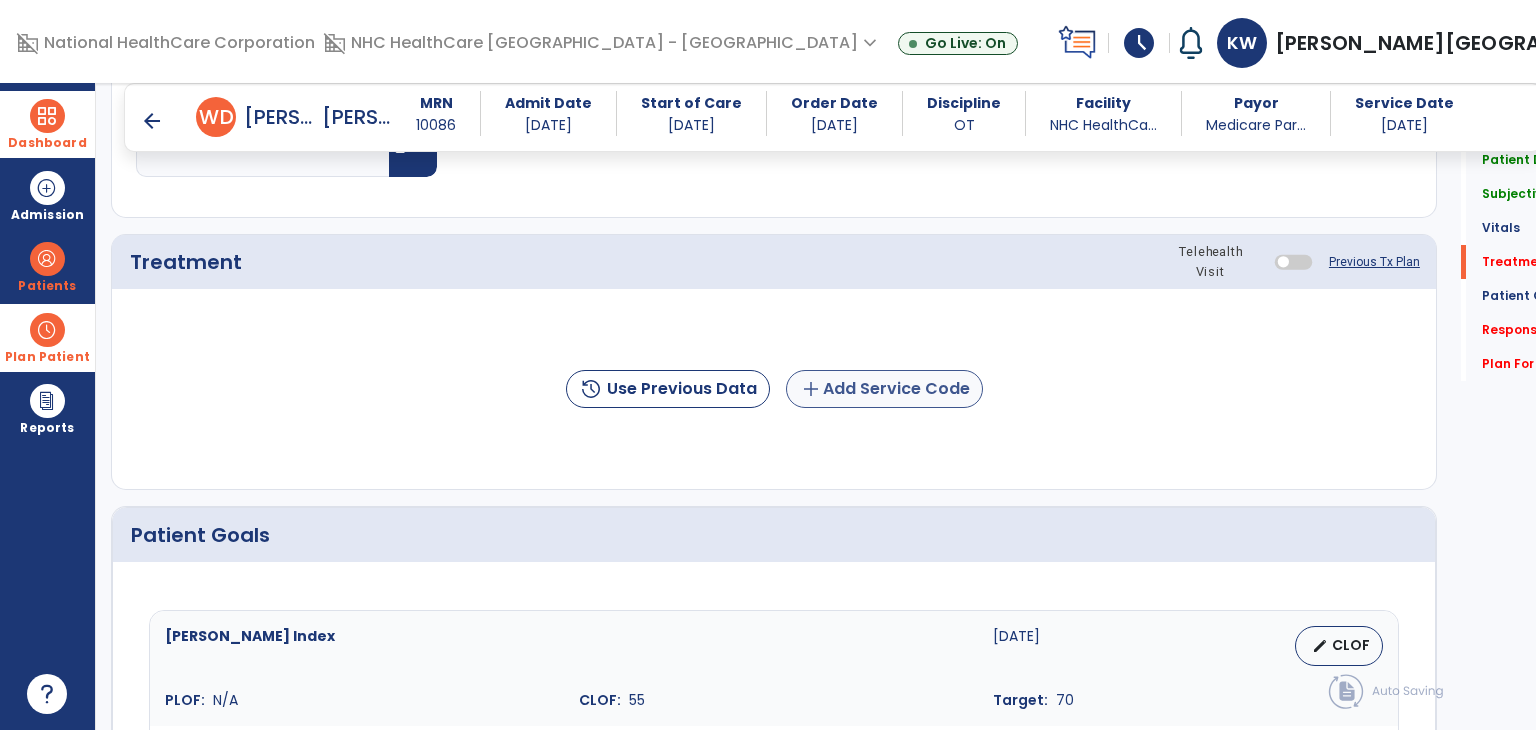 type on "**********" 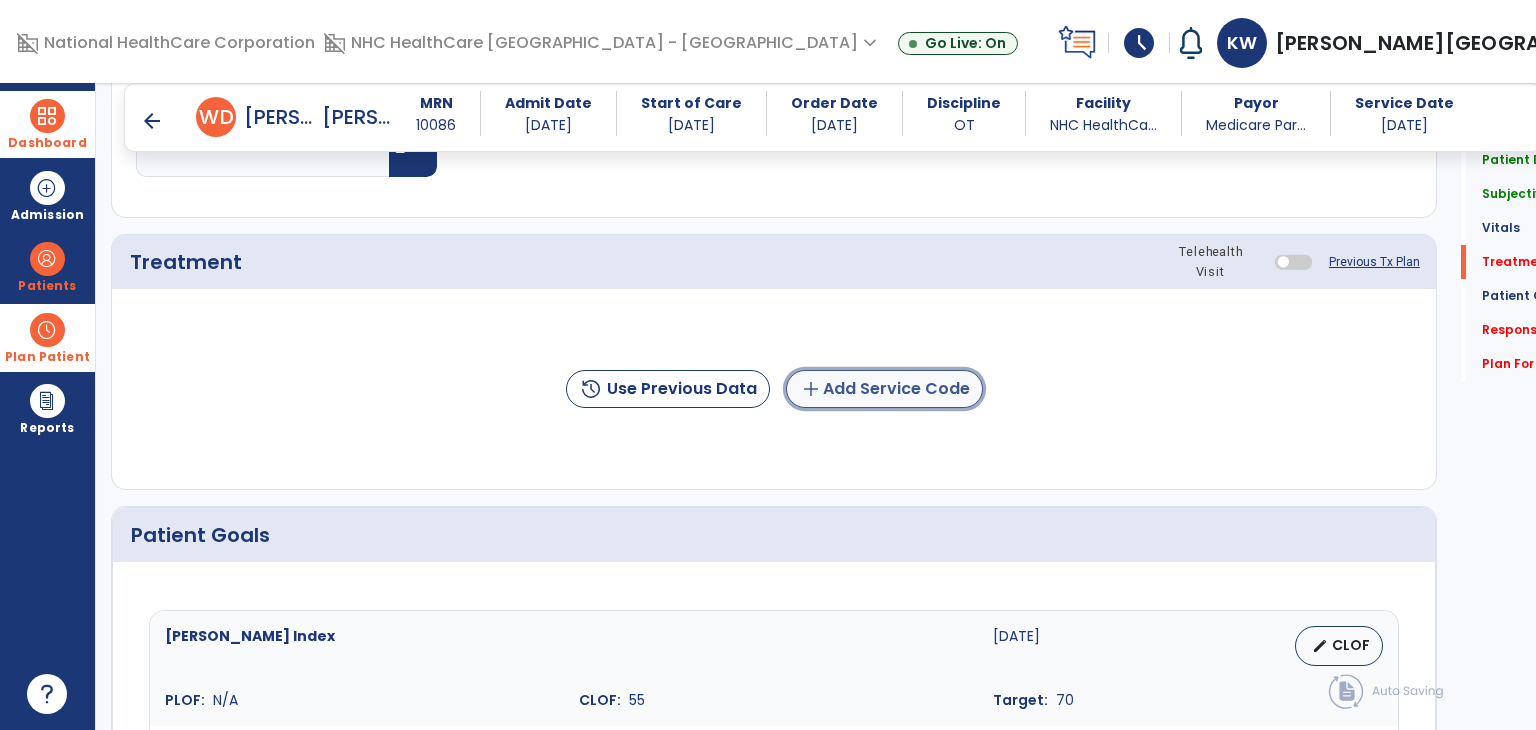 click on "add  Add Service Code" 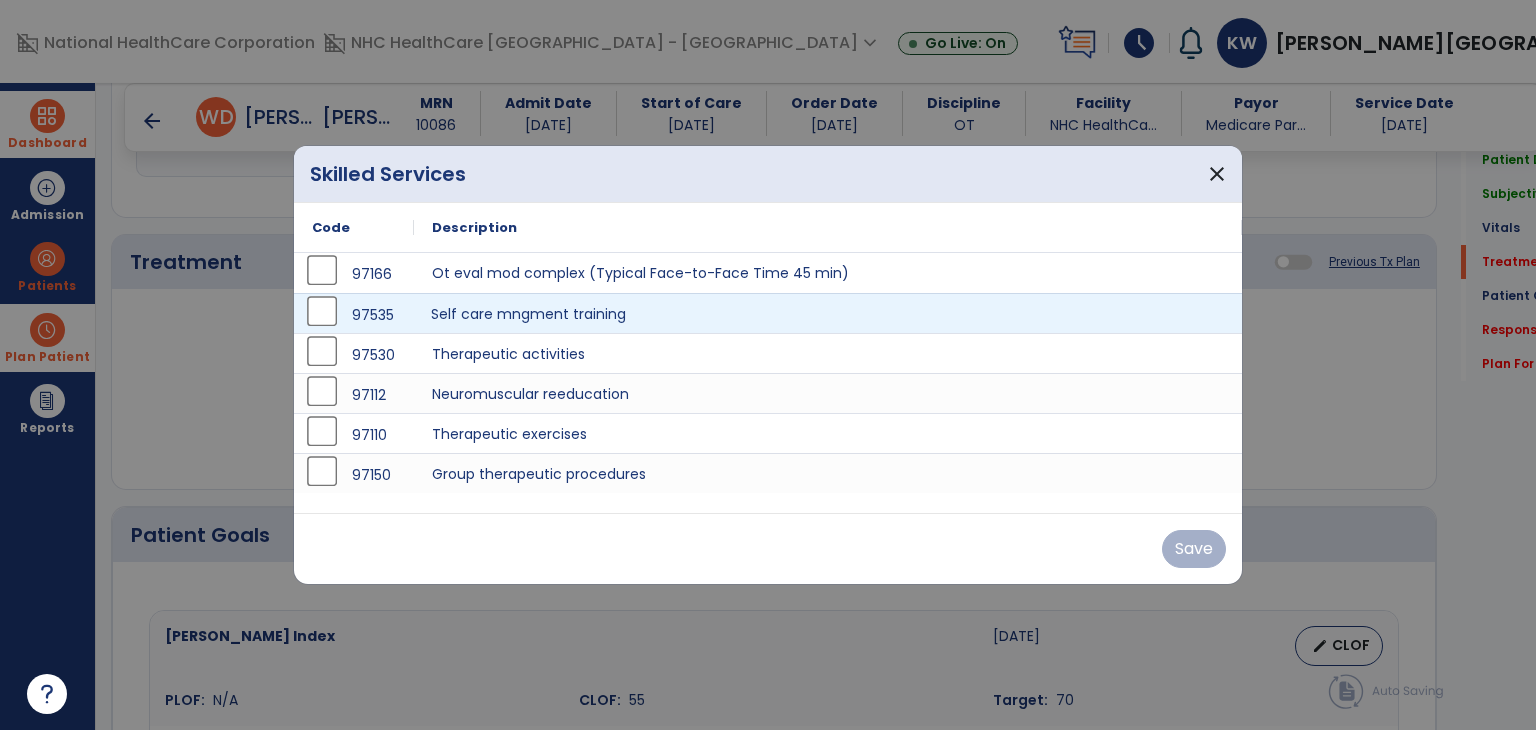 click on "Self care mngment training" at bounding box center [828, 313] 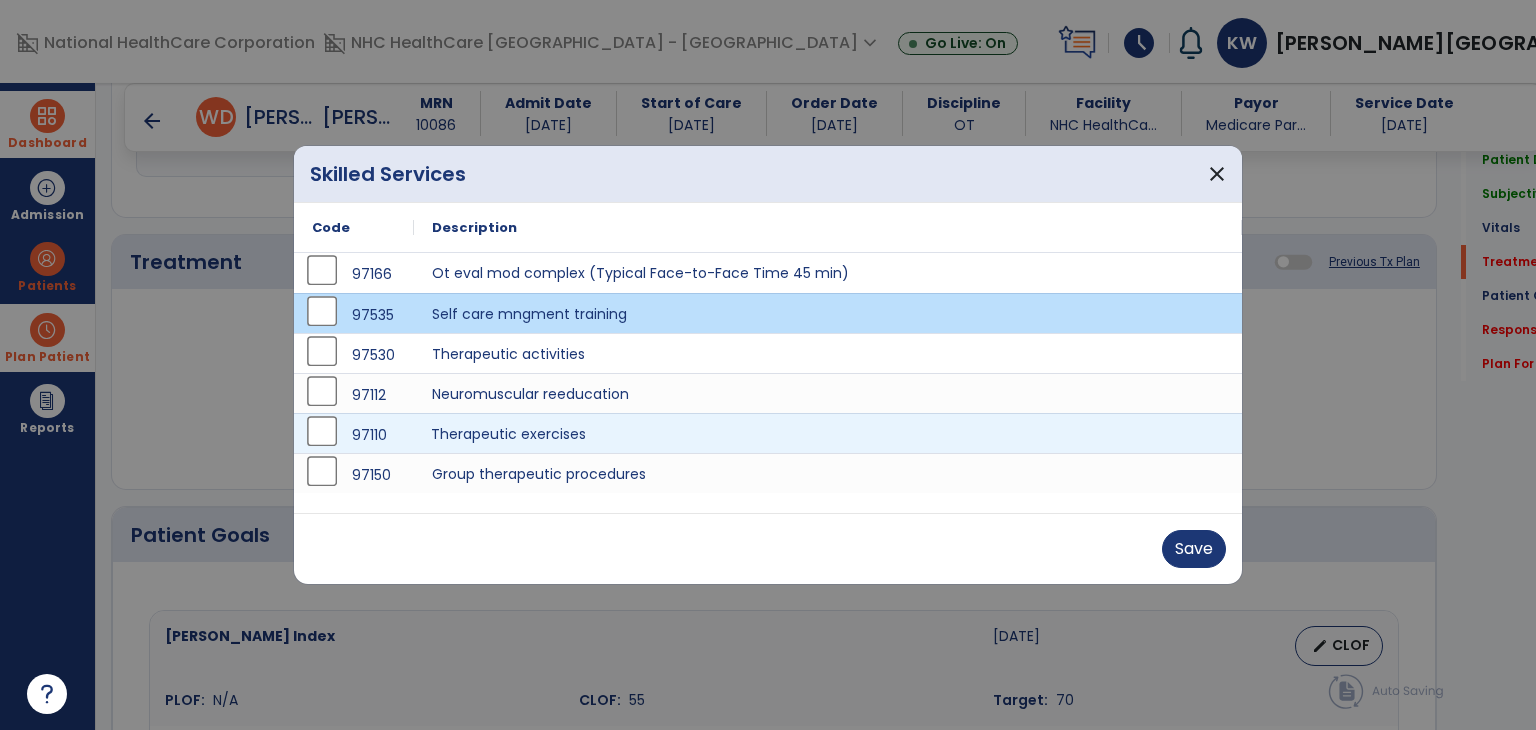 click on "Therapeutic exercises" at bounding box center (828, 433) 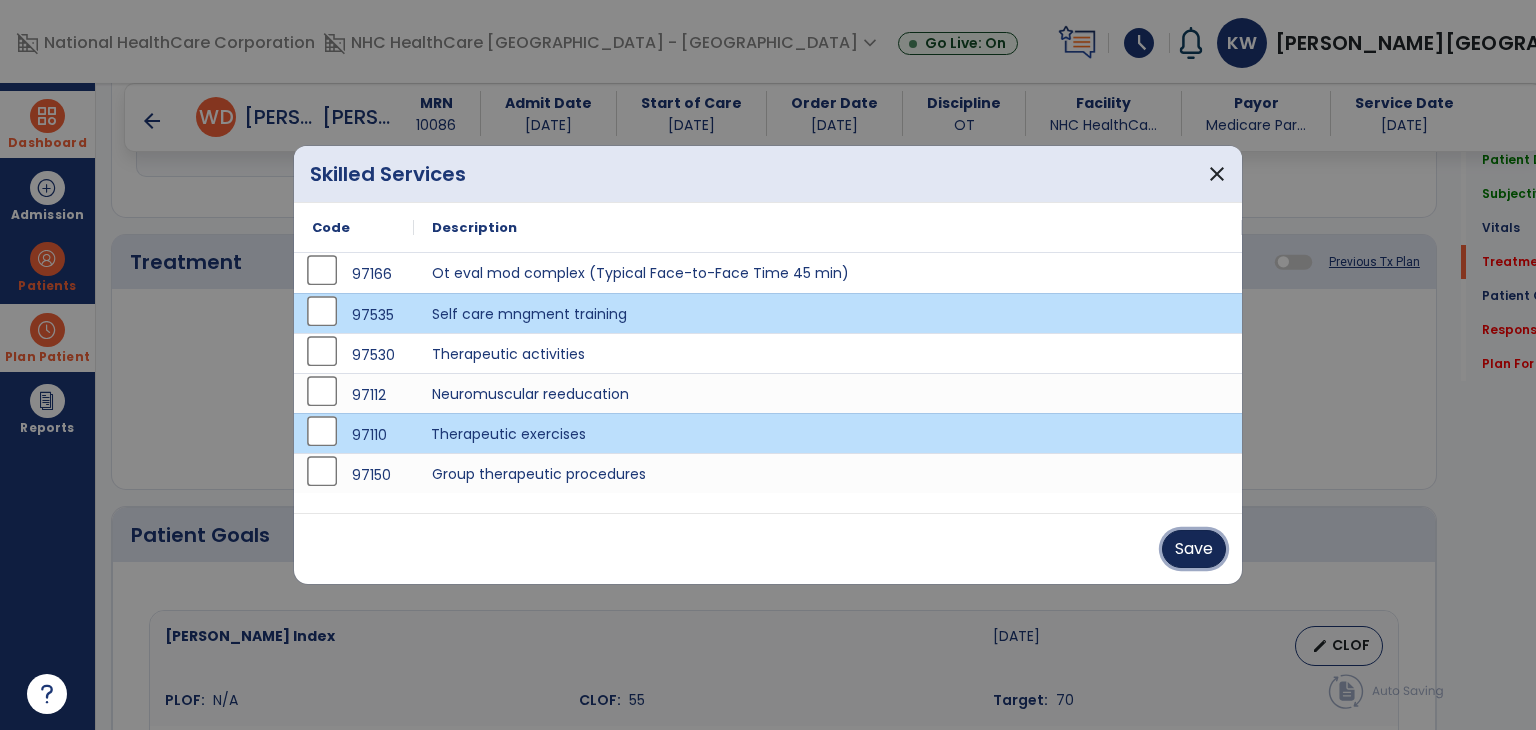 click on "Save" at bounding box center [1194, 549] 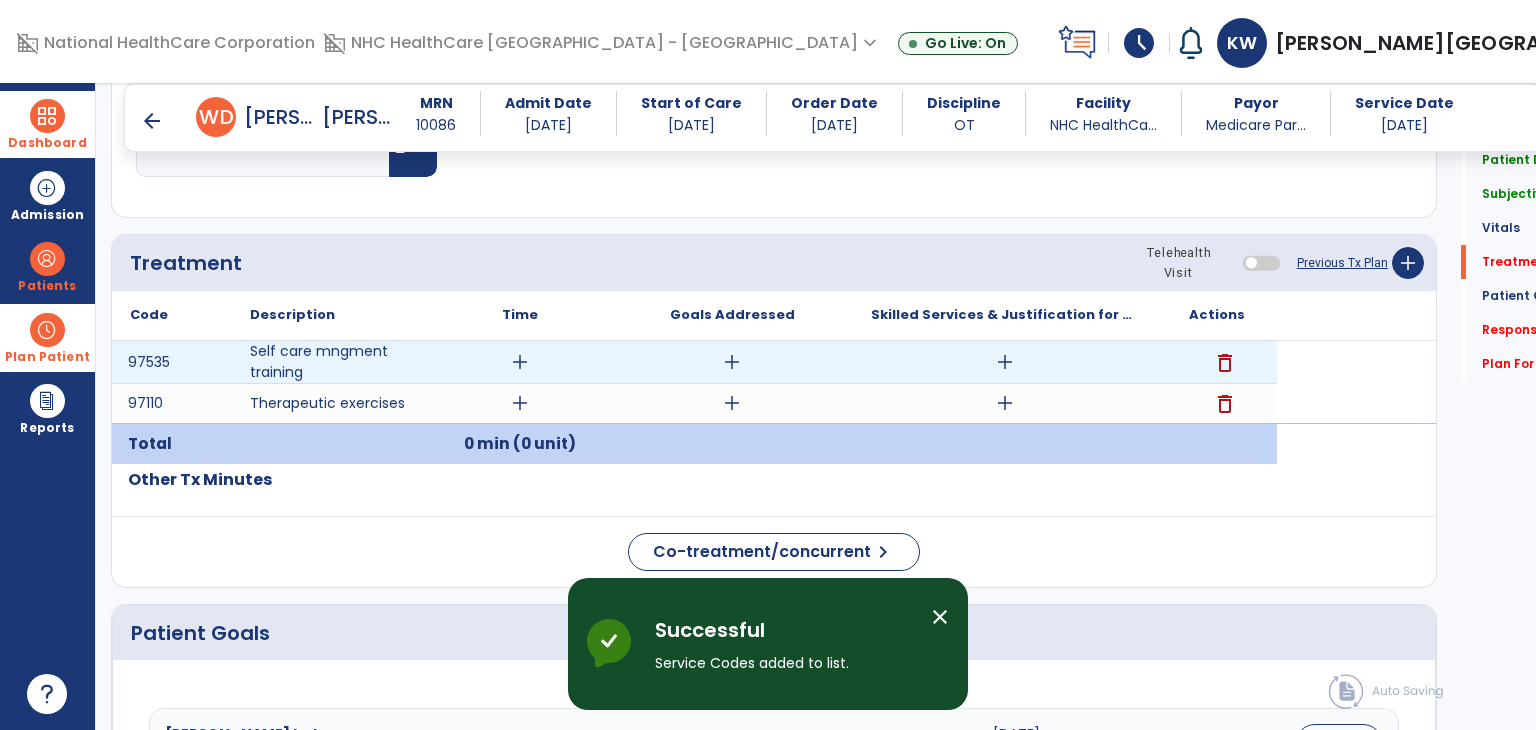 click on "add" at bounding box center (520, 362) 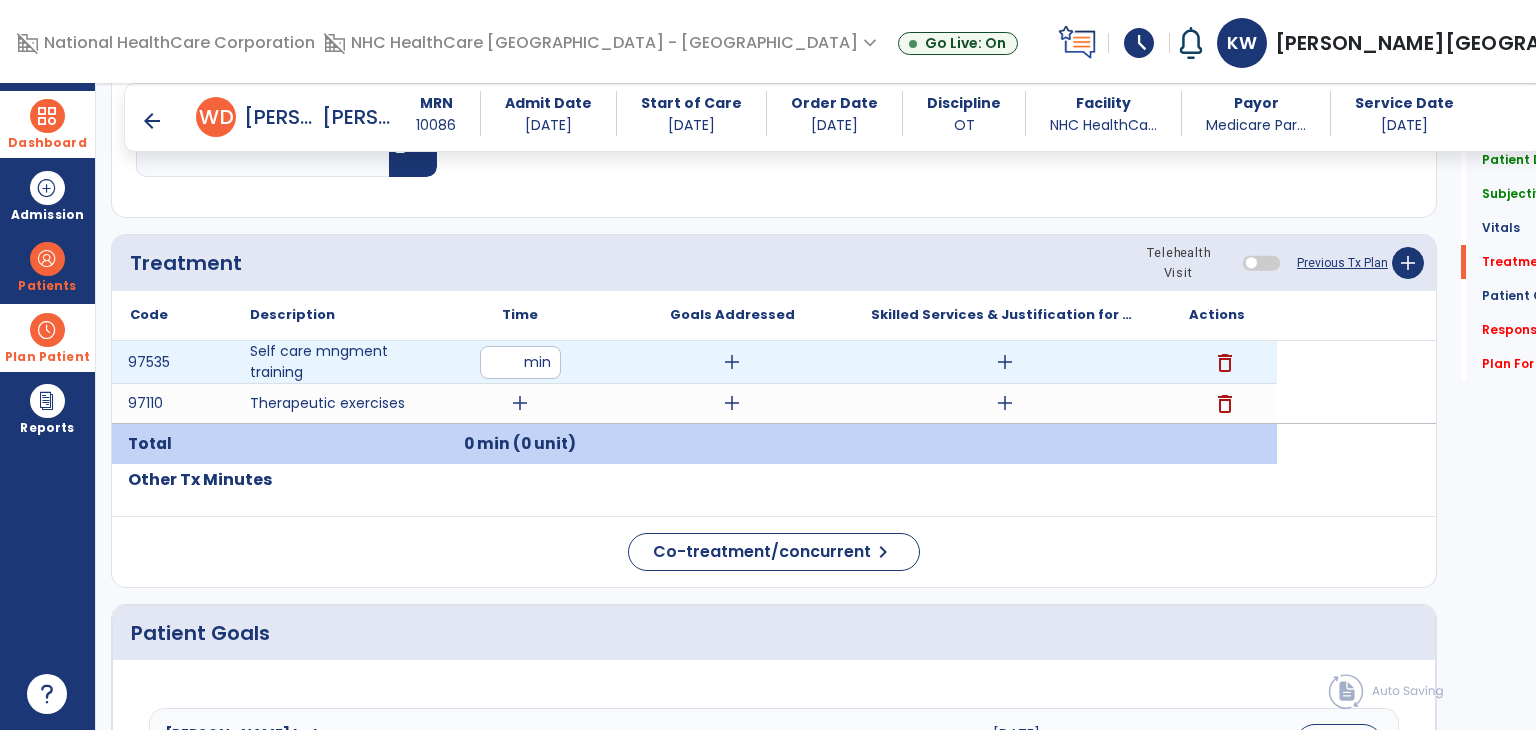 type on "**" 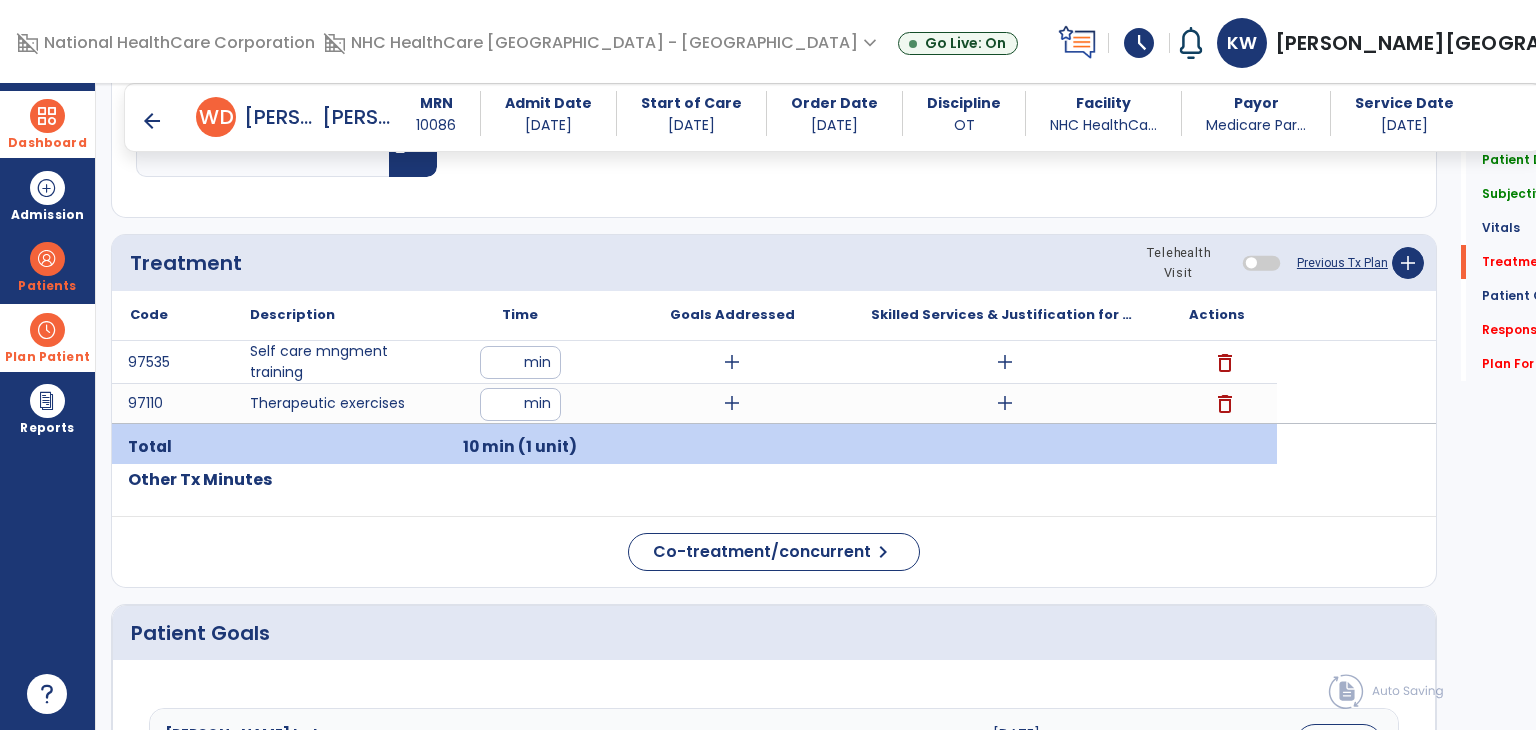 type on "**" 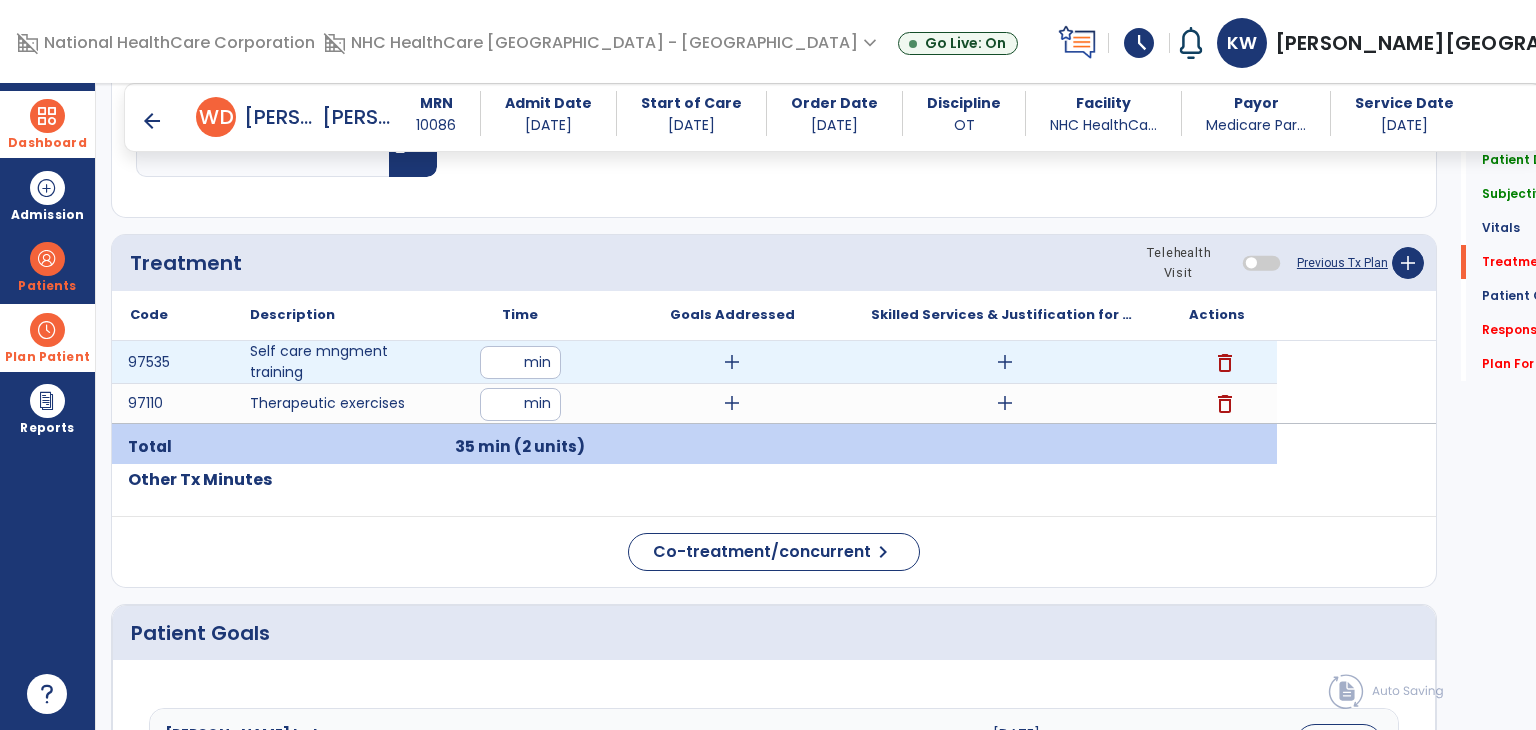 click on "add" at bounding box center [1005, 362] 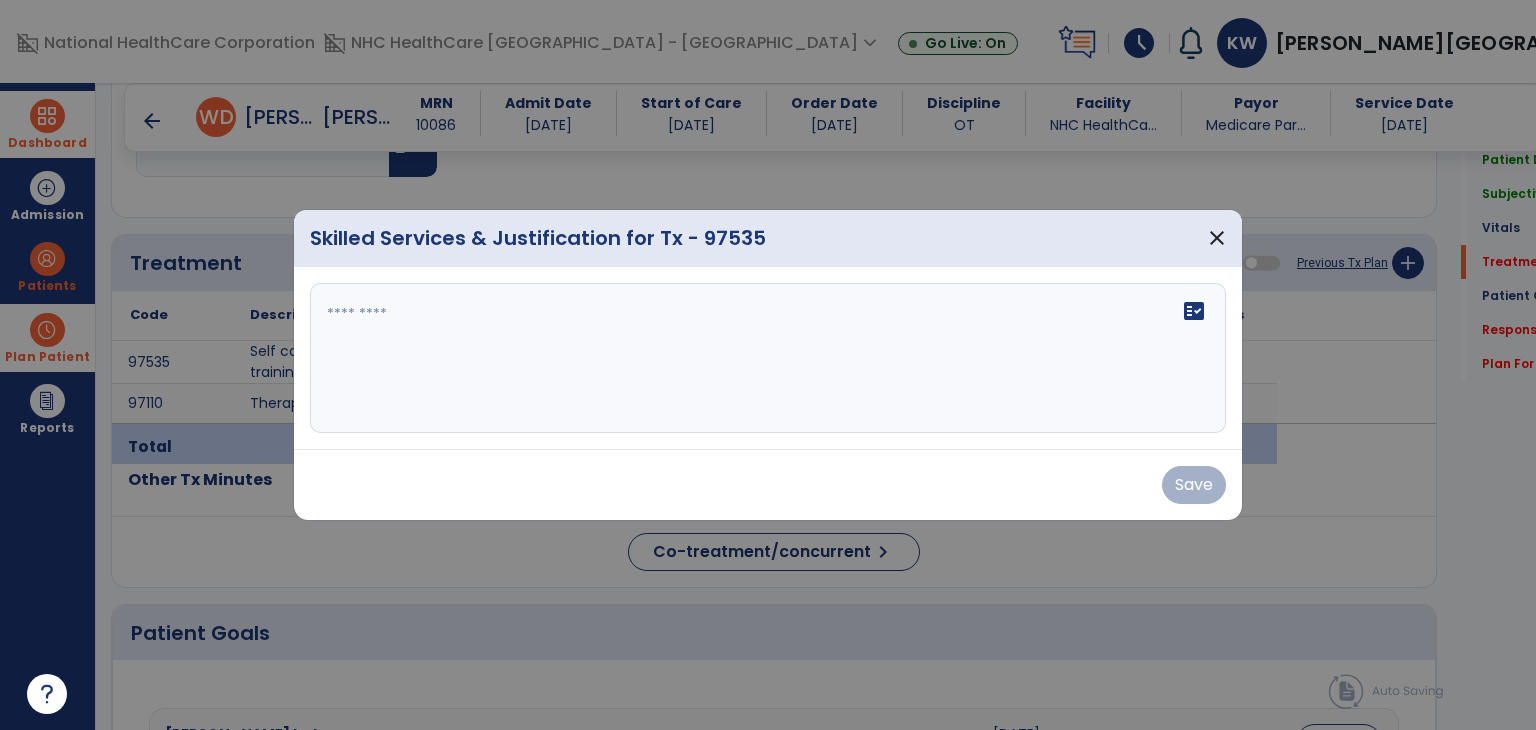 click on "fact_check" at bounding box center (768, 358) 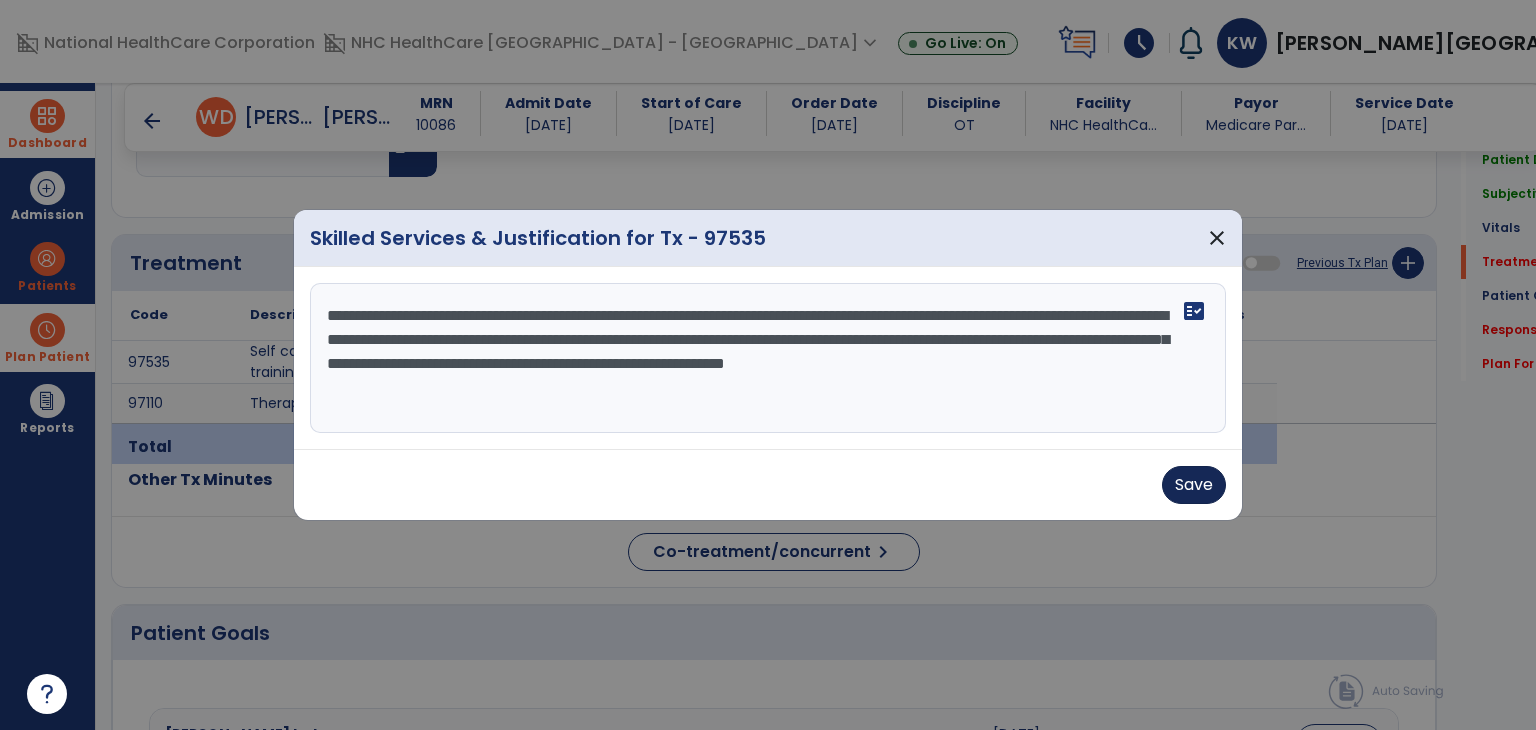 type on "**********" 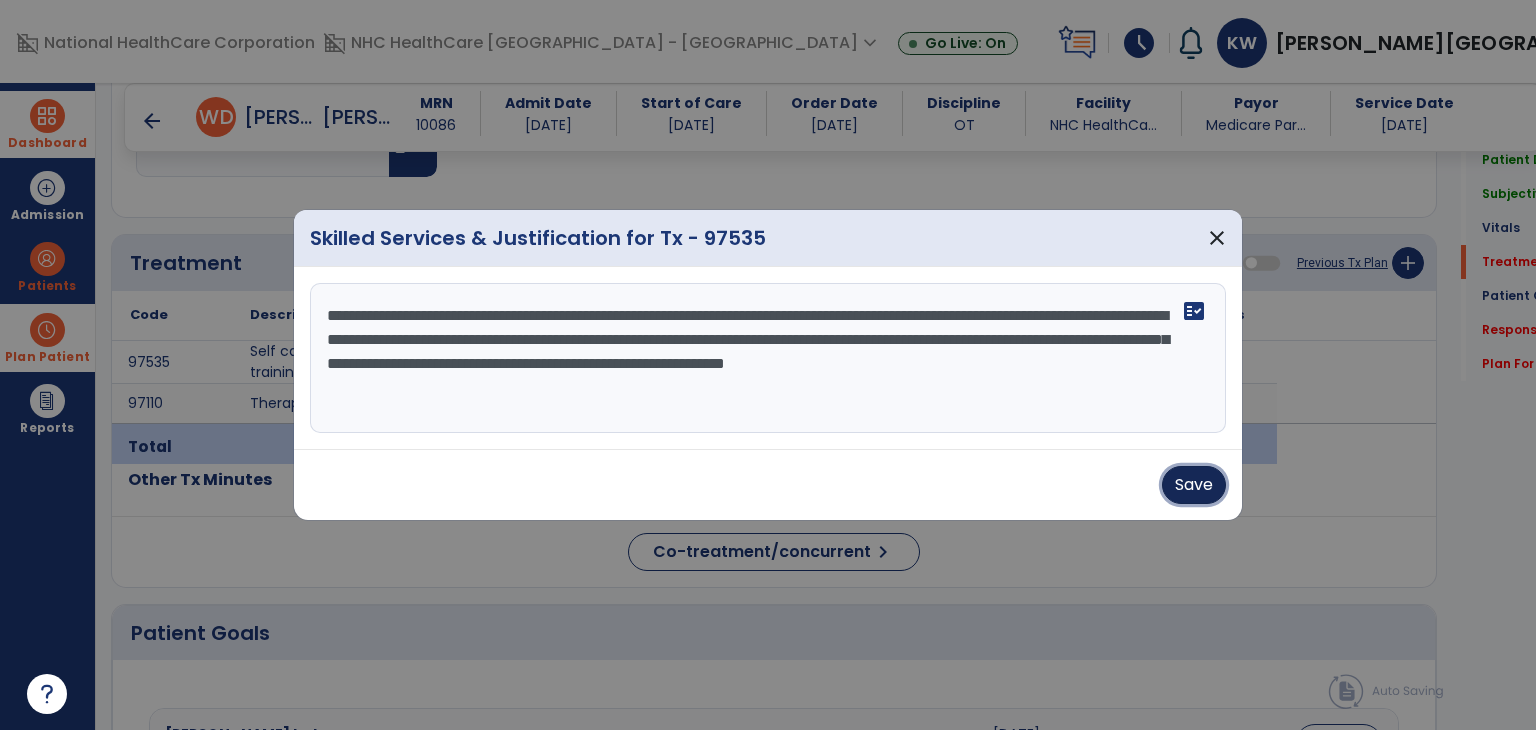 click on "Save" at bounding box center (1194, 485) 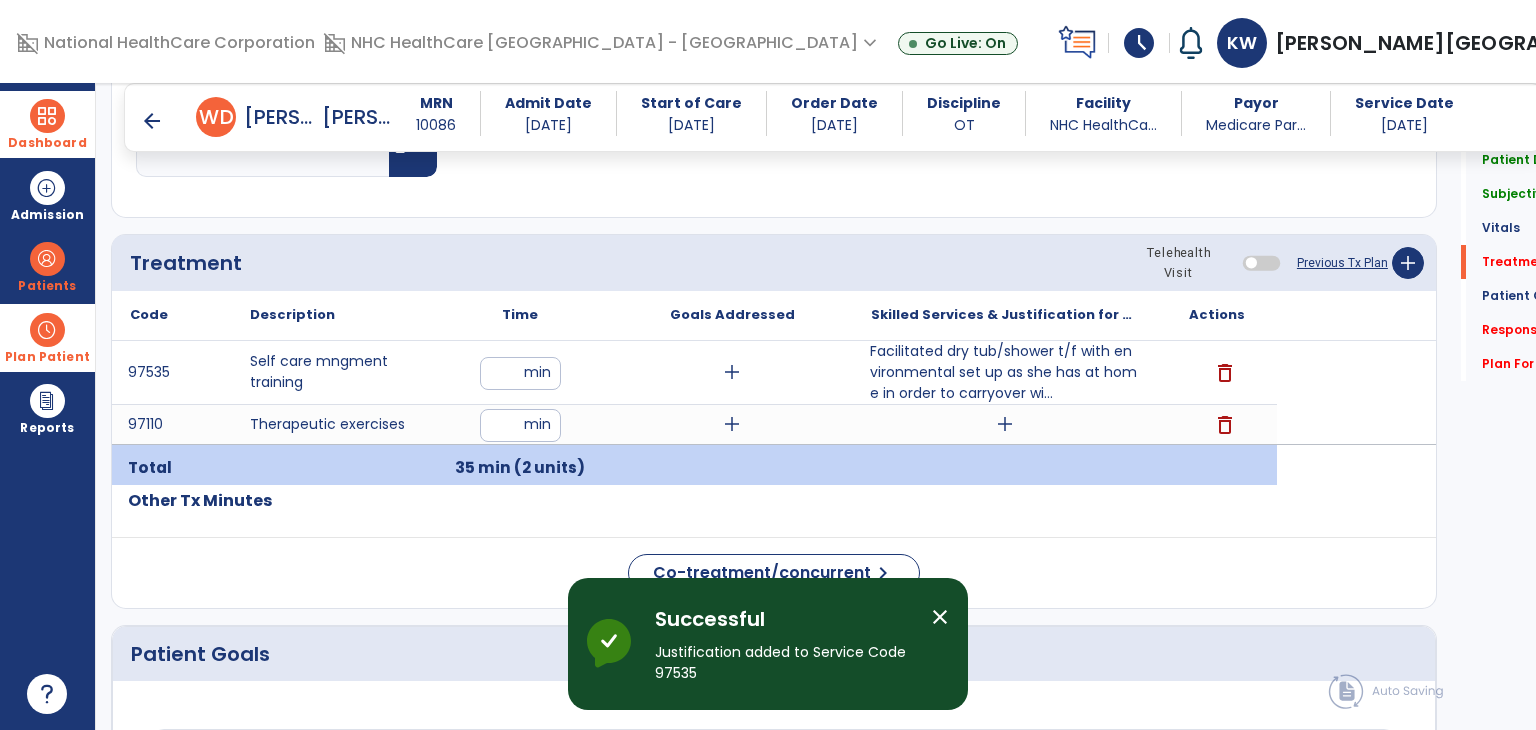 click on "arrow_back" at bounding box center (152, 121) 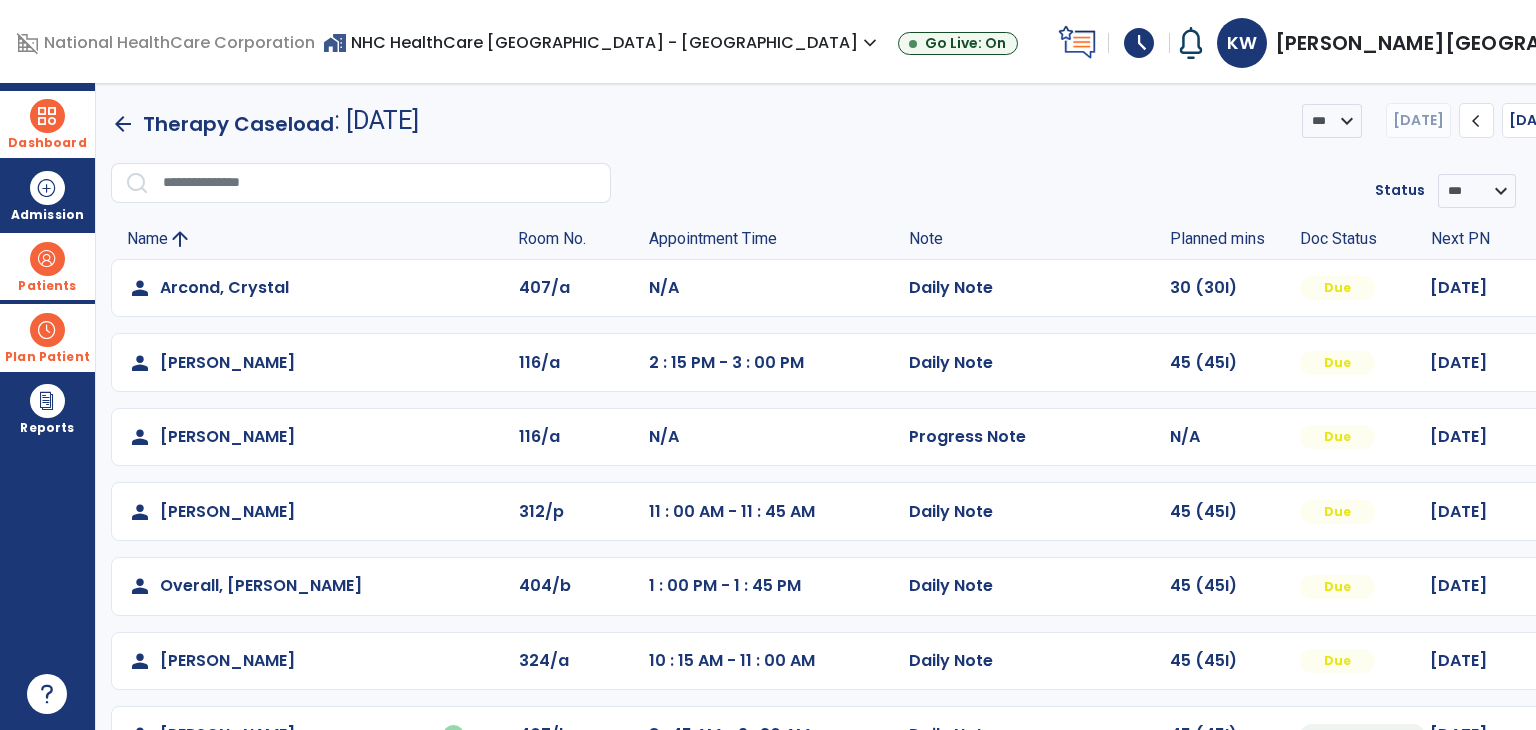 click at bounding box center (47, 259) 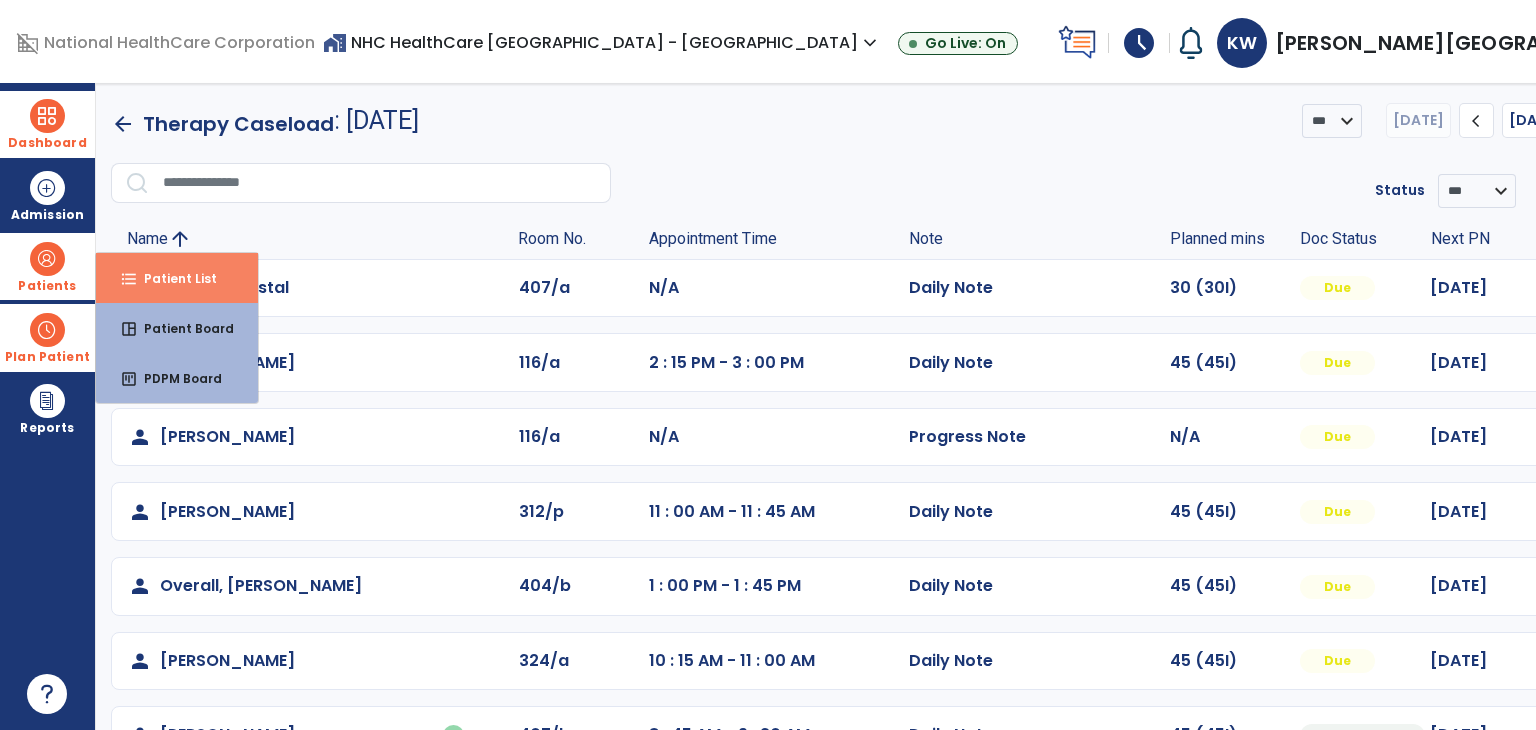 click on "format_list_bulleted  Patient List" at bounding box center (177, 278) 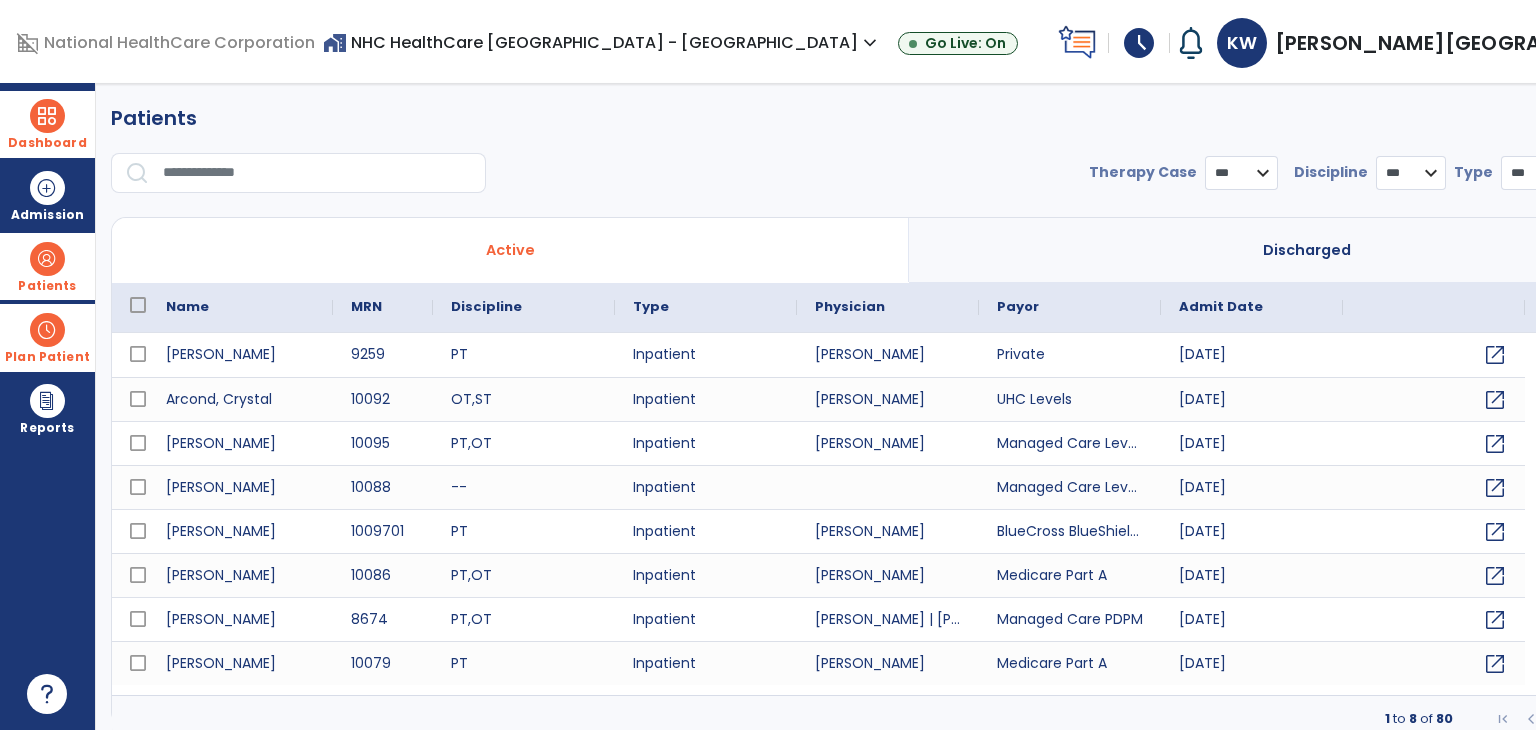 click at bounding box center (317, 173) 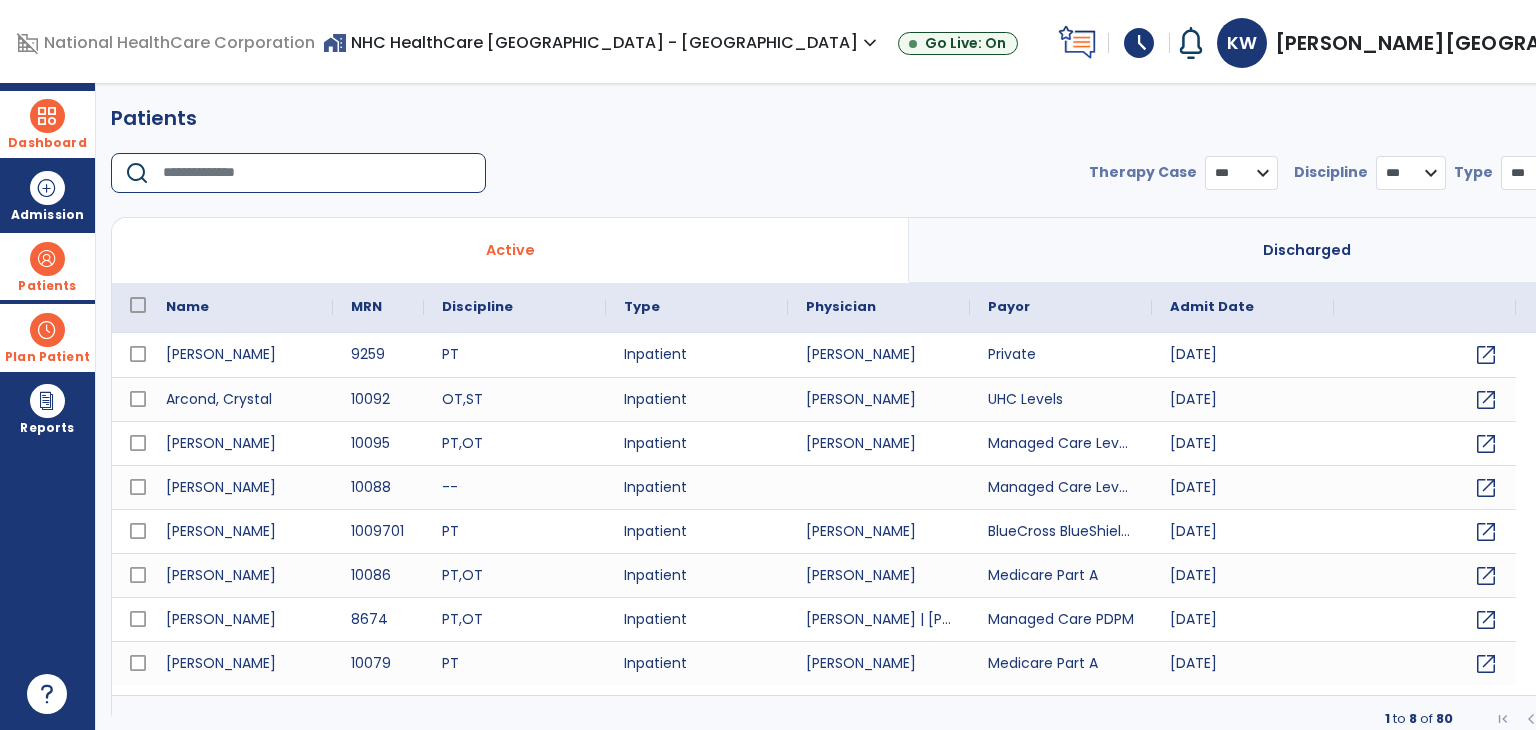 select on "***" 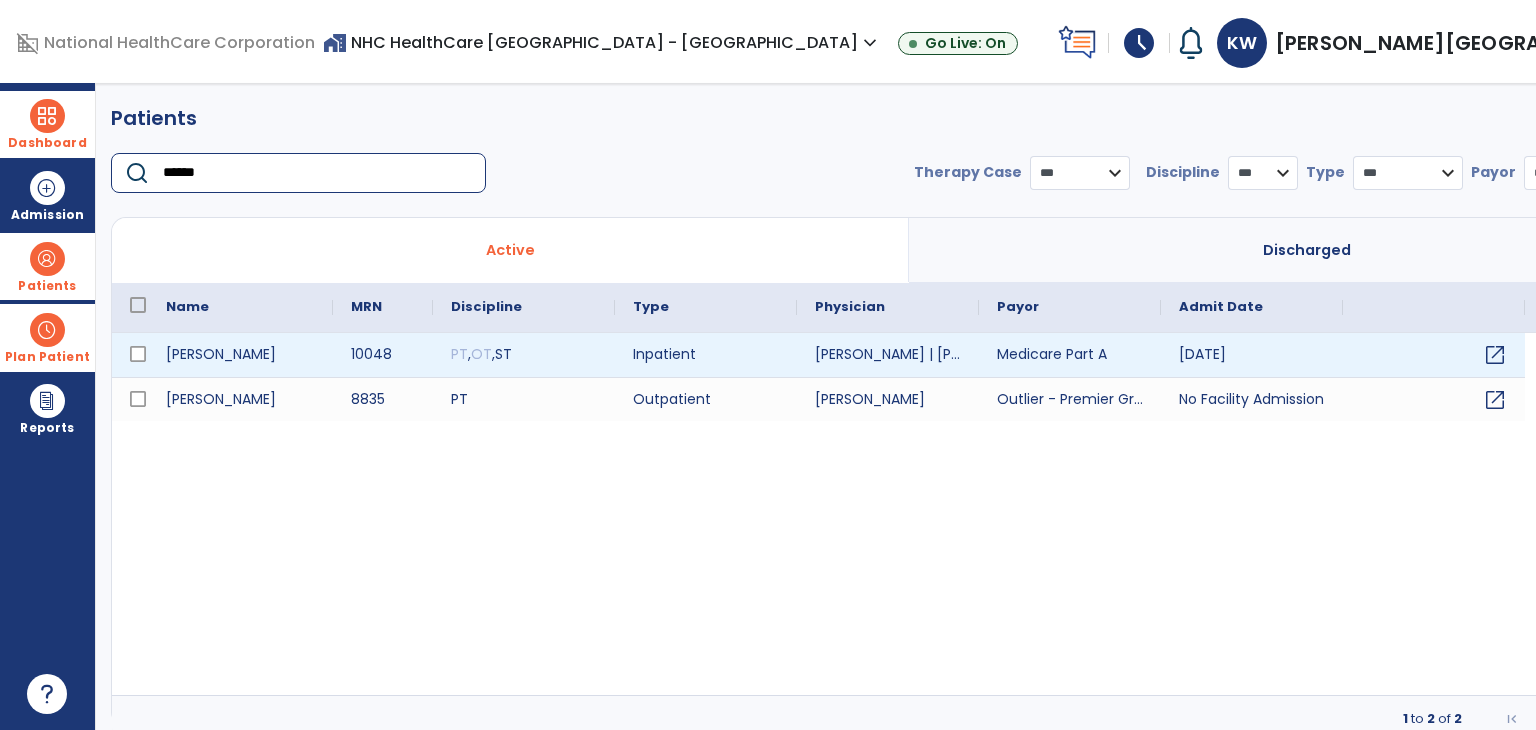 type on "******" 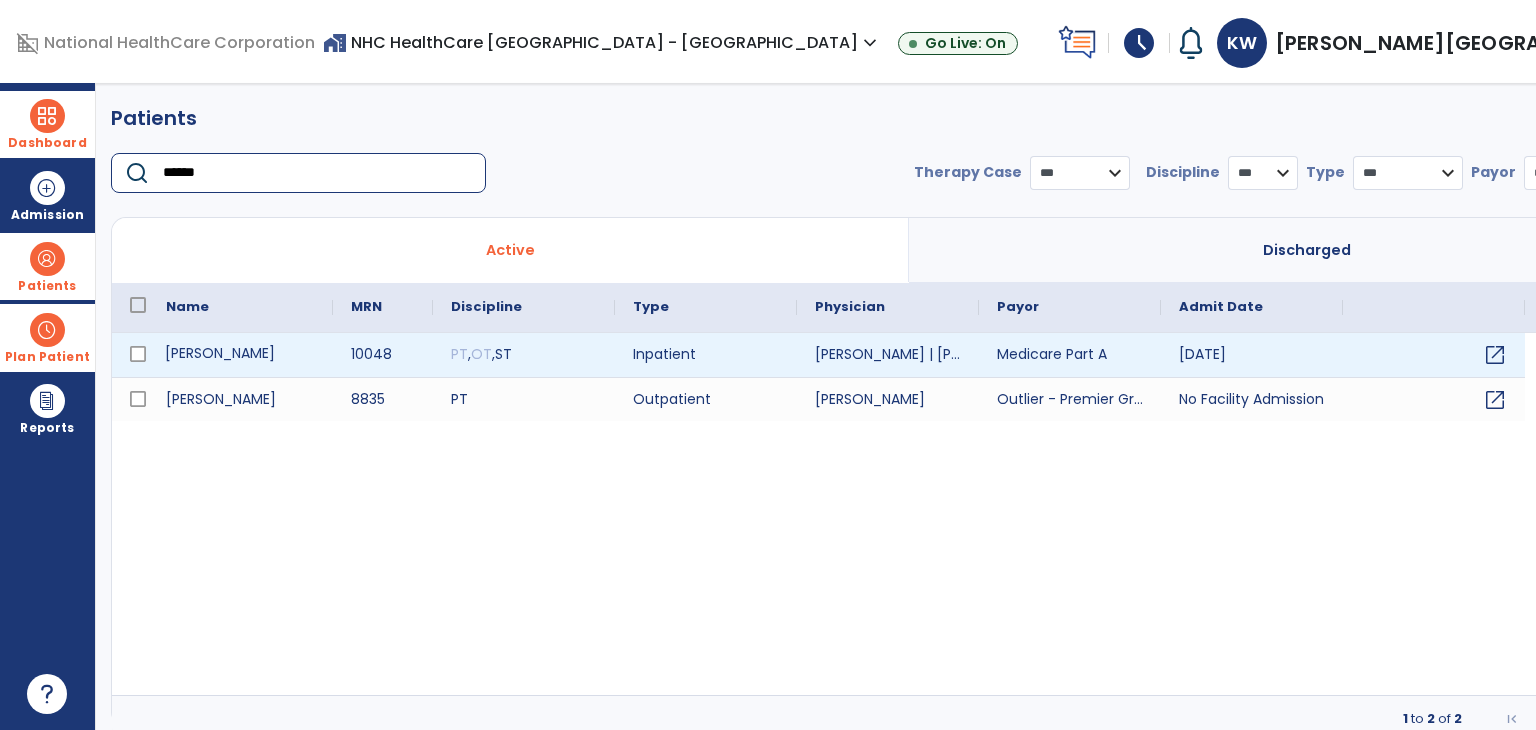 click on "[PERSON_NAME]" at bounding box center [240, 355] 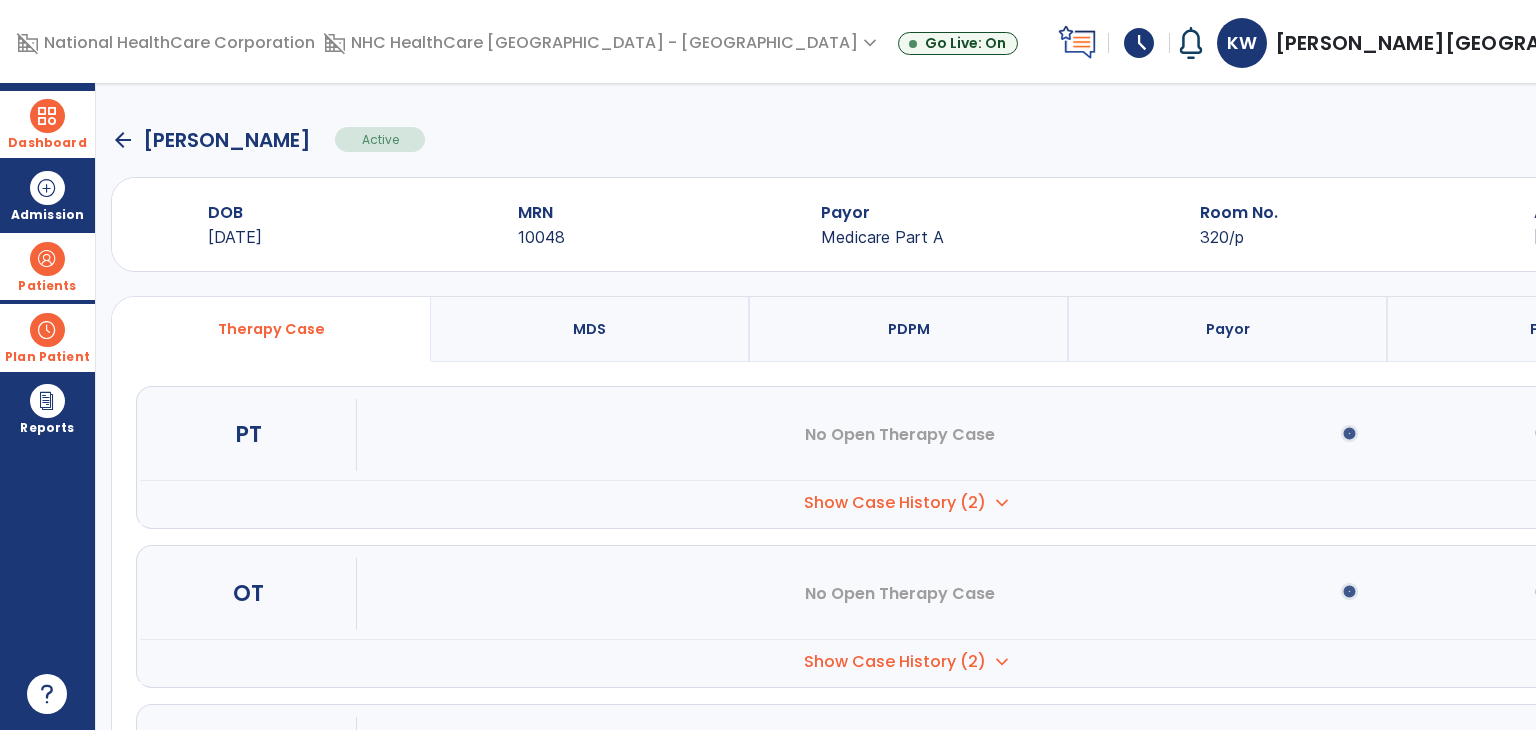 click on "arrow_back" 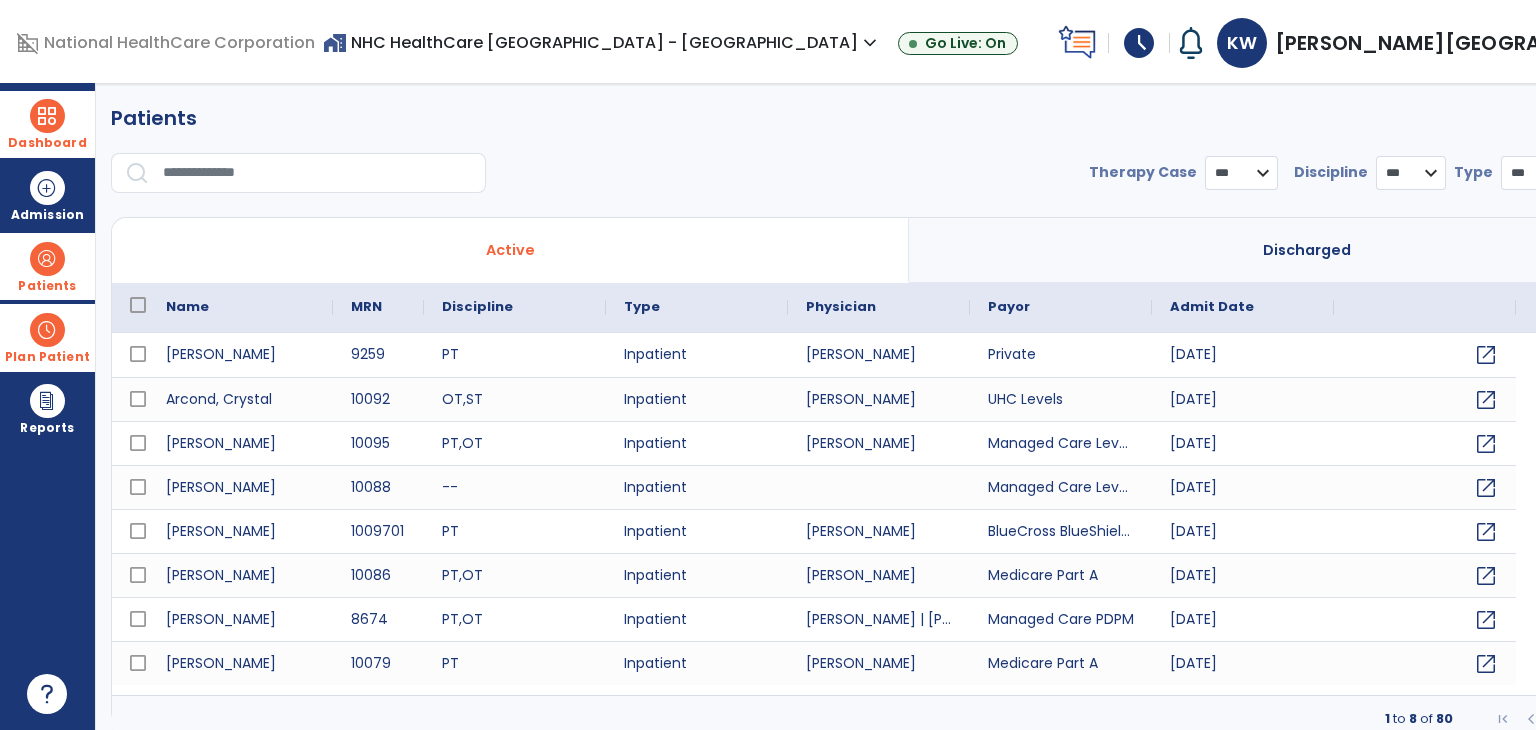 select on "***" 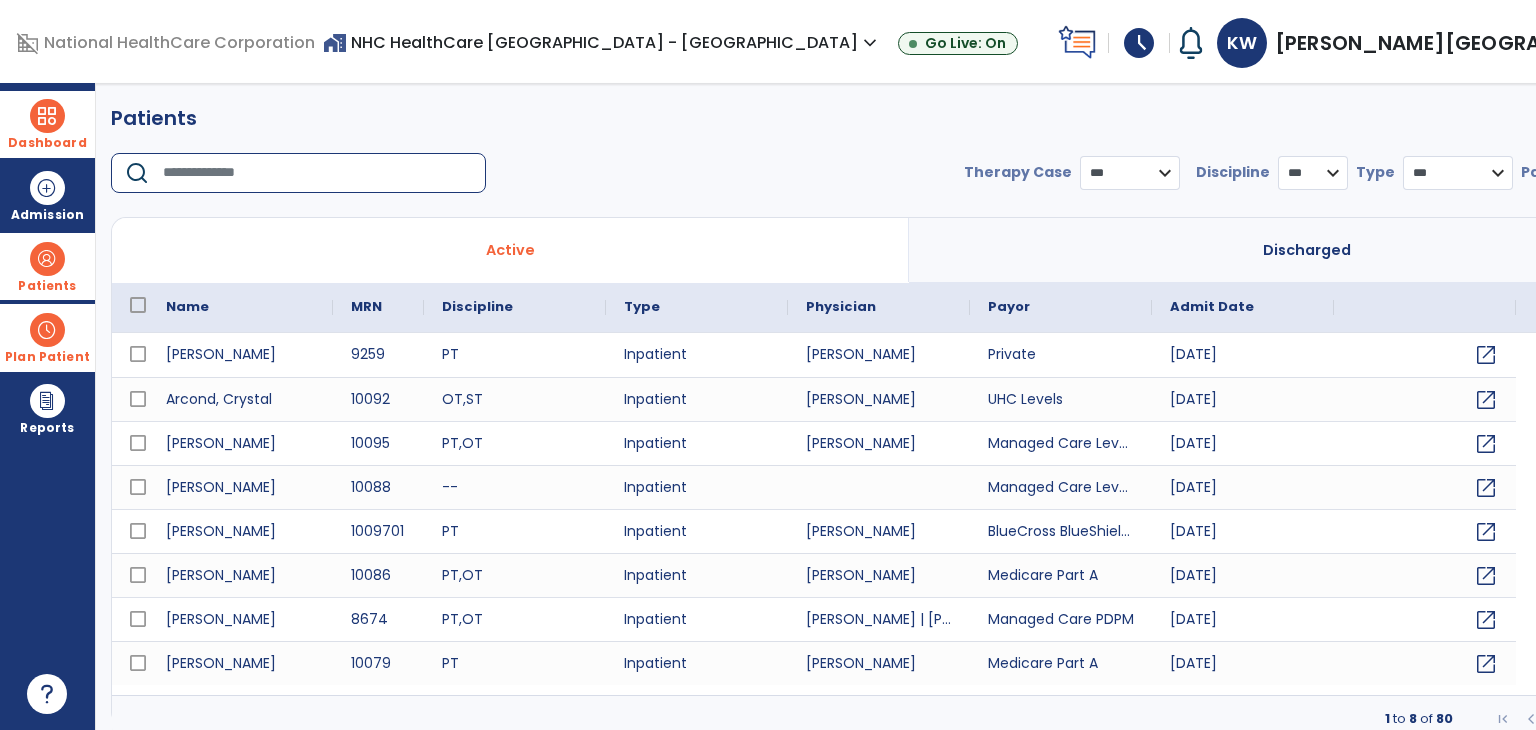 click at bounding box center (317, 173) 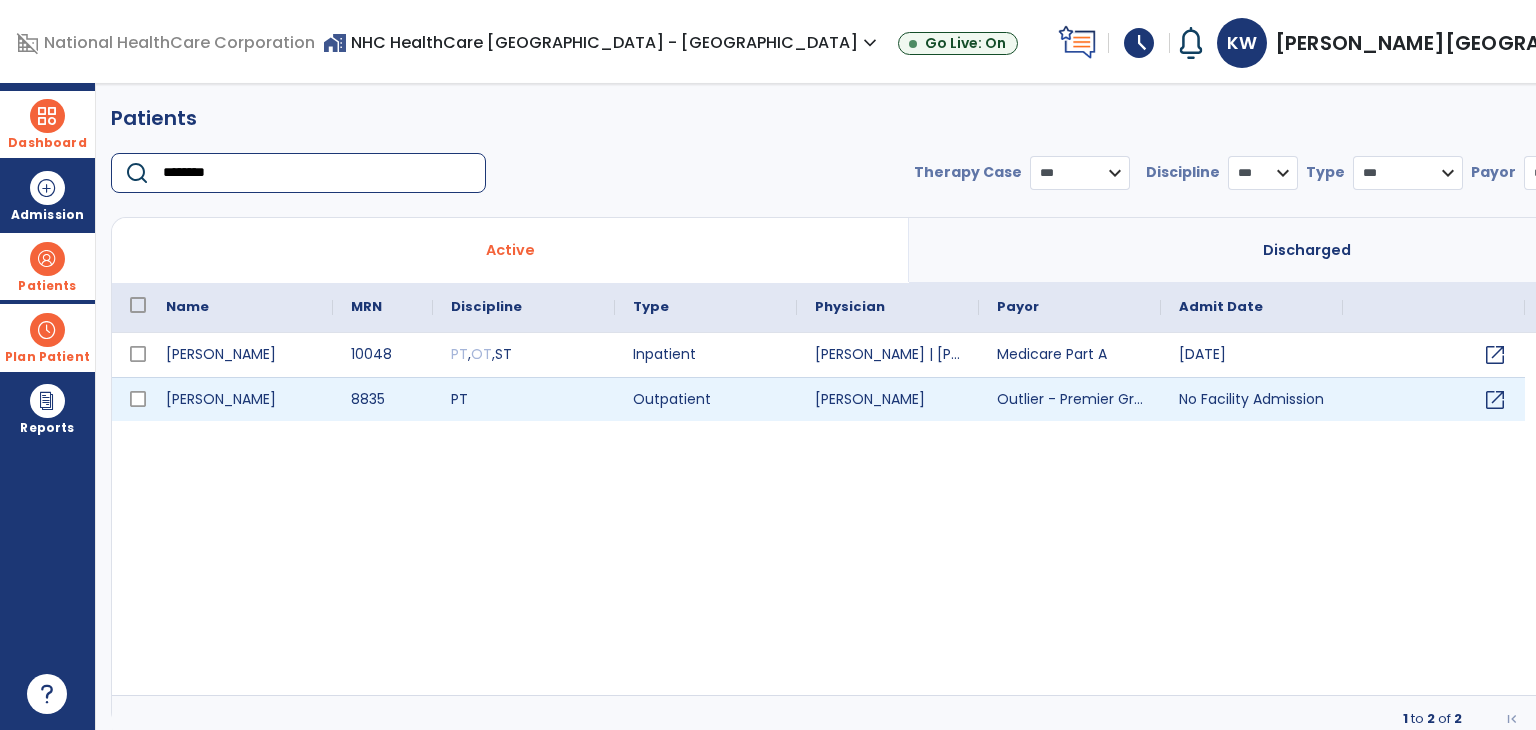 type on "********" 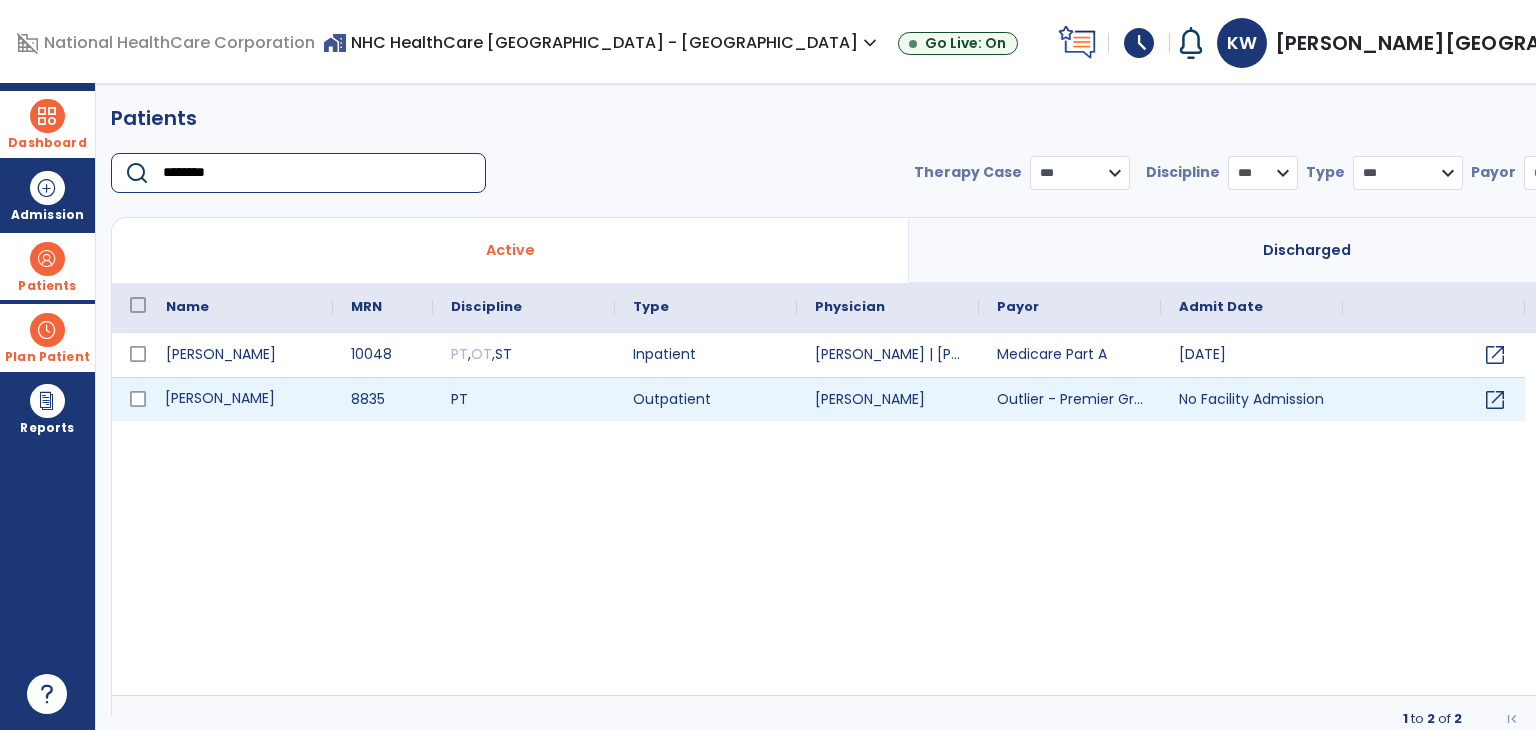 click on "[PERSON_NAME]" at bounding box center [240, 399] 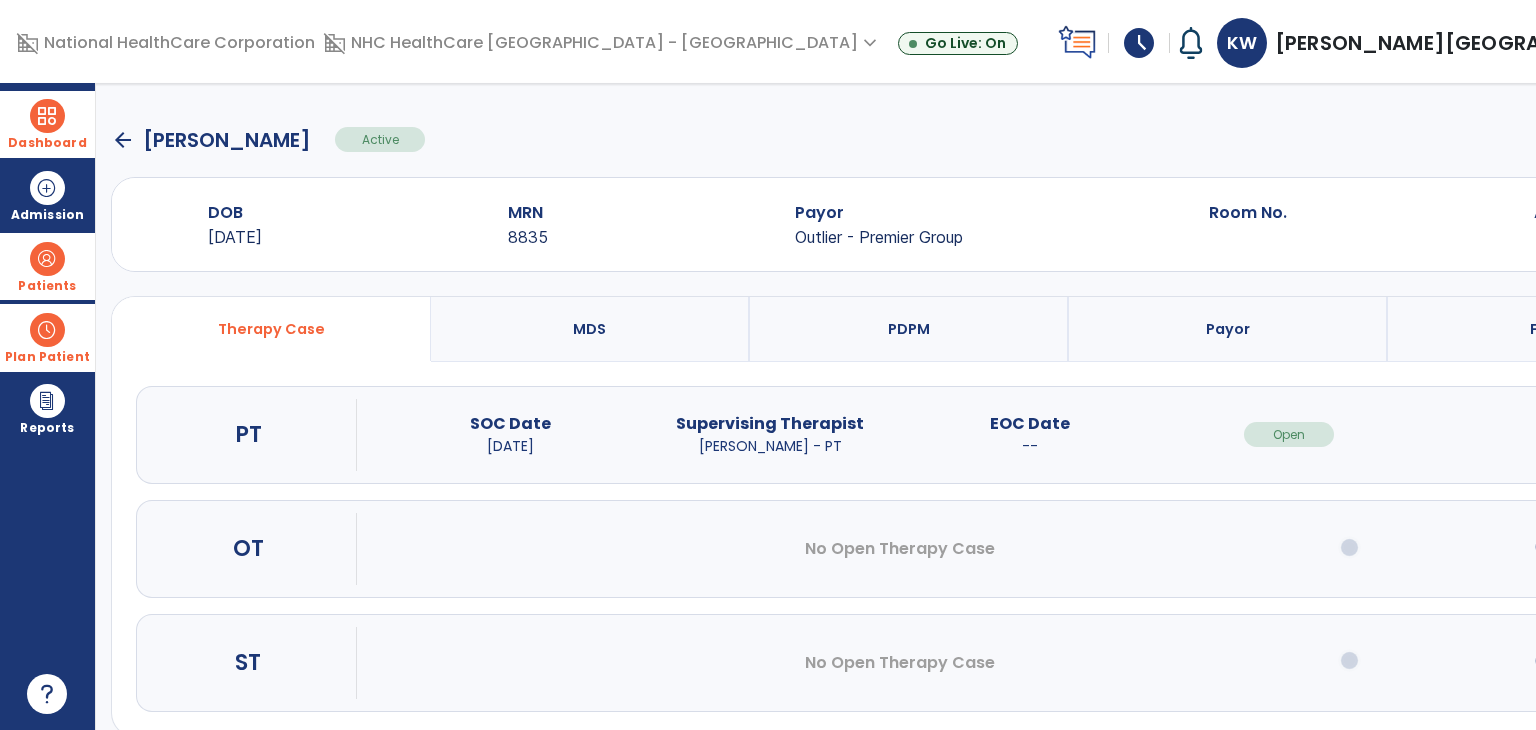 click on "open_in_new" at bounding box center [1549, 434] 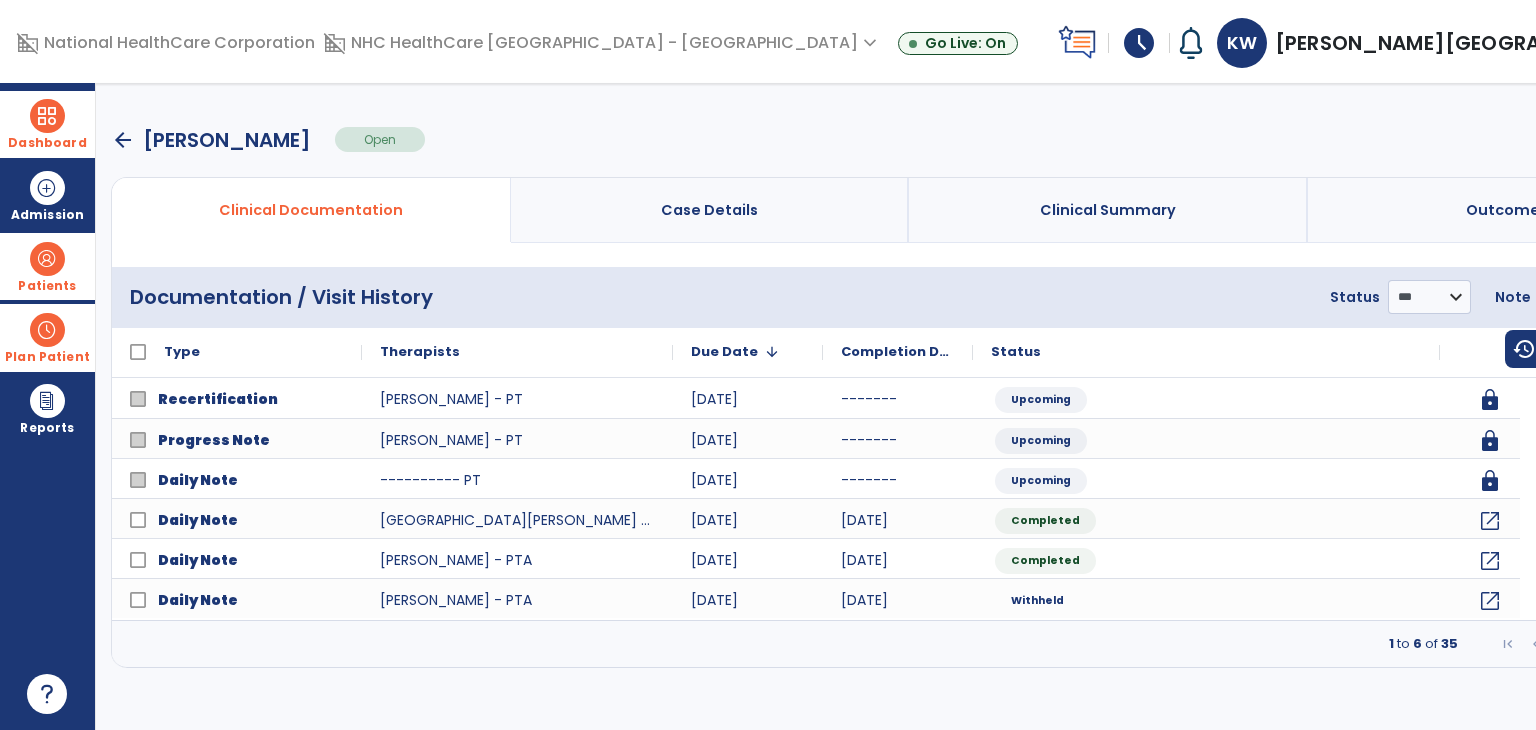 click on "arrow_back" at bounding box center [123, 140] 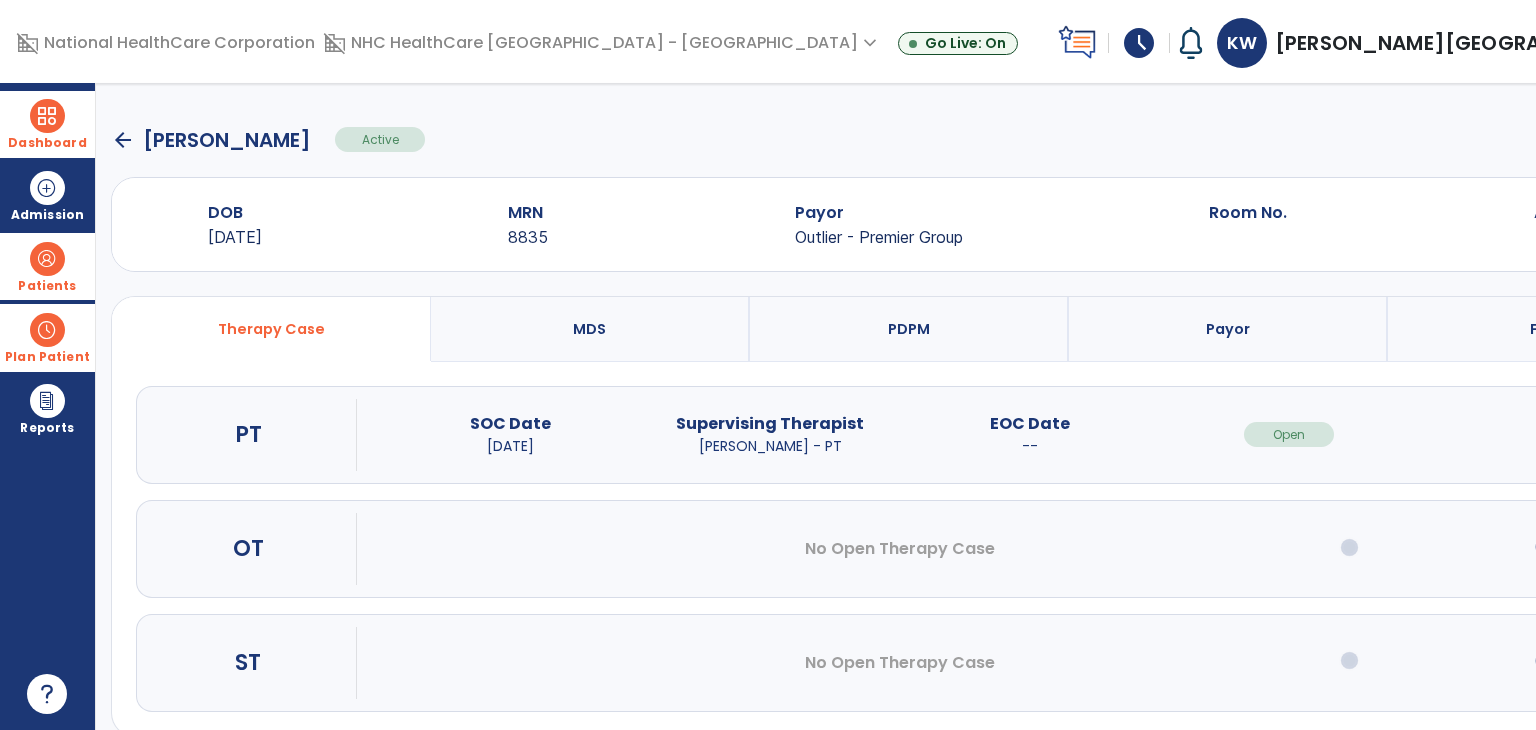 click on "arrow_back" 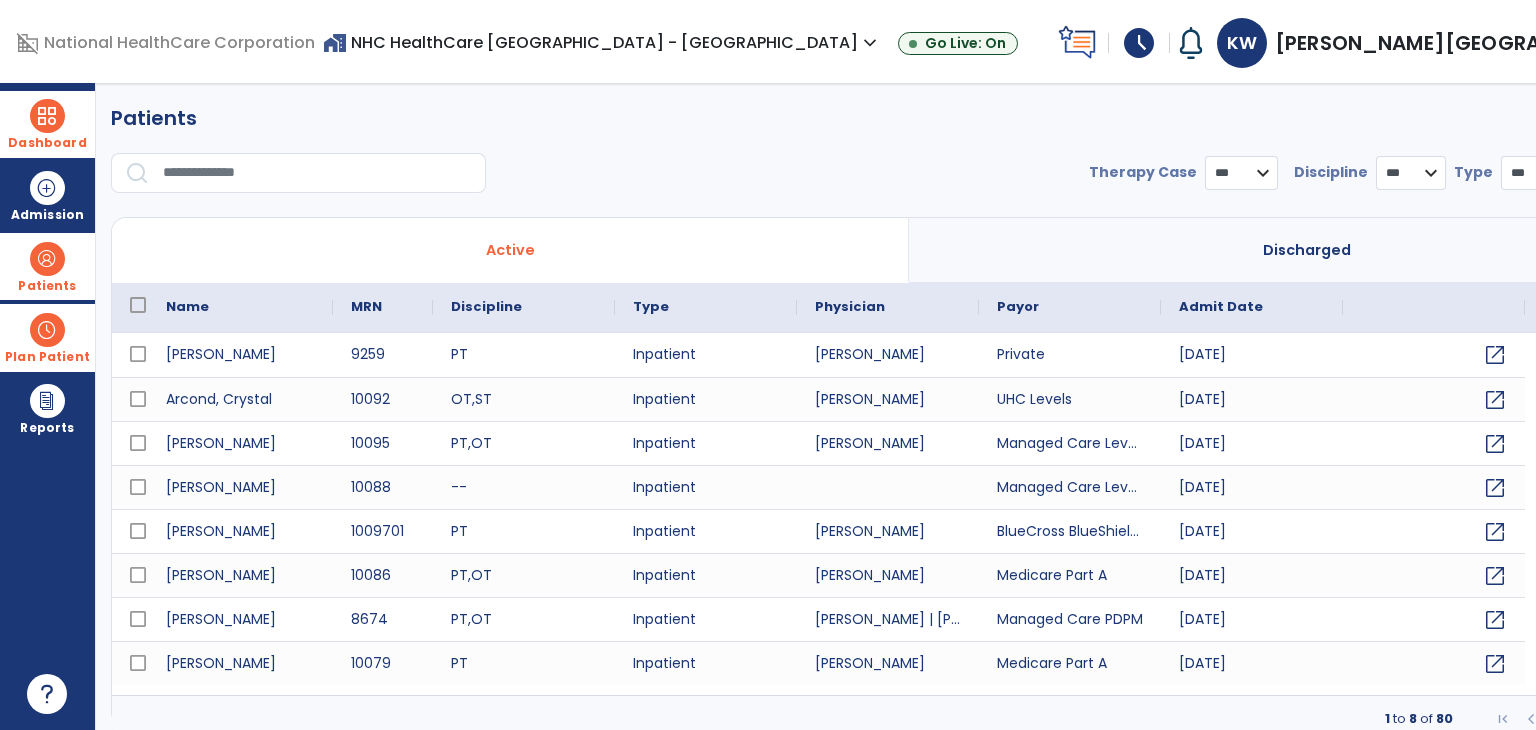 drag, startPoint x: 70, startPoint y: 130, endPoint x: 152, endPoint y: 135, distance: 82.1523 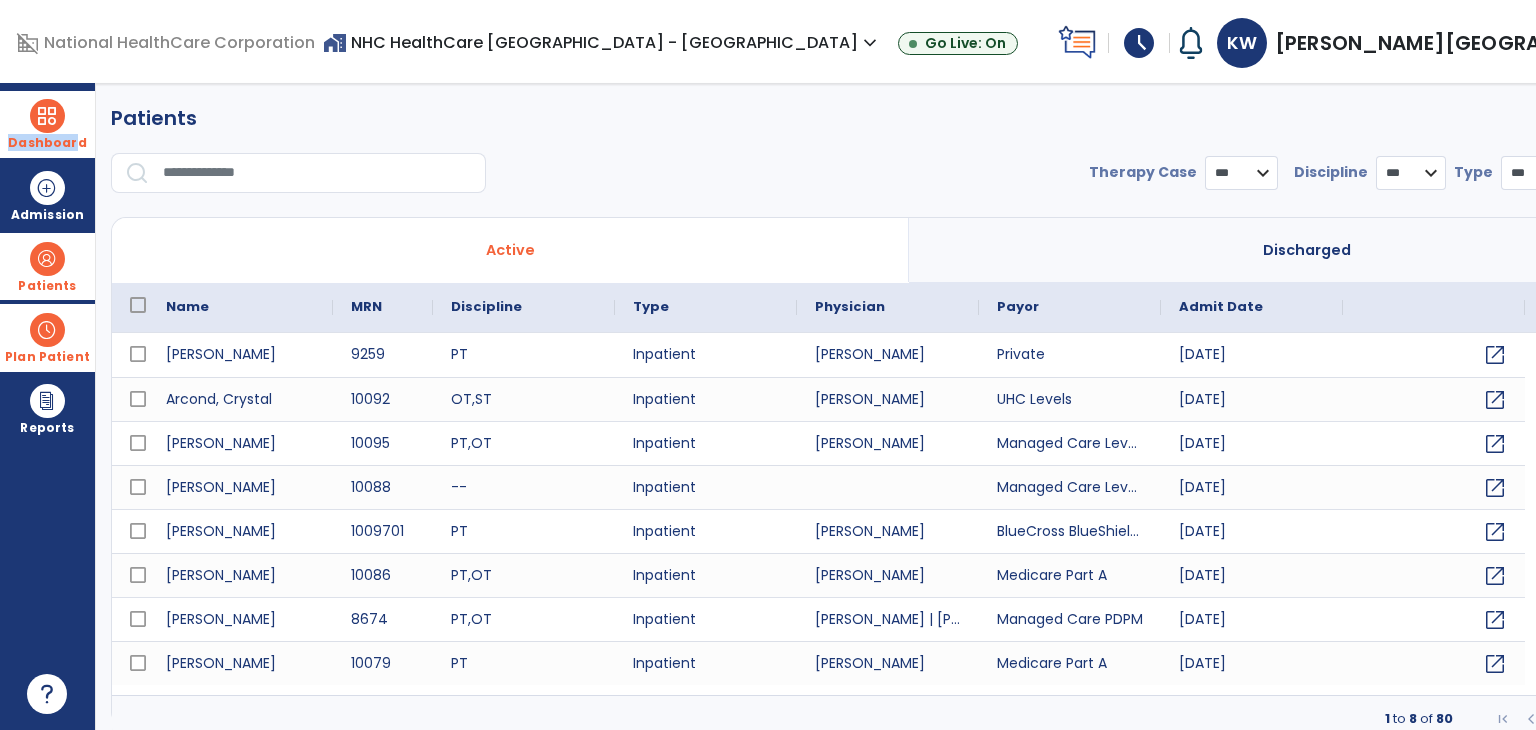 select on "***" 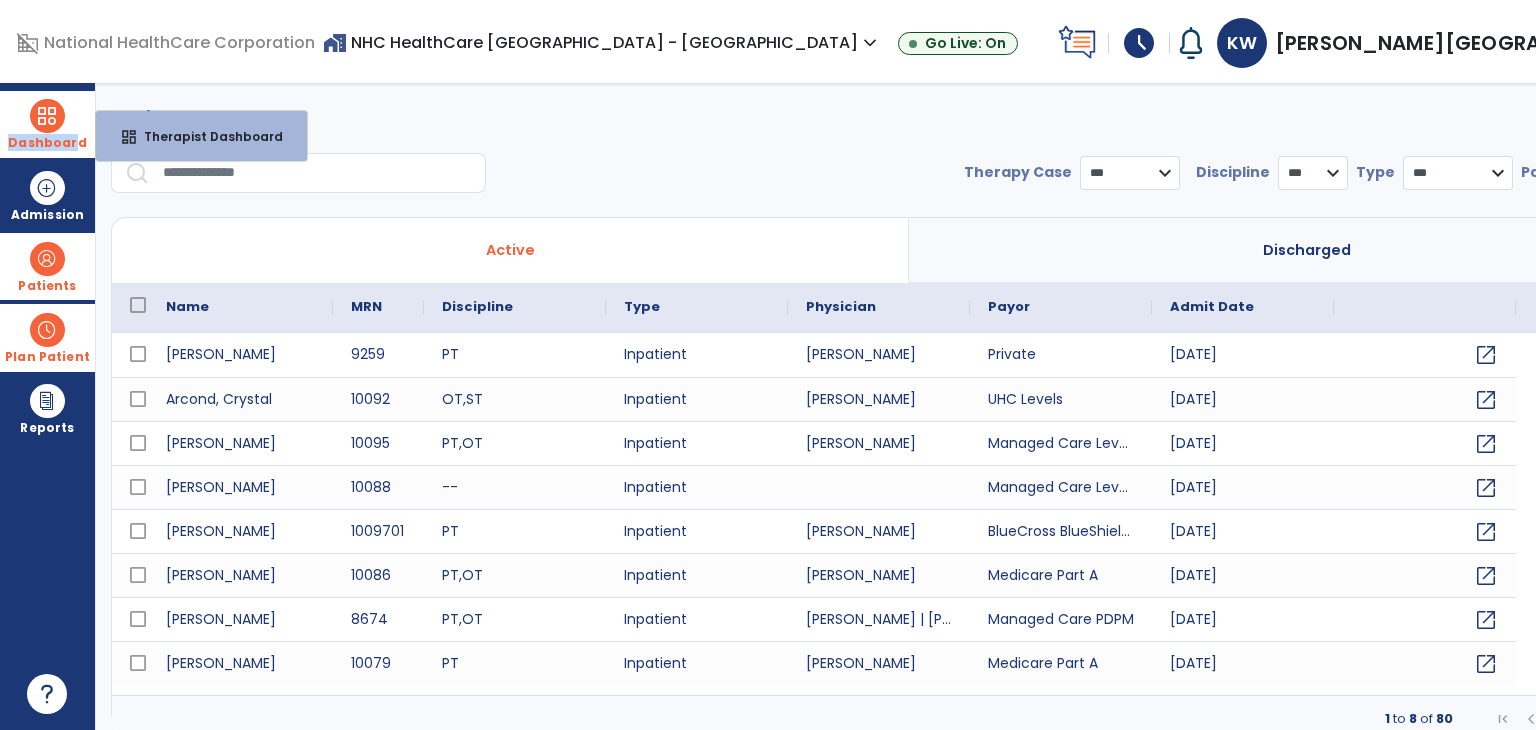 click on "Therapist Dashboard" at bounding box center (205, 136) 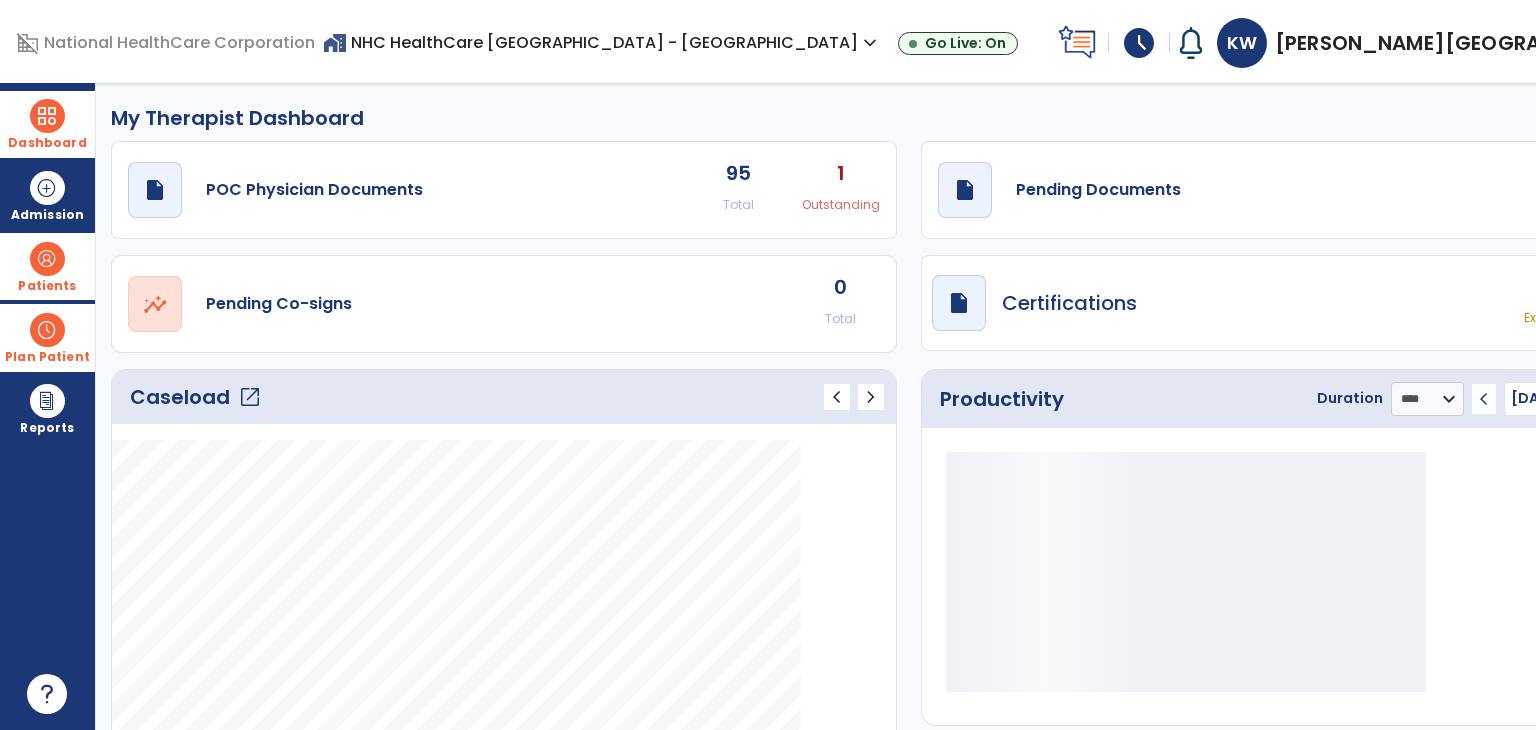 click on "Caseload   open_in_new" 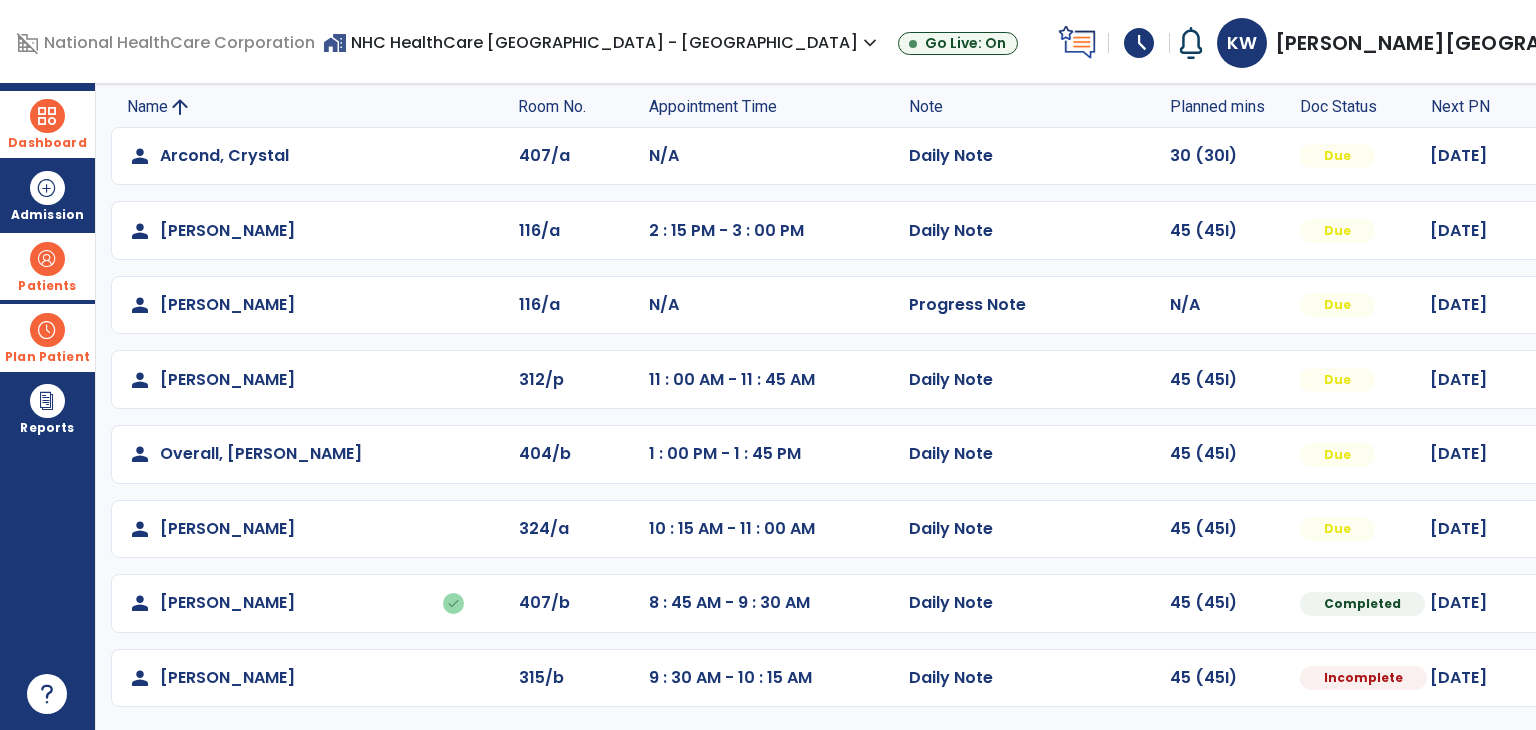 scroll, scrollTop: 135, scrollLeft: 0, axis: vertical 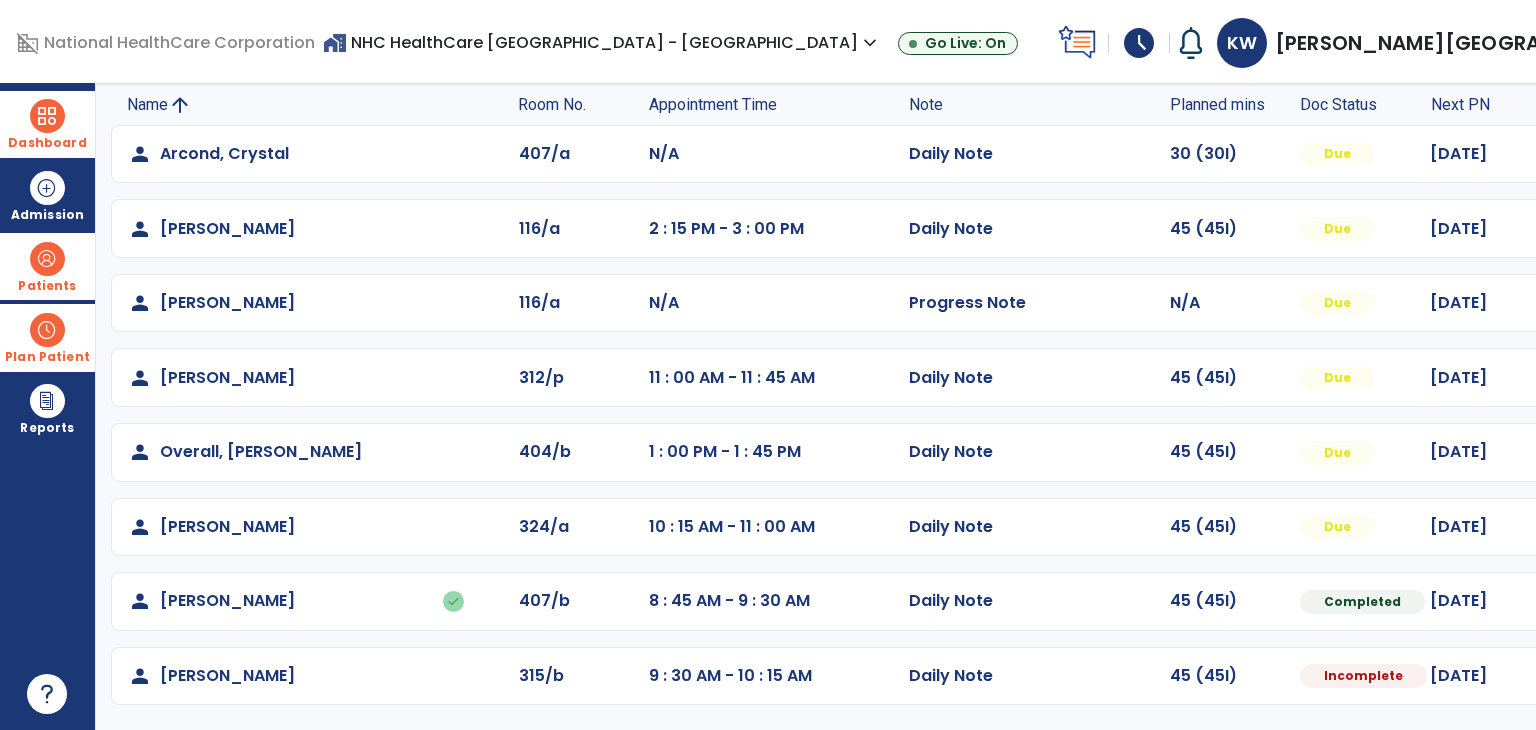 click on "Mark Visit As Complete   Reset Note   Open Document   G + C Mins" 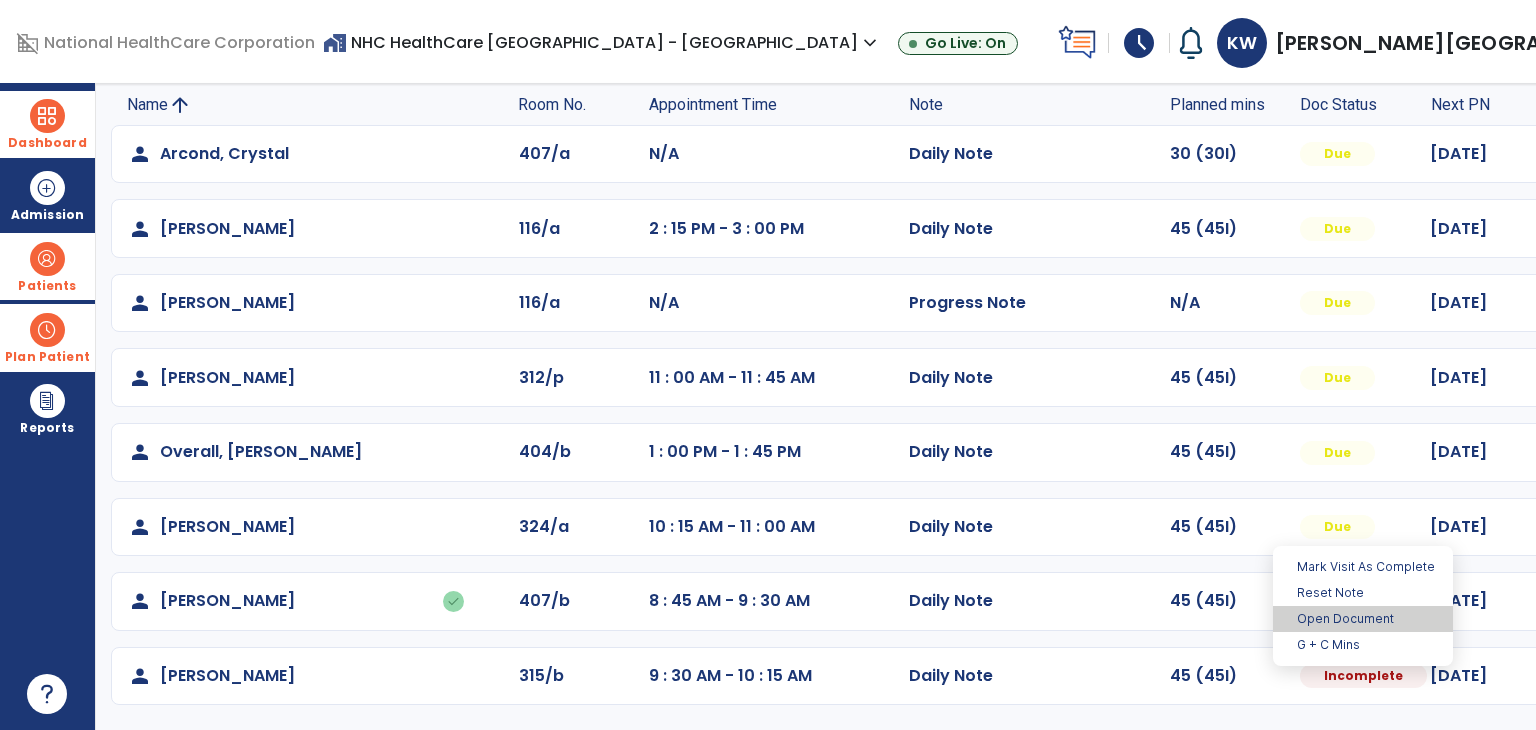 click on "Open Document" at bounding box center [1363, 619] 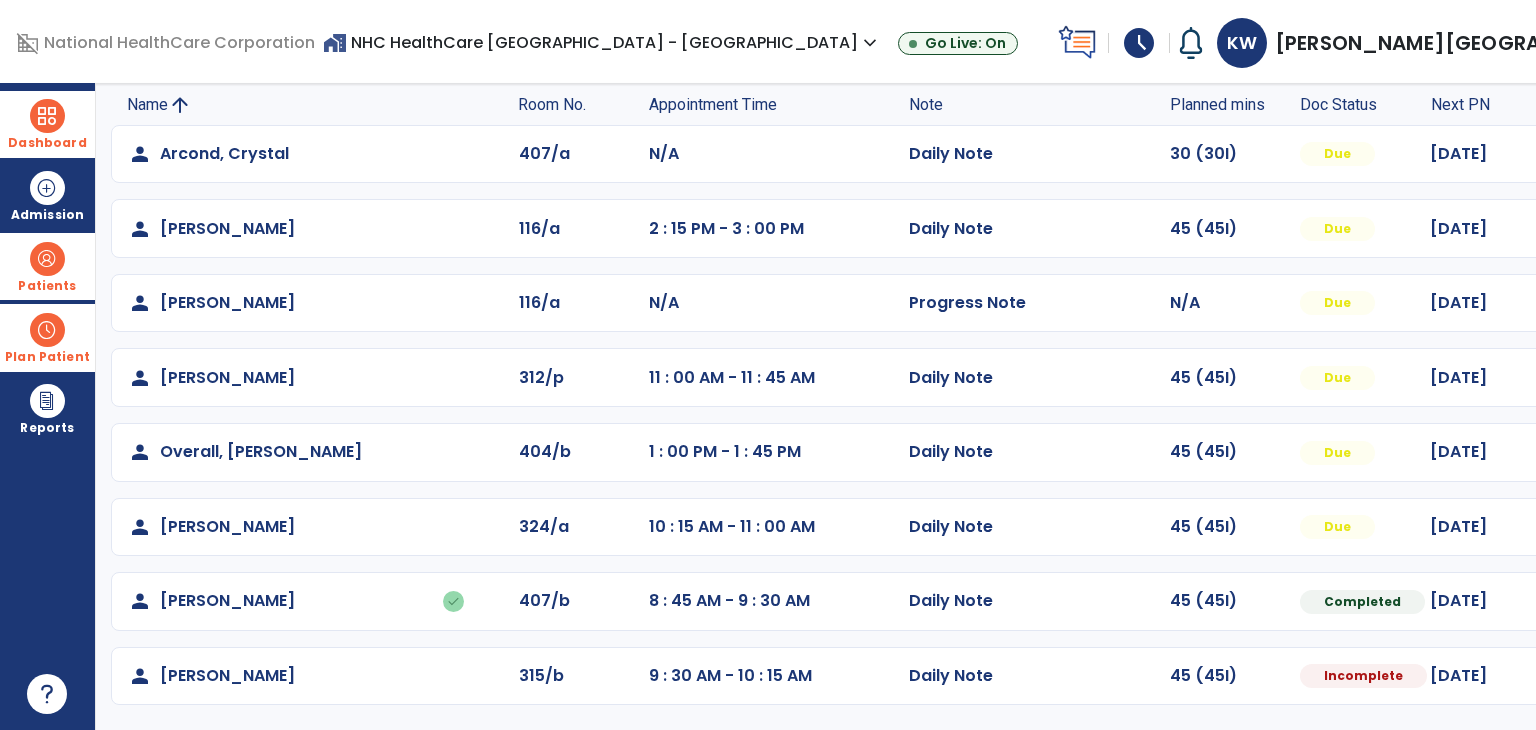 select on "*" 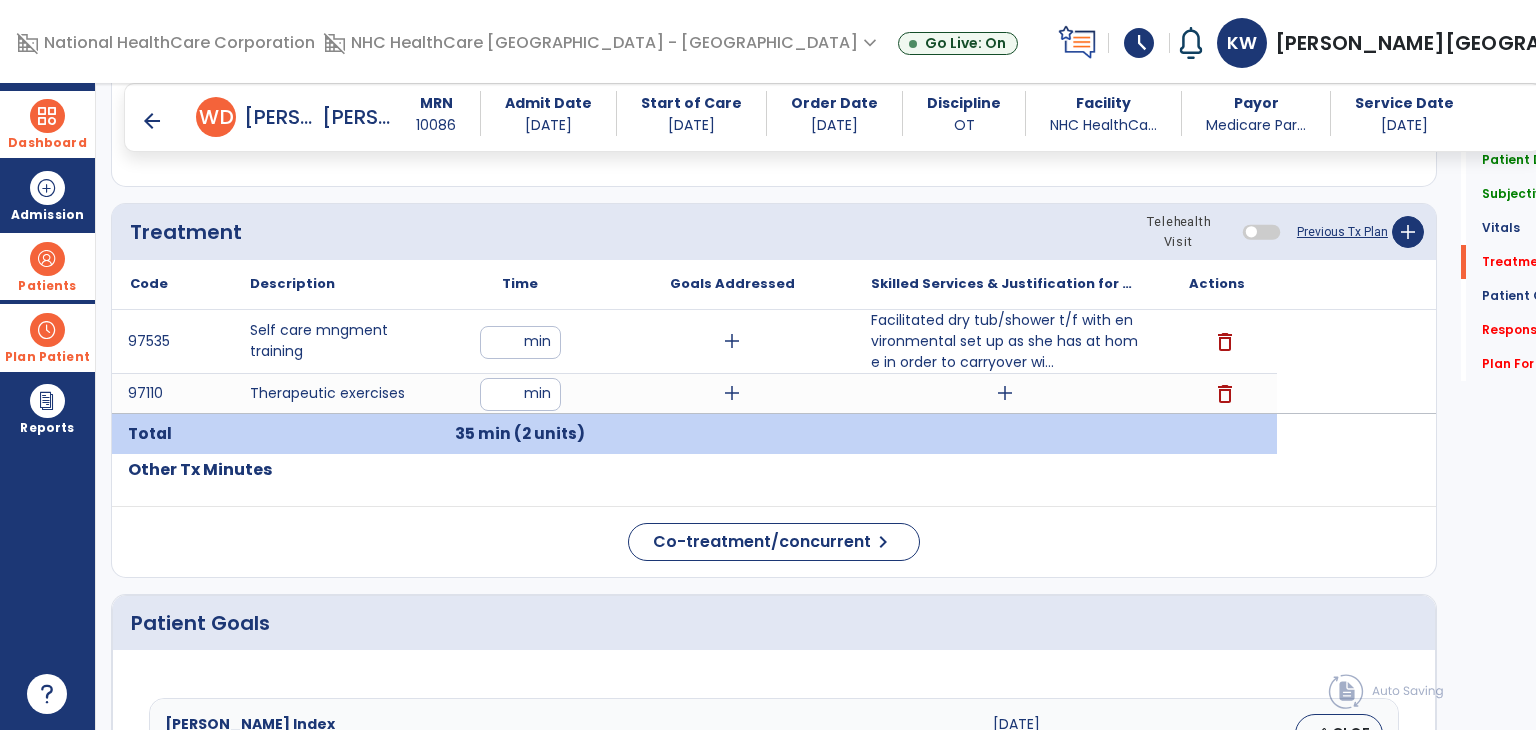 scroll, scrollTop: 1135, scrollLeft: 0, axis: vertical 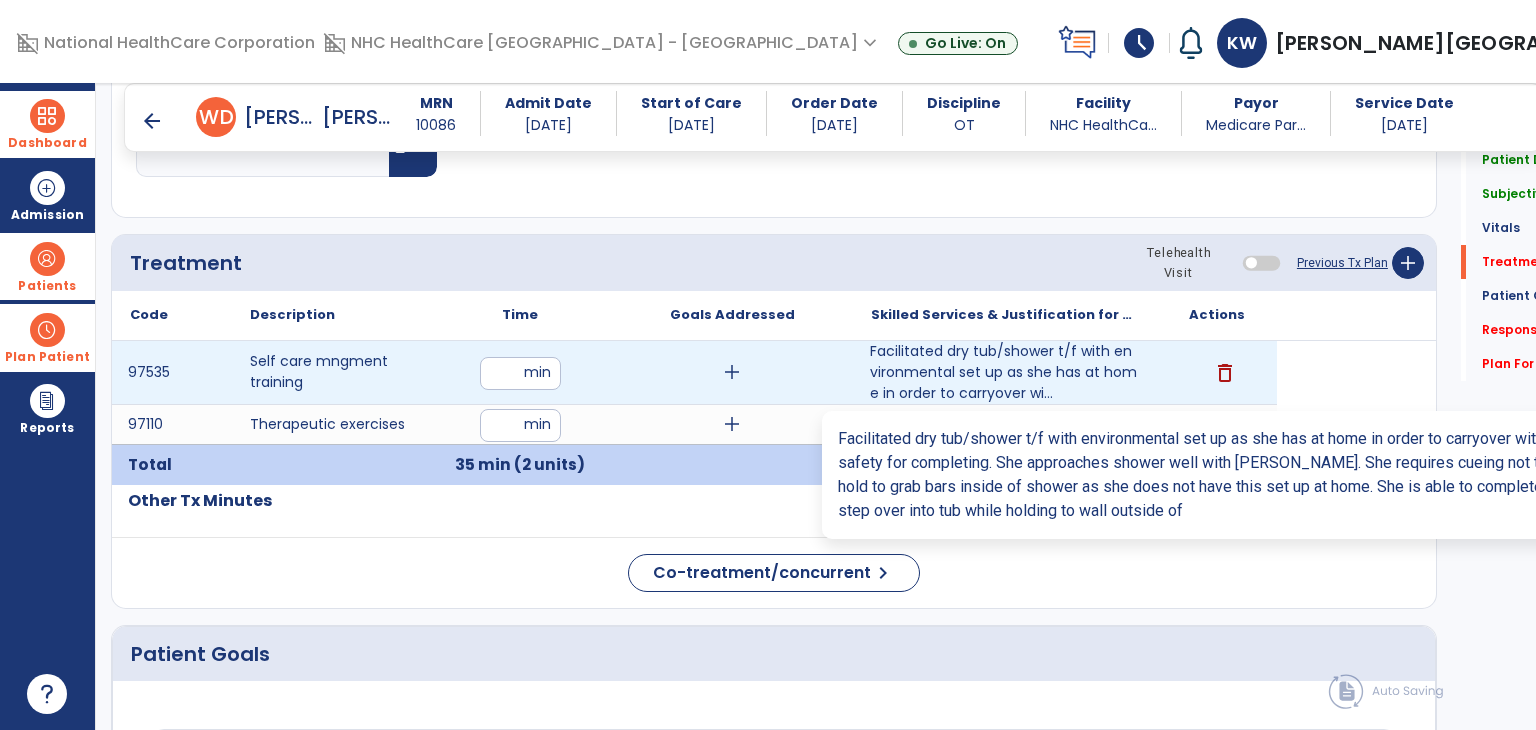 click on "Facilitated dry tub/shower t/f with environmental set up as she has at home in order to carryover wi..." at bounding box center (1004, 372) 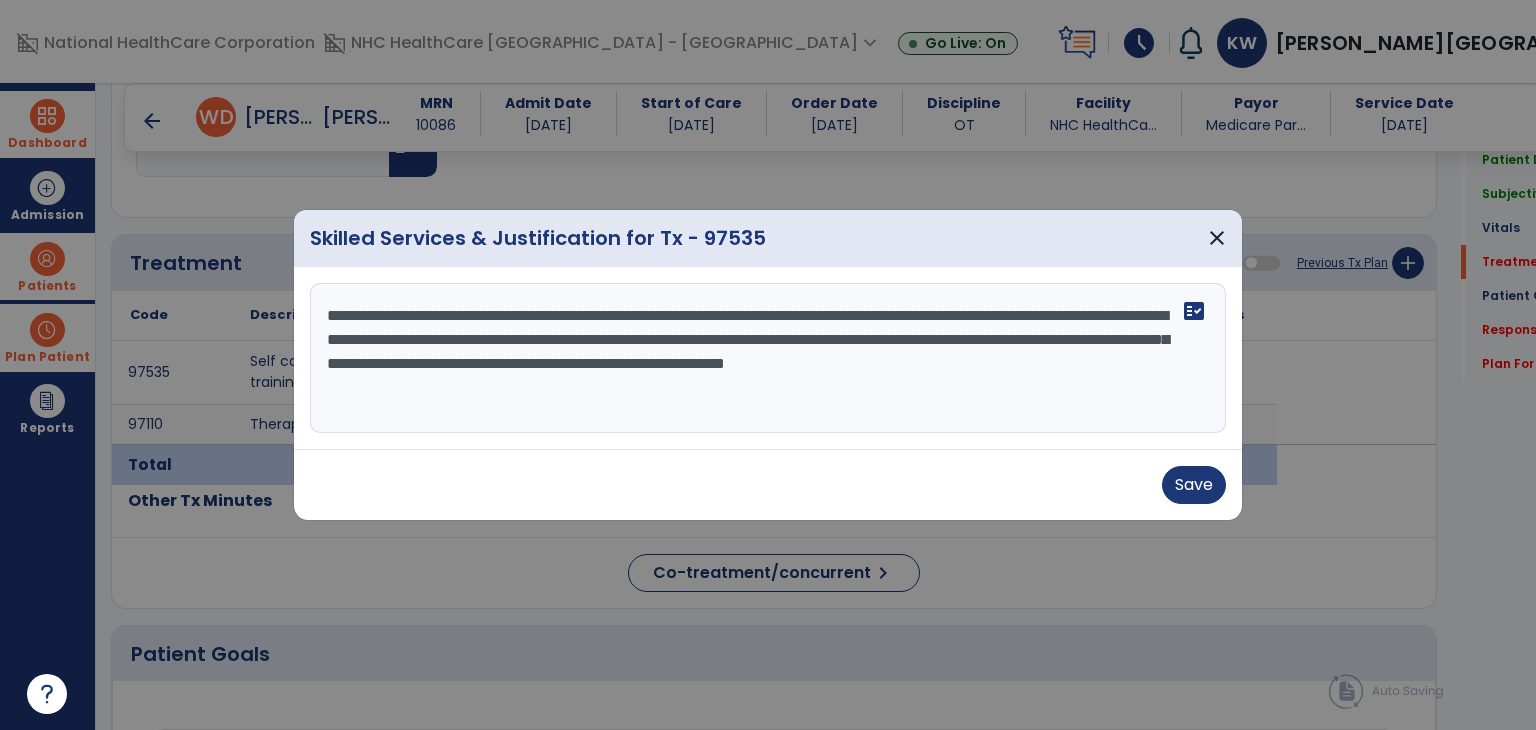 click on "**********" at bounding box center [768, 358] 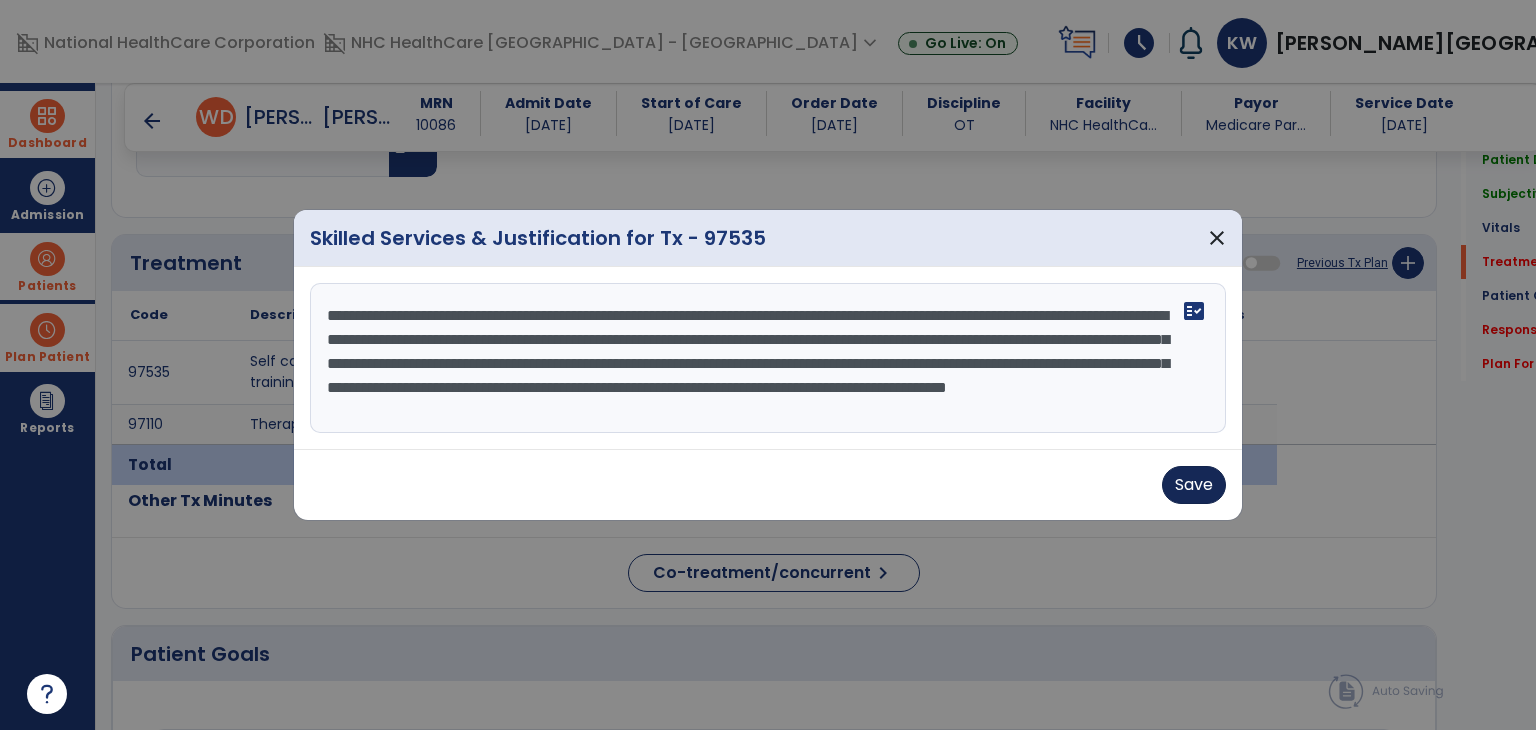 type on "**********" 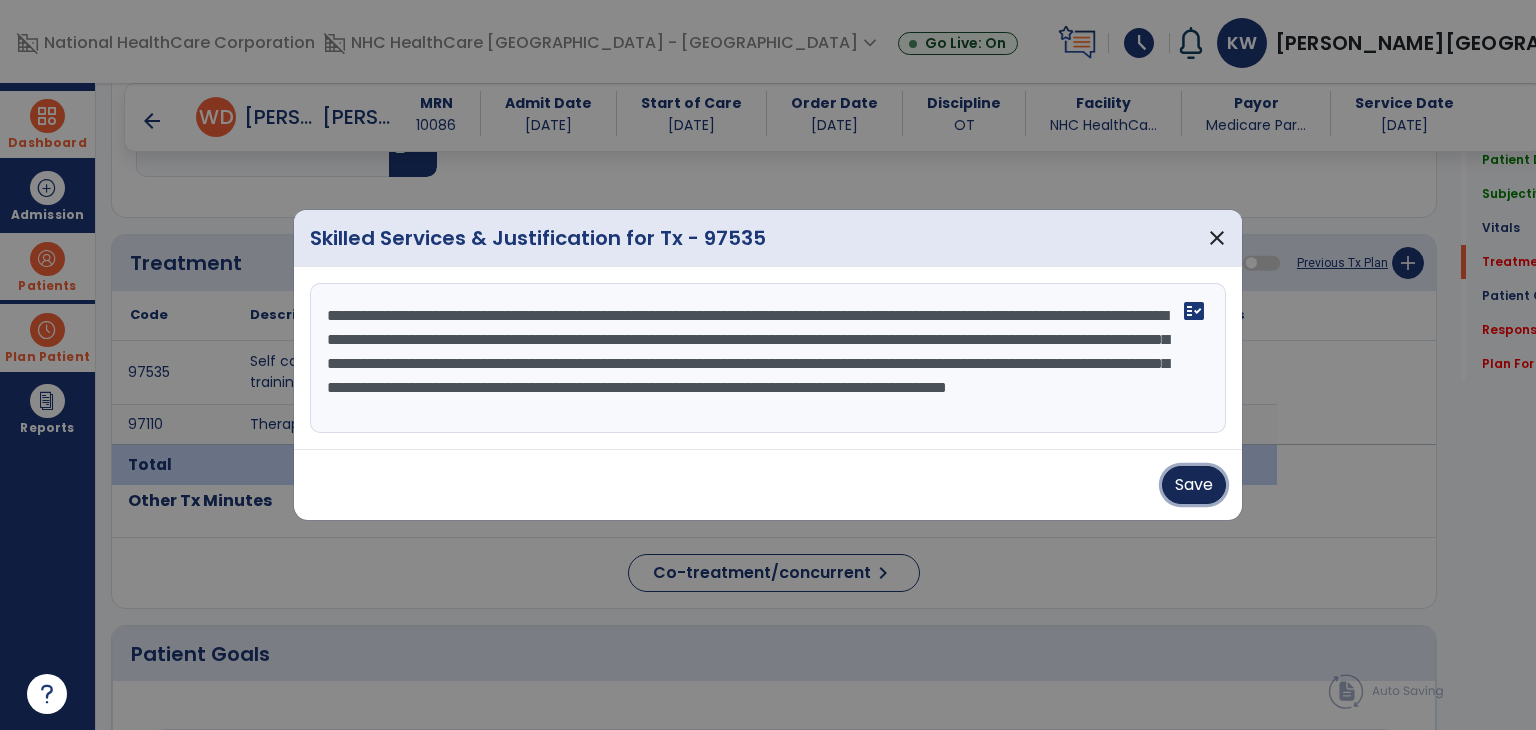 click on "Save" at bounding box center [1194, 485] 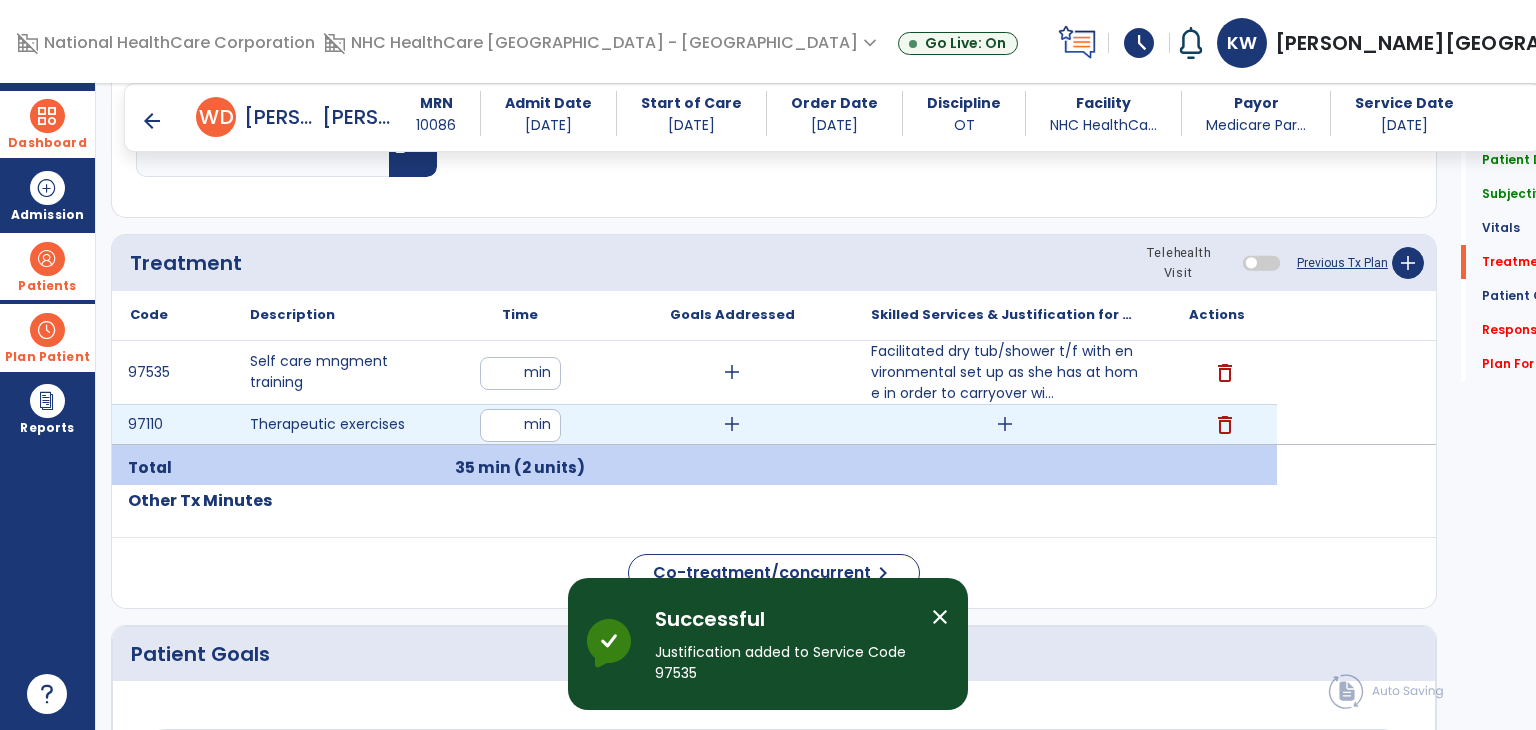 click on "add" at bounding box center (1004, 424) 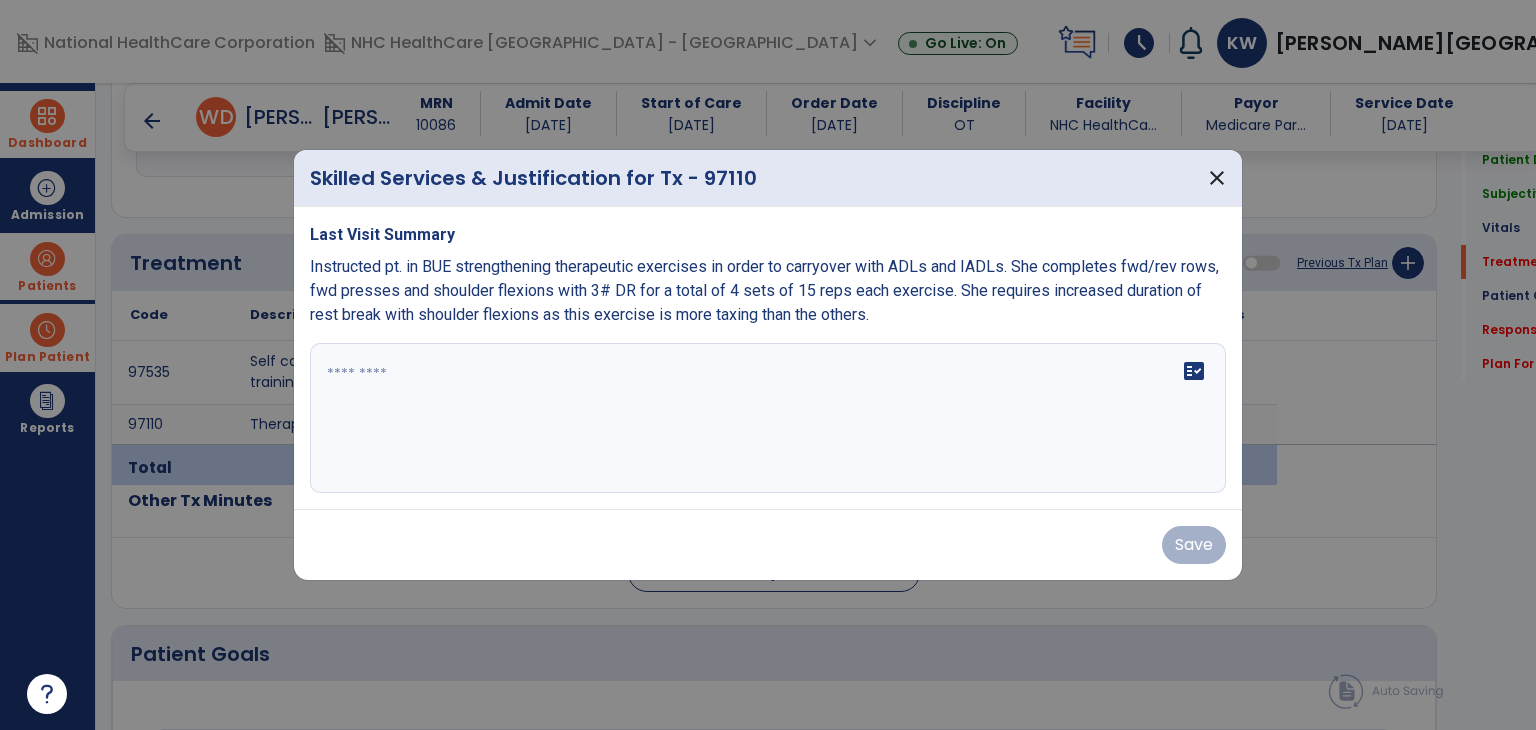 click on "fact_check" at bounding box center [768, 418] 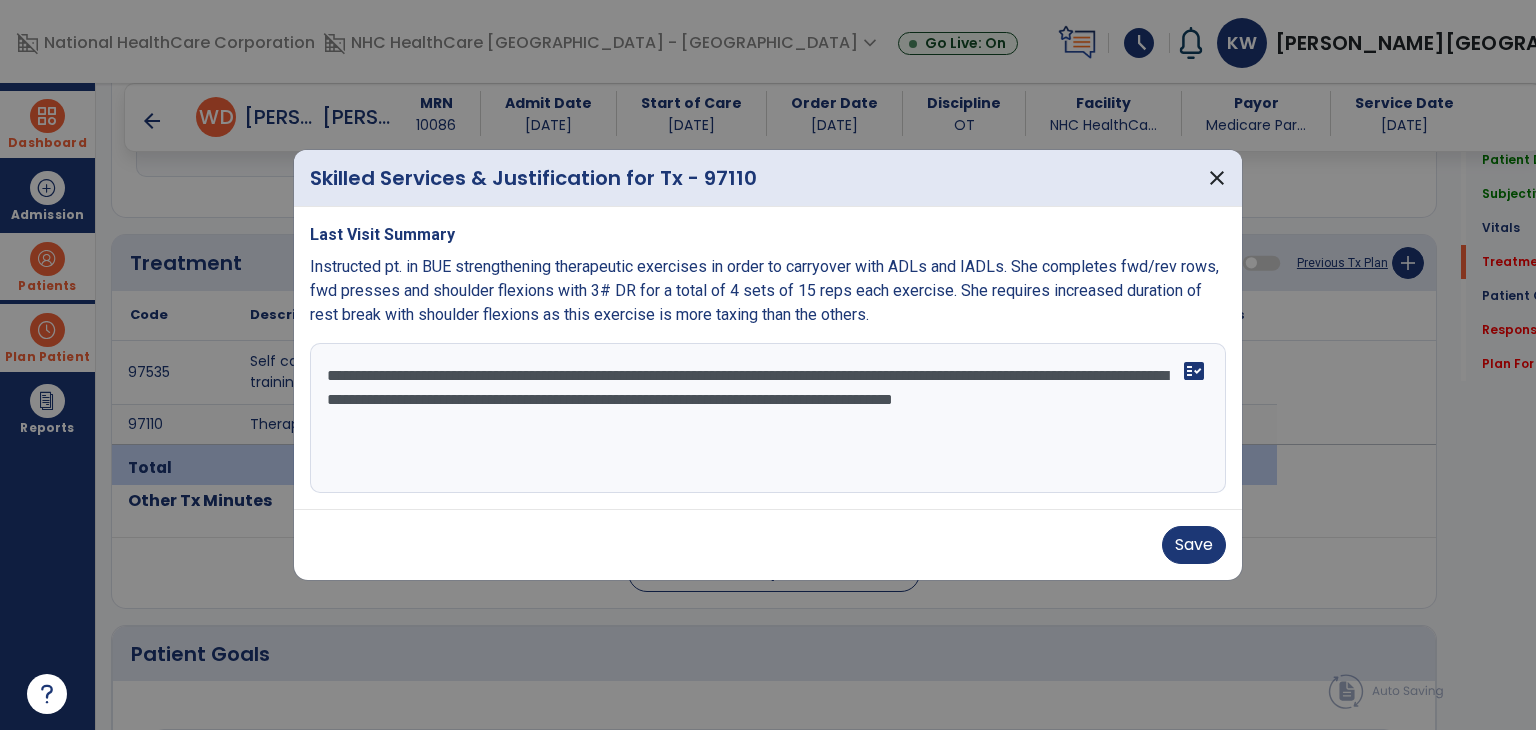 click on "**********" at bounding box center (768, 418) 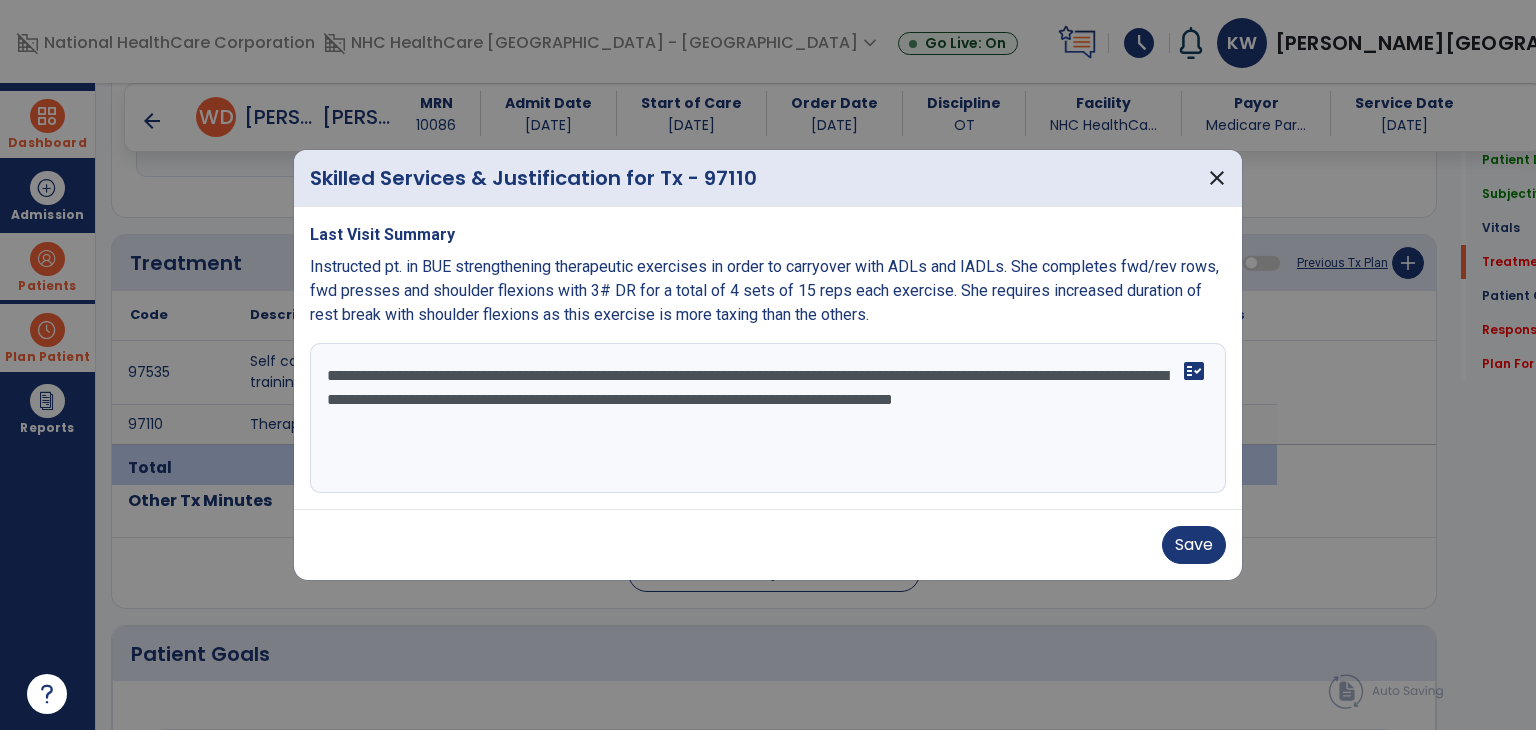 click on "**********" at bounding box center [768, 418] 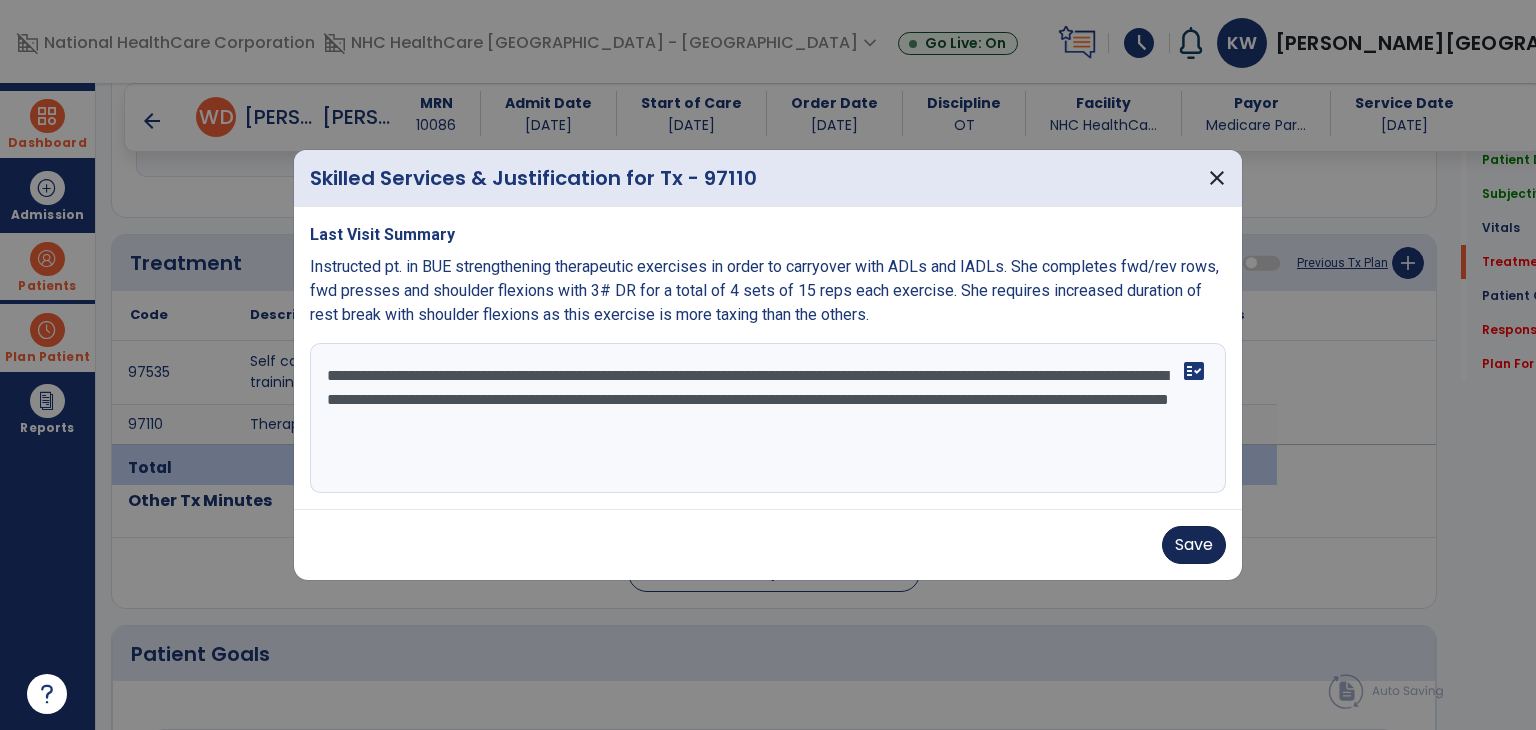 type on "**********" 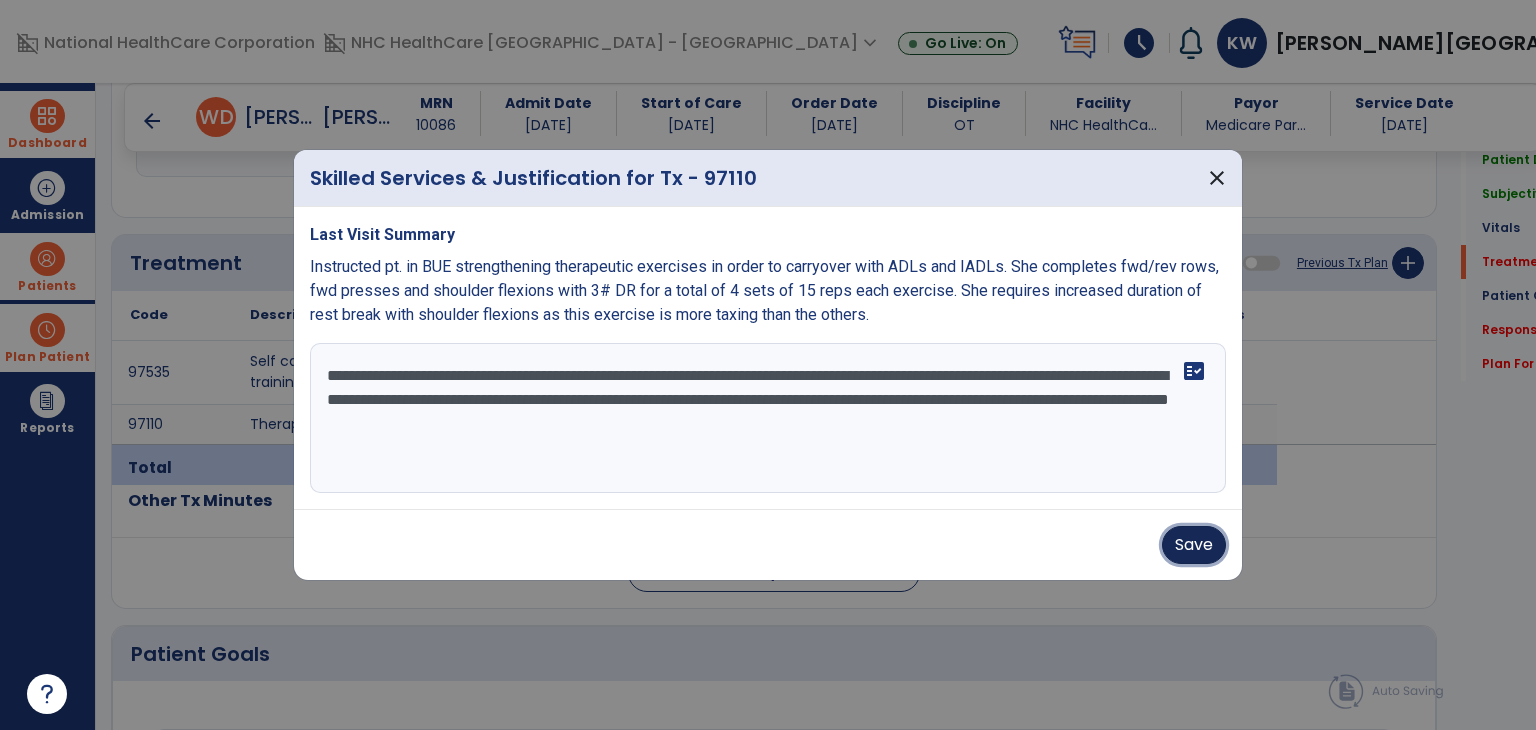 click on "Save" at bounding box center [1194, 545] 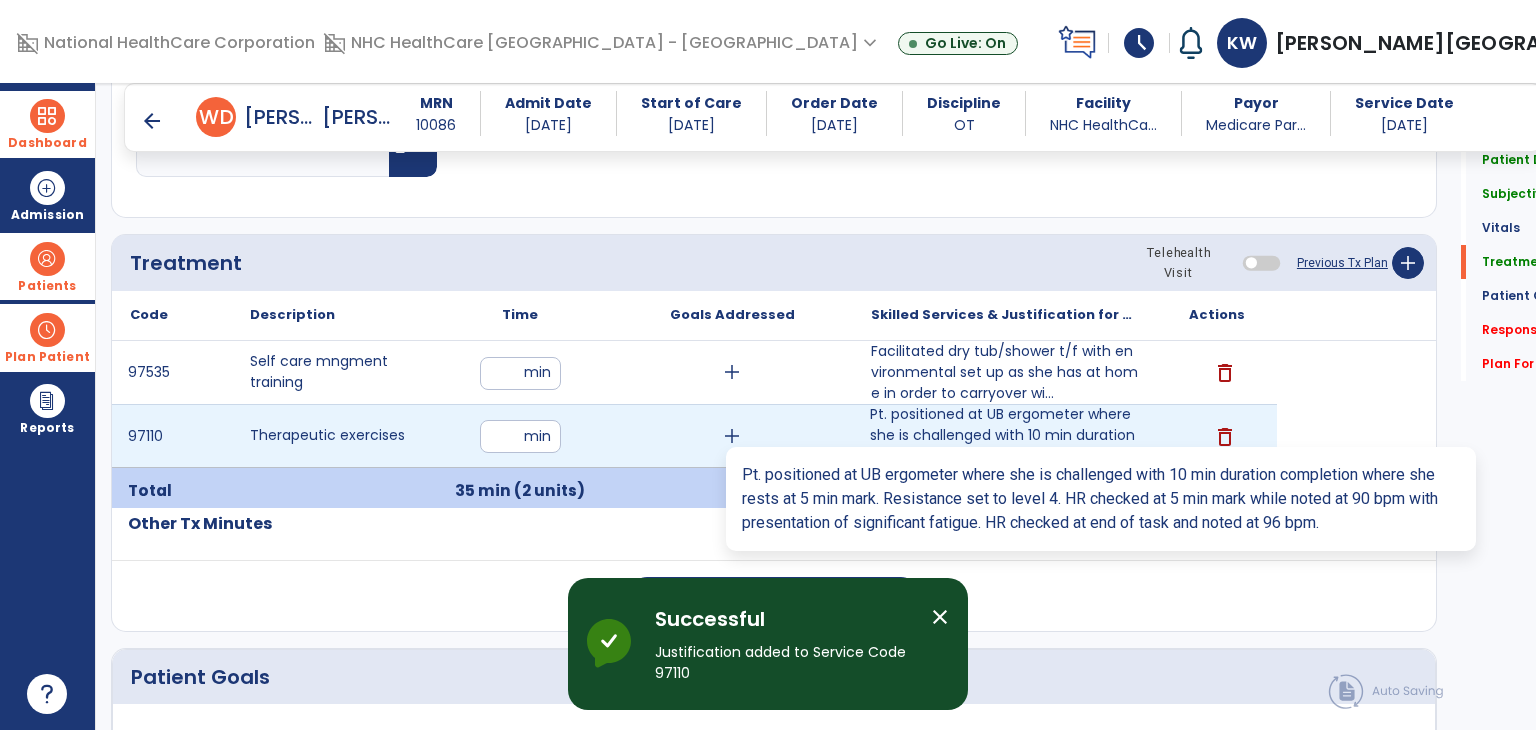 click on "Pt. positioned at UB ergometer where she is challenged with 10 min duration completion where she res..." at bounding box center (1004, 435) 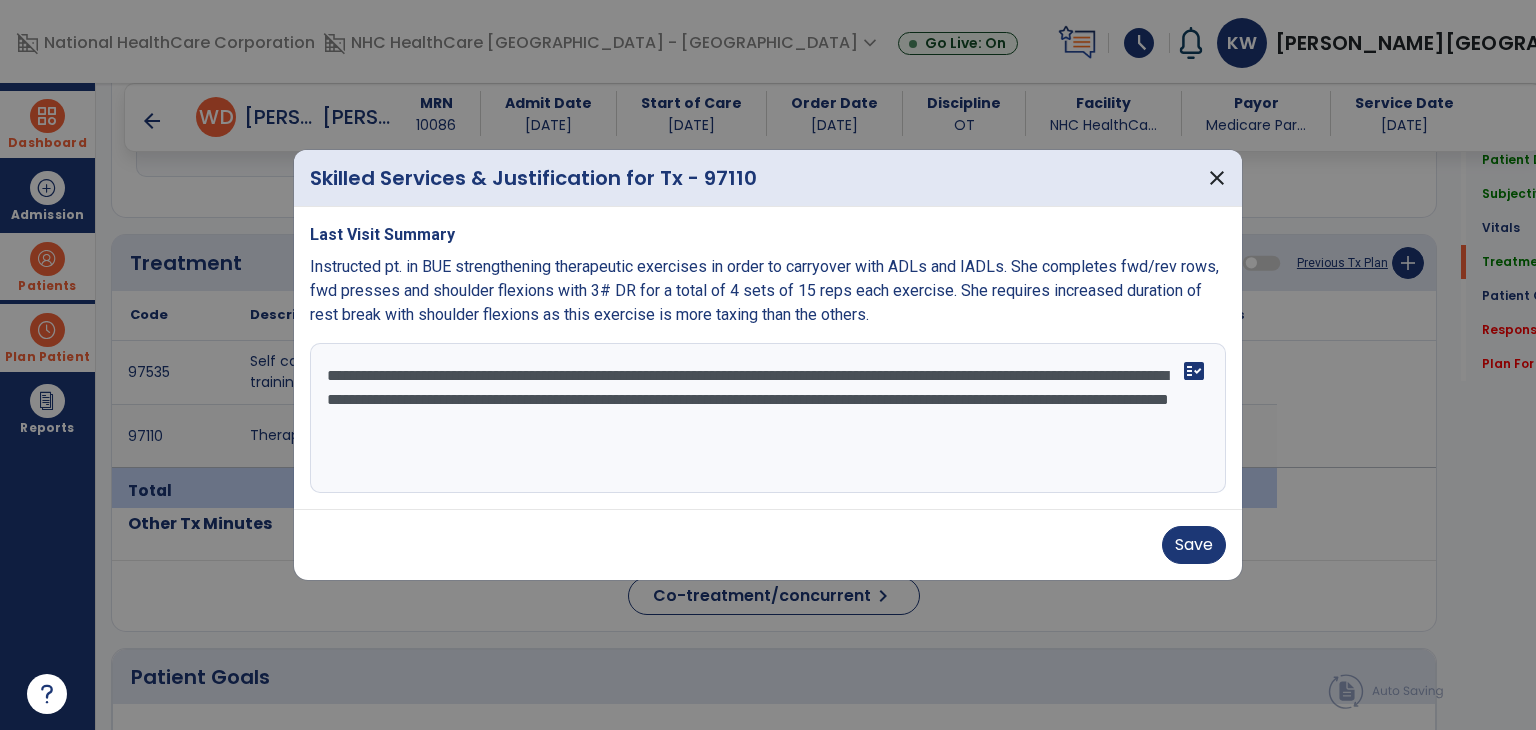 click on "**********" at bounding box center [768, 418] 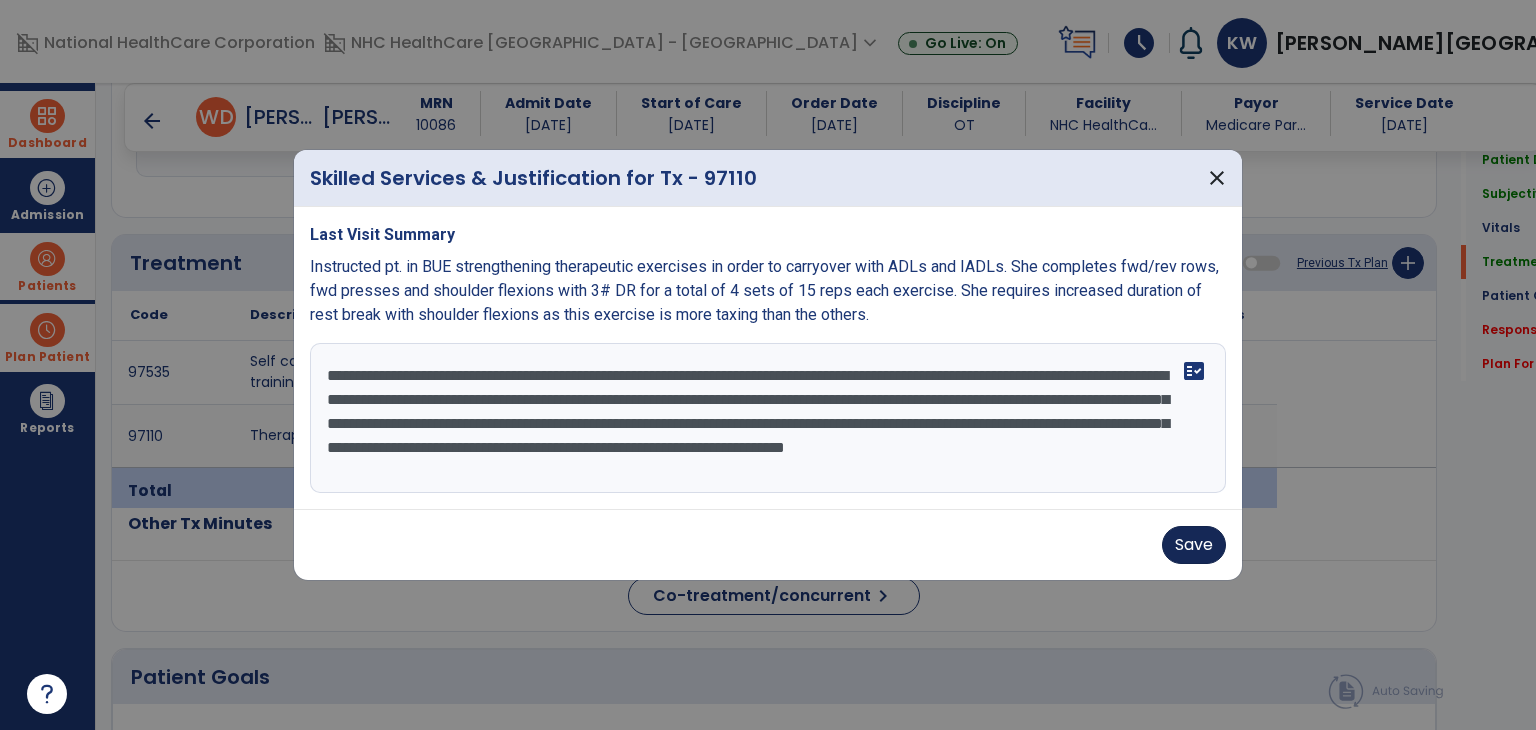 type on "**********" 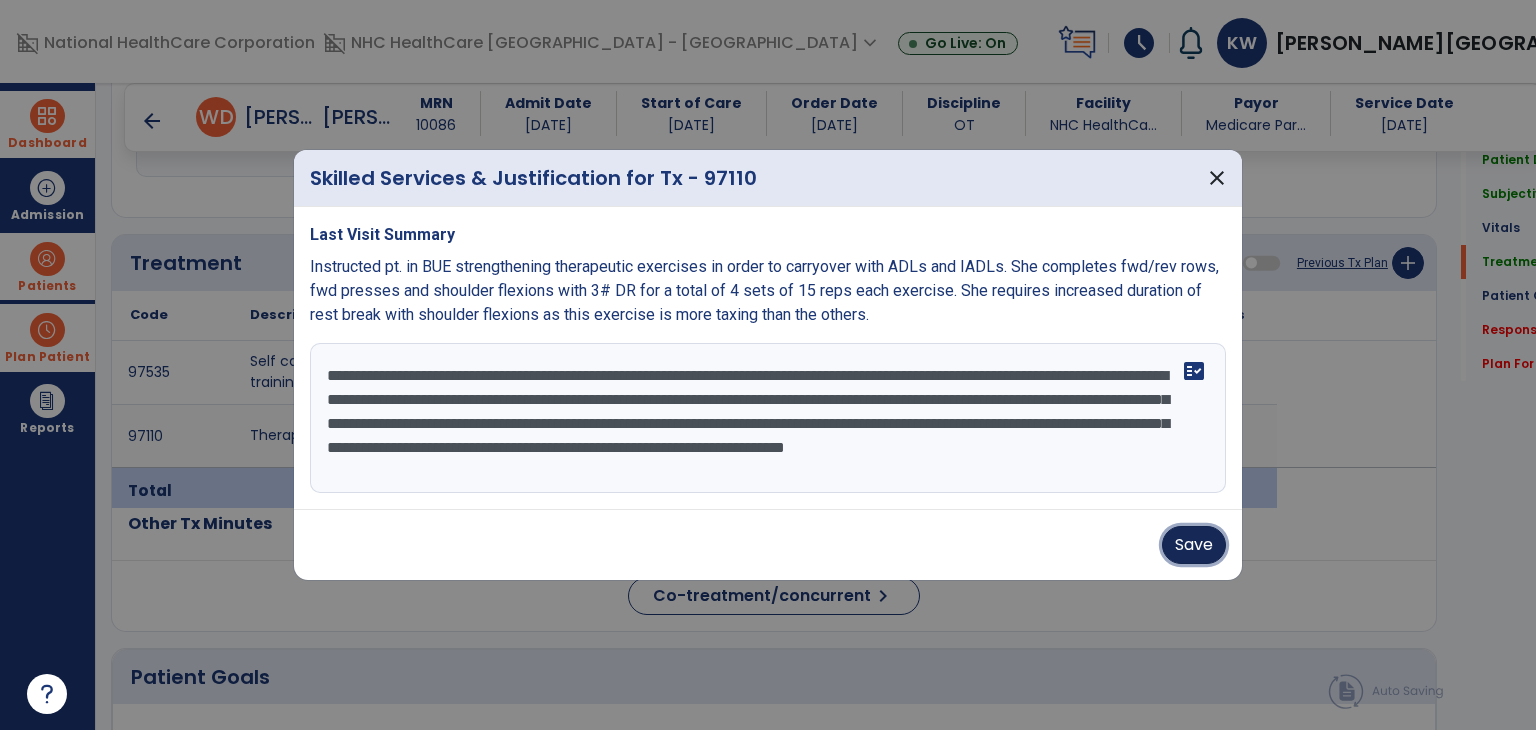 click on "Save" at bounding box center [1194, 545] 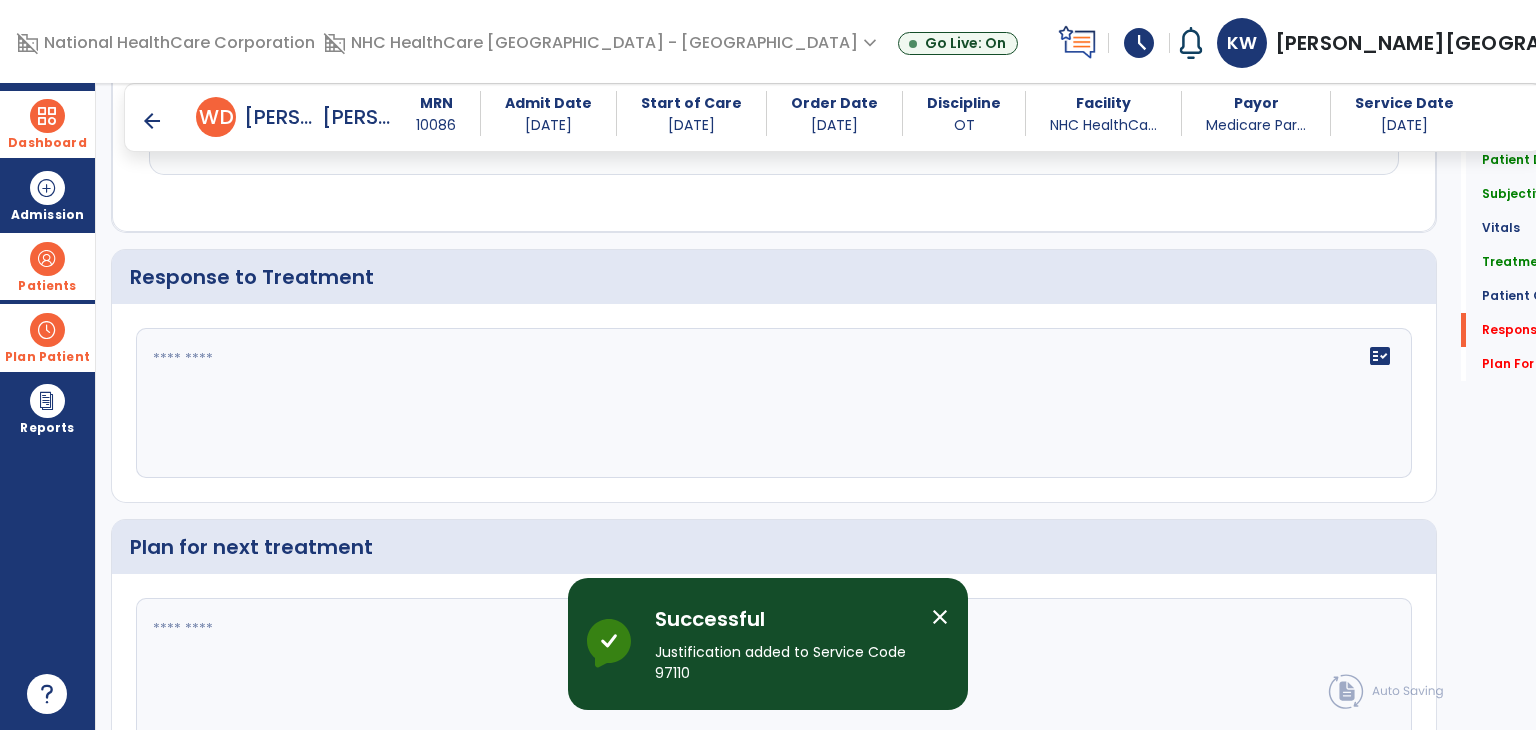 scroll, scrollTop: 3028, scrollLeft: 0, axis: vertical 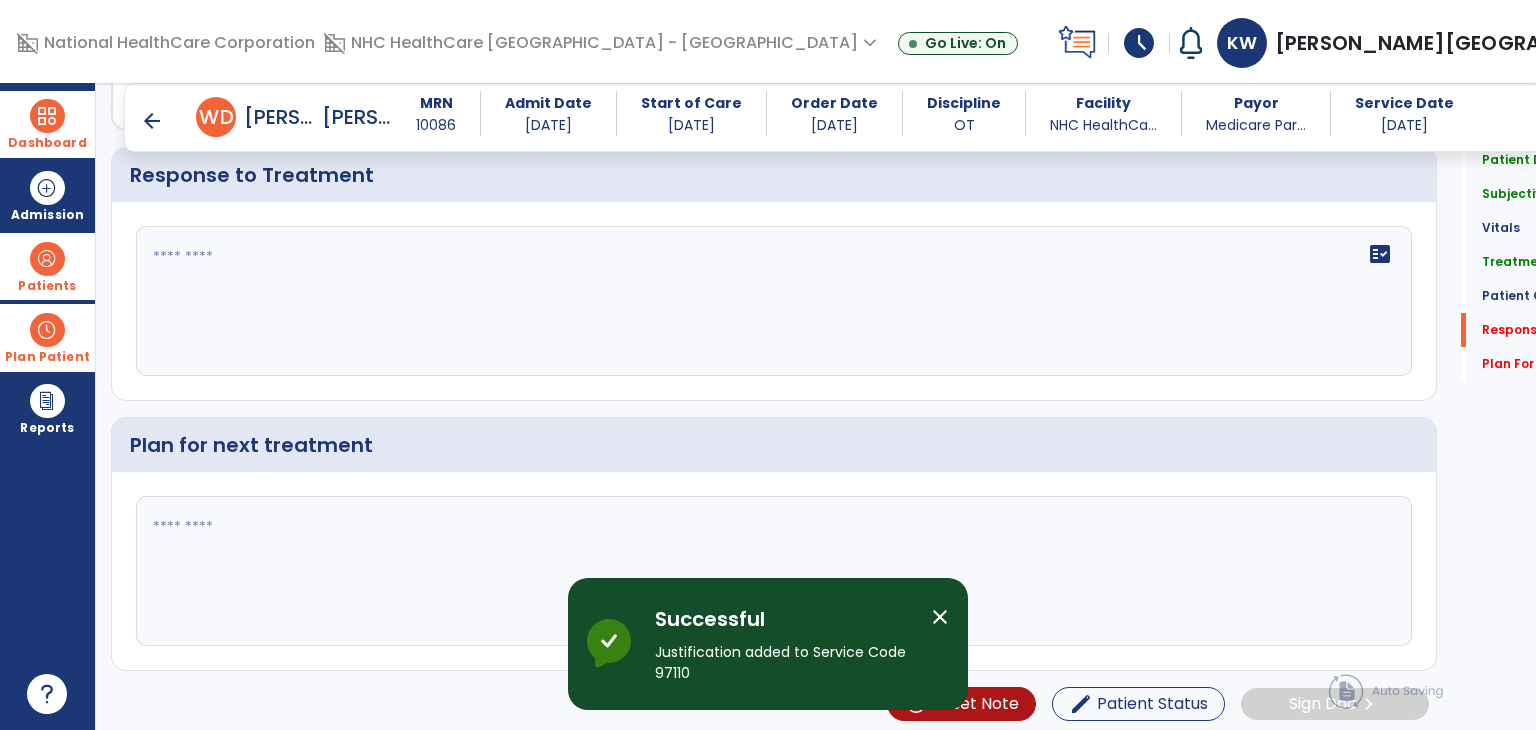 click on "fact_check" 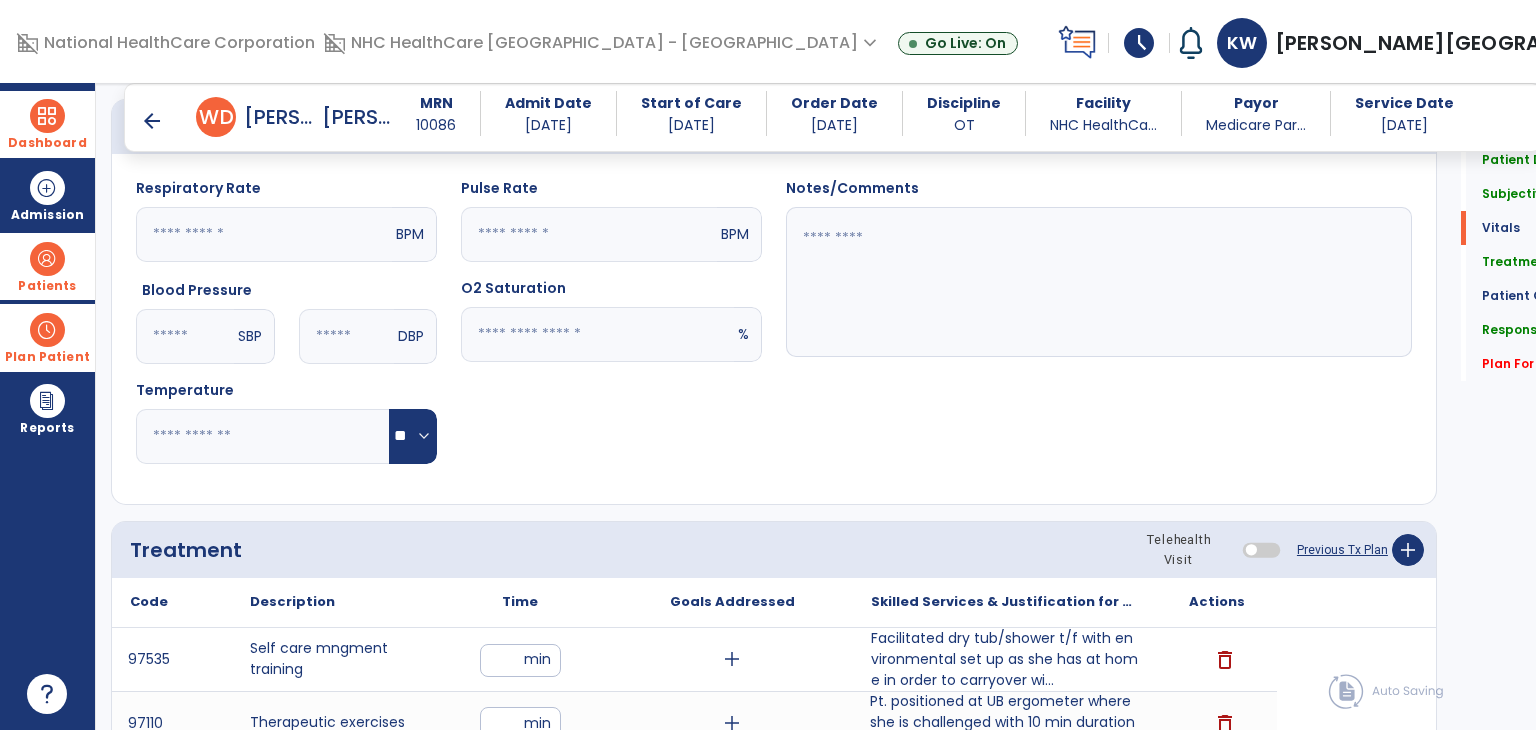 scroll, scrollTop: 827, scrollLeft: 0, axis: vertical 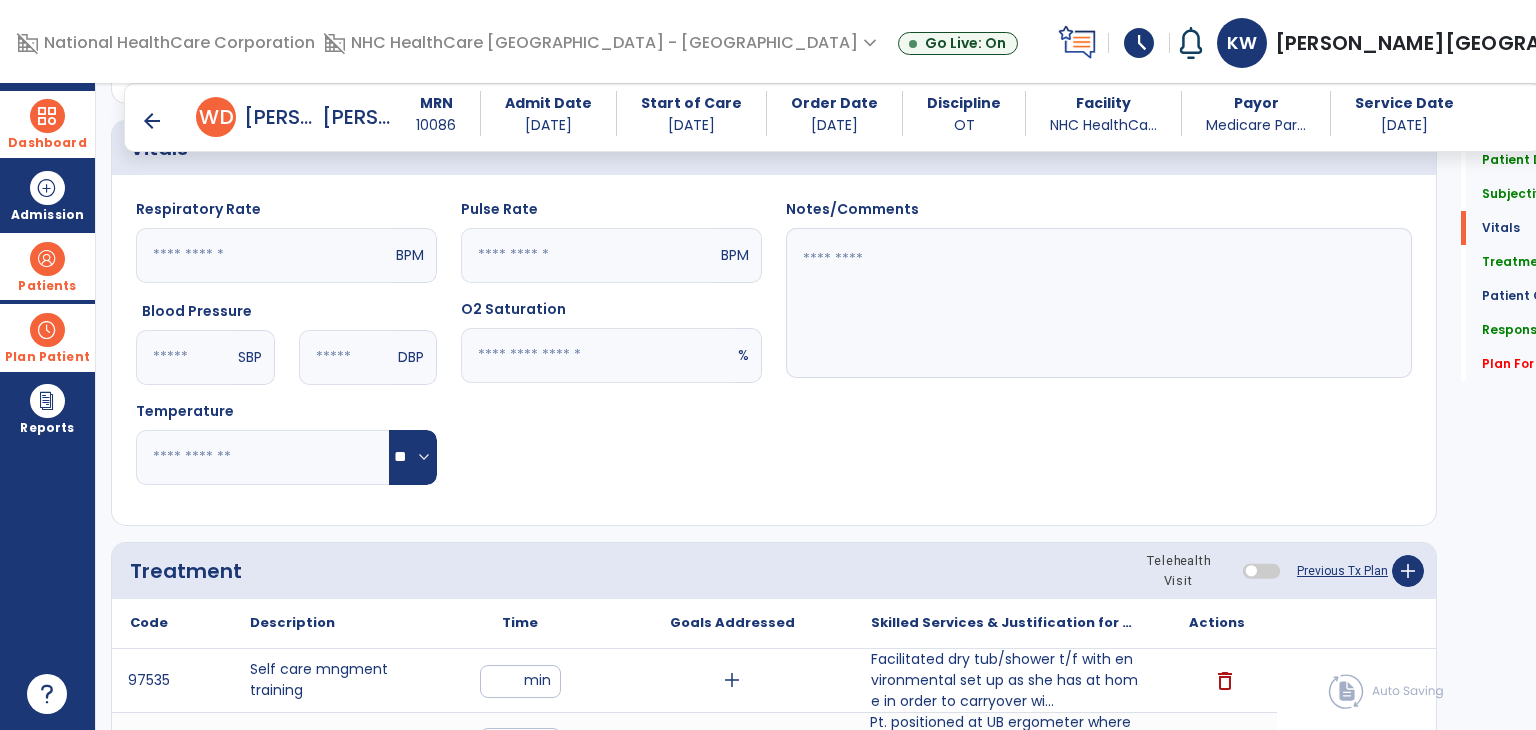 type on "**********" 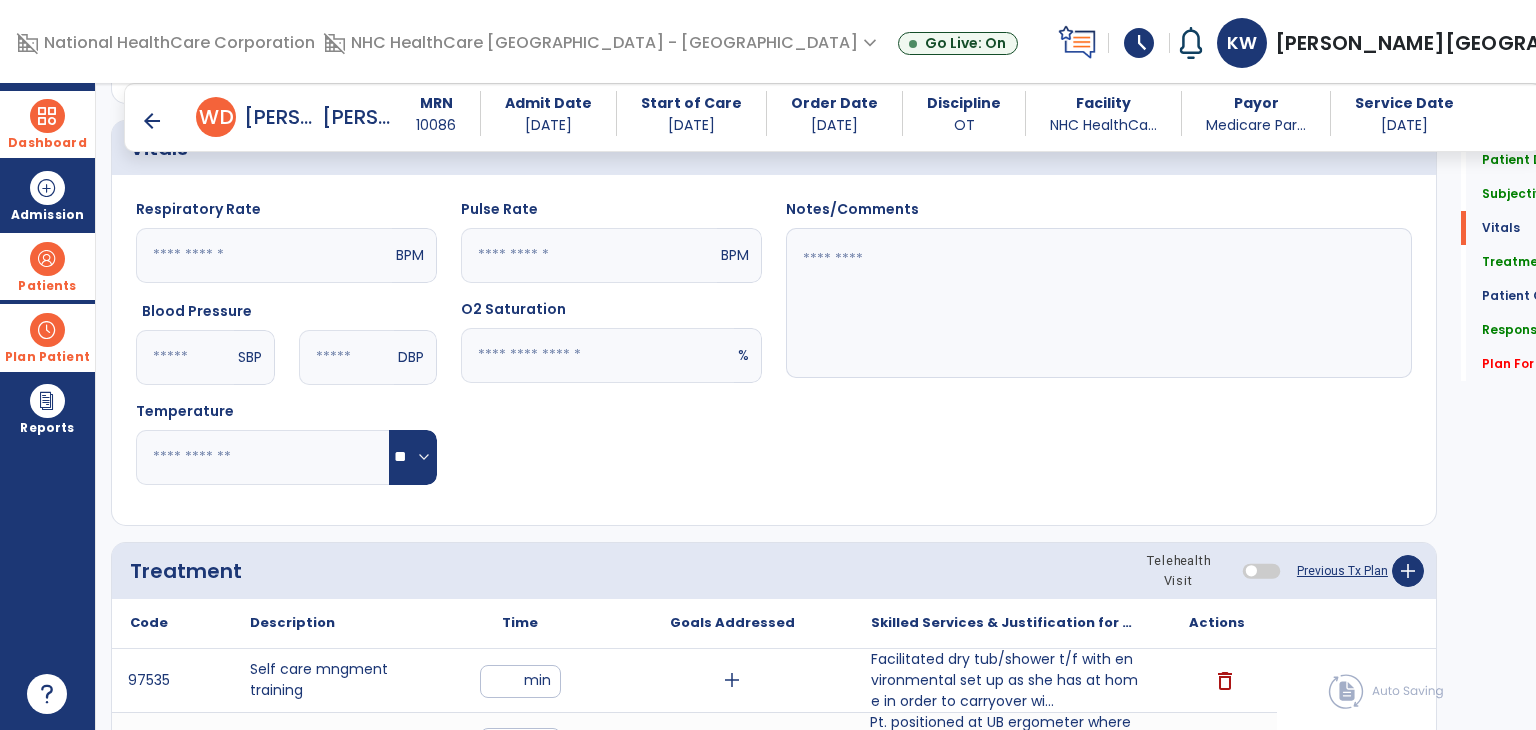 click 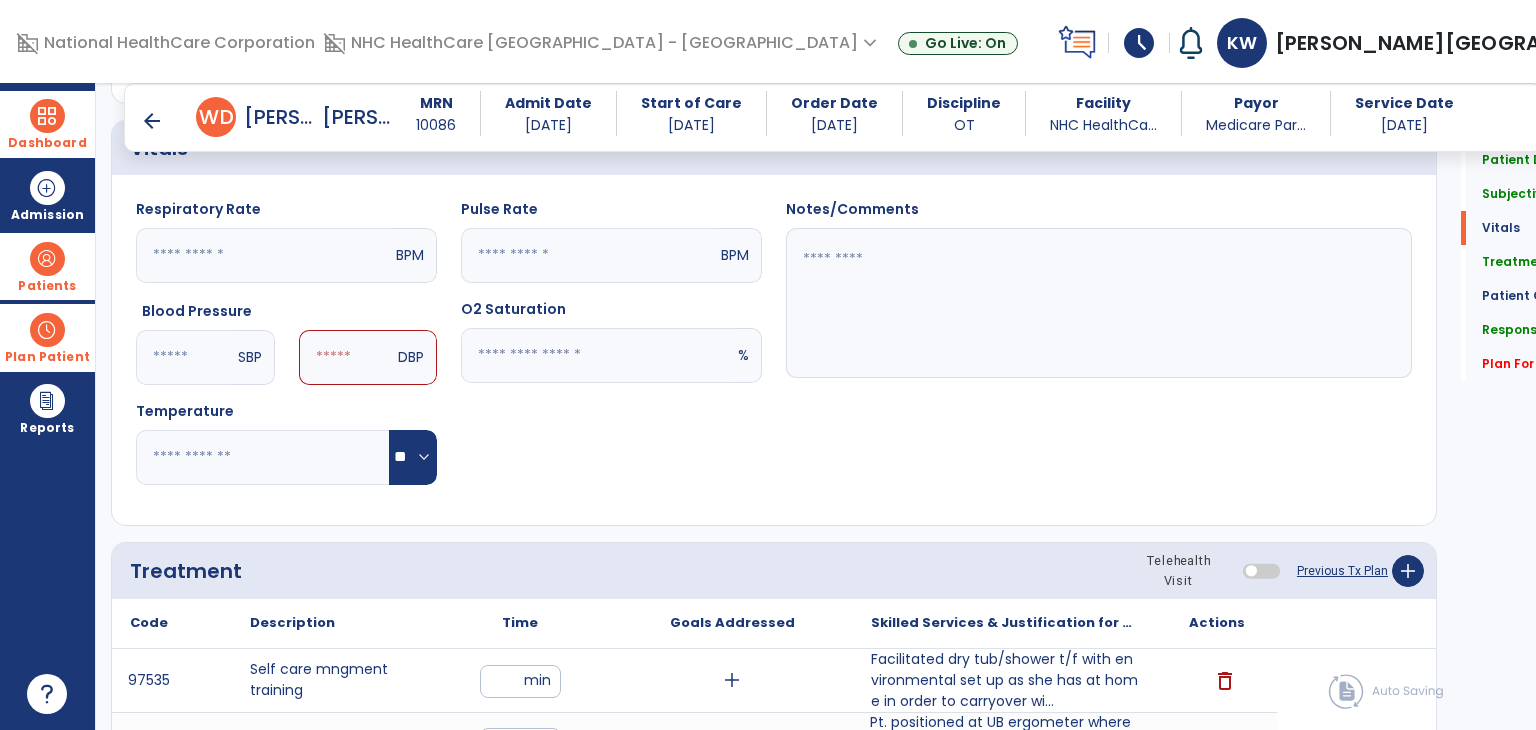 type on "***" 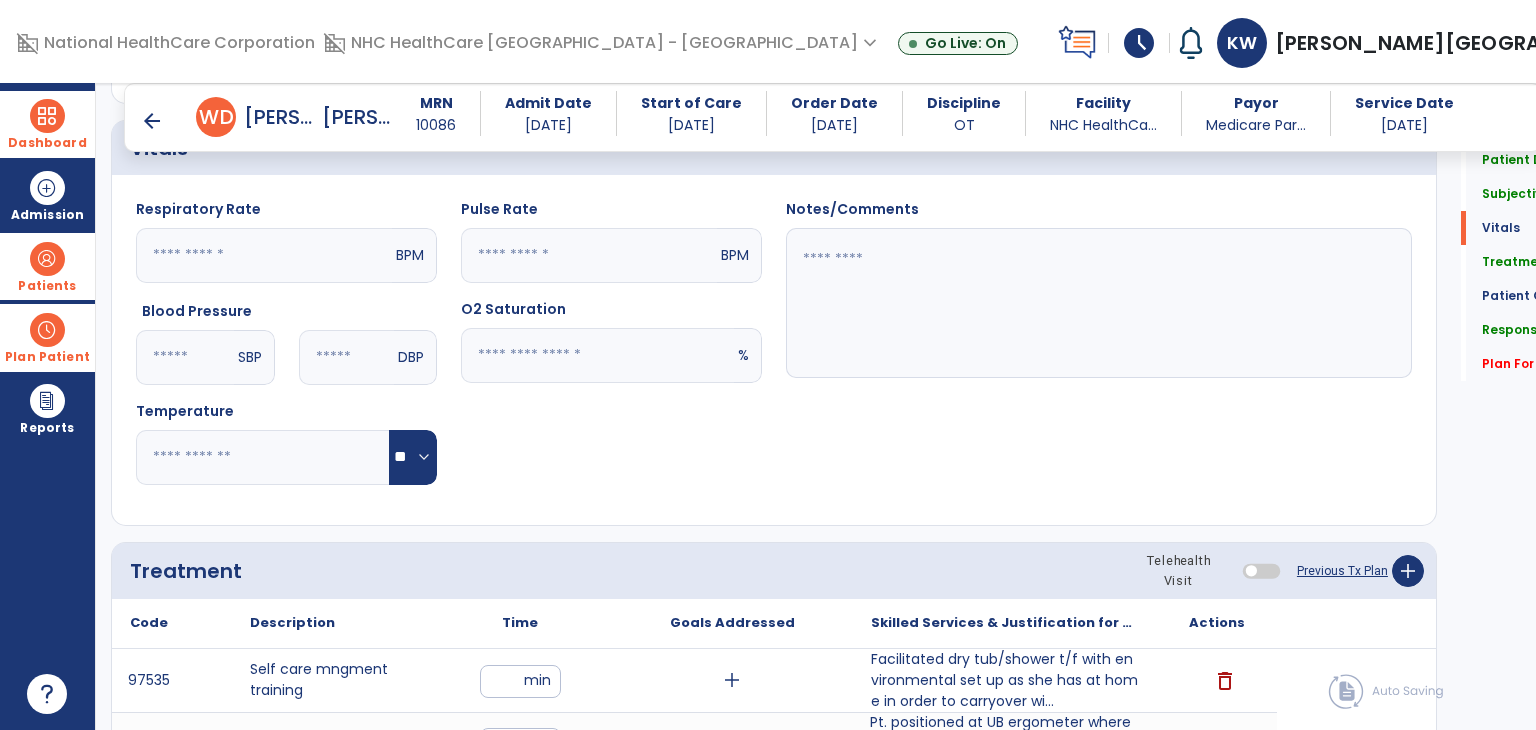 type on "**" 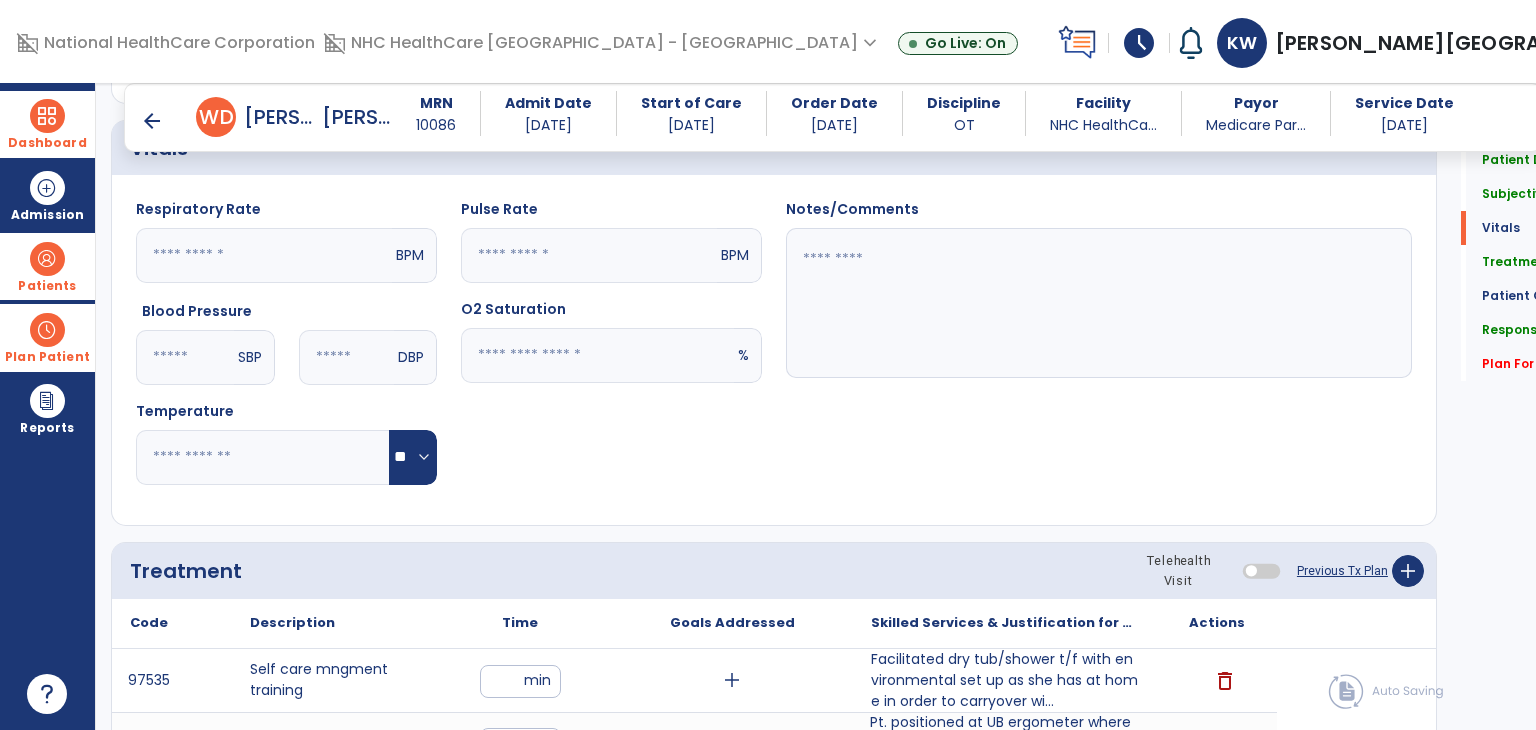 click on "Pulse Rate  BPM O2 Saturation  %" 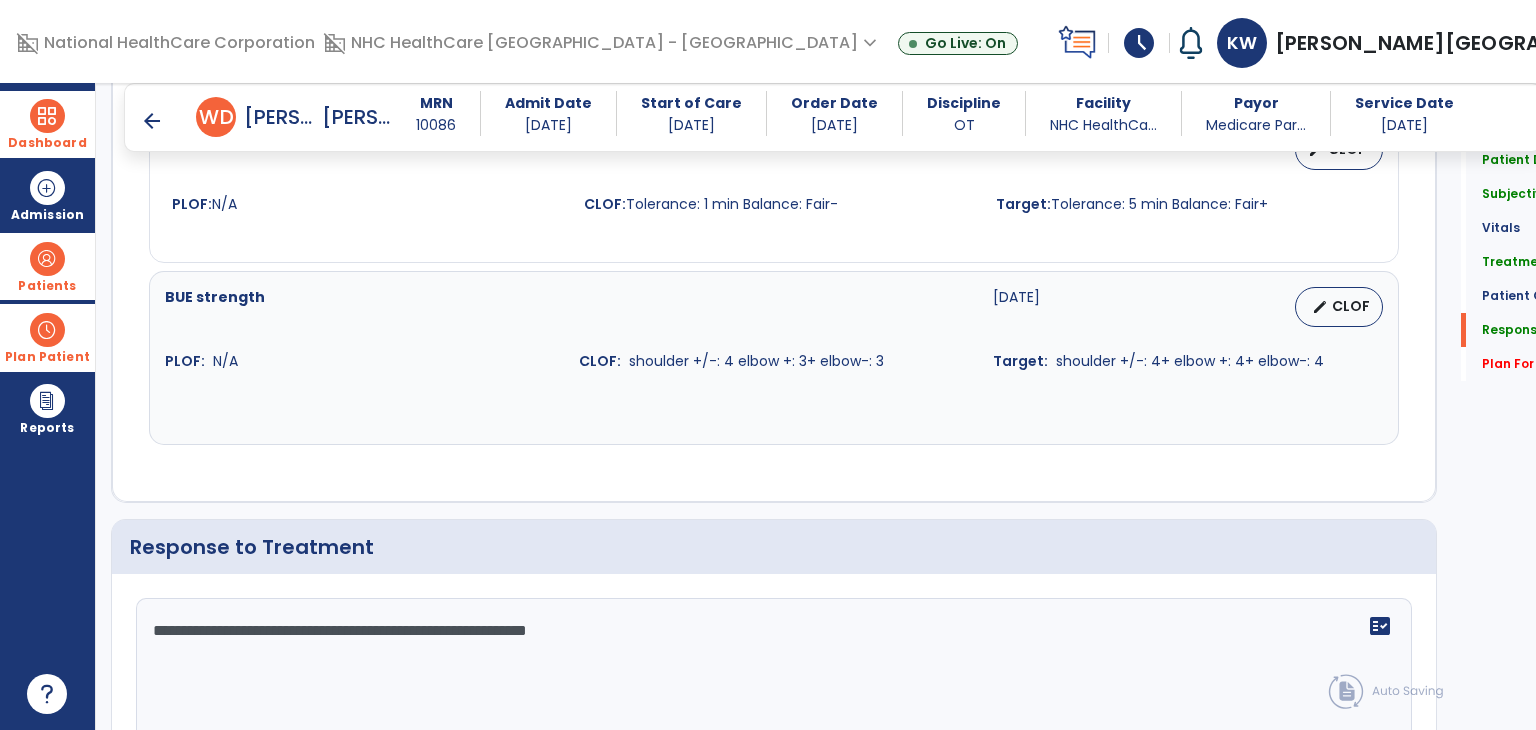 scroll, scrollTop: 3028, scrollLeft: 0, axis: vertical 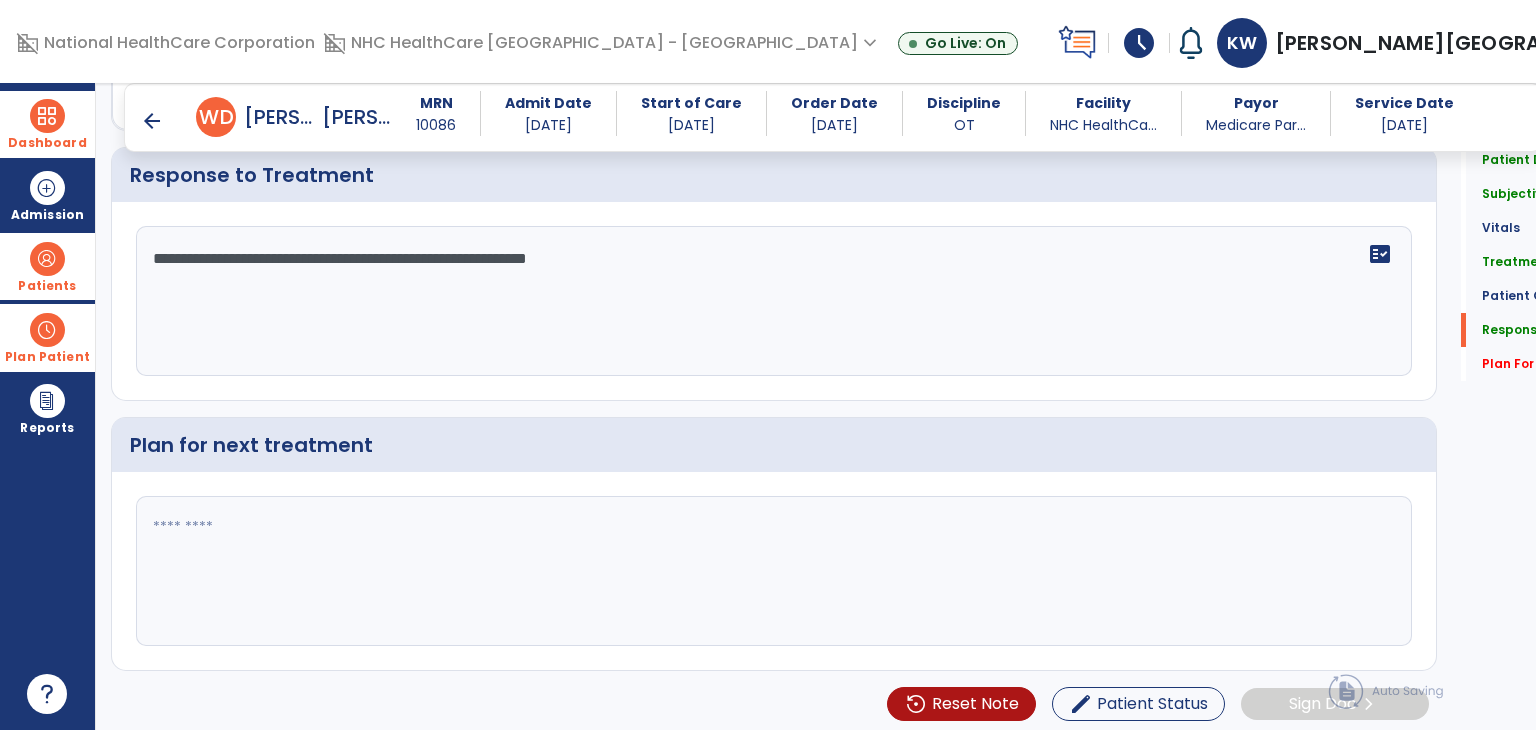 click on "**********" 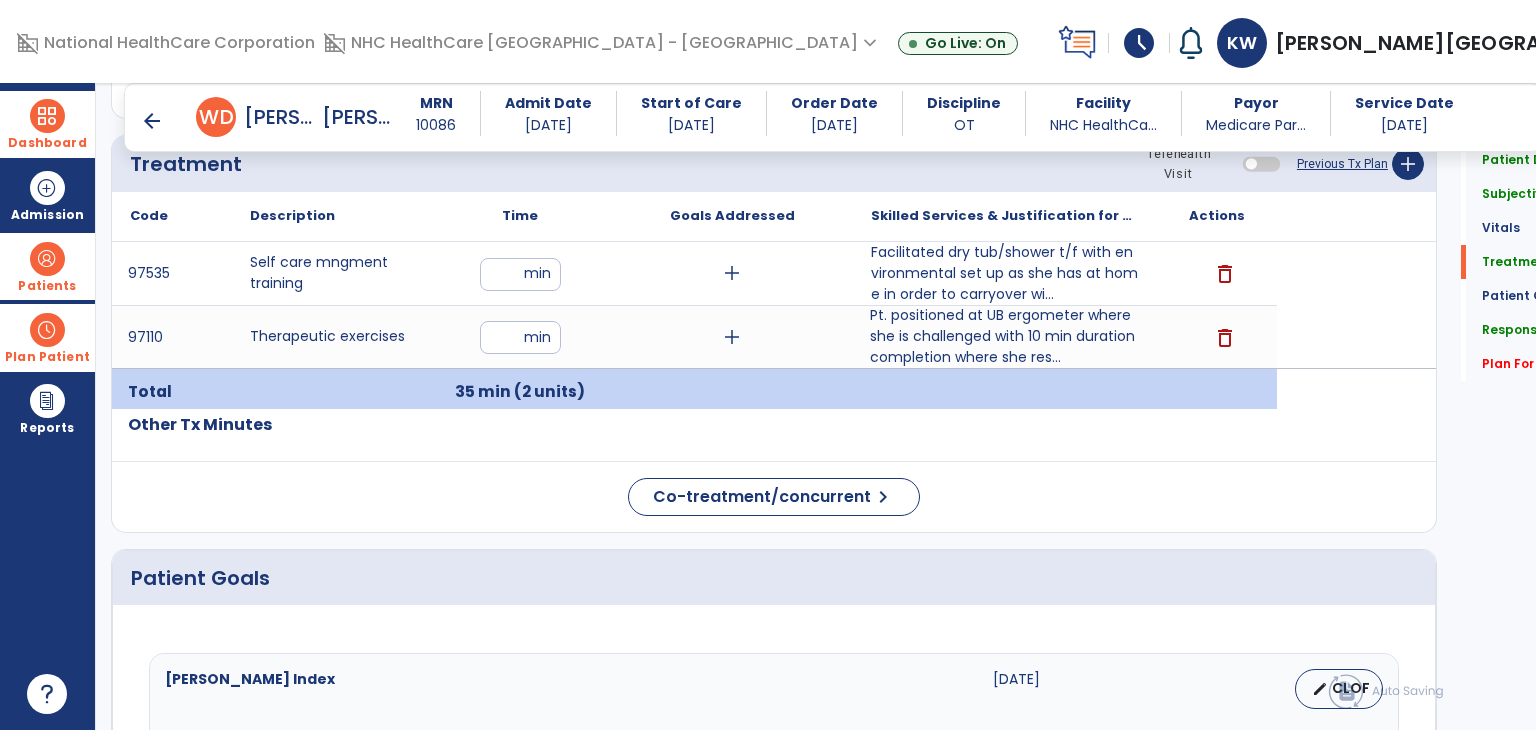 scroll, scrollTop: 1229, scrollLeft: 0, axis: vertical 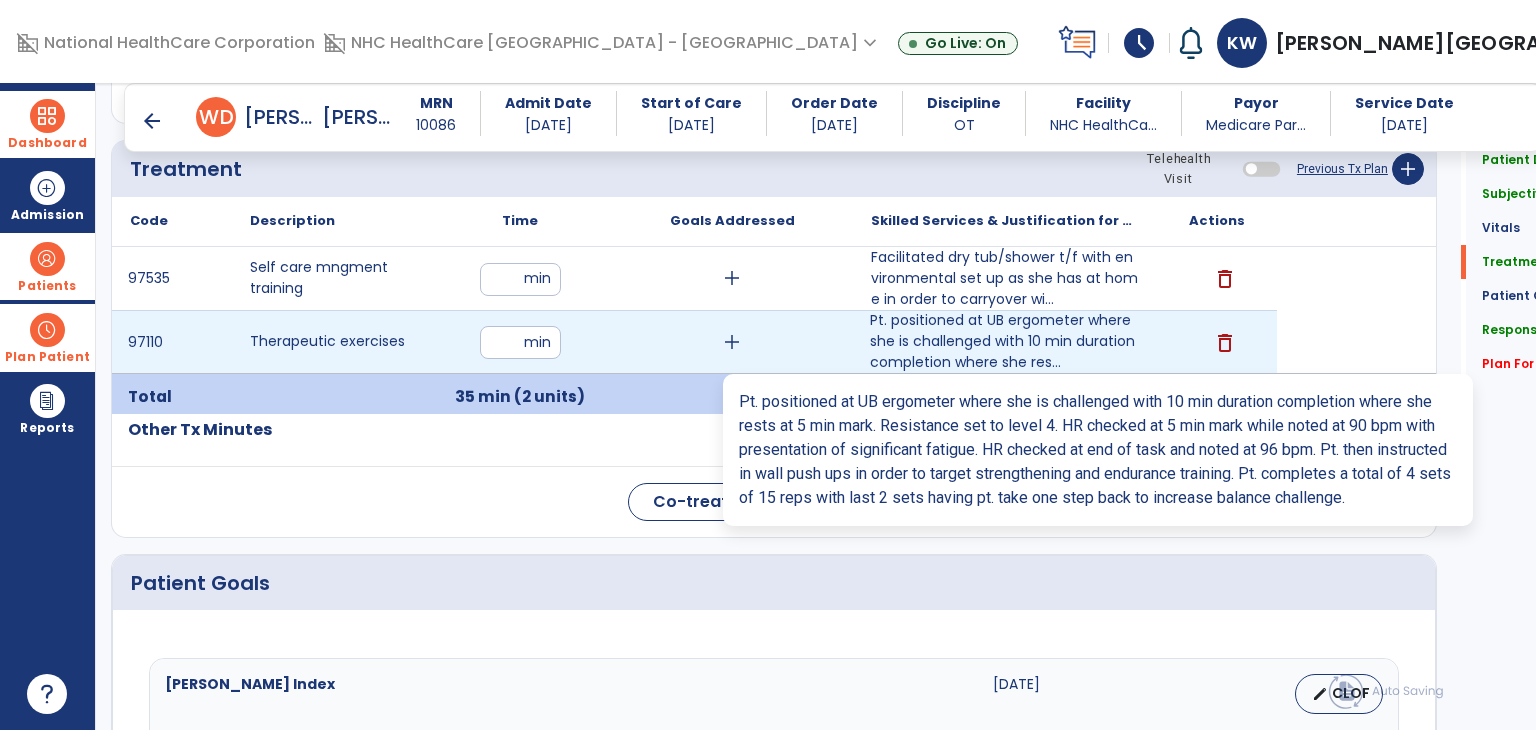 type on "**********" 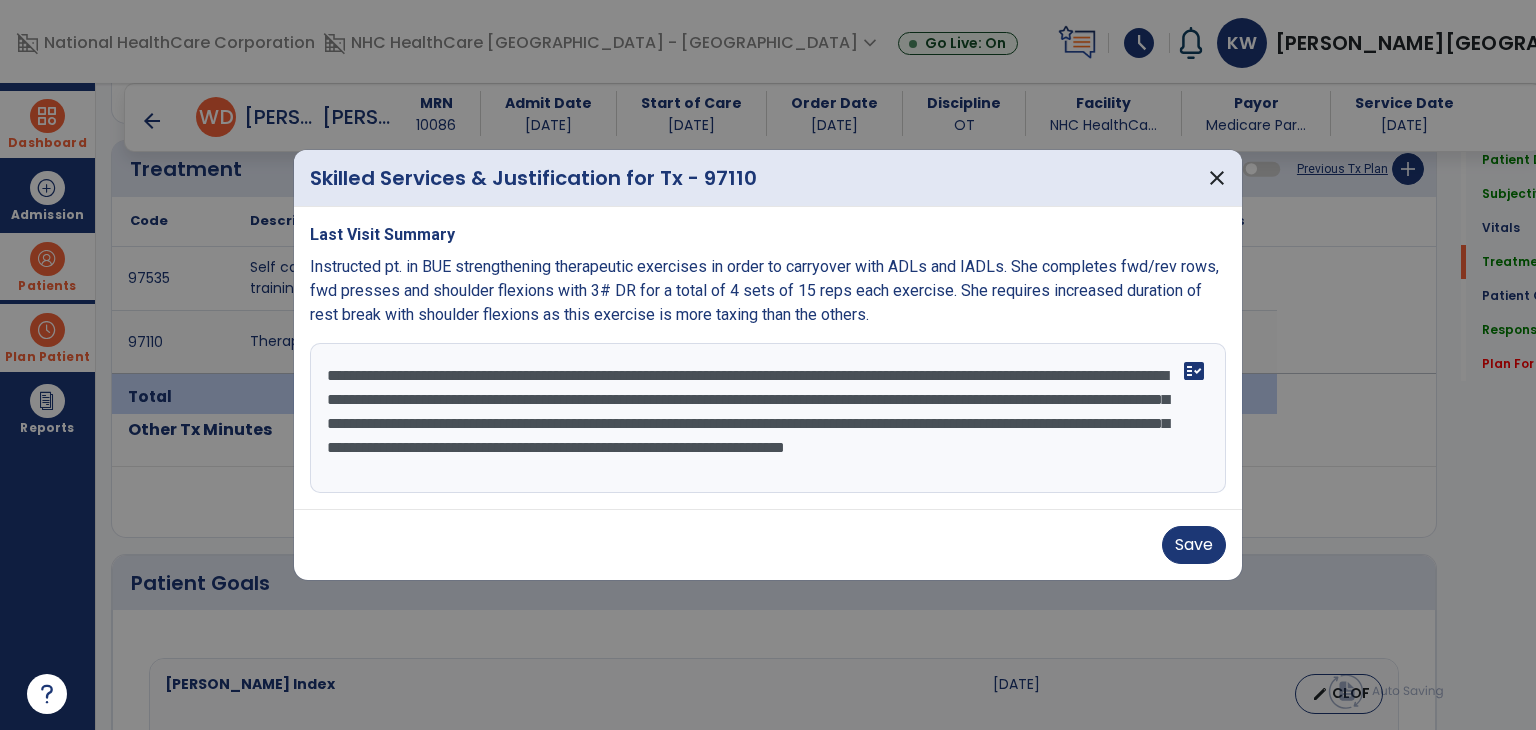 click on "**********" at bounding box center (768, 418) 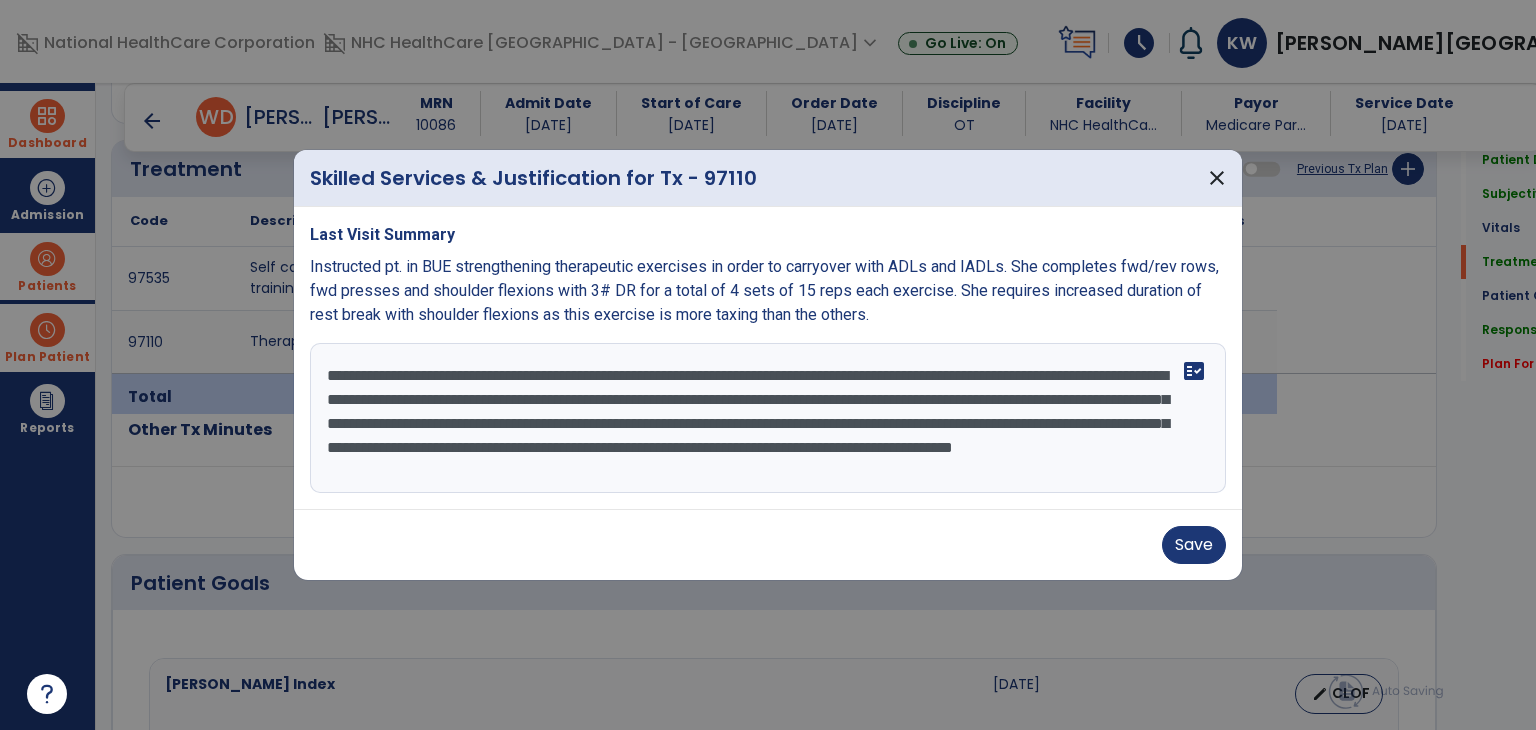 scroll, scrollTop: 16, scrollLeft: 0, axis: vertical 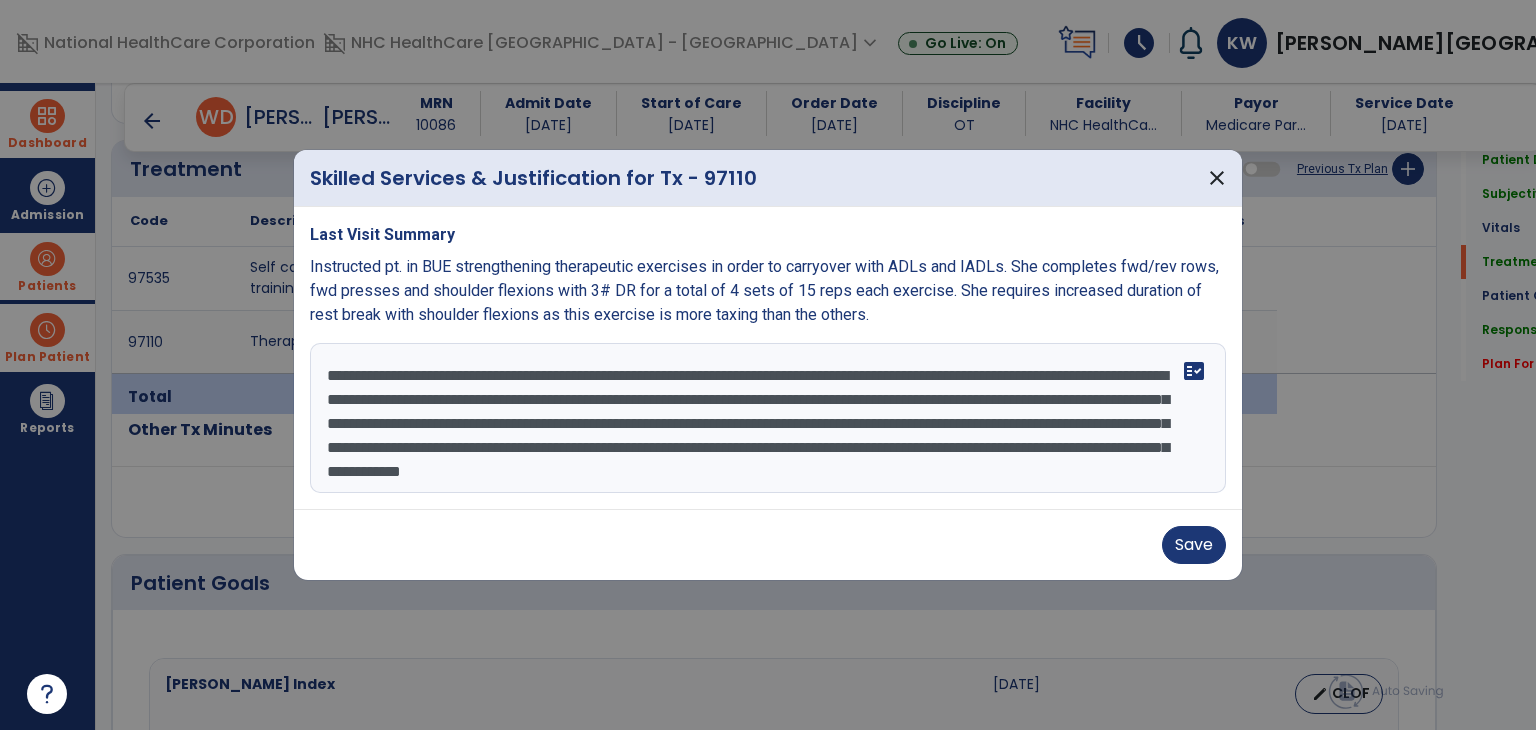 type on "**********" 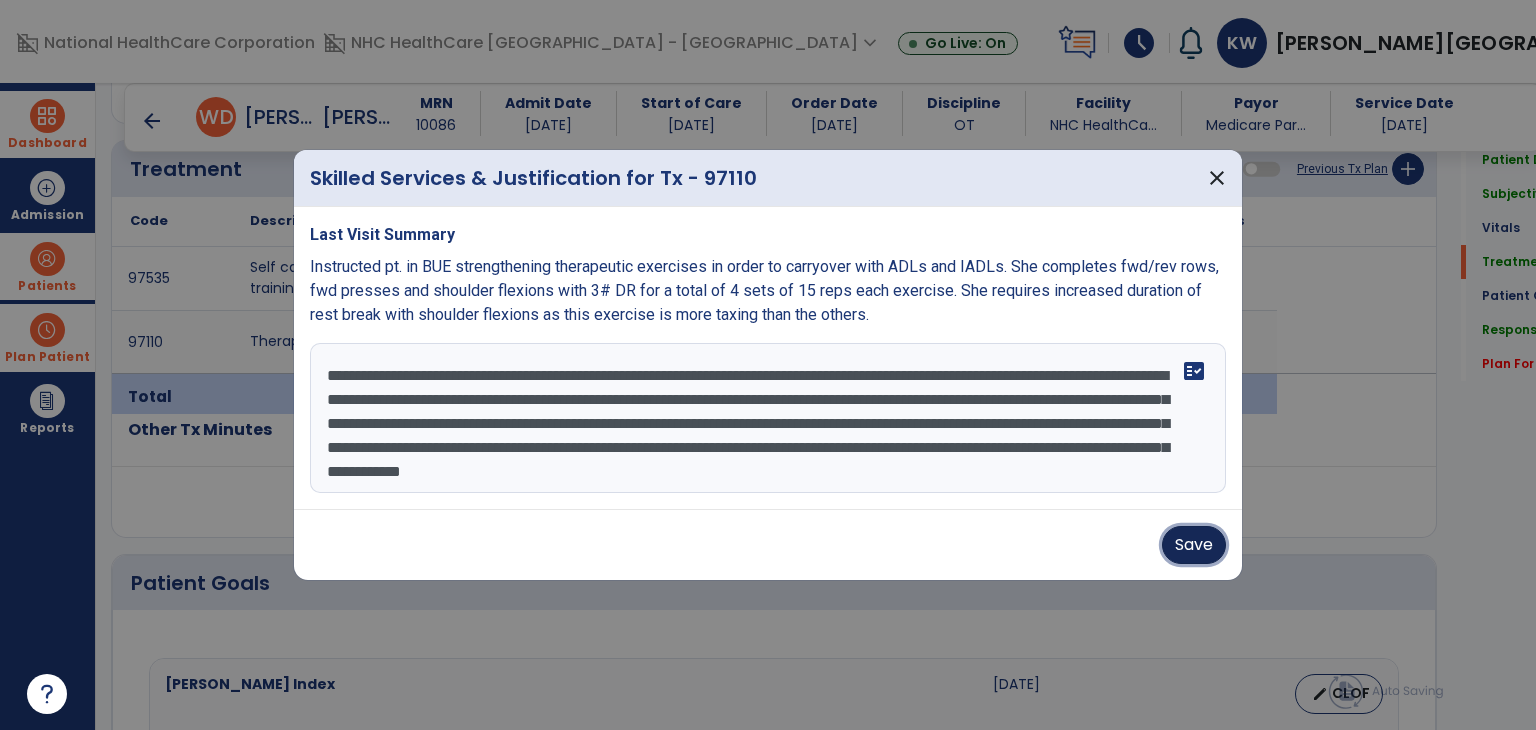 click on "Save" at bounding box center [1194, 545] 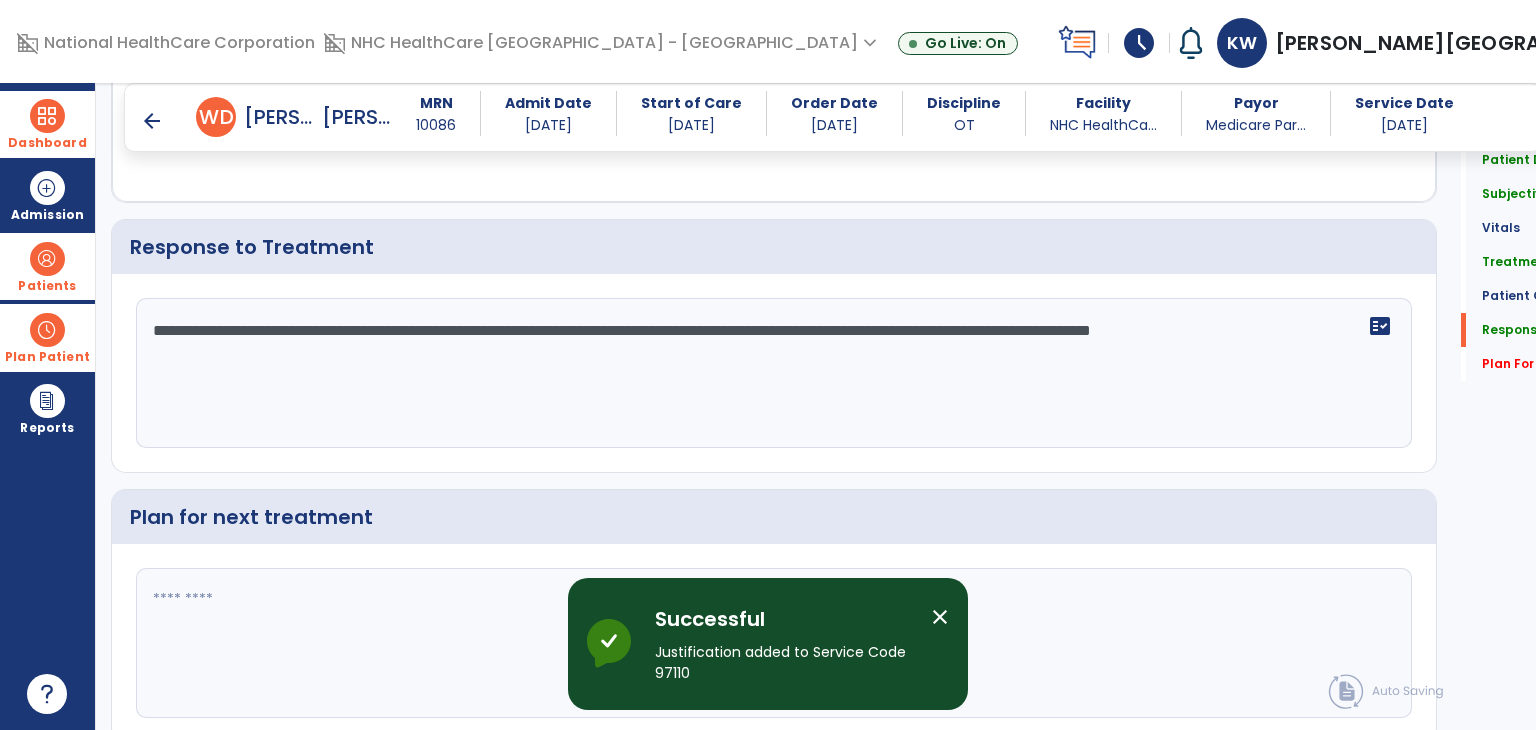 scroll, scrollTop: 3028, scrollLeft: 0, axis: vertical 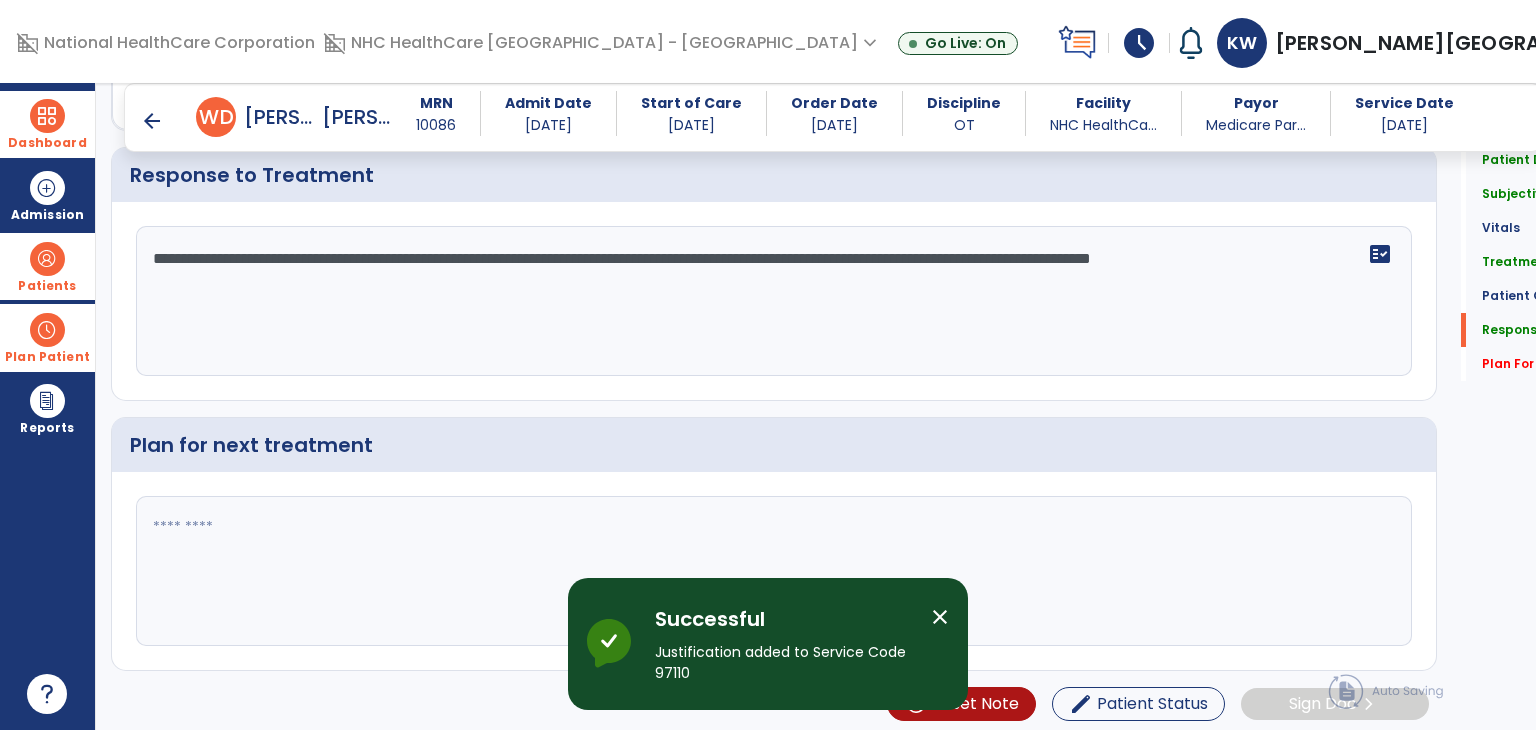 click 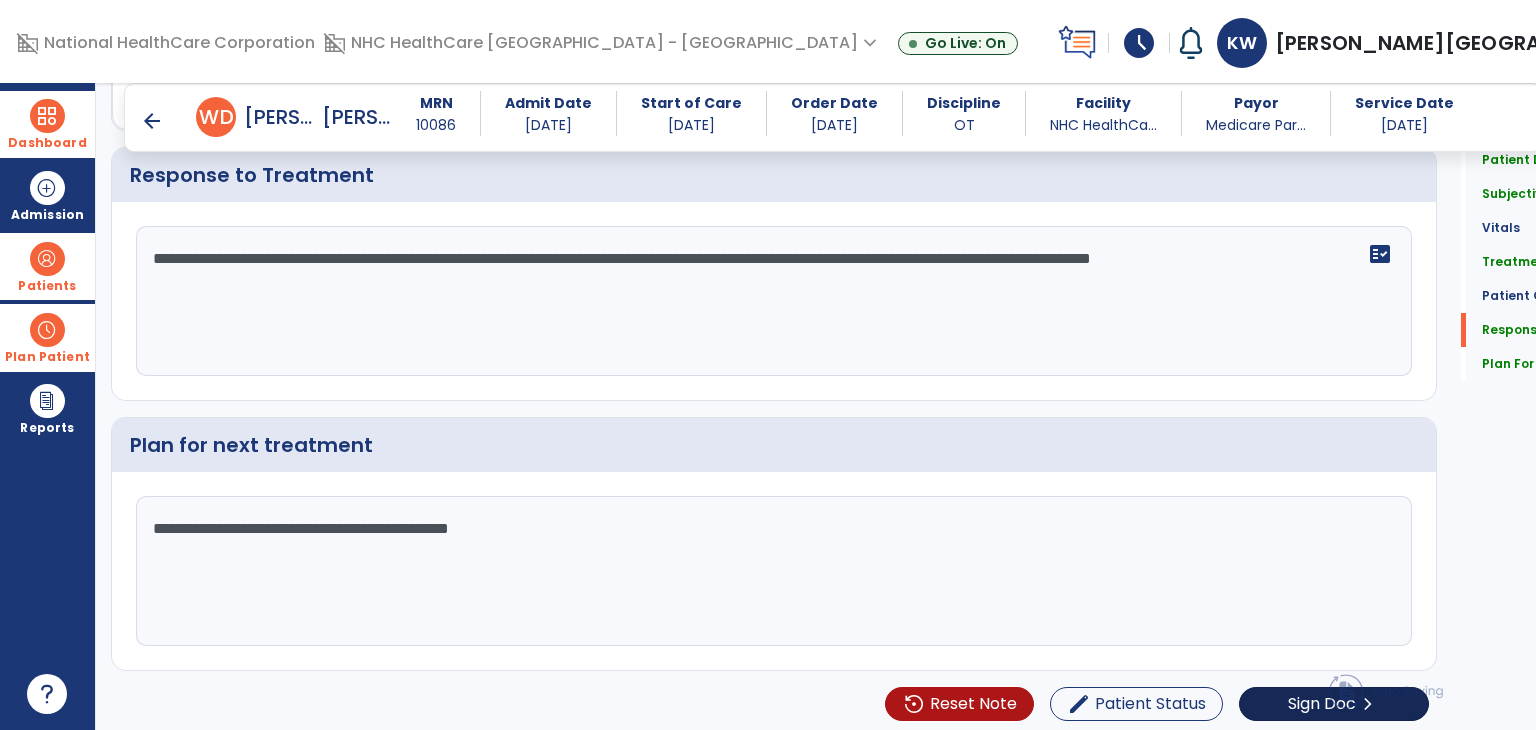 type on "**********" 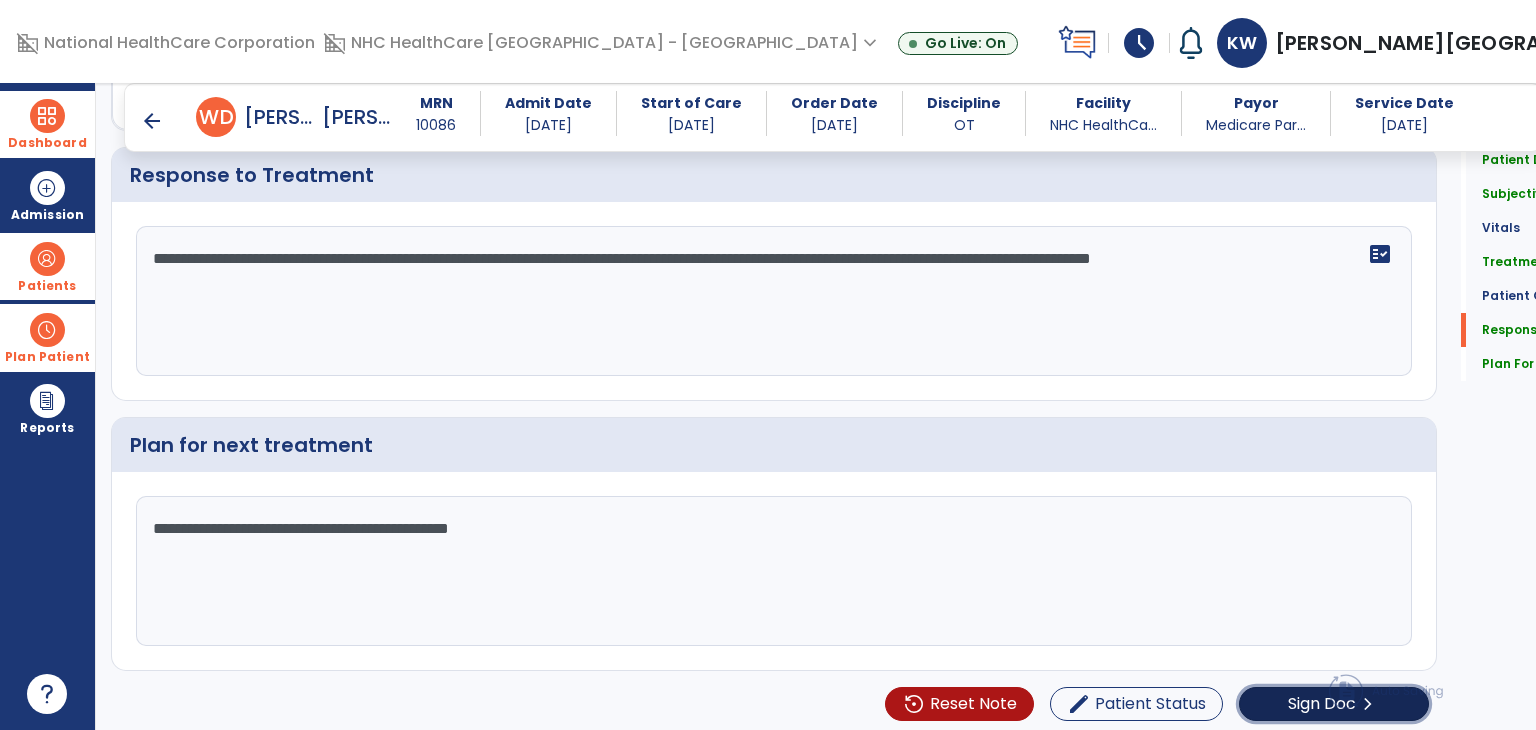 click on "Sign Doc" 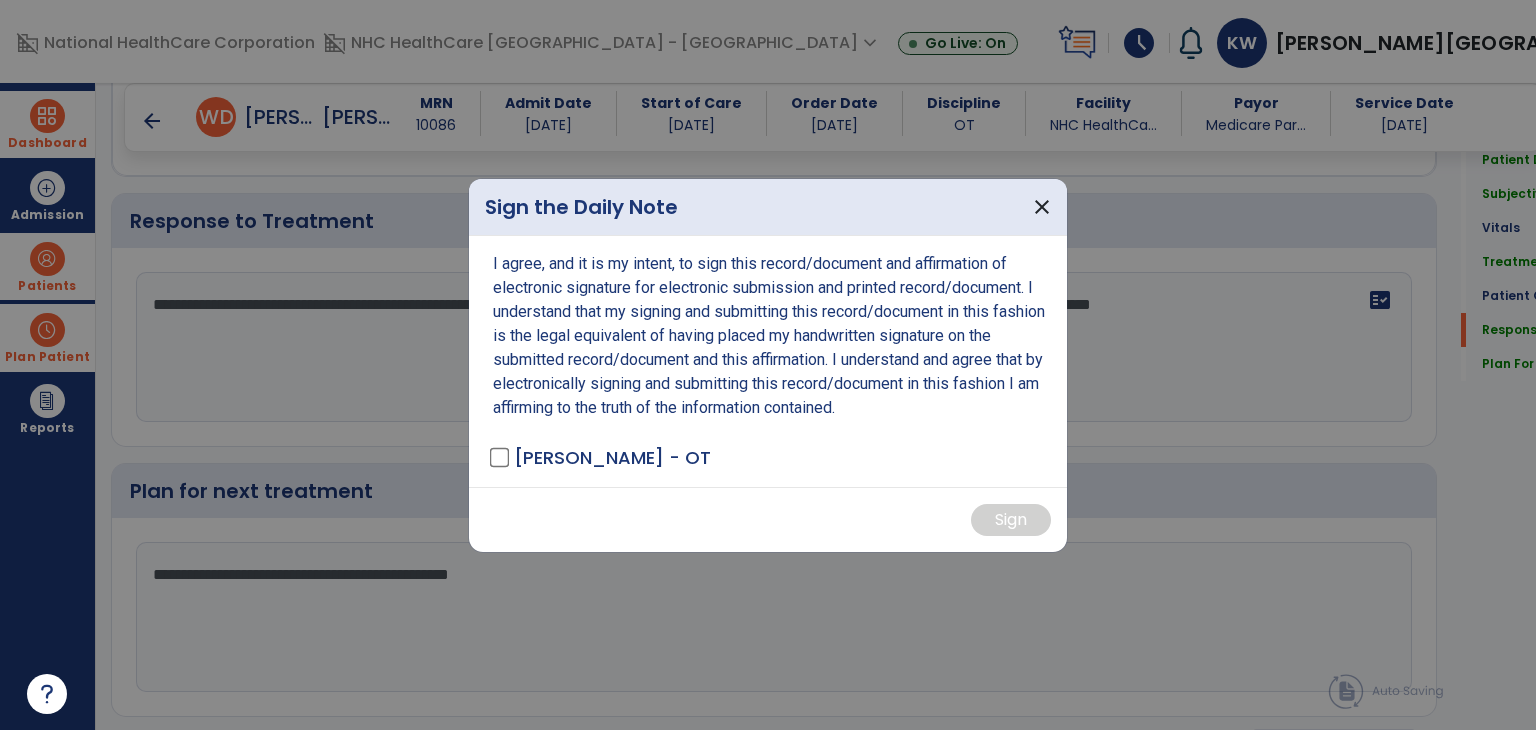 scroll, scrollTop: 3028, scrollLeft: 0, axis: vertical 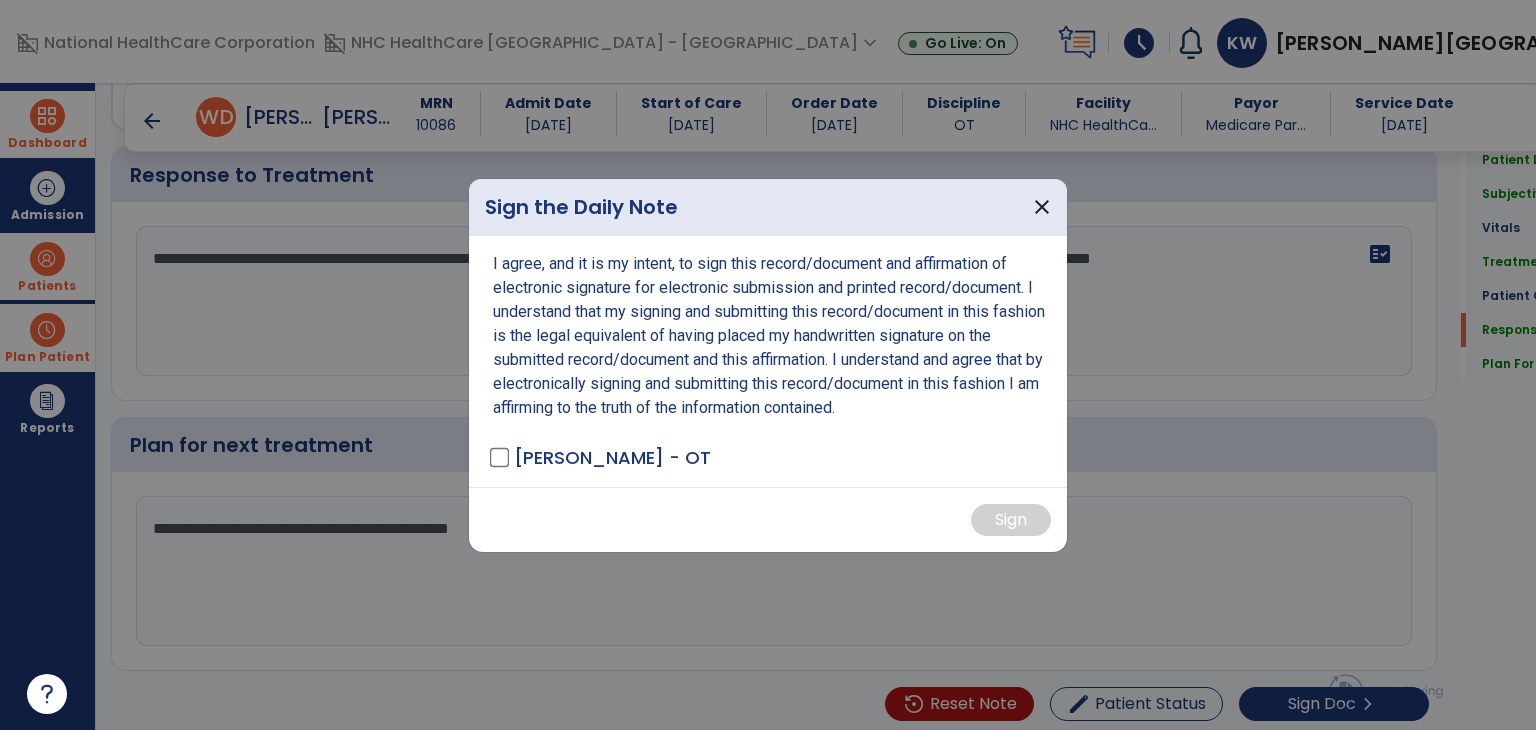 click on "[PERSON_NAME]  - OT" at bounding box center [602, 457] 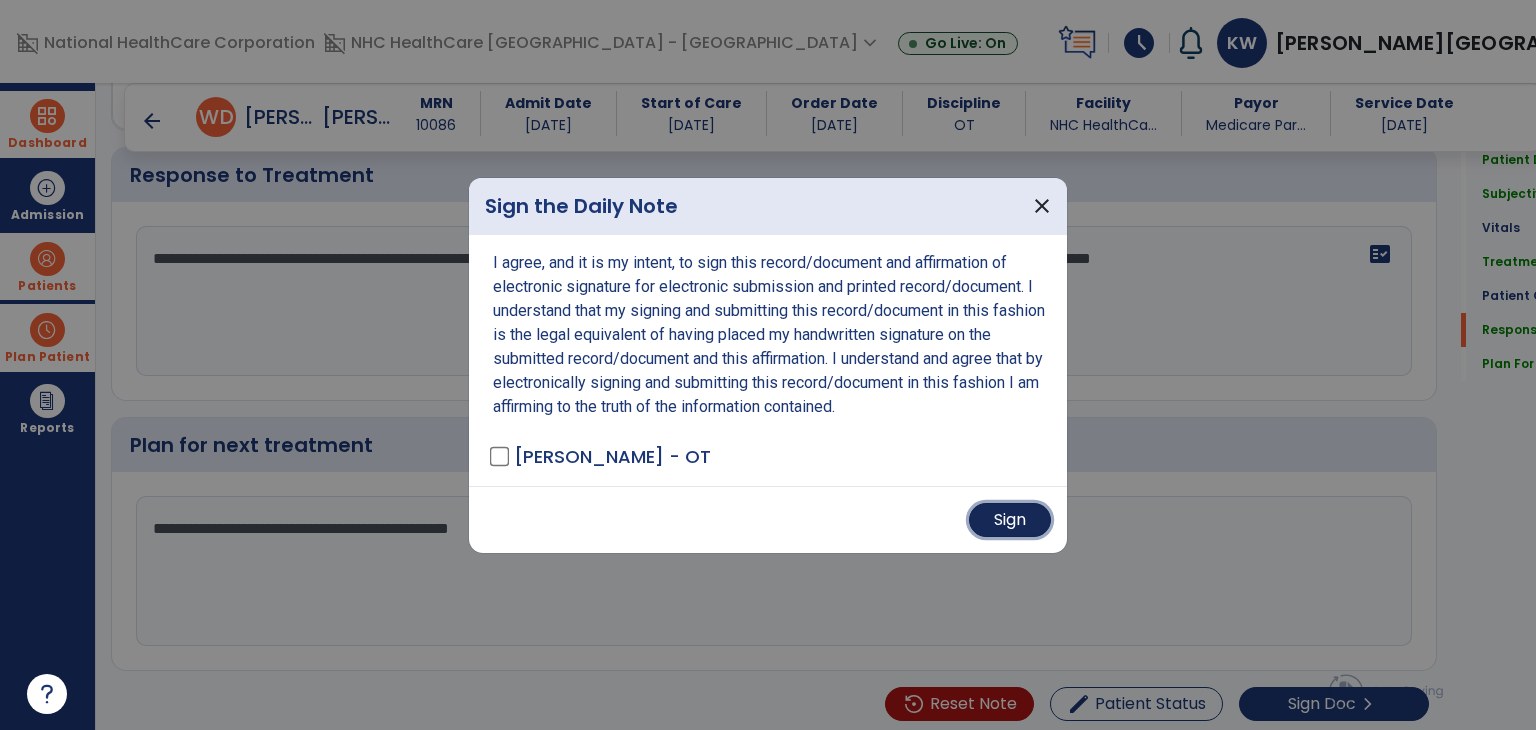 click on "Sign" at bounding box center (1010, 520) 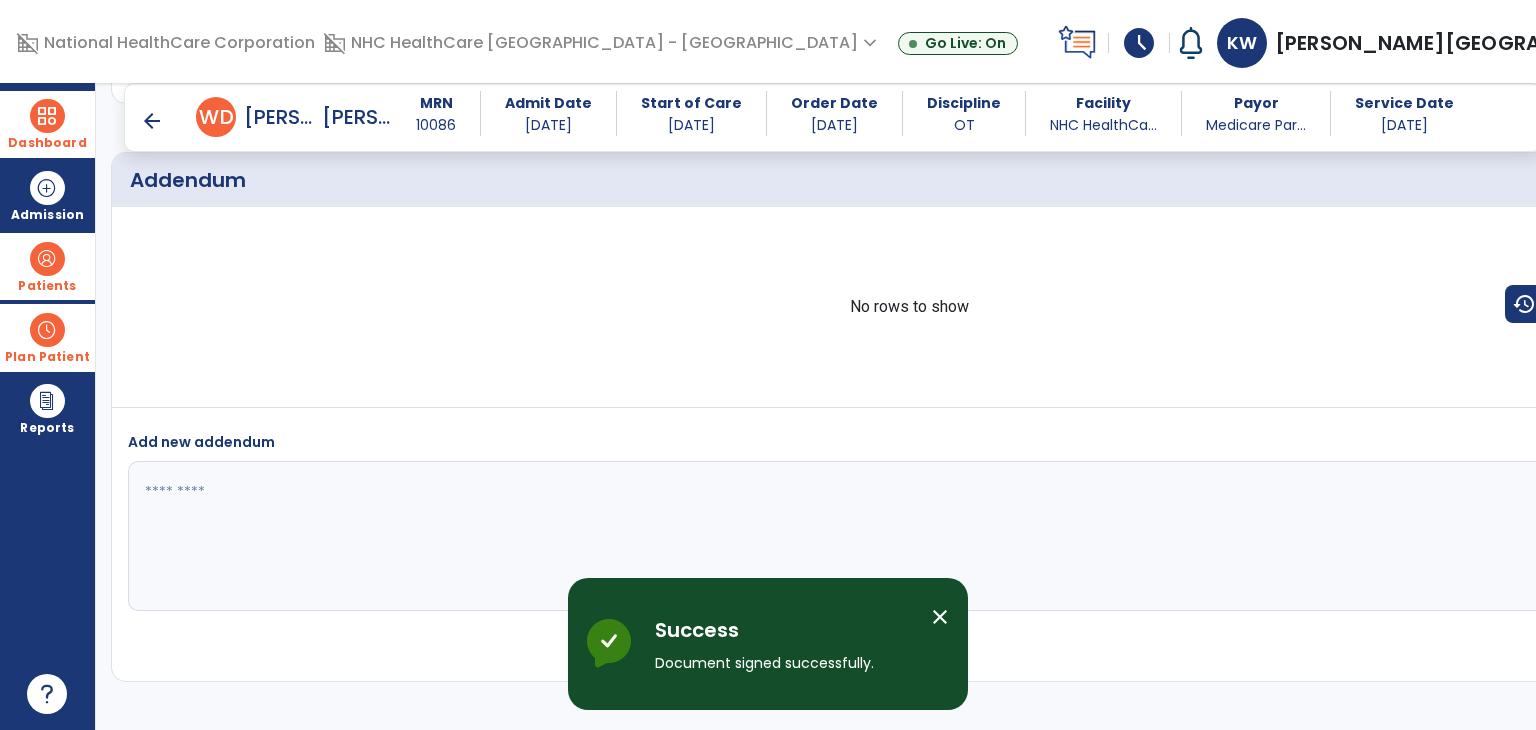 scroll, scrollTop: 4630, scrollLeft: 0, axis: vertical 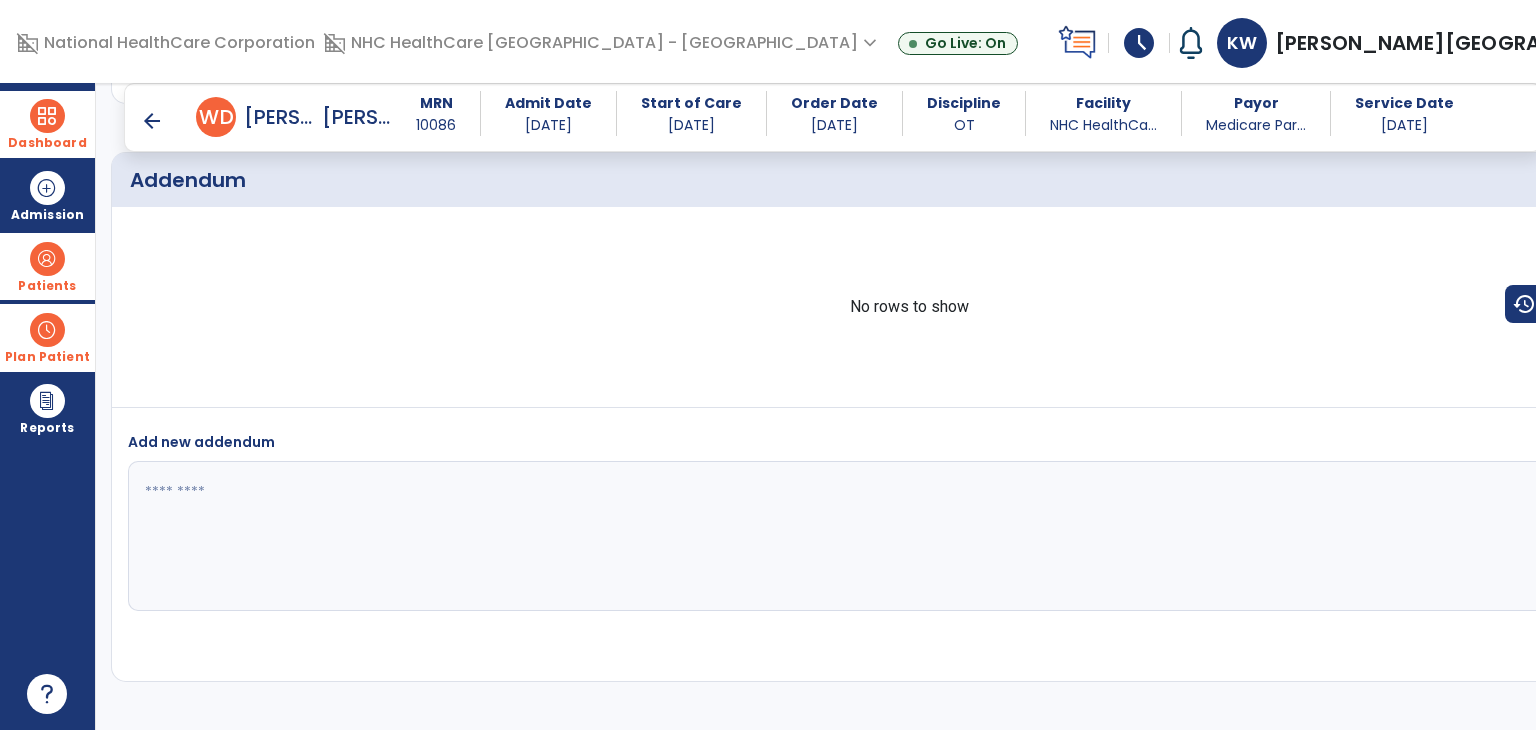 click on "arrow_back" at bounding box center (152, 121) 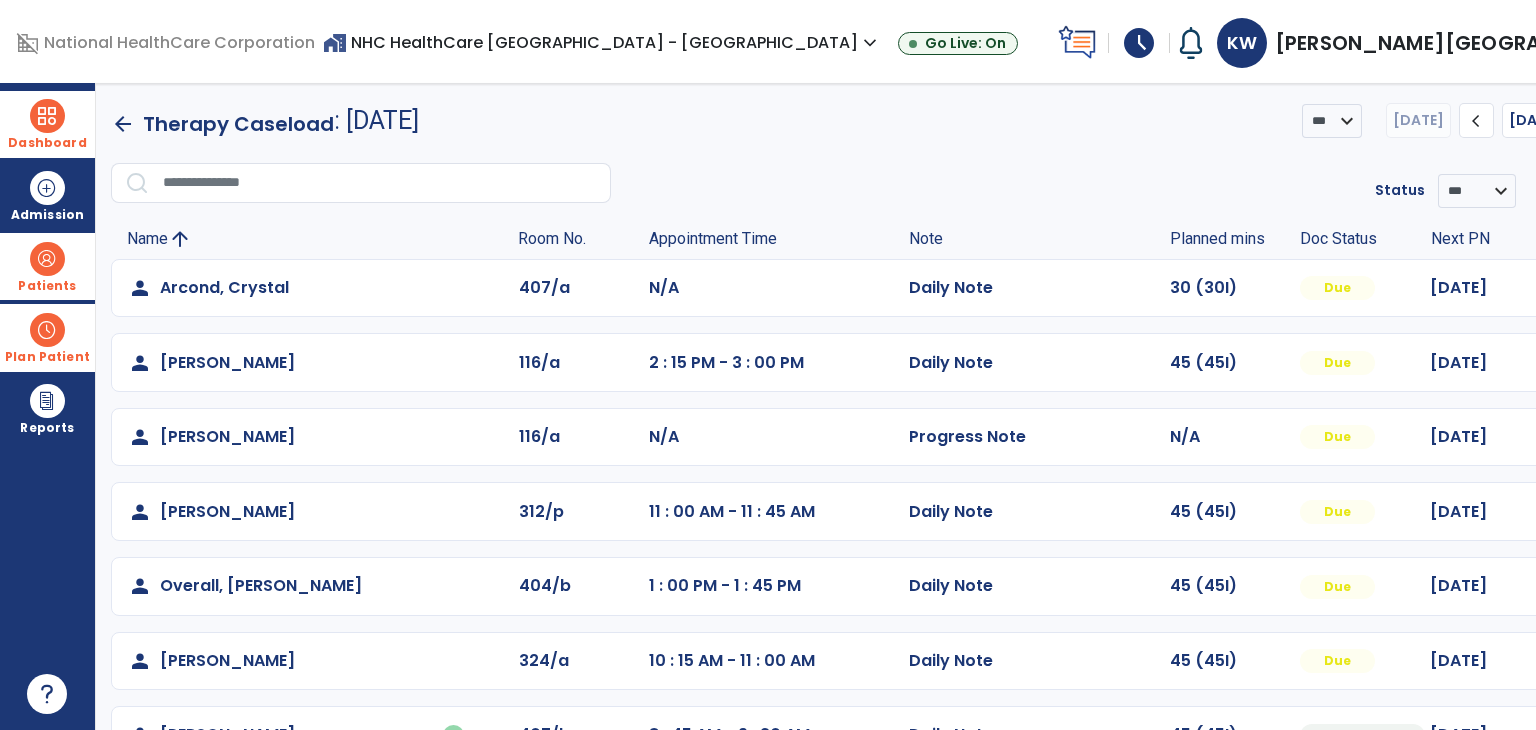 click on "Patients" at bounding box center [47, 286] 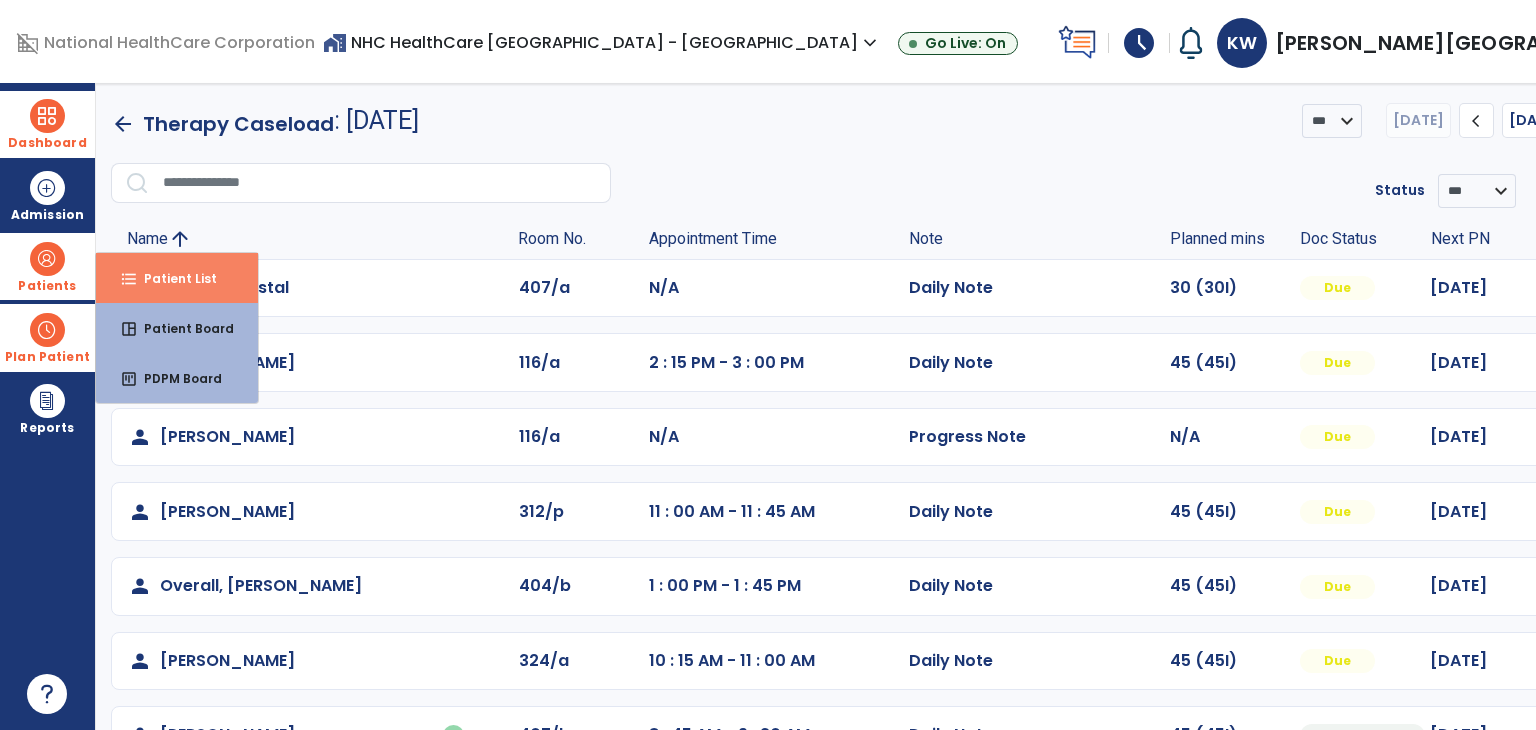click on "format_list_bulleted" at bounding box center [129, 279] 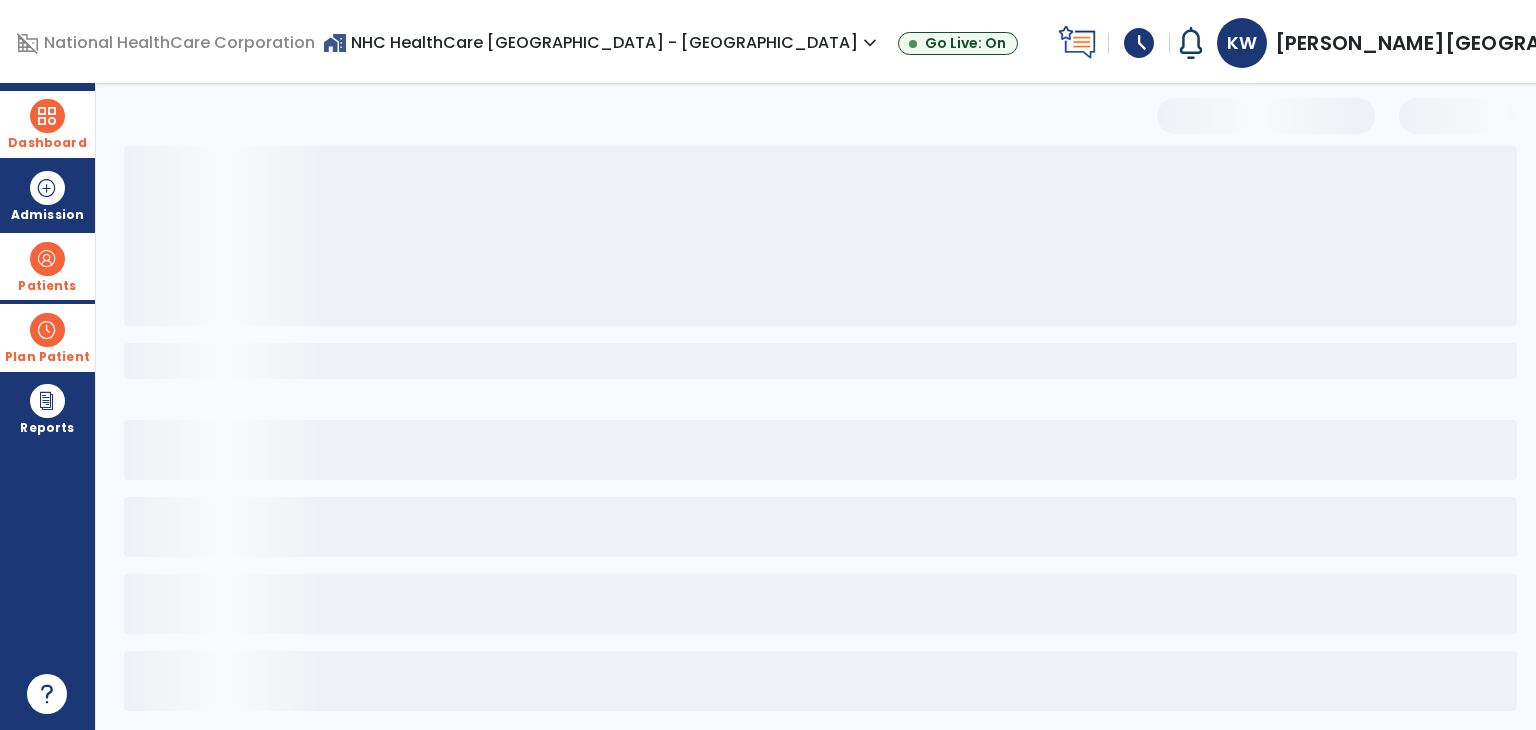 select on "***" 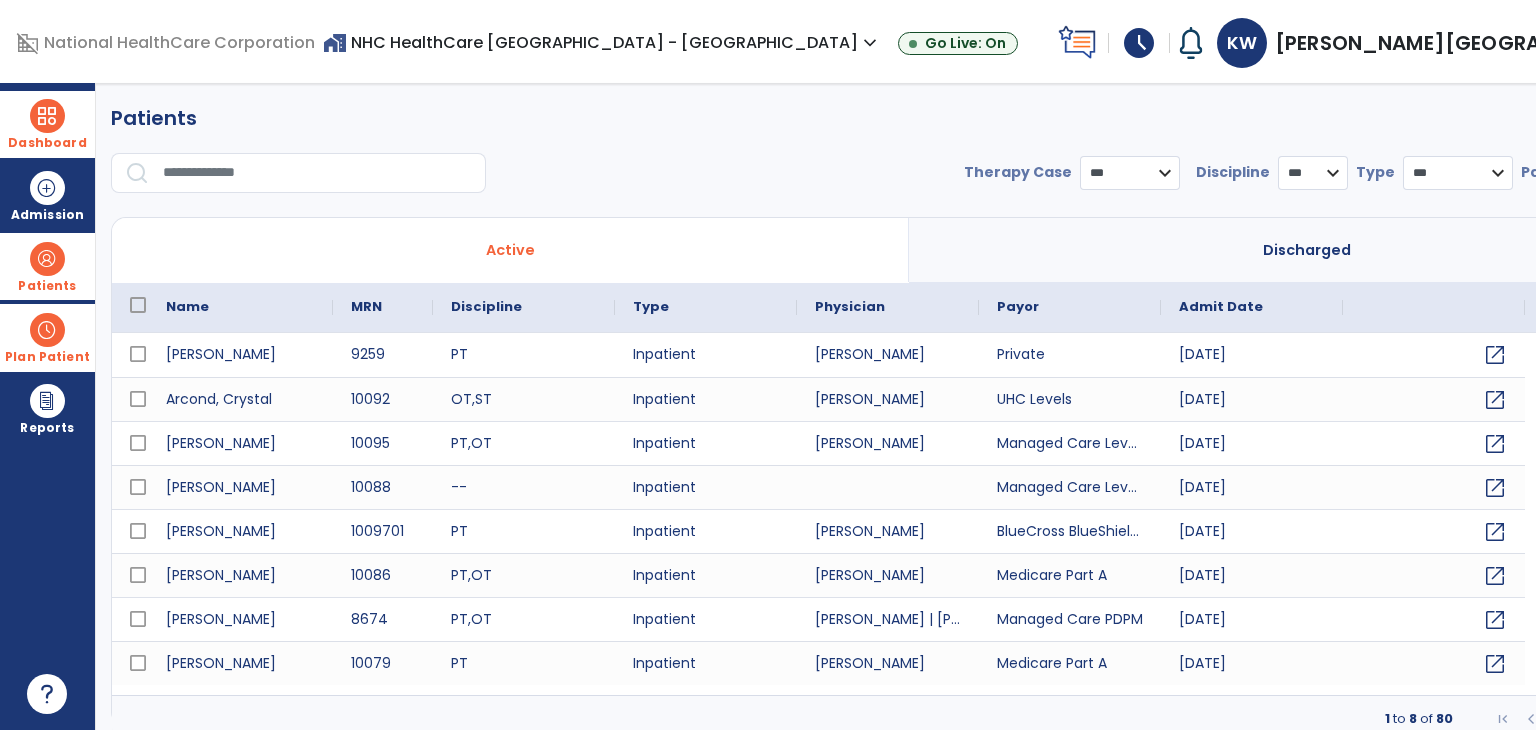 click at bounding box center (317, 173) 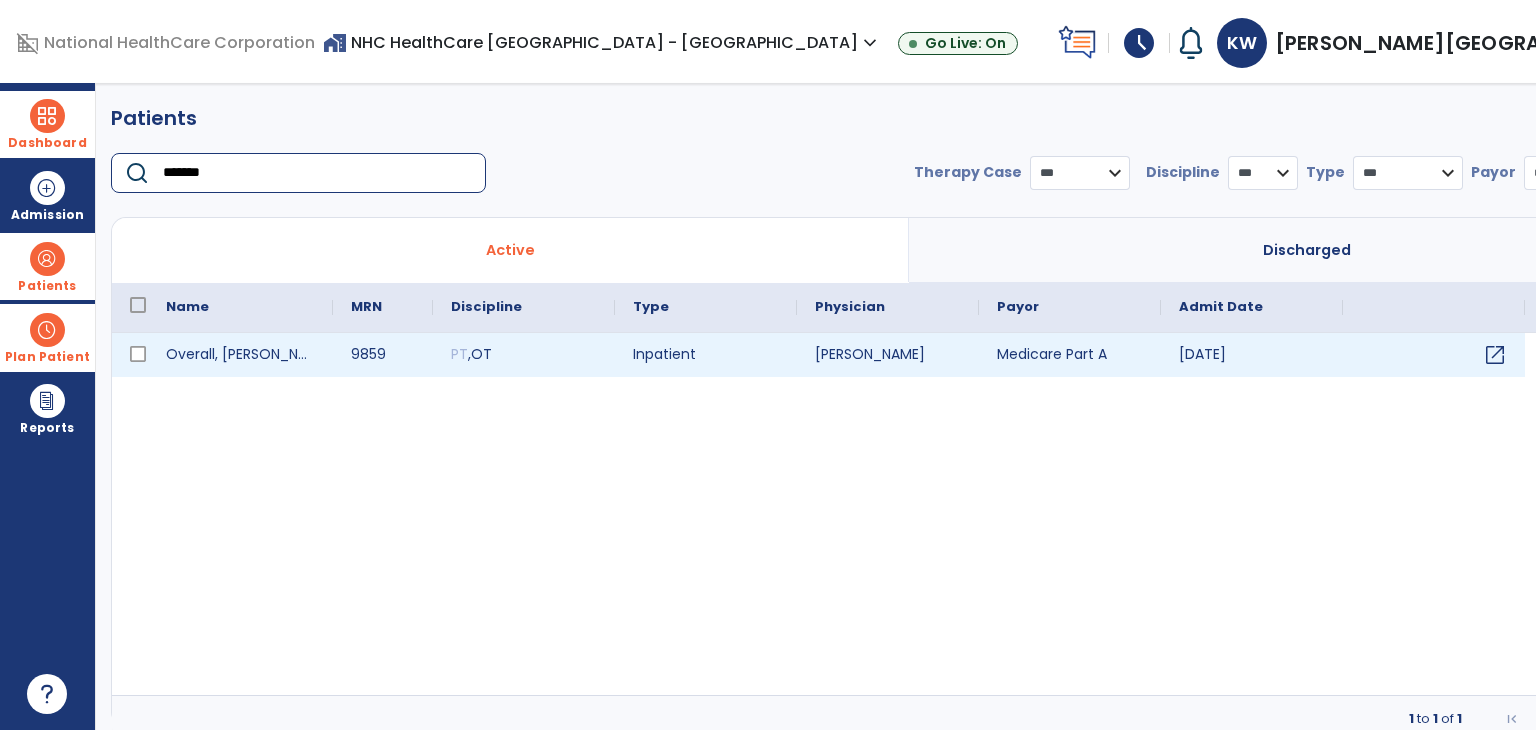 type on "*******" 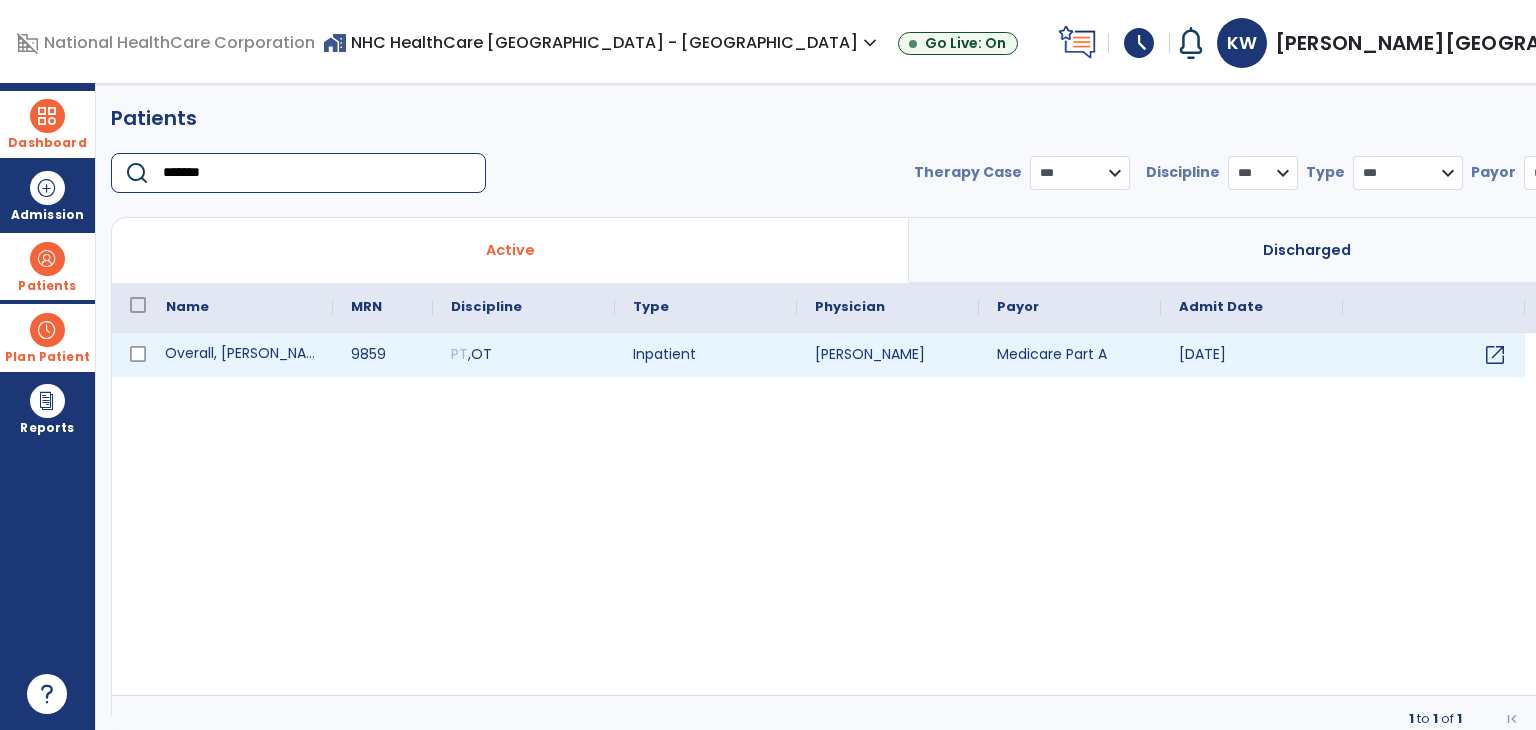 click on "Overall, [PERSON_NAME]" at bounding box center [240, 355] 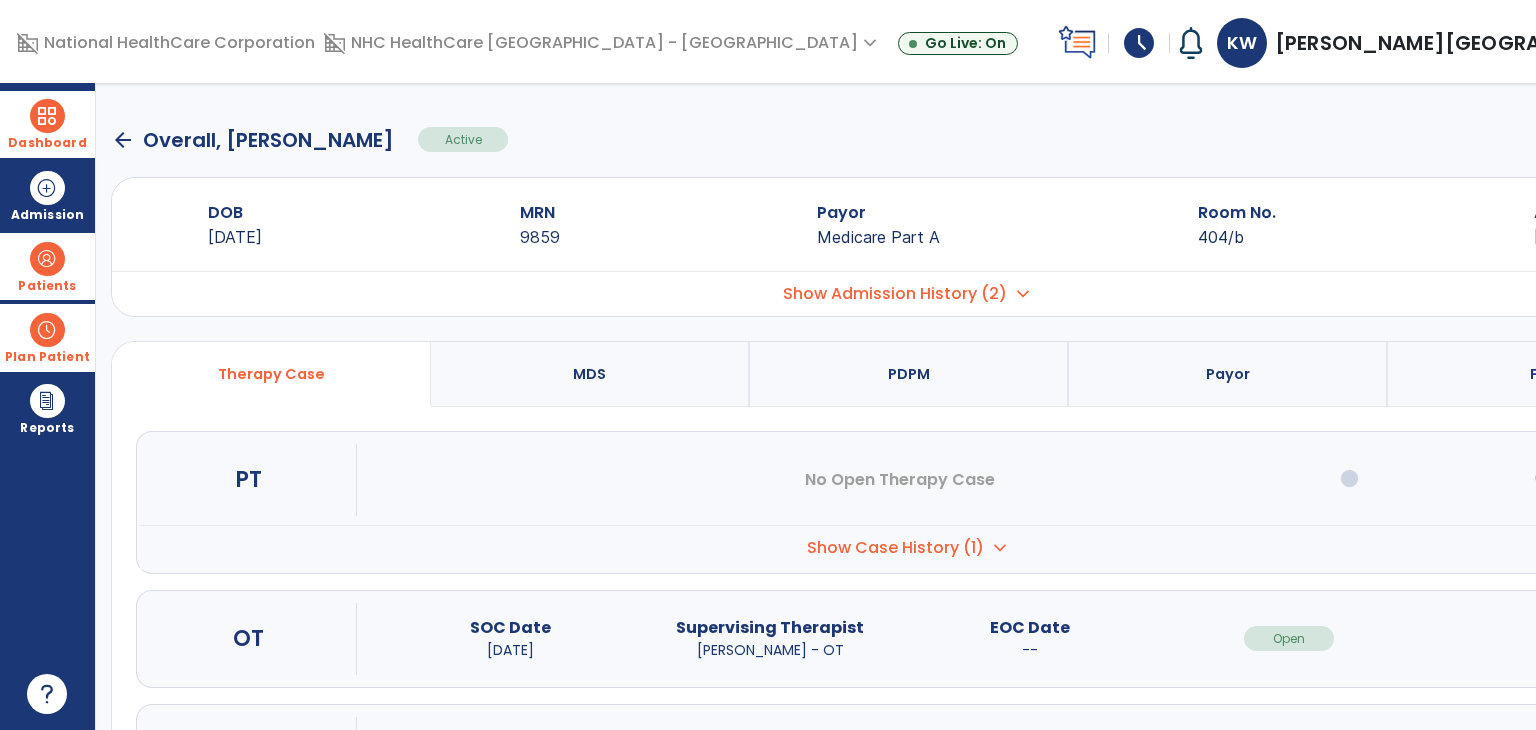 click on "open_in_new" at bounding box center [1549, 638] 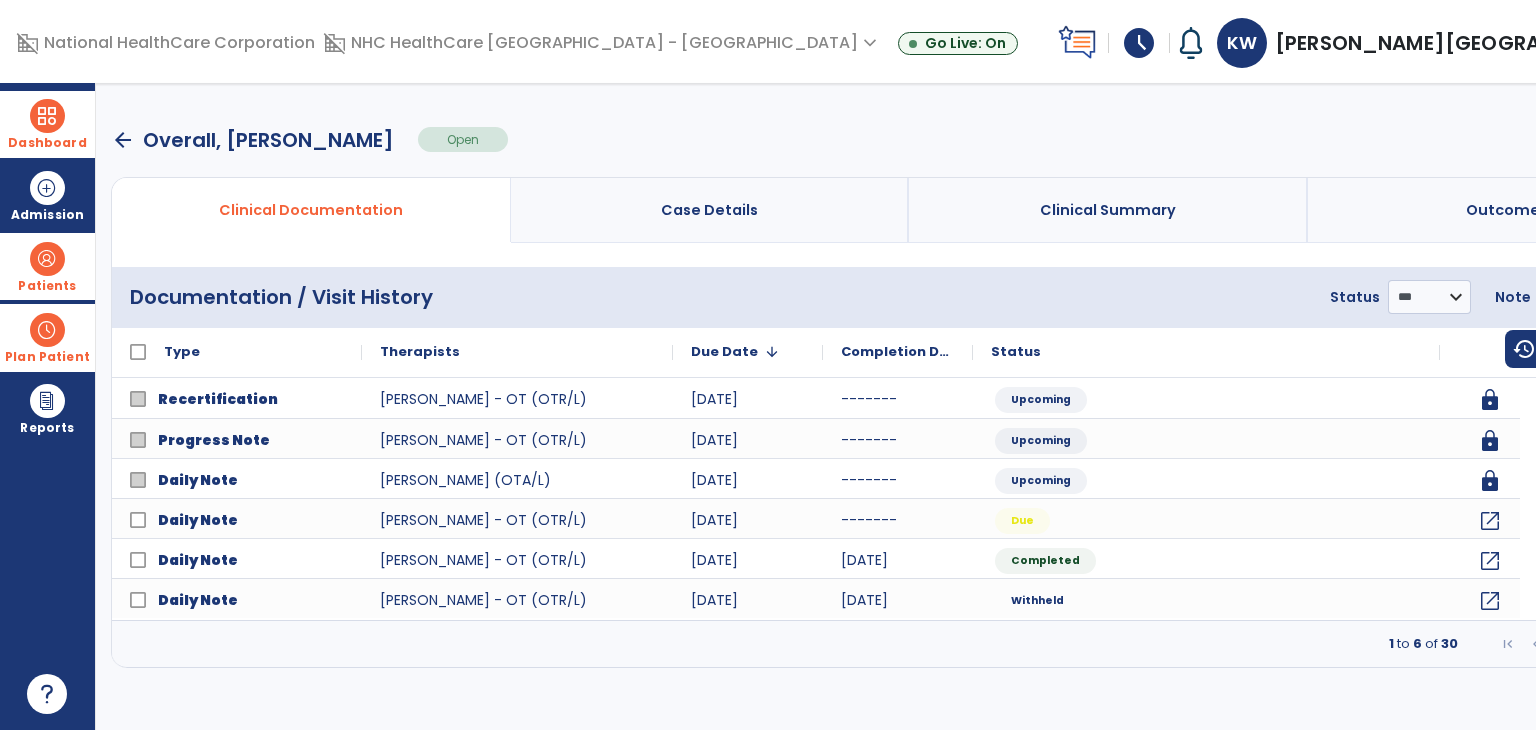 click on "menu" at bounding box center [1679, 297] 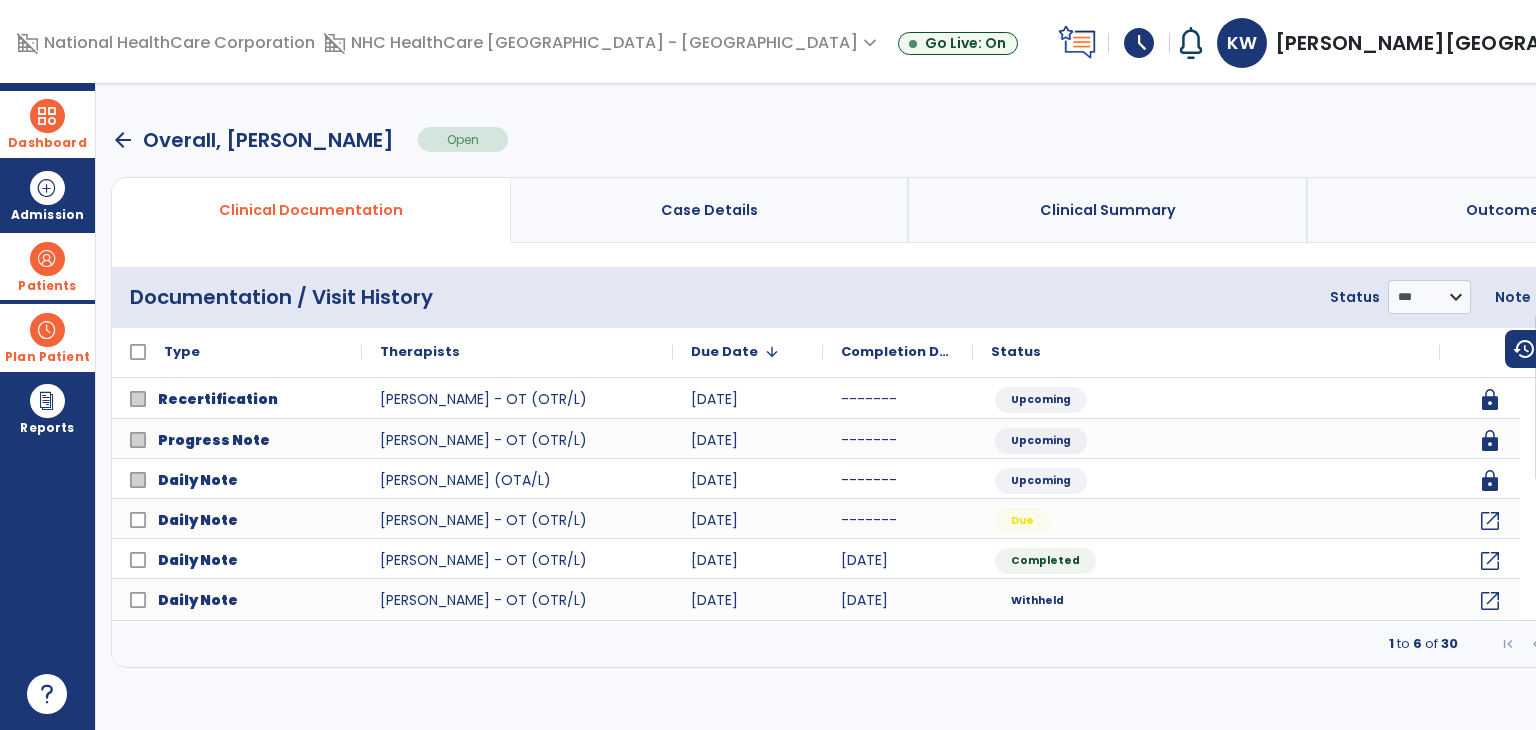 click on "Add New Document" at bounding box center [1615, 342] 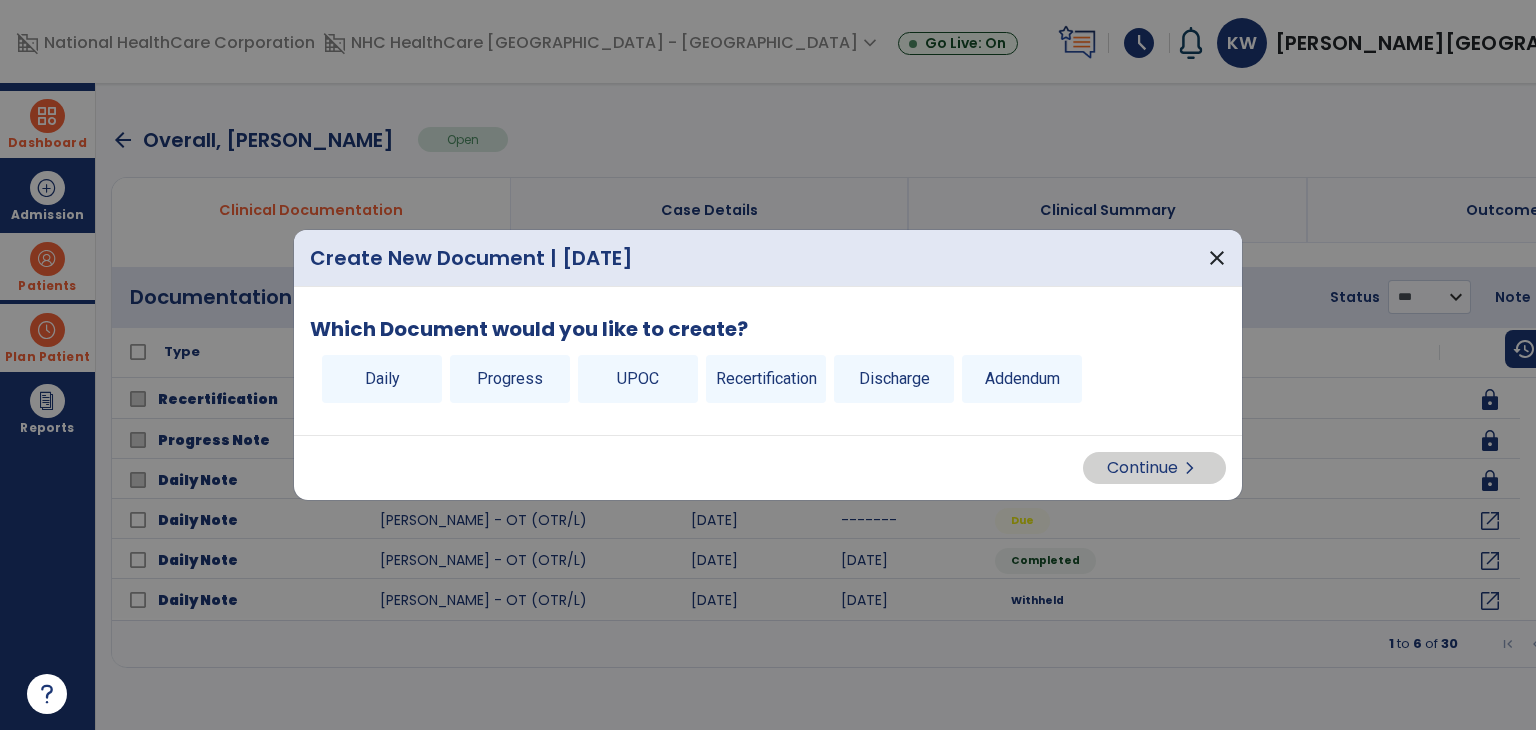 drag, startPoint x: 892, startPoint y: 383, endPoint x: 874, endPoint y: 388, distance: 18.681541 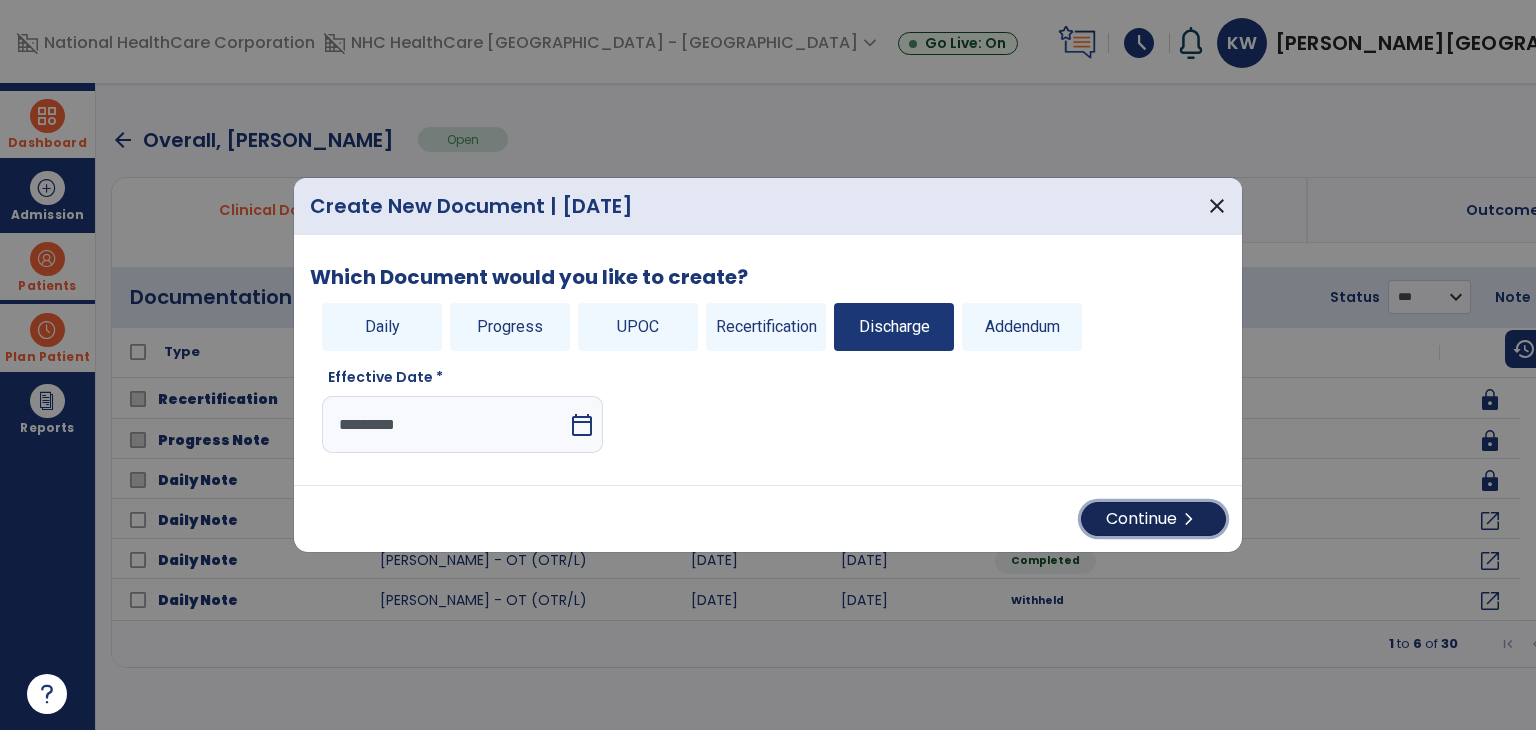 click on "Continue   chevron_right" at bounding box center (1153, 519) 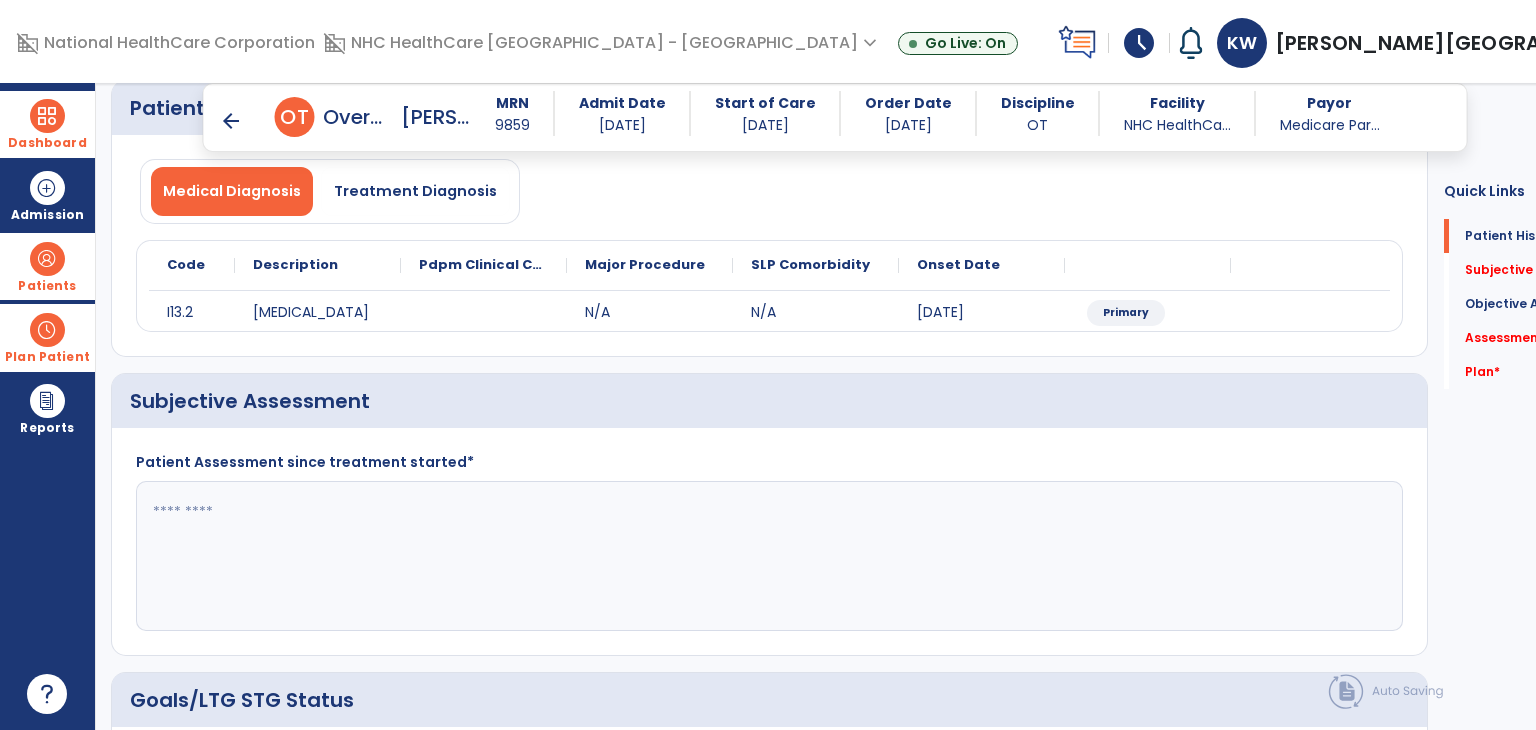 scroll, scrollTop: 200, scrollLeft: 0, axis: vertical 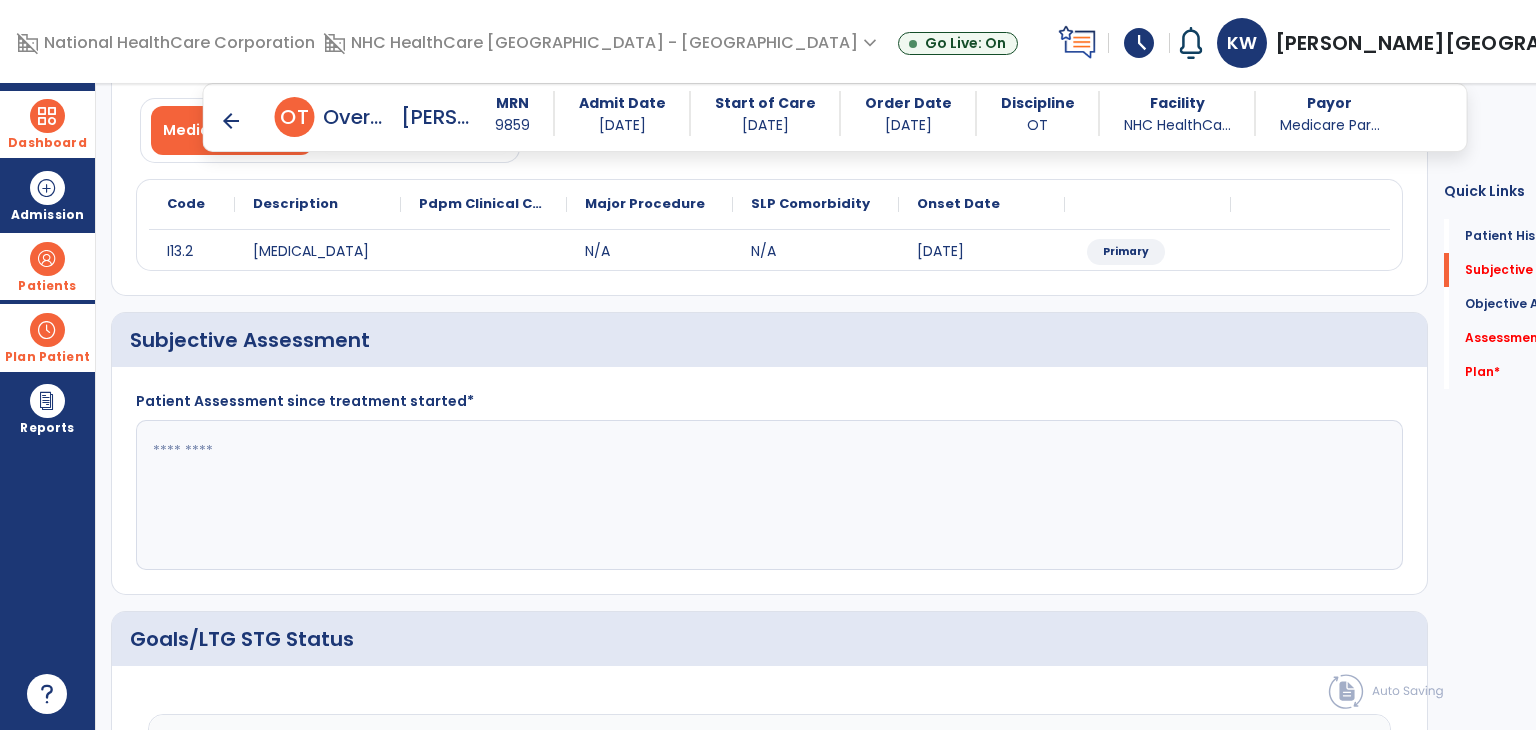 click 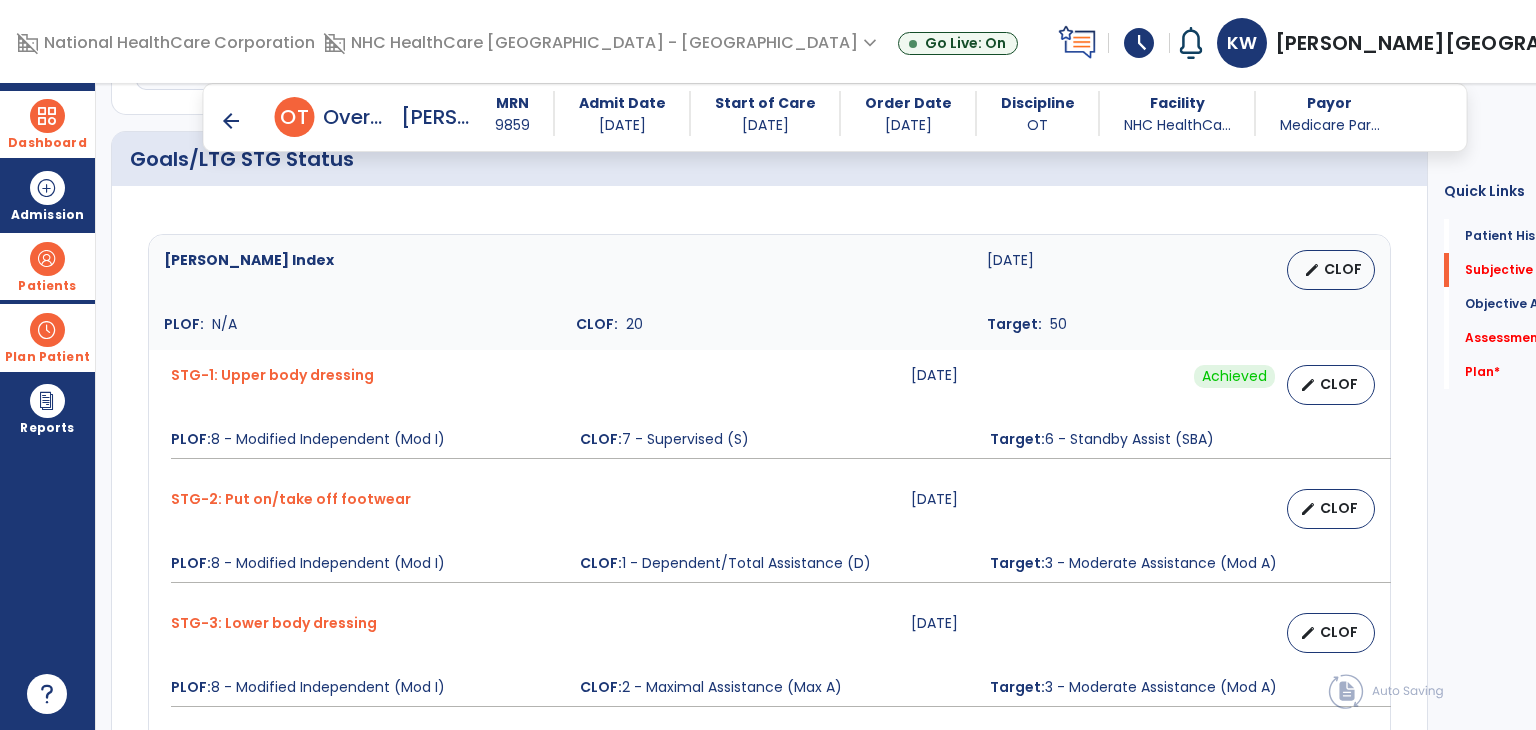 scroll, scrollTop: 700, scrollLeft: 0, axis: vertical 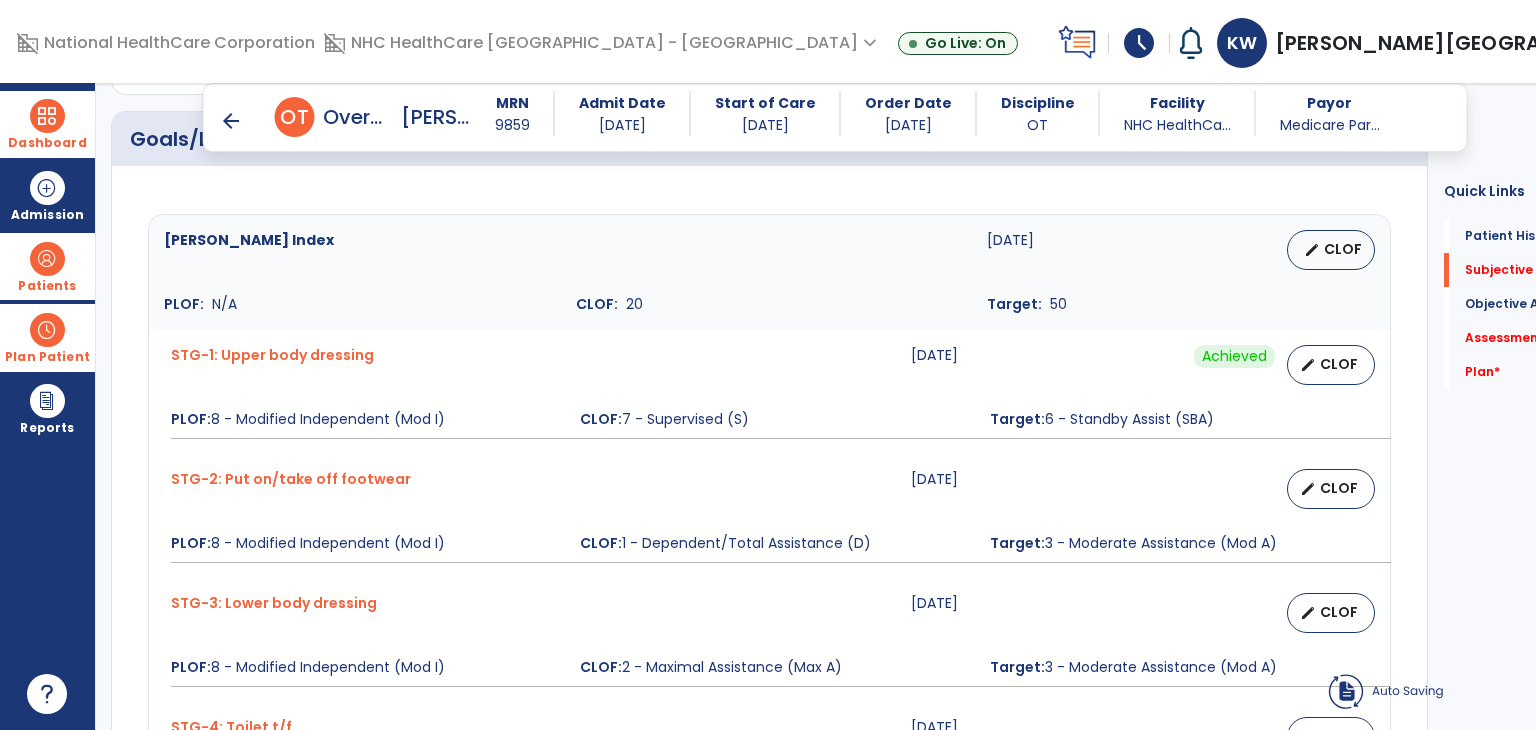 type on "***" 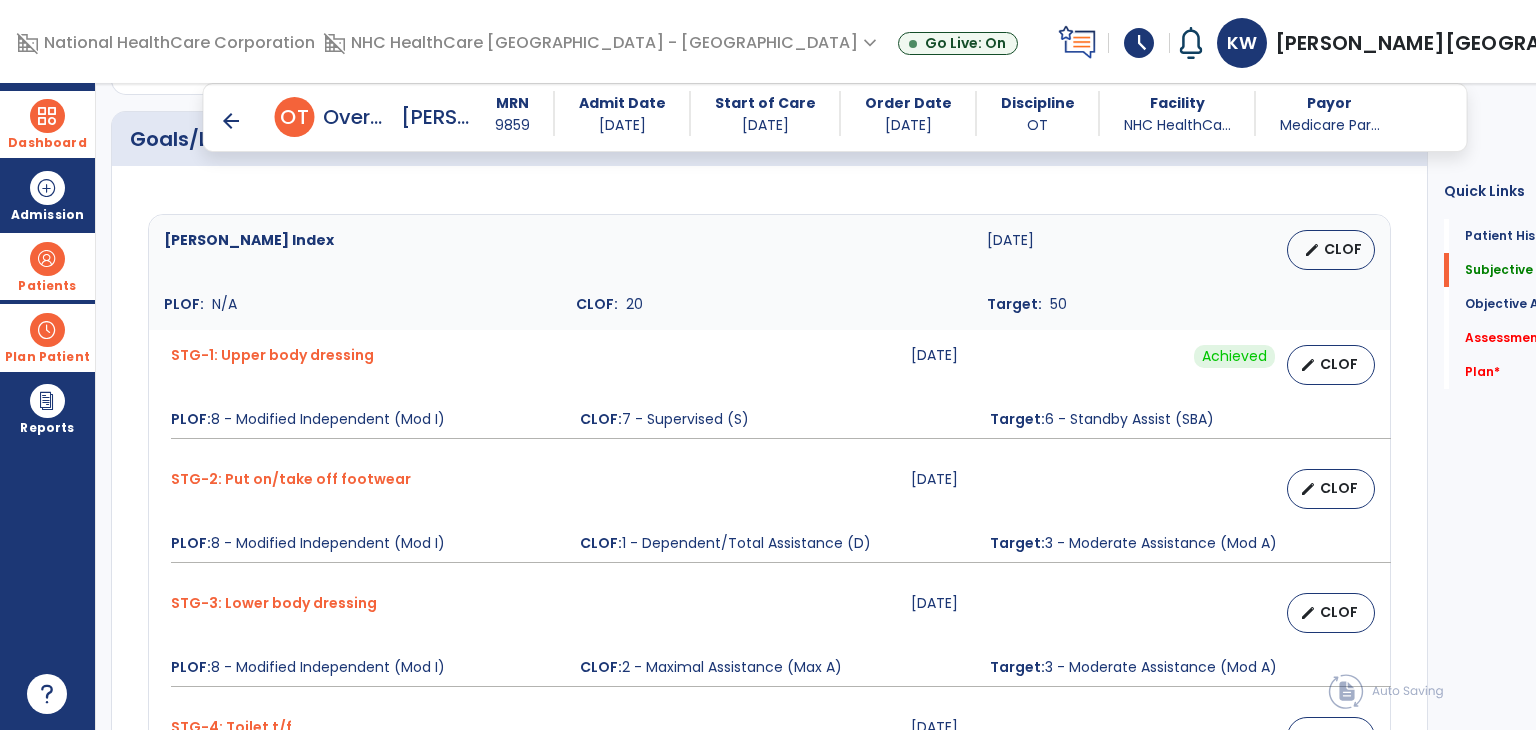 click on "edit   CLOF" at bounding box center (1331, 250) 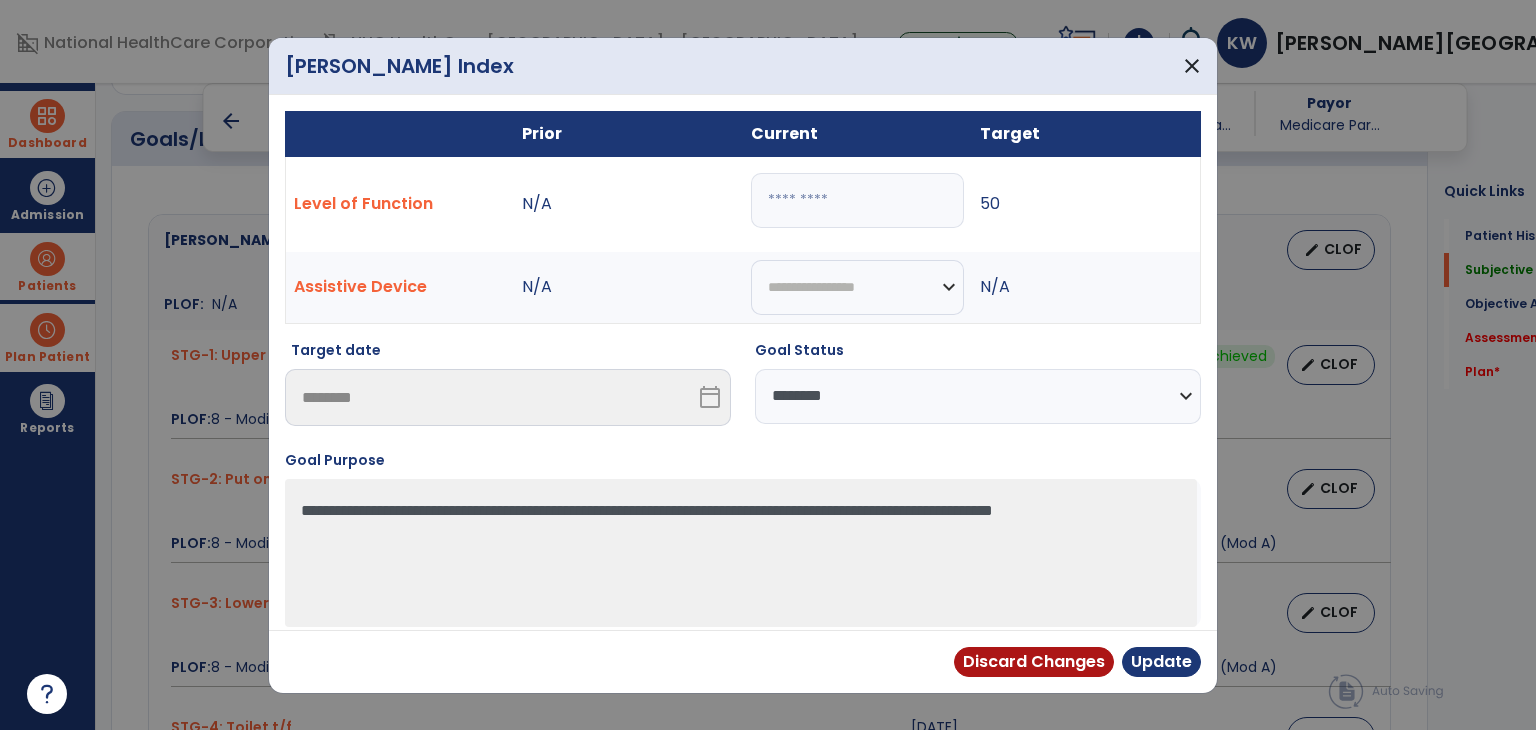 click on "**********" at bounding box center (978, 391) 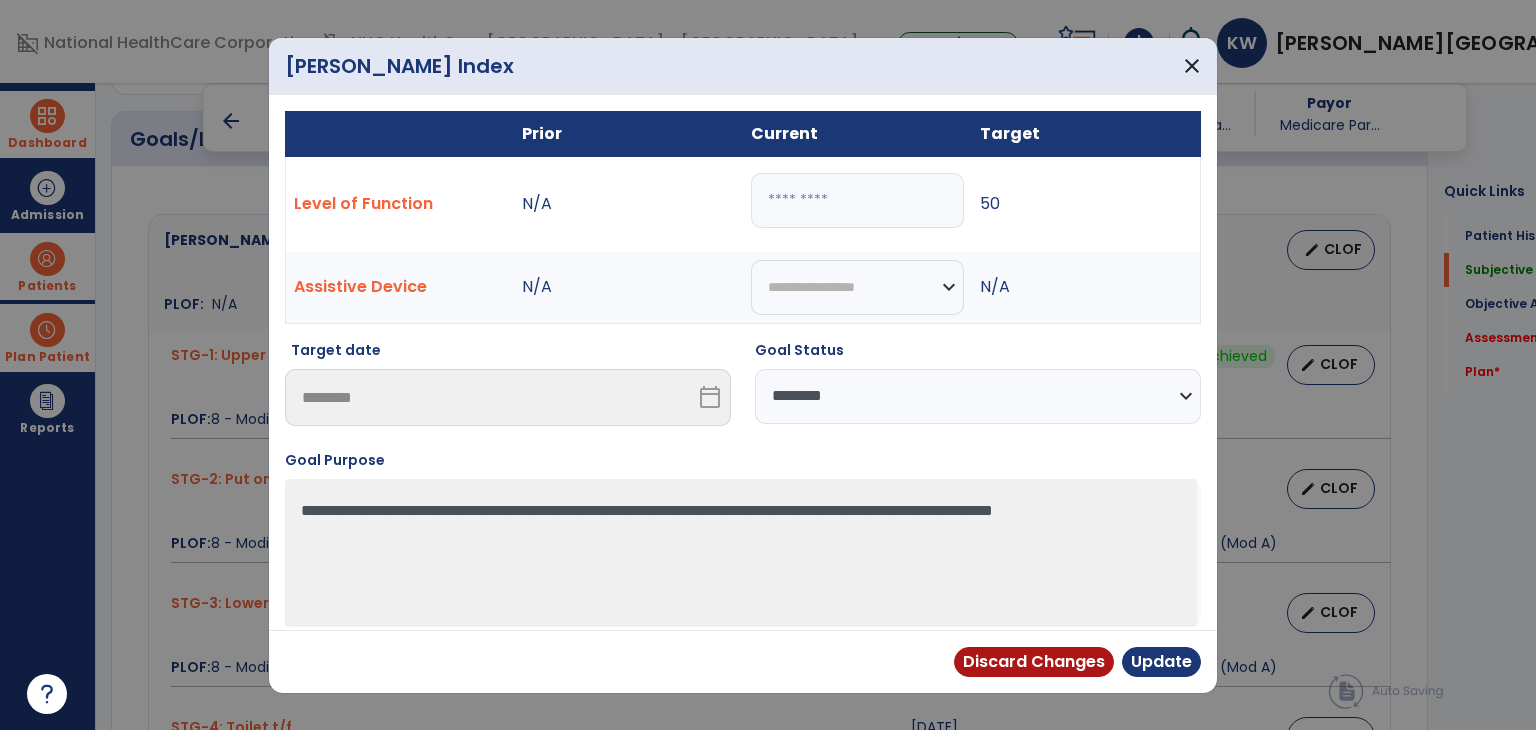 click on "**********" at bounding box center (978, 396) 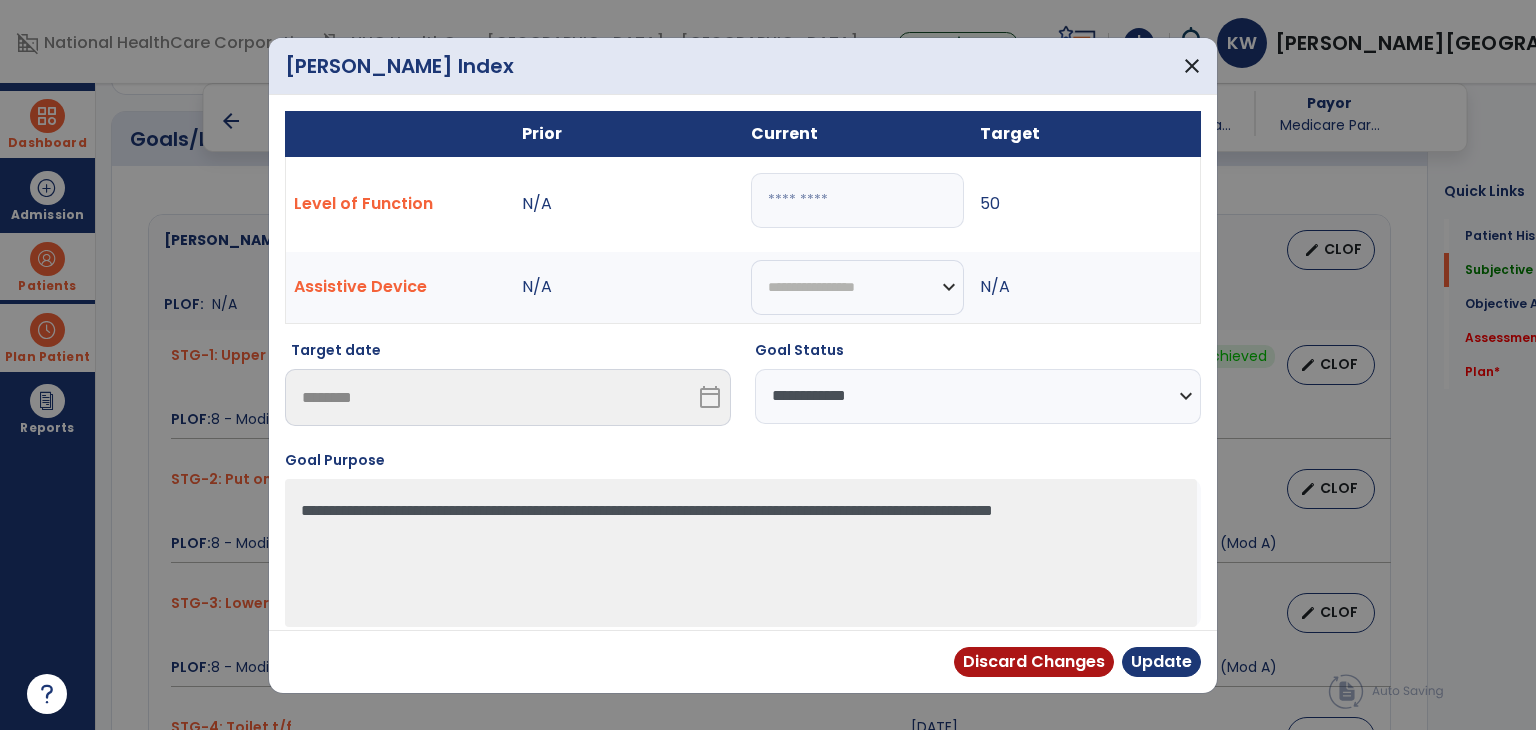 click on "**********" at bounding box center [978, 396] 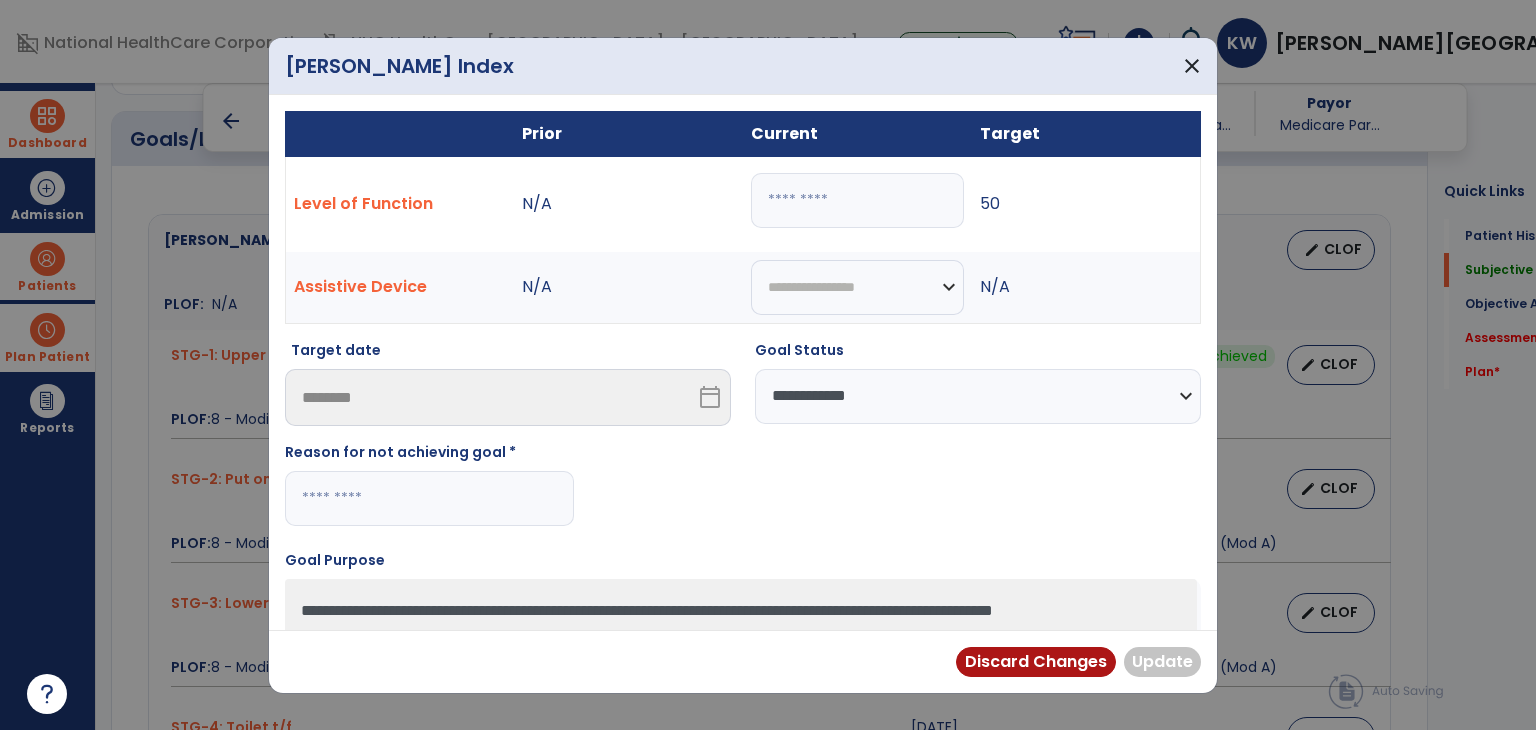 click at bounding box center [429, 498] 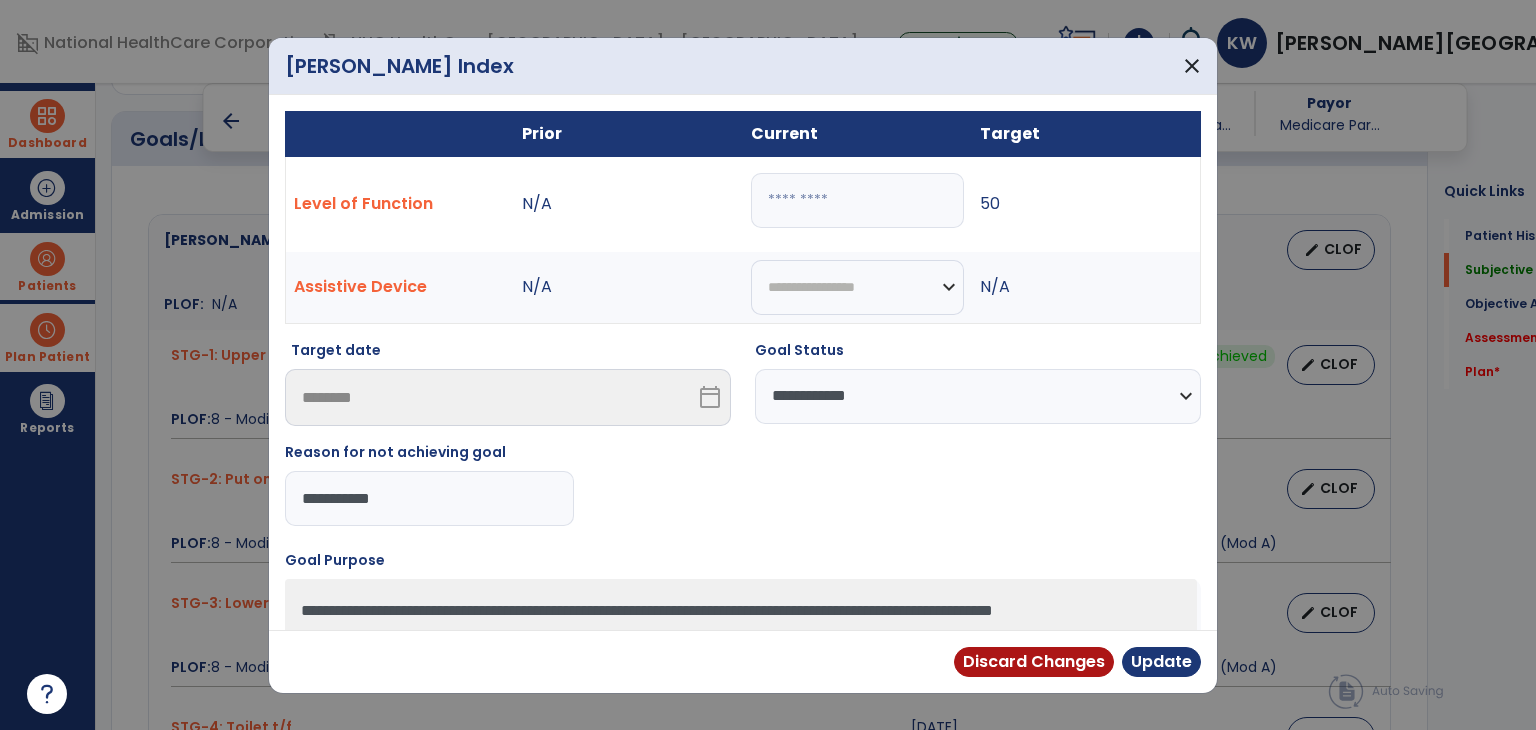 drag, startPoint x: 455, startPoint y: 515, endPoint x: 116, endPoint y: 545, distance: 340.32486 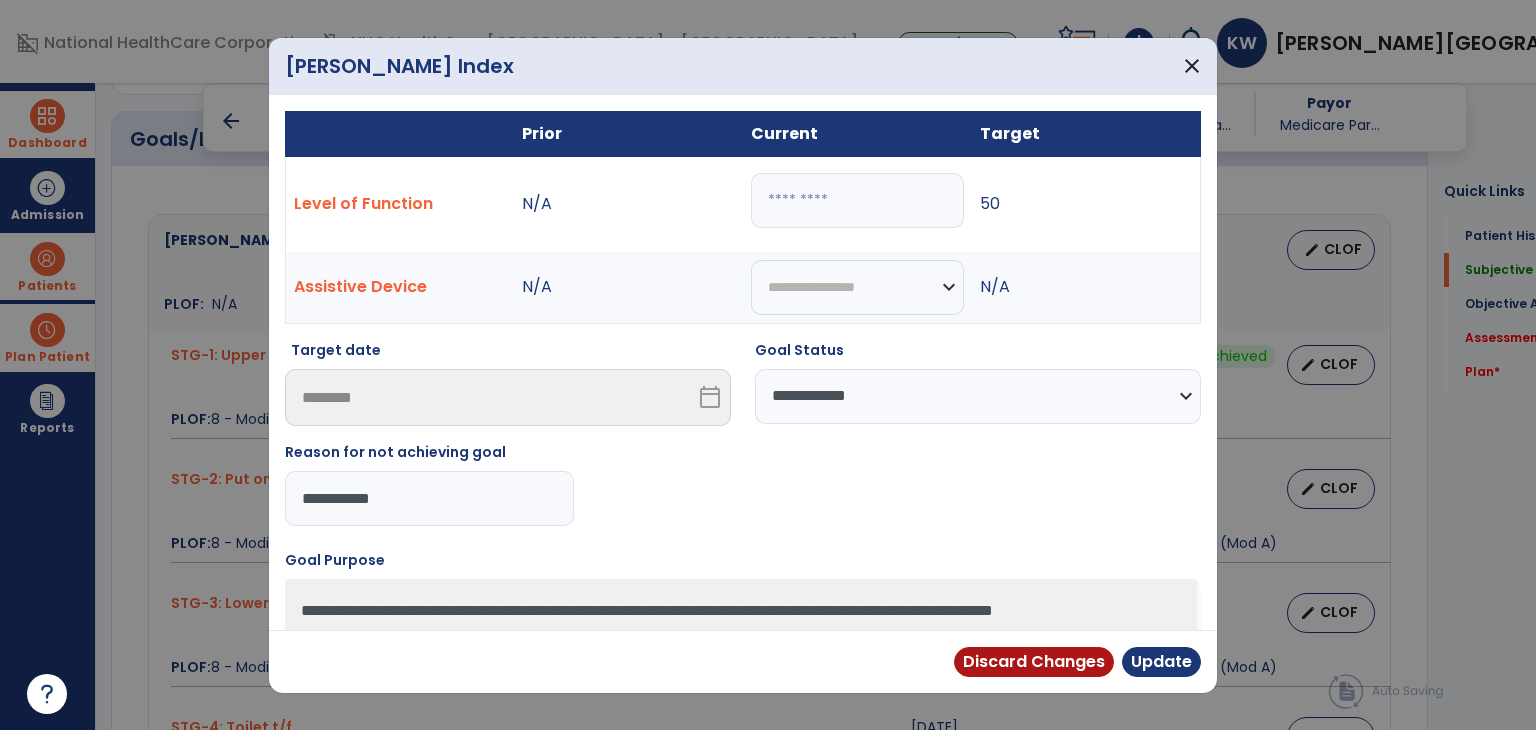 click on "**********" at bounding box center [768, 365] 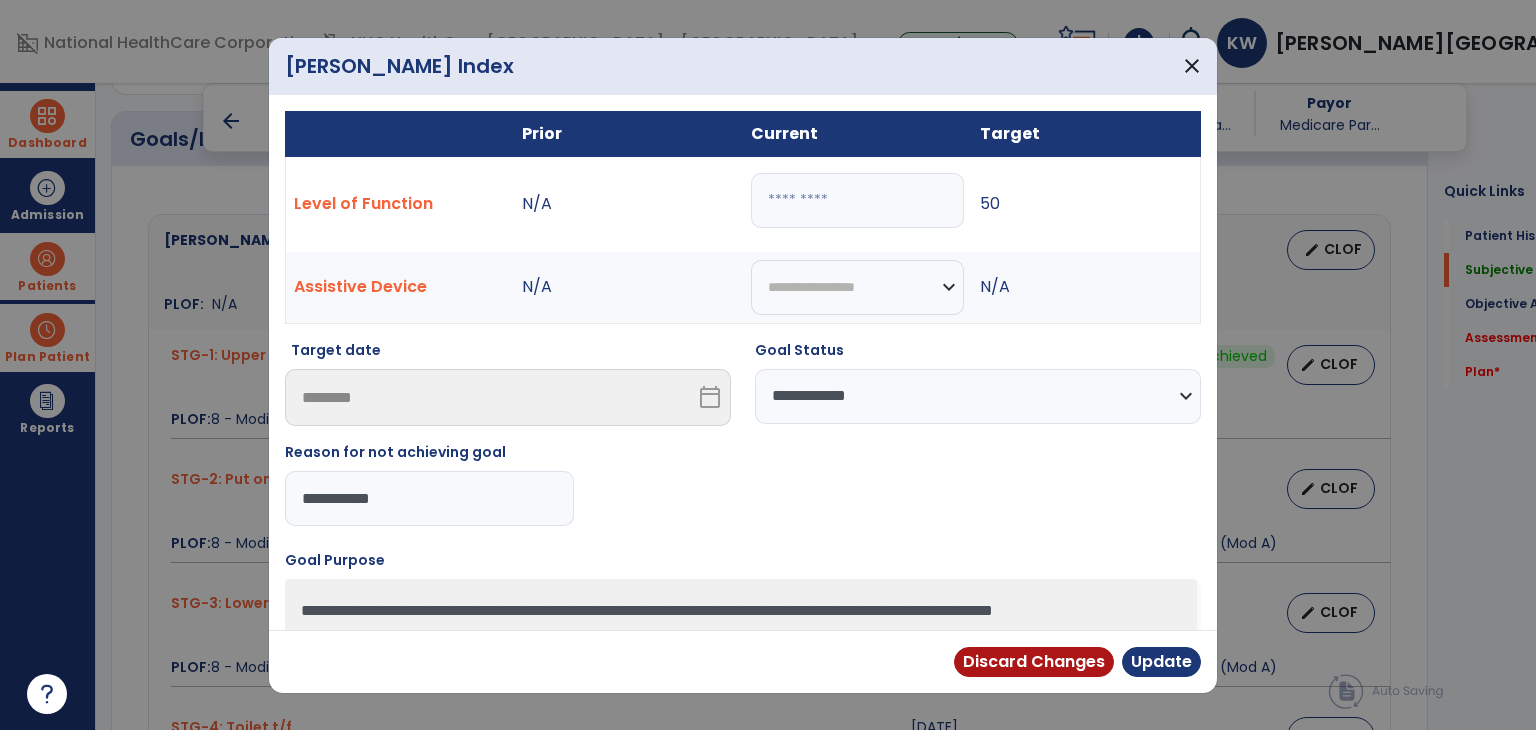 type on "**********" 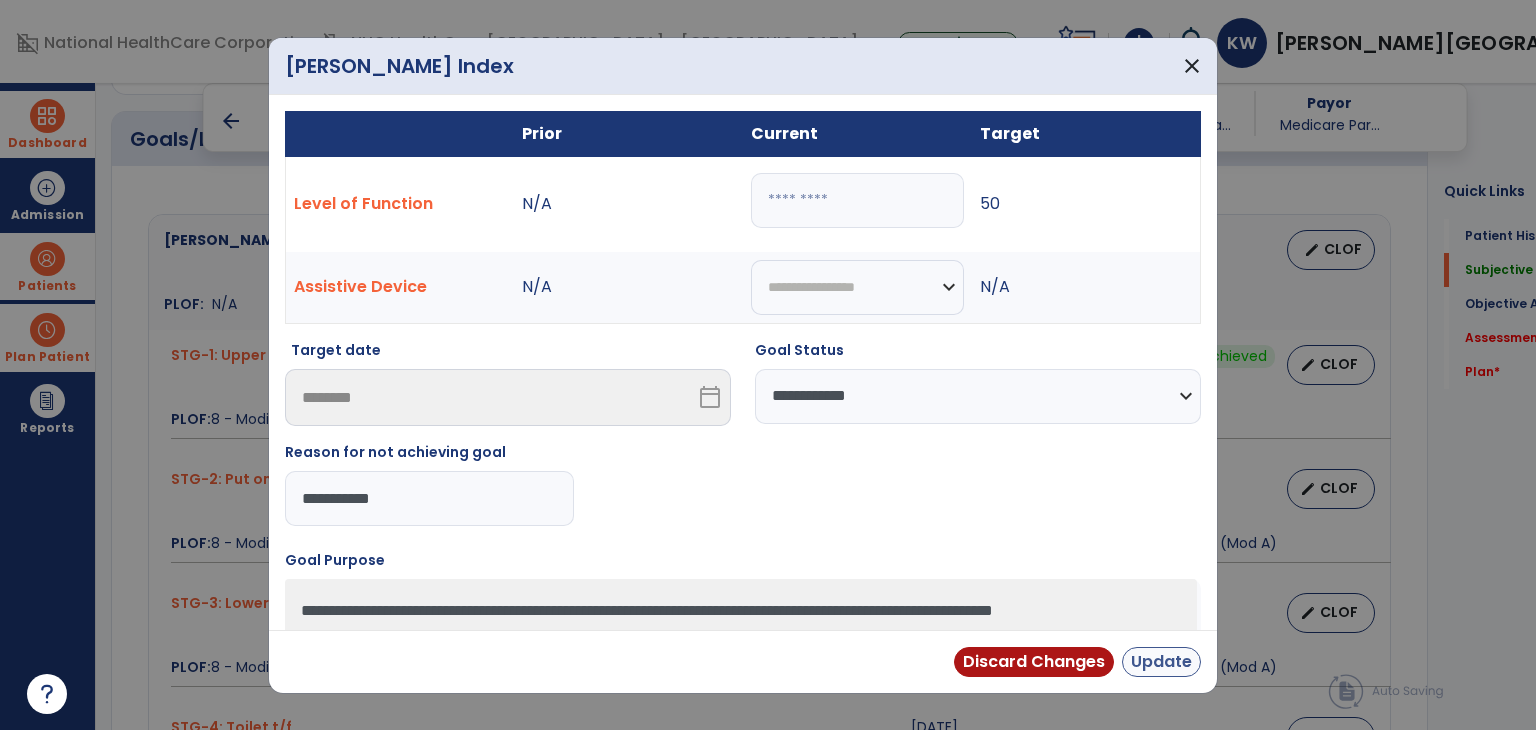 drag, startPoint x: 1154, startPoint y: 681, endPoint x: 1154, endPoint y: 667, distance: 14 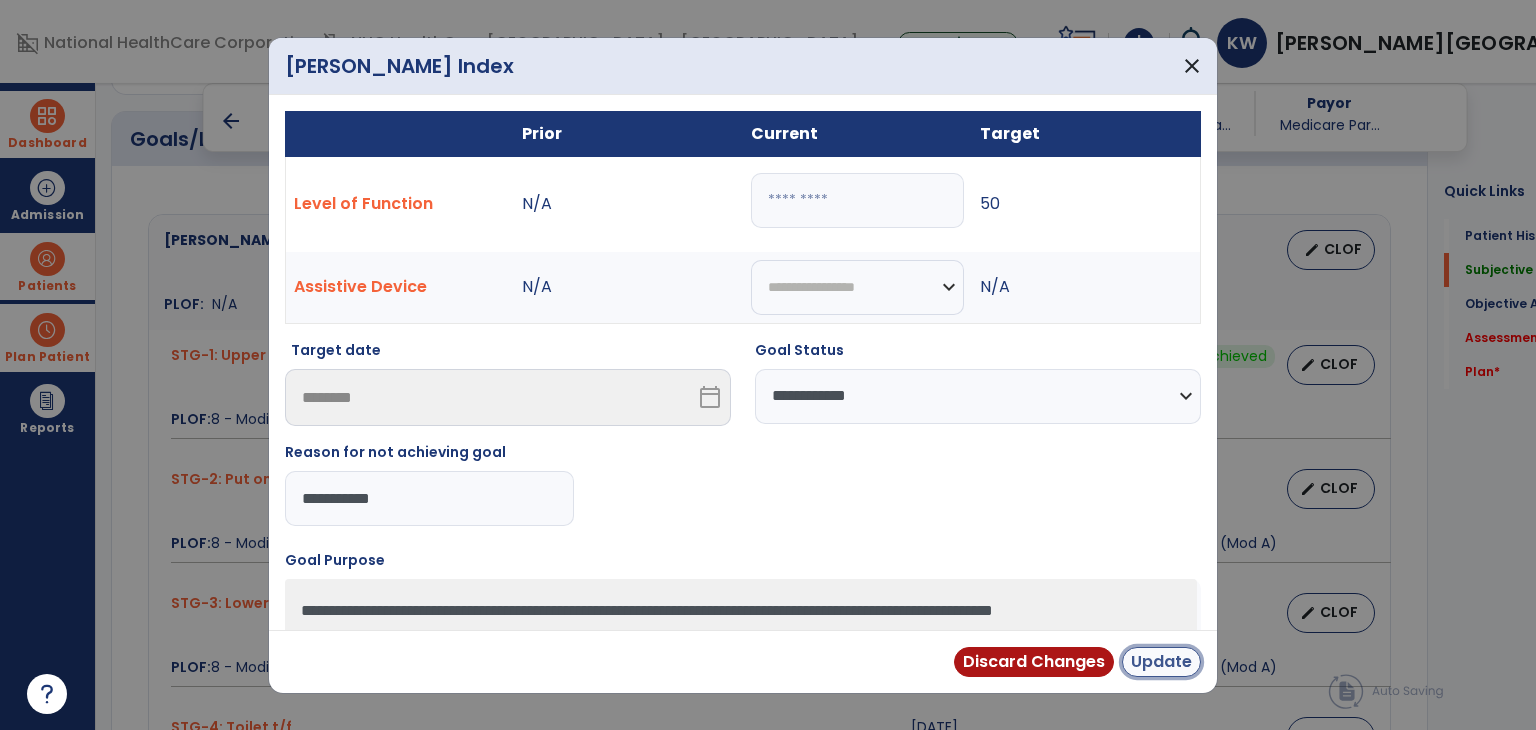 click on "Update" at bounding box center (1161, 662) 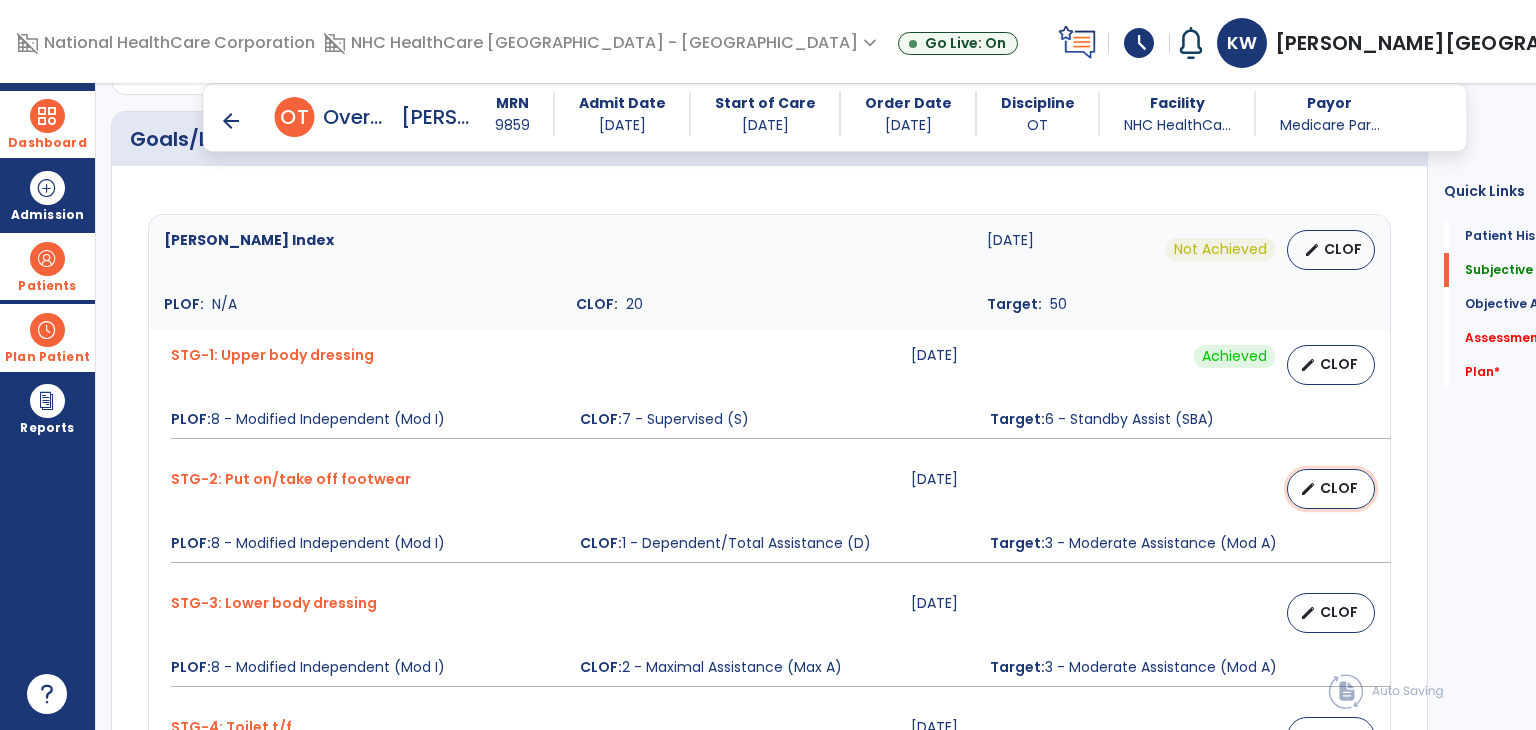click on "CLOF" at bounding box center [1339, 488] 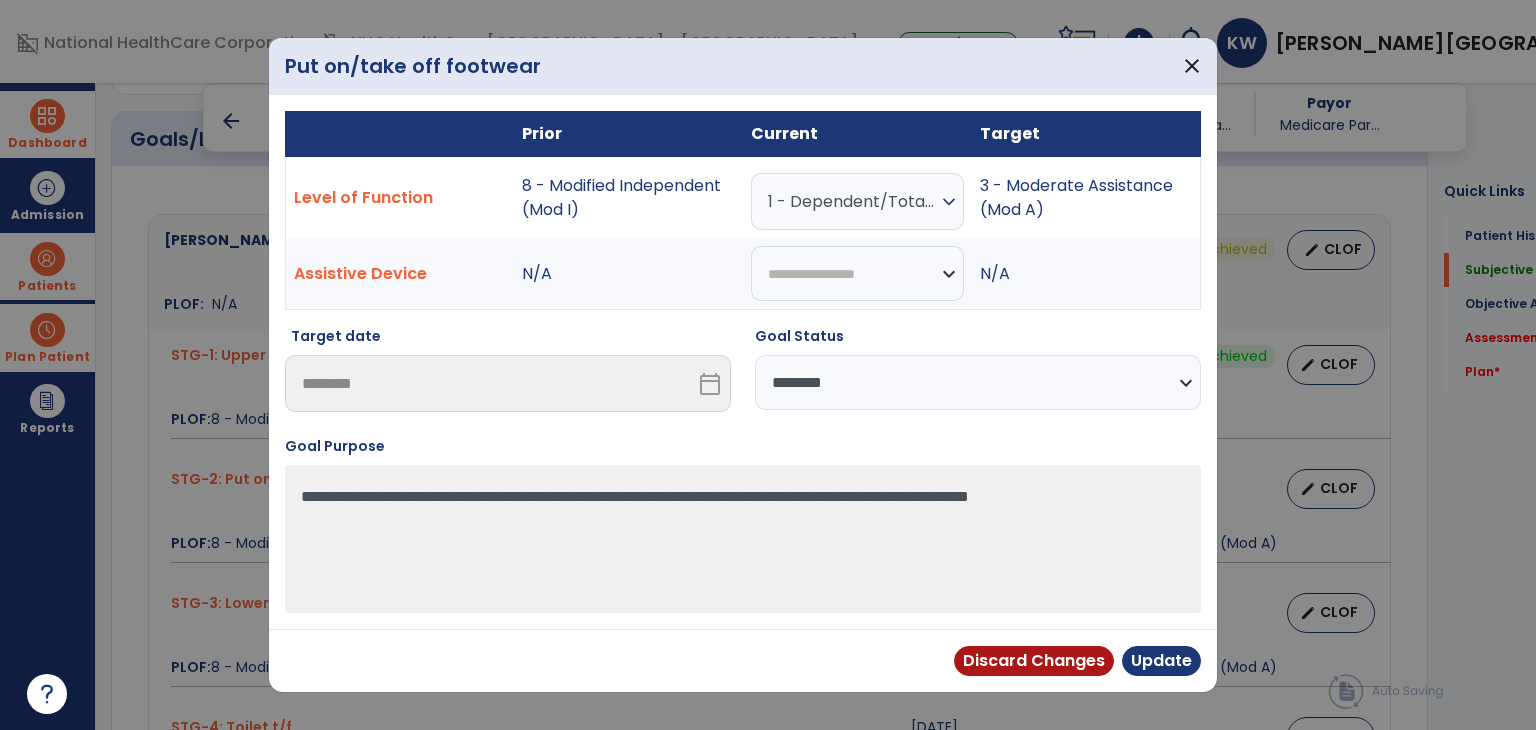 click on "**********" at bounding box center (978, 382) 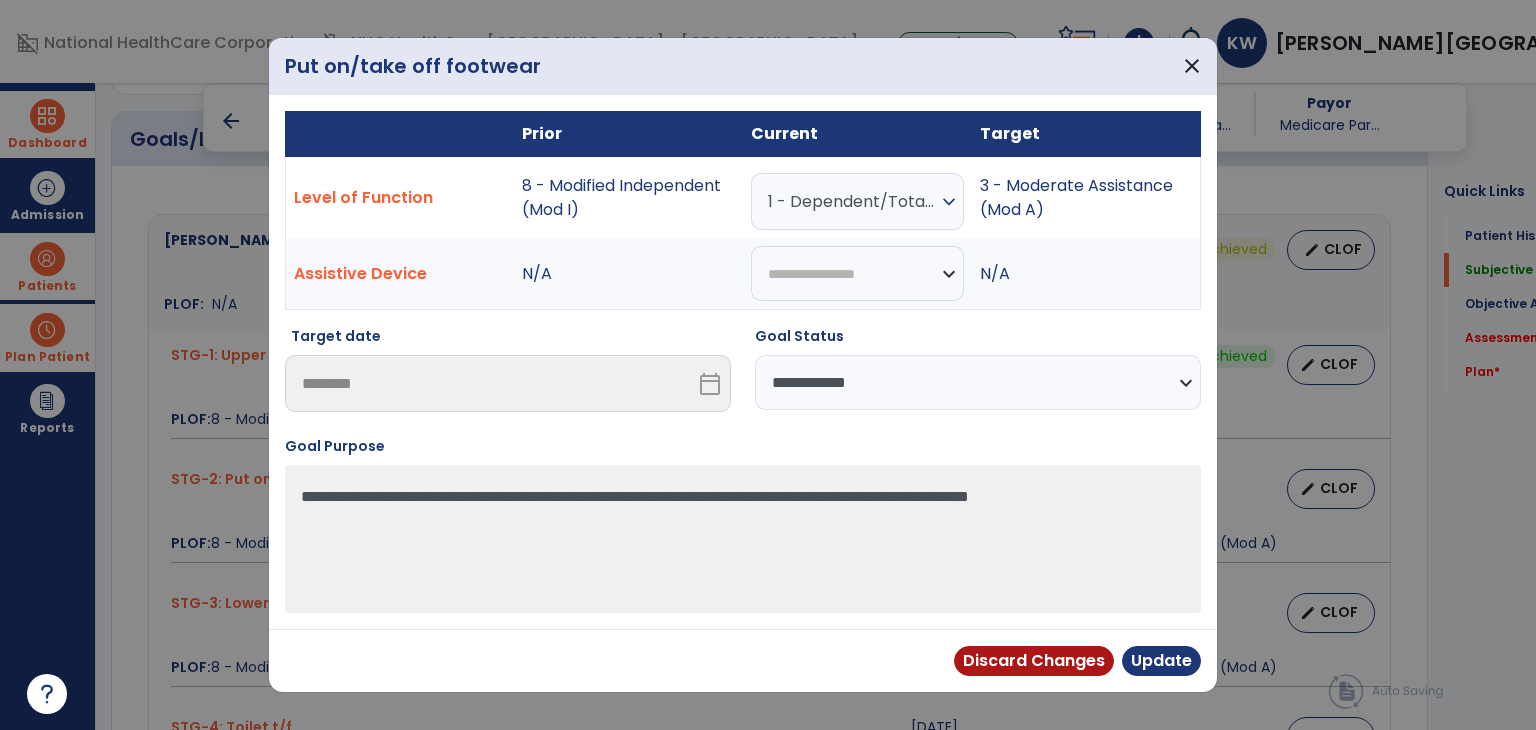 click on "**********" at bounding box center (978, 382) 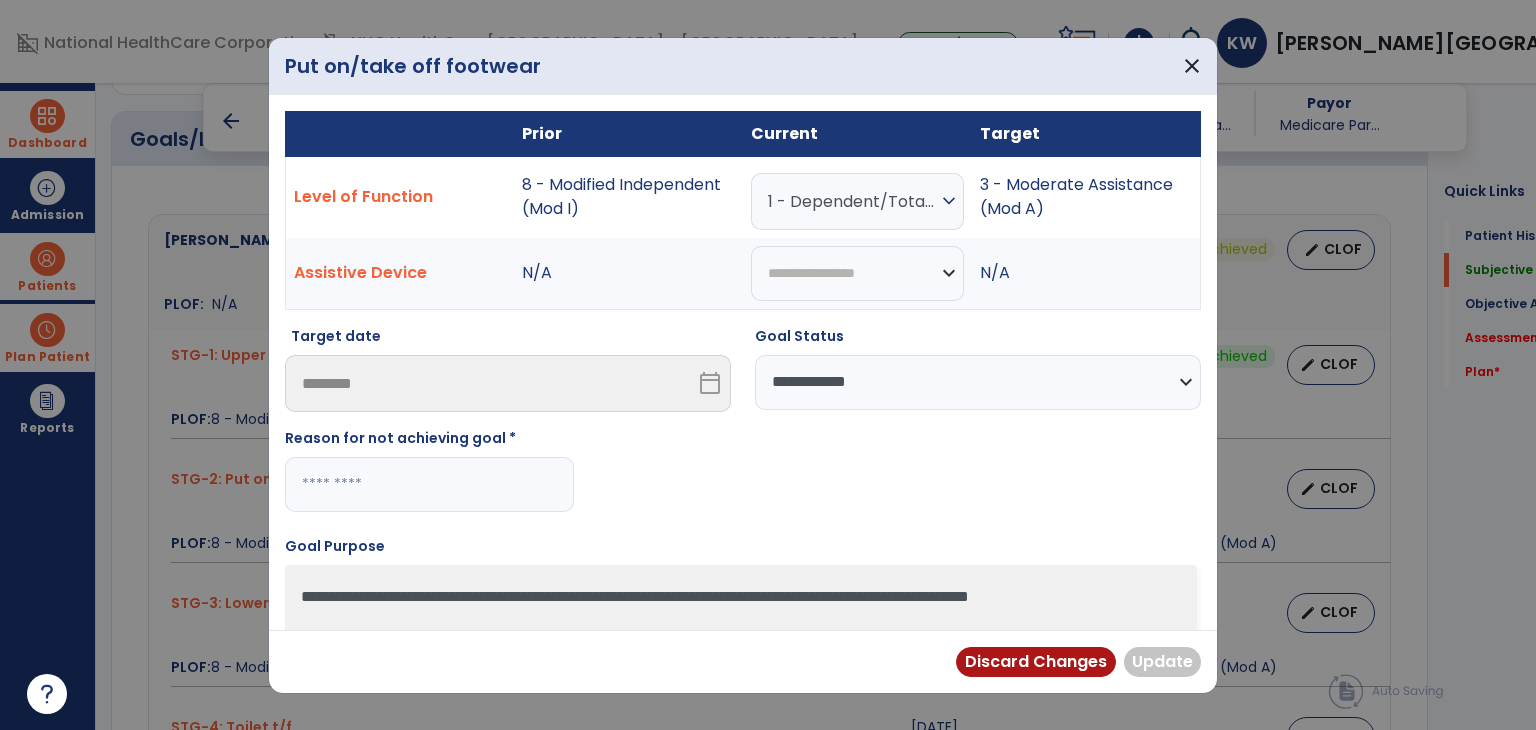 click at bounding box center (429, 484) 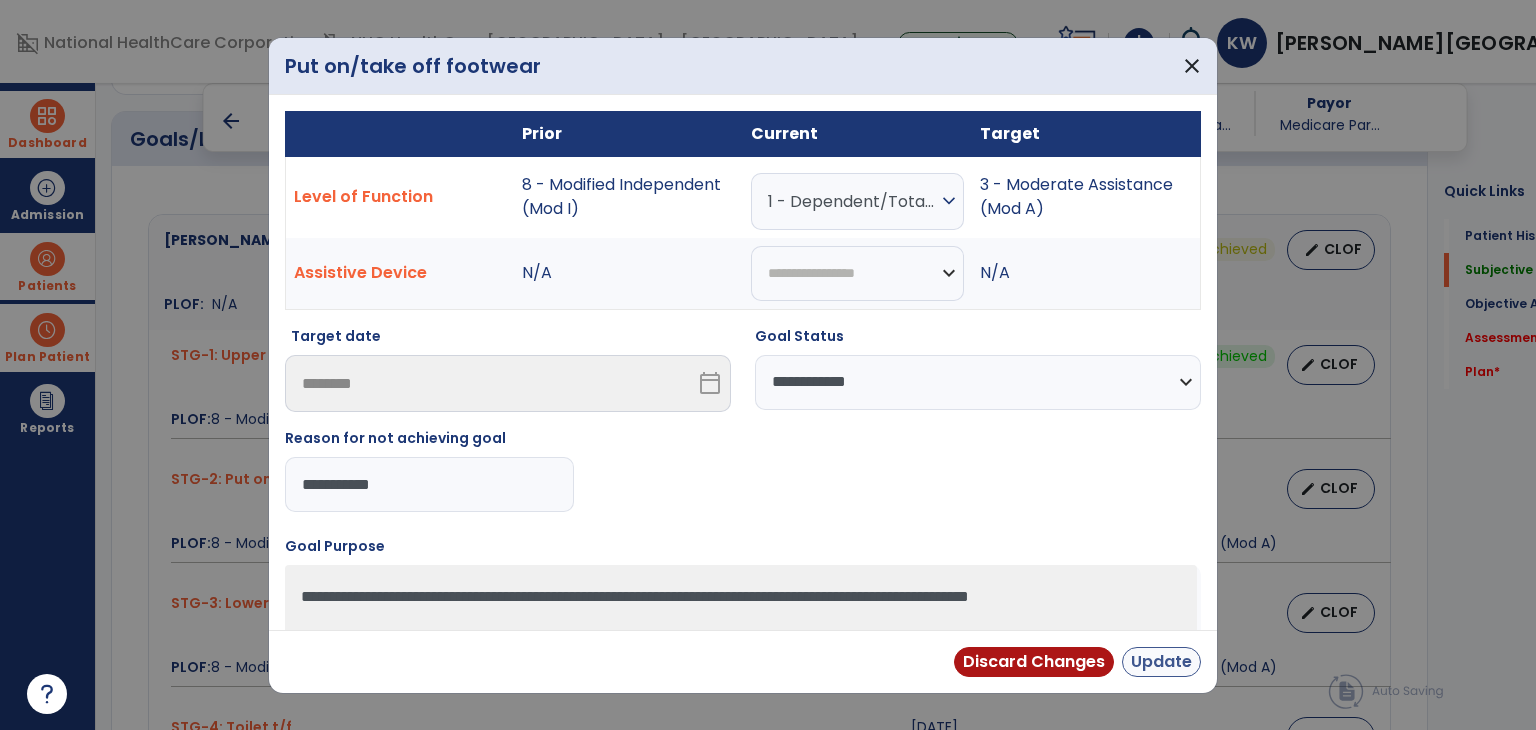 type on "**********" 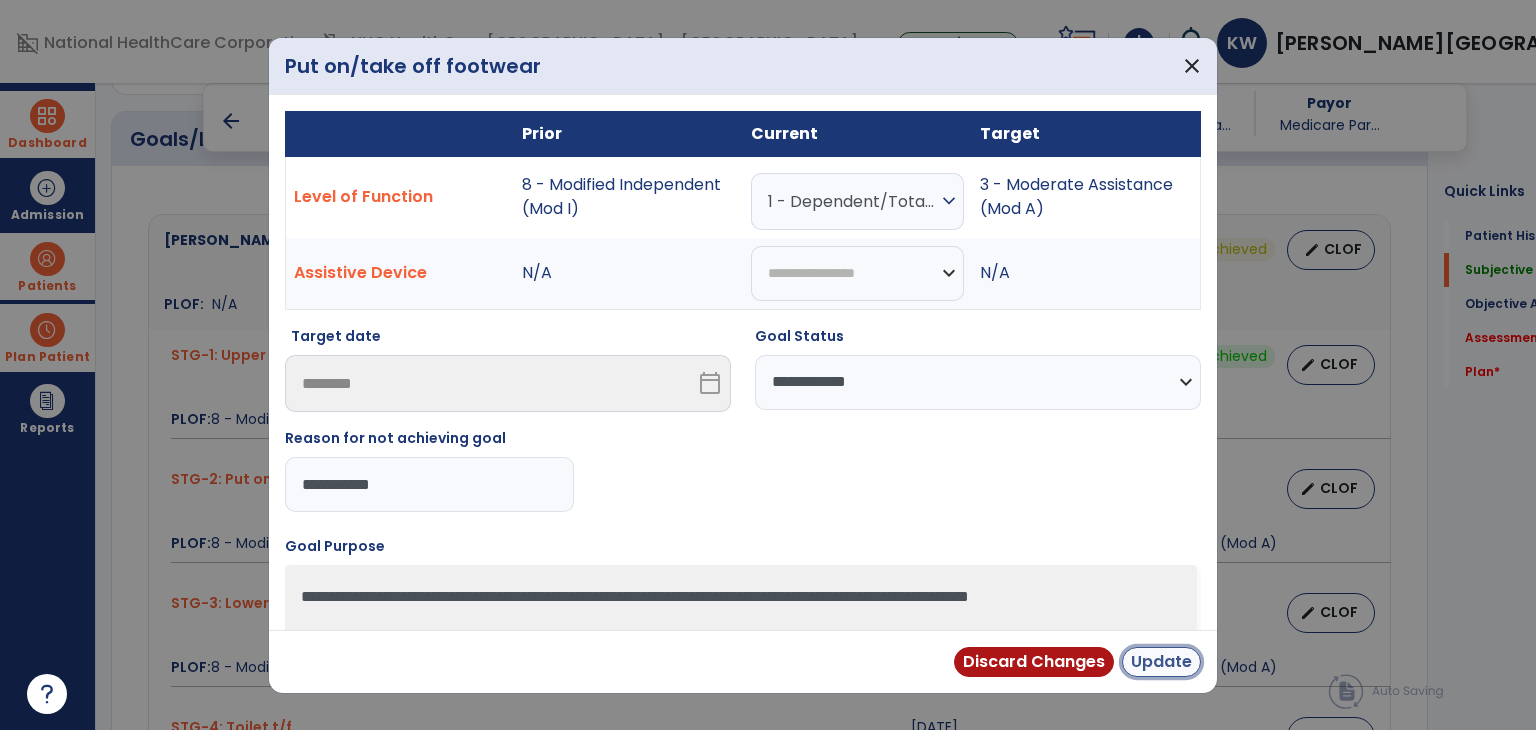 click on "Update" at bounding box center (1161, 662) 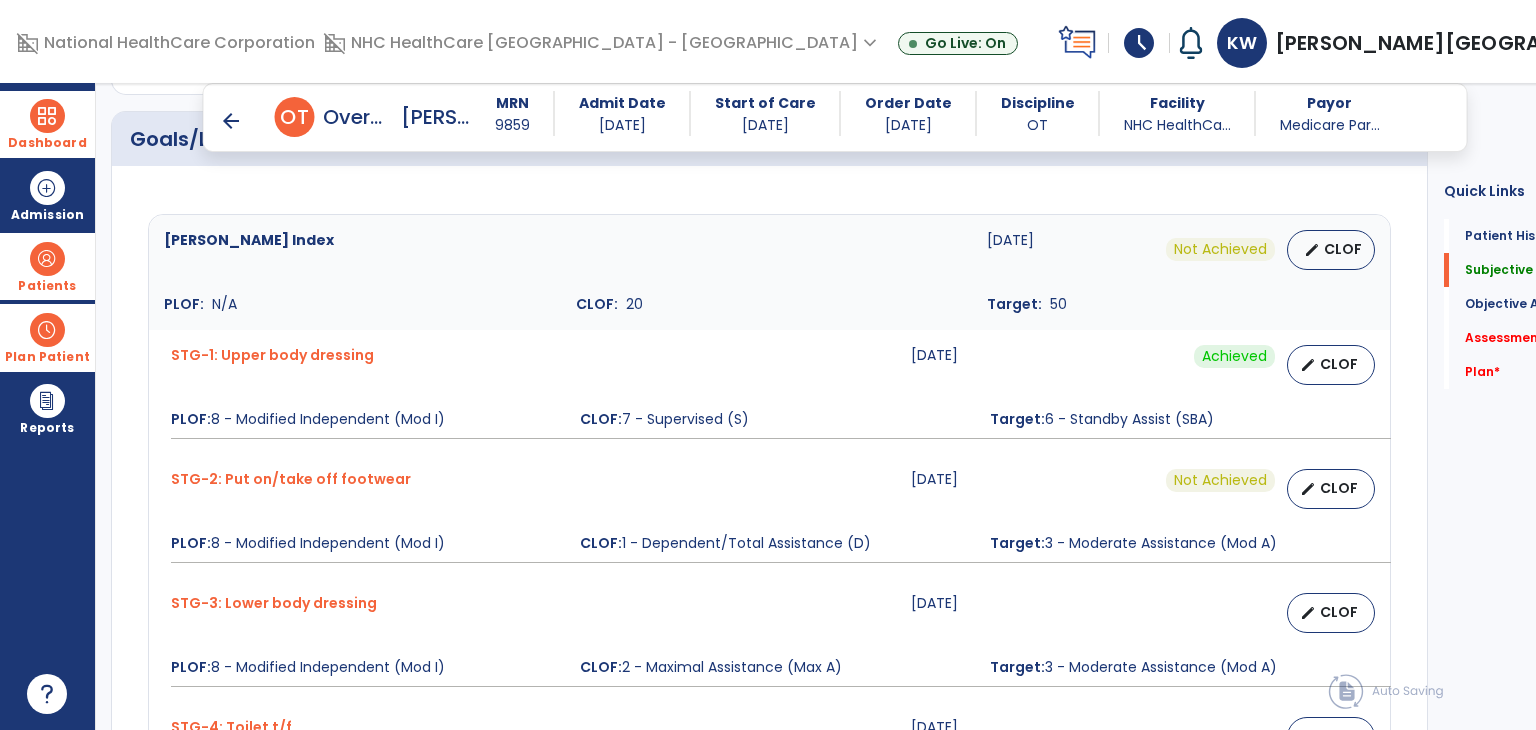 scroll, scrollTop: 800, scrollLeft: 0, axis: vertical 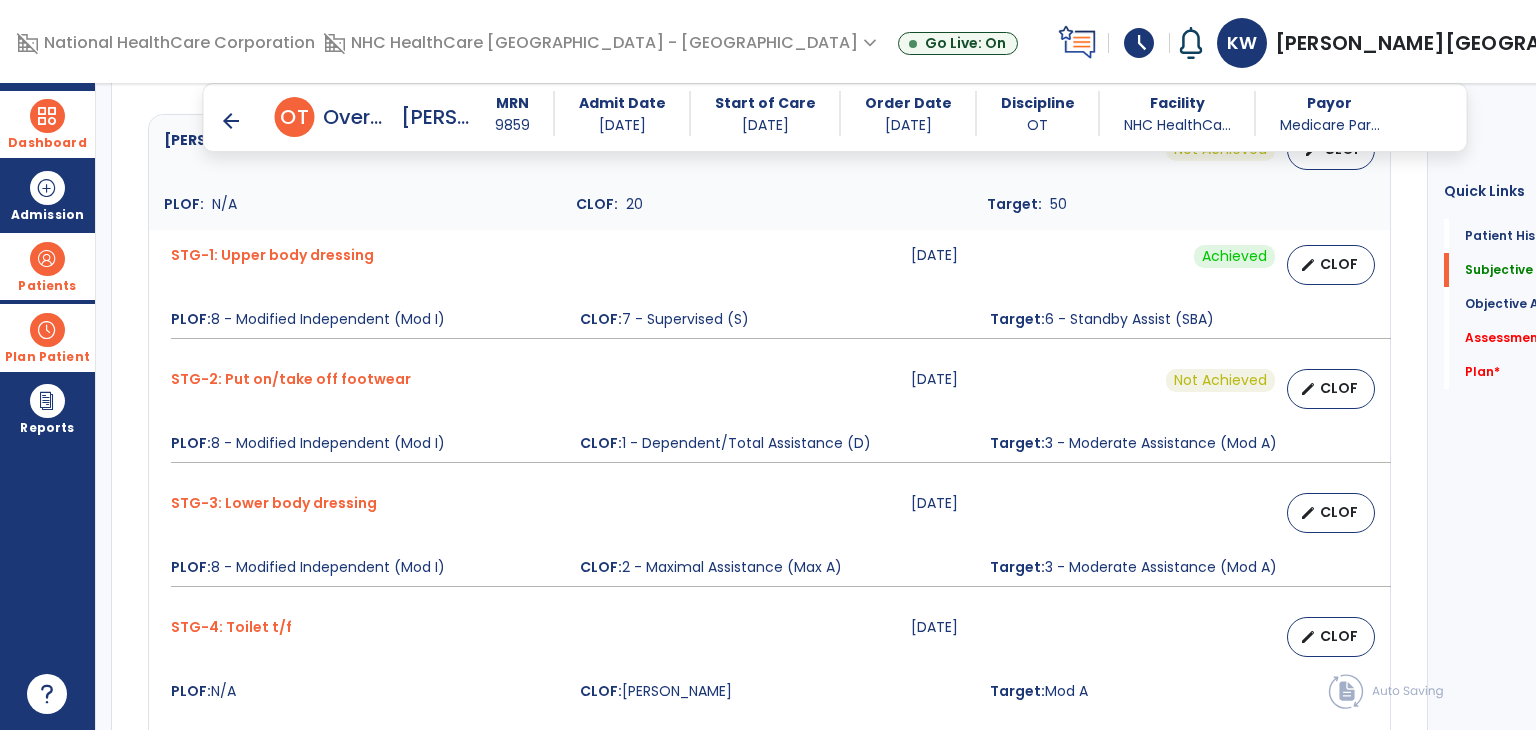 click on "STG-3: Lower body dressing  [DATE]   edit   CLOF PLOF:  8 - Modified Independent (Mod I)  CLOF:  2 - Maximal Assistance (Max A)  Target:  3 - Moderate Assistance (Mod A)" at bounding box center [769, 540] 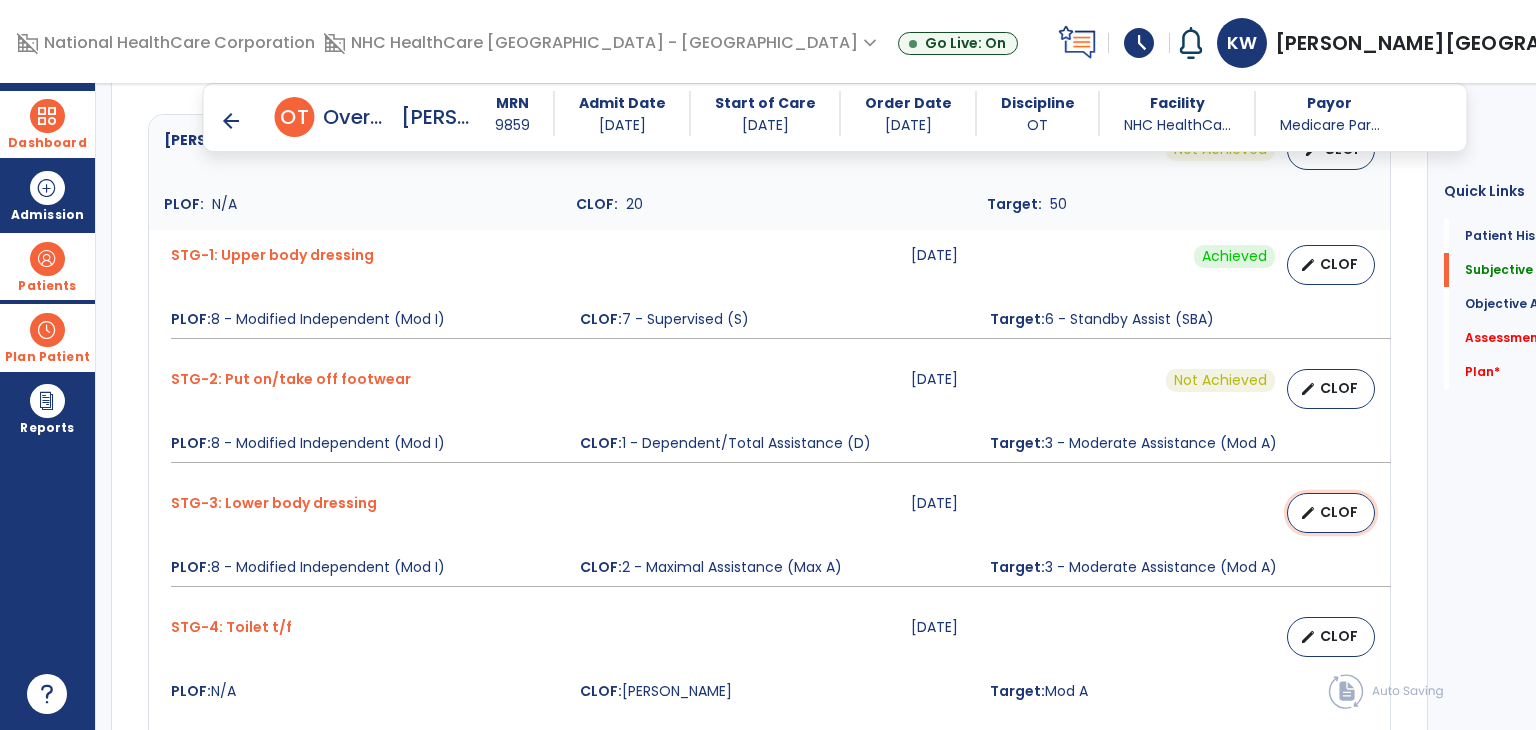 click on "edit" at bounding box center (1308, 513) 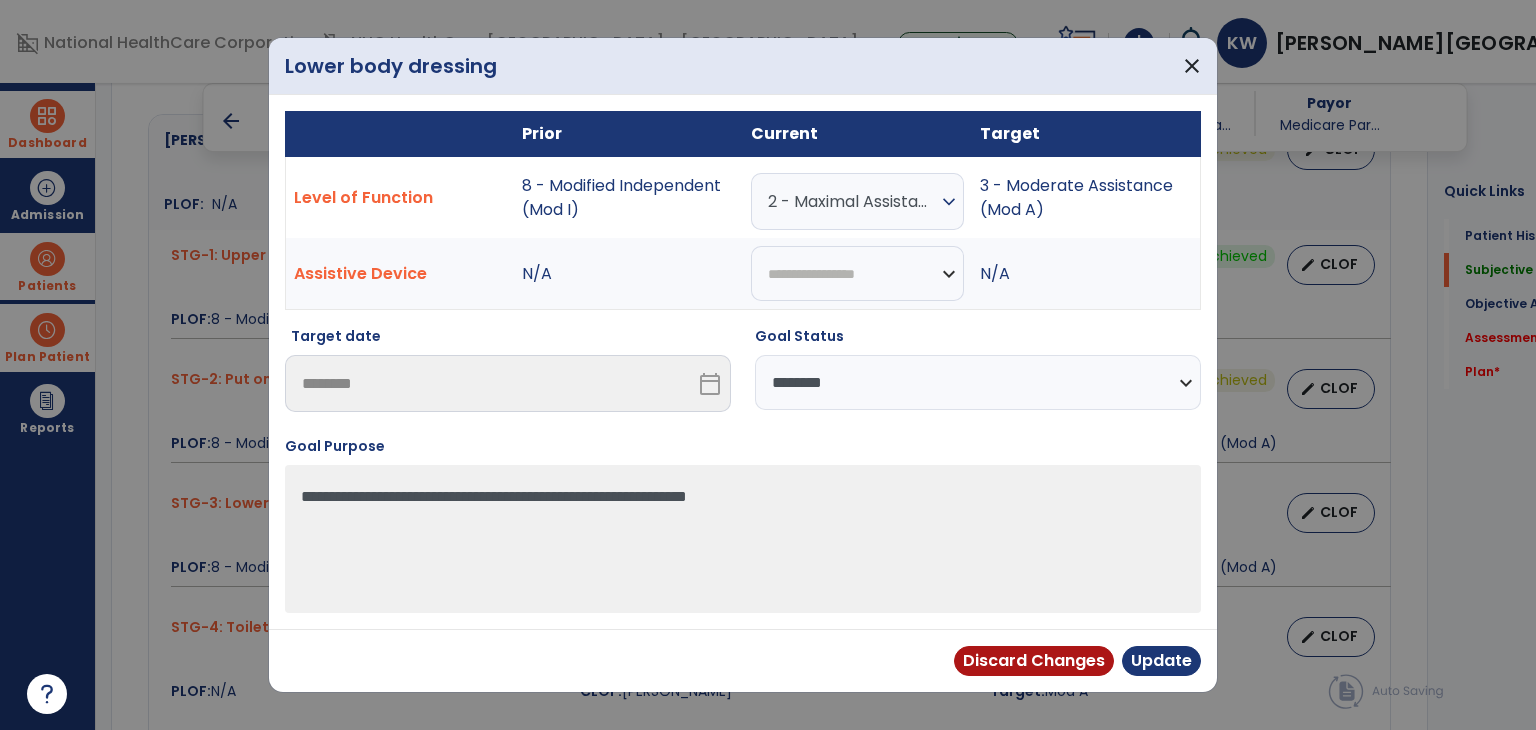 drag, startPoint x: 1026, startPoint y: 405, endPoint x: 1016, endPoint y: 408, distance: 10.440307 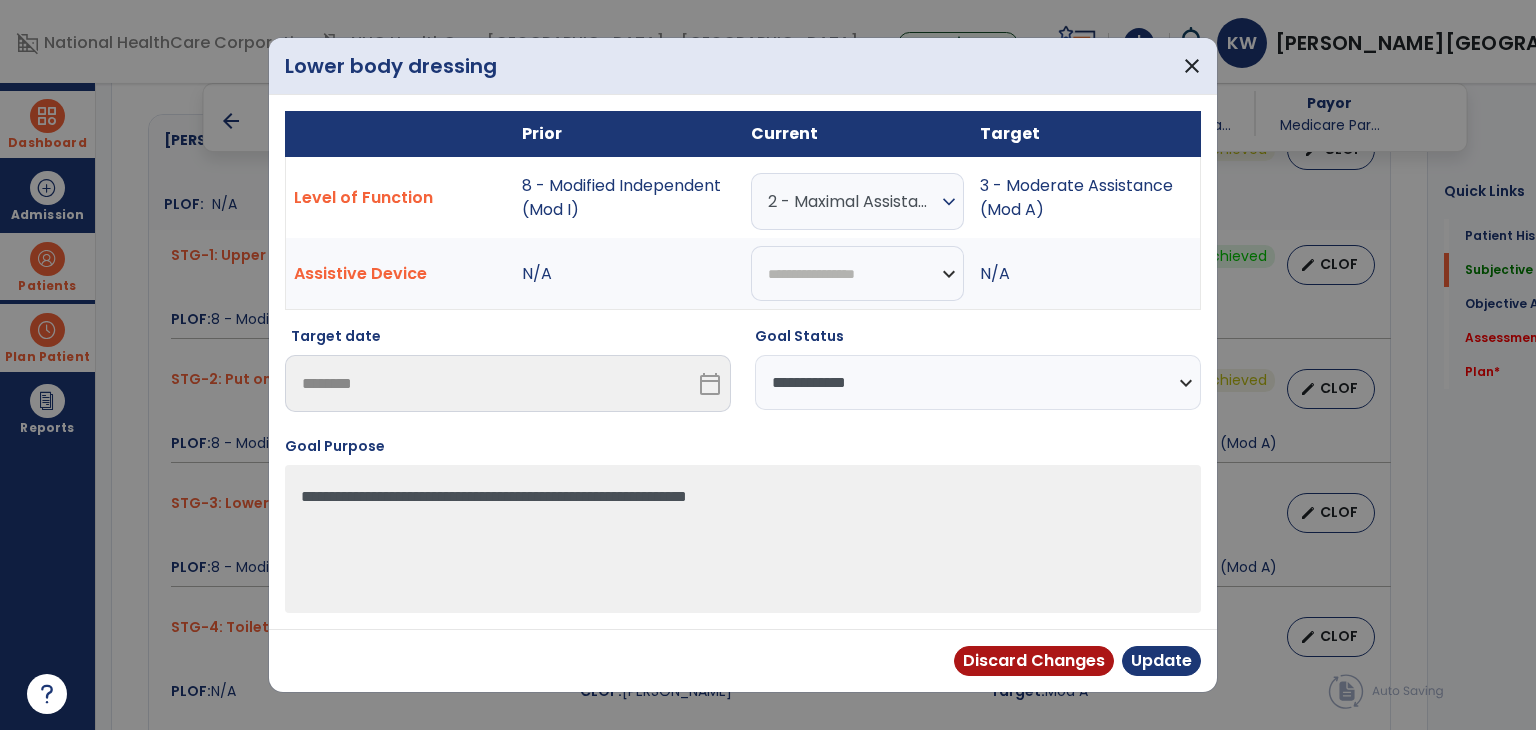 click on "**********" at bounding box center (978, 382) 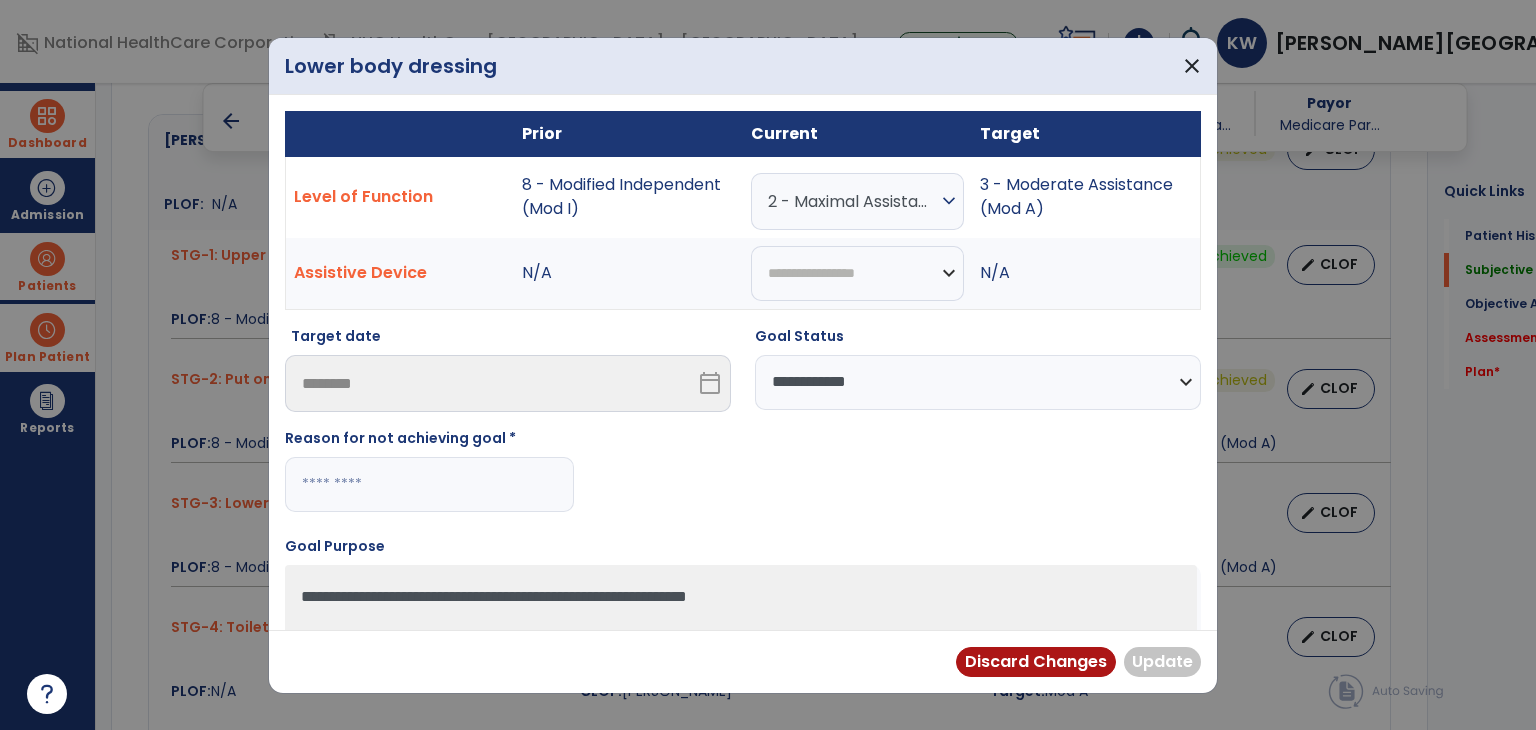 click at bounding box center (429, 484) 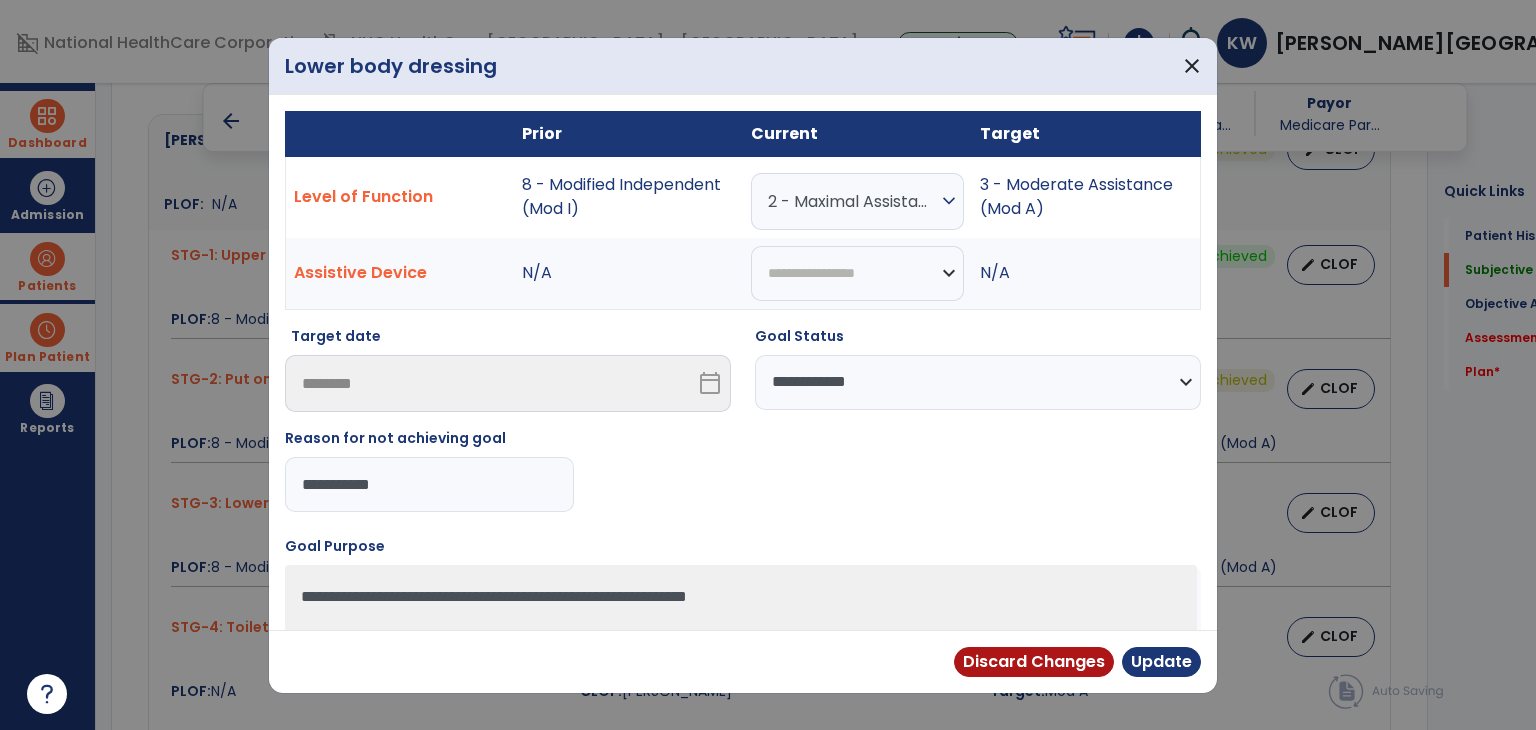 type on "**********" 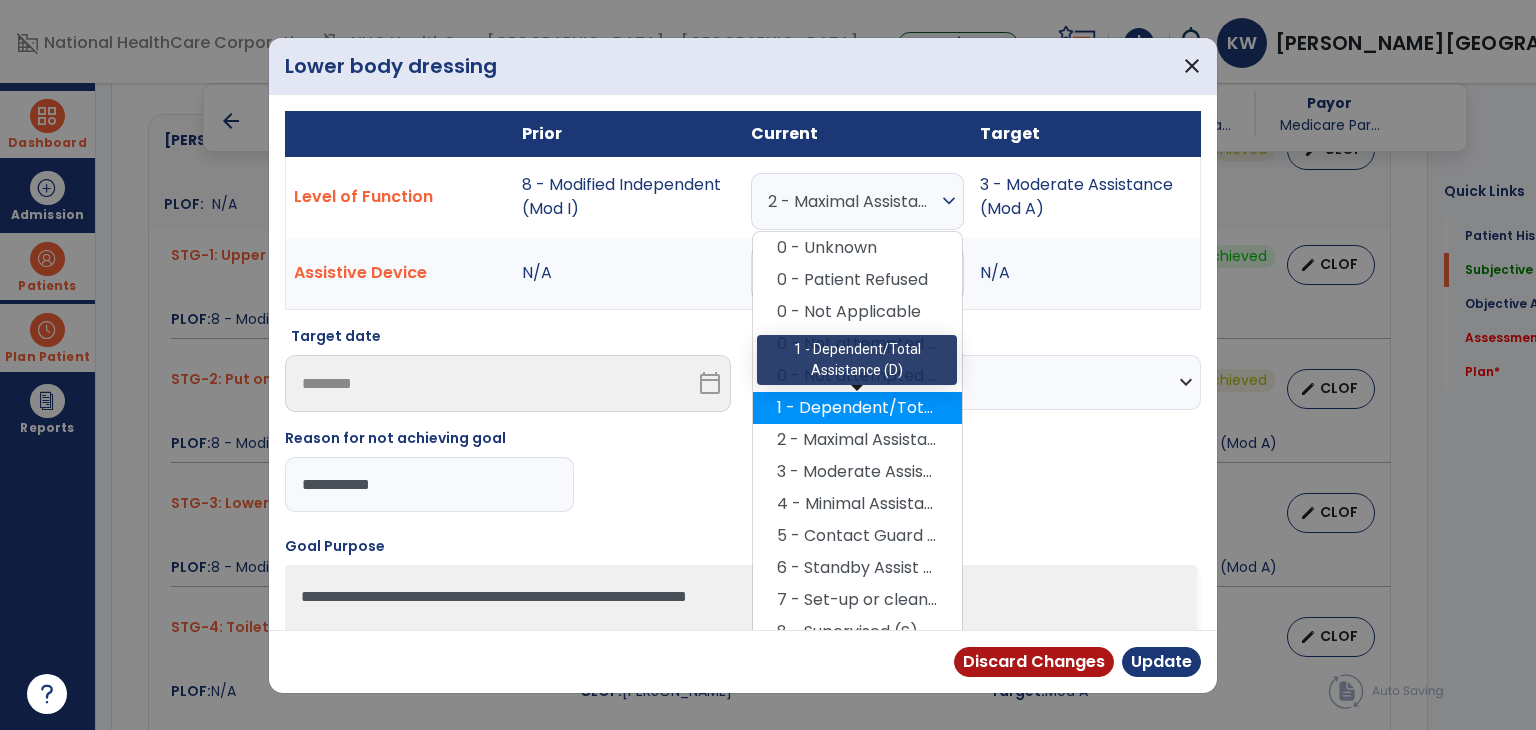 click on "1 - Dependent/Total Assistance (D)" at bounding box center [857, 408] 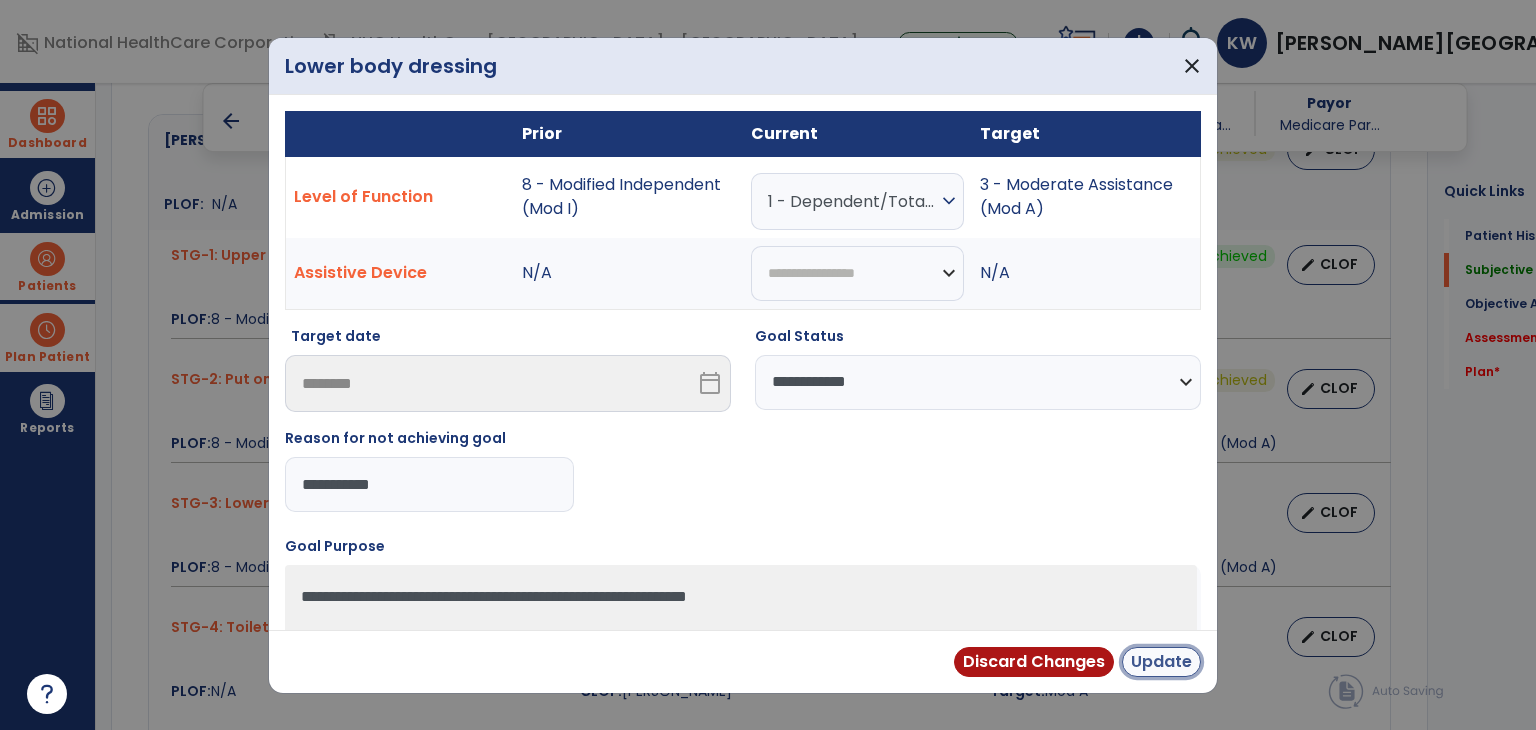 click on "Update" at bounding box center [1161, 662] 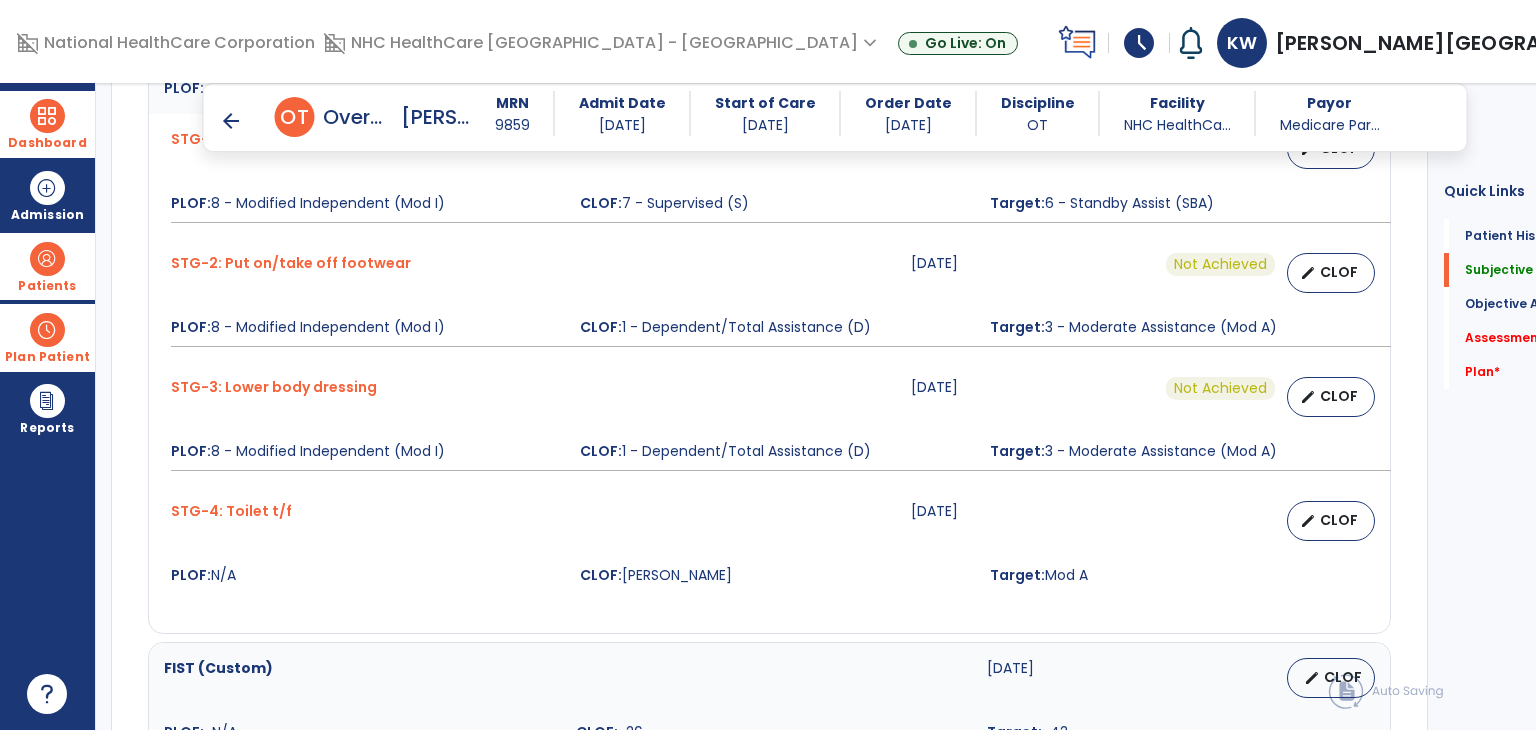 scroll, scrollTop: 1100, scrollLeft: 0, axis: vertical 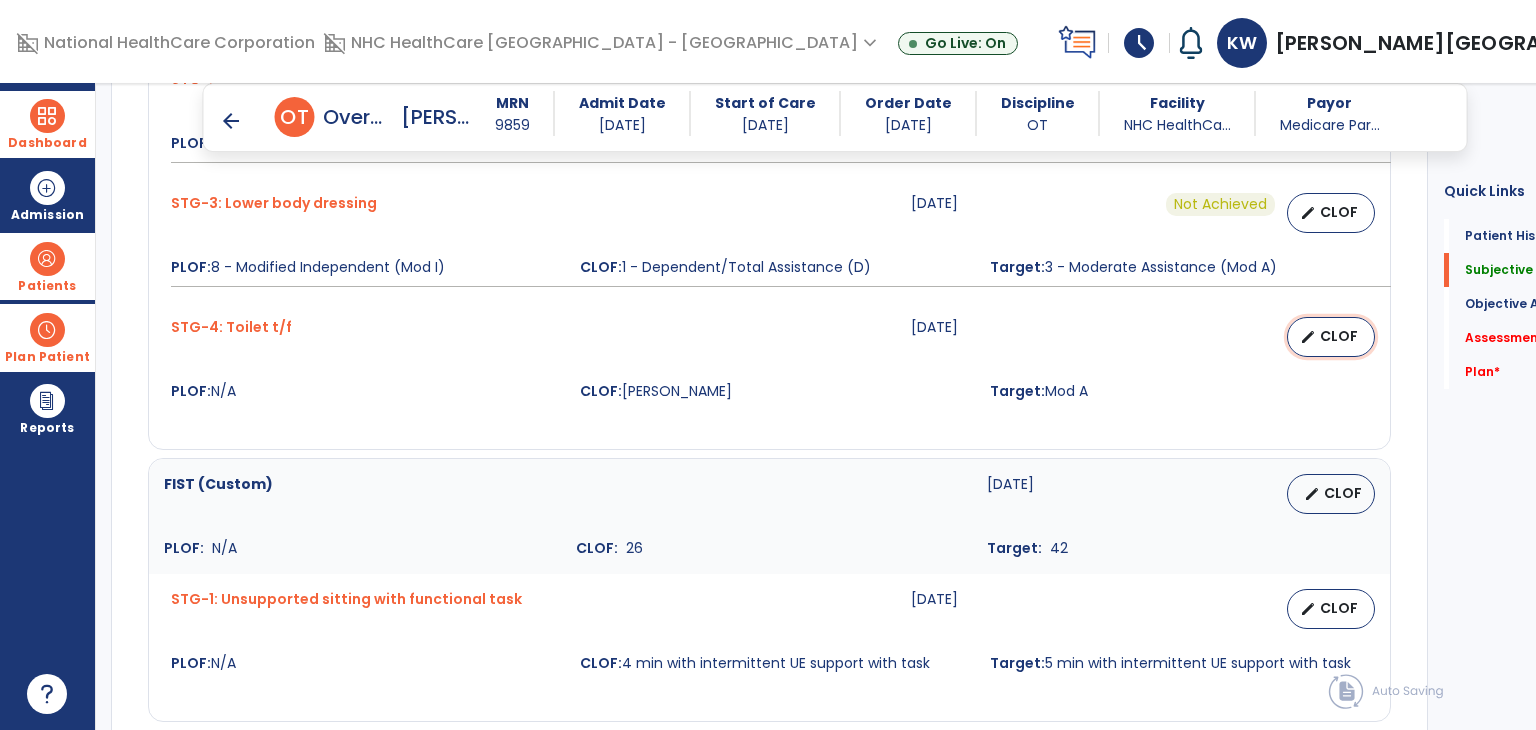 click on "CLOF" at bounding box center [1339, 336] 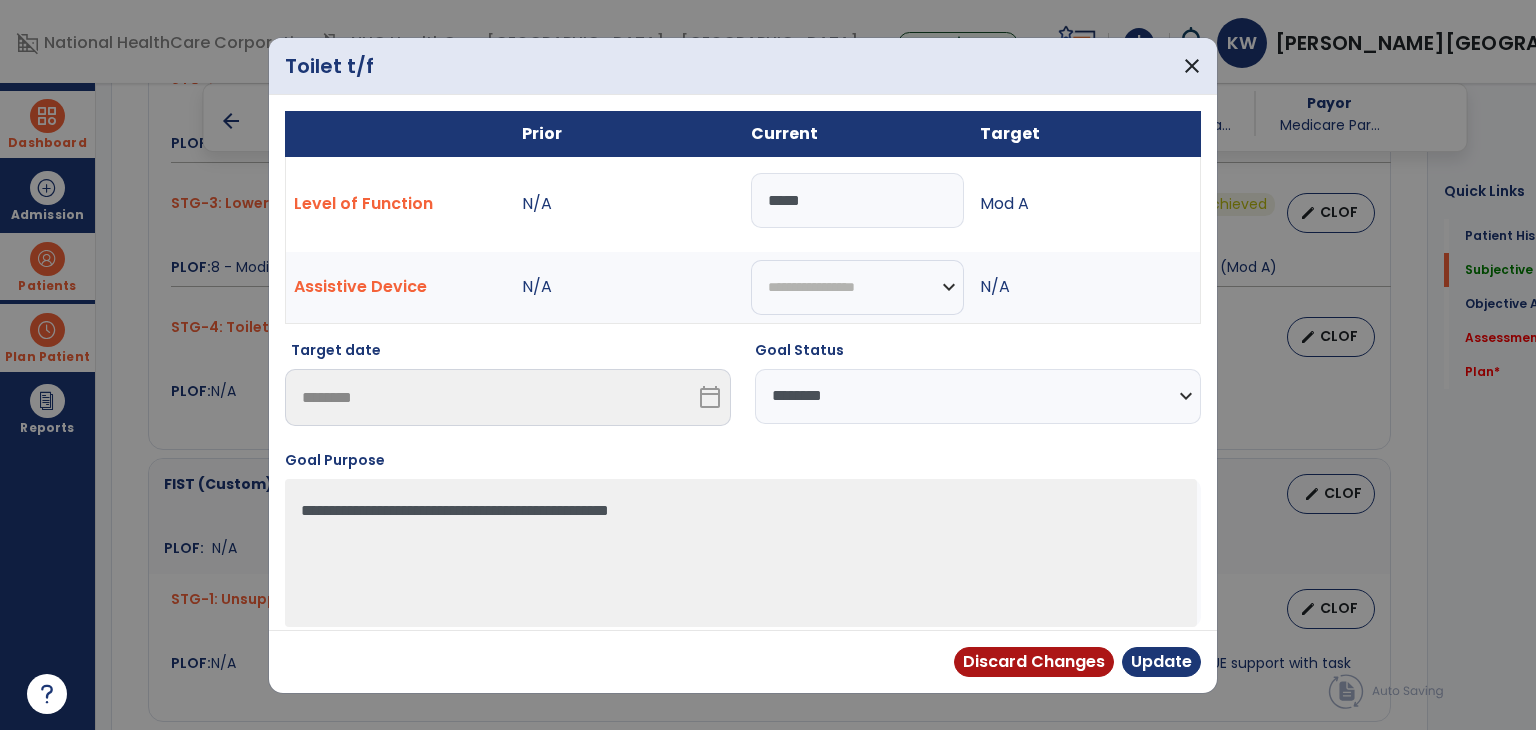 drag, startPoint x: 869, startPoint y: 169, endPoint x: 708, endPoint y: 213, distance: 166.90416 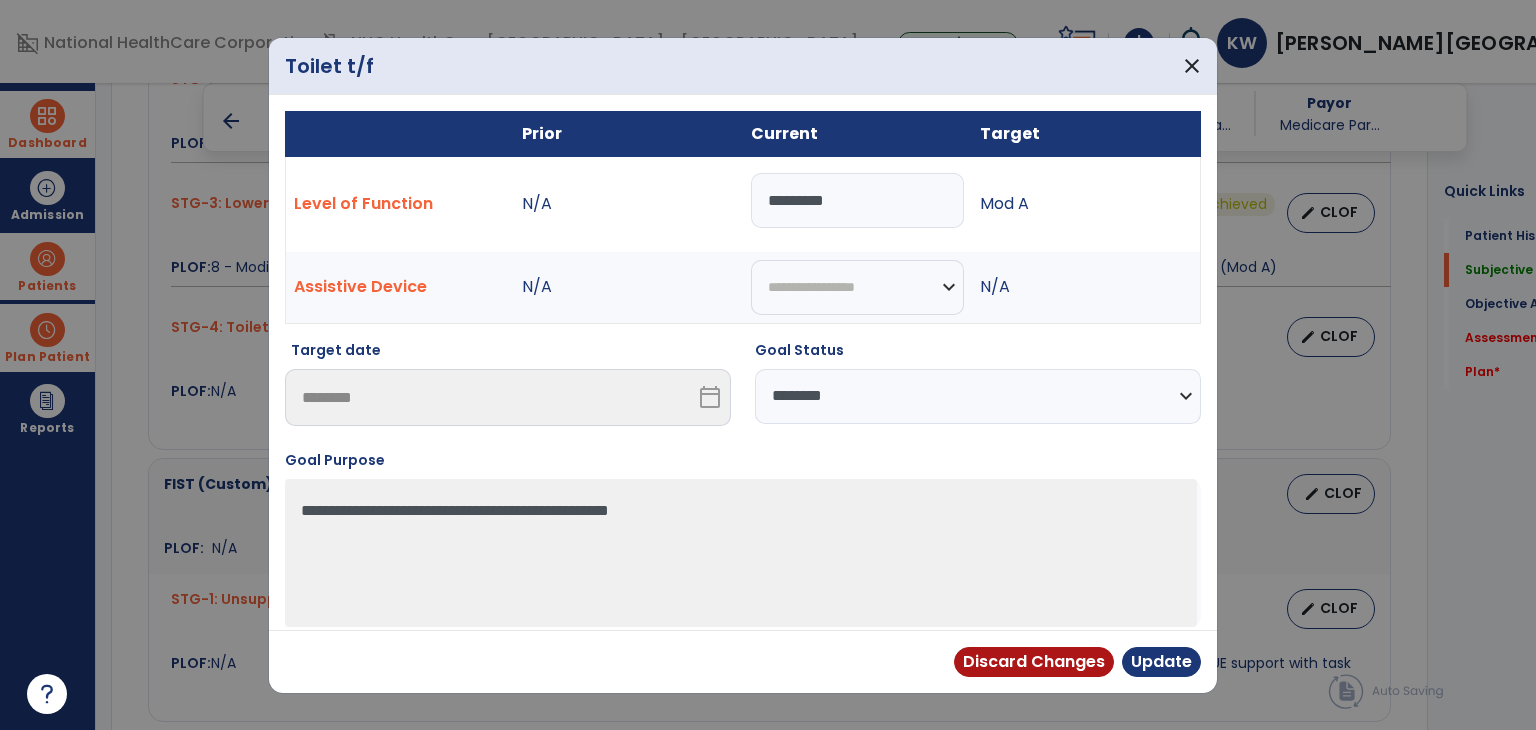 type on "*********" 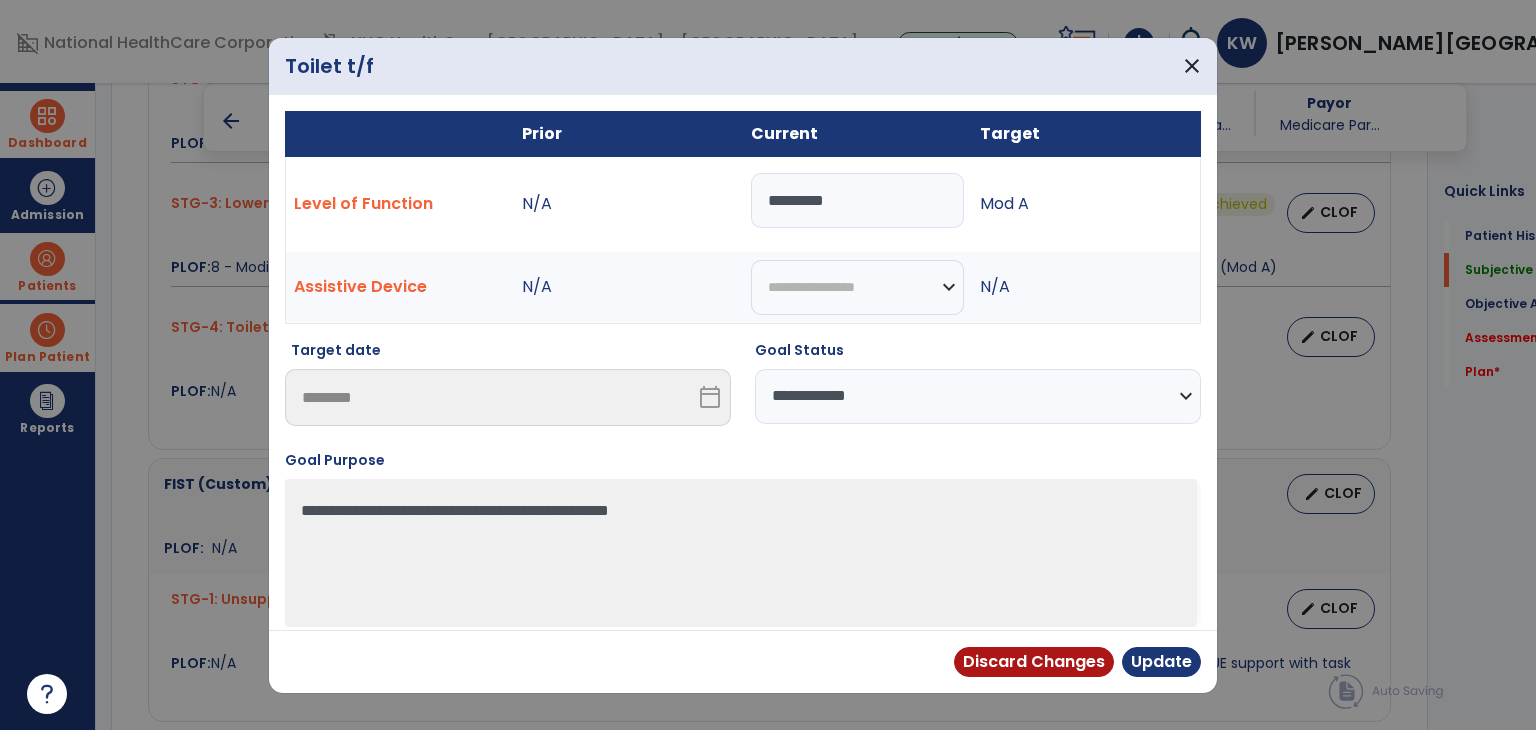 click on "**********" at bounding box center (978, 396) 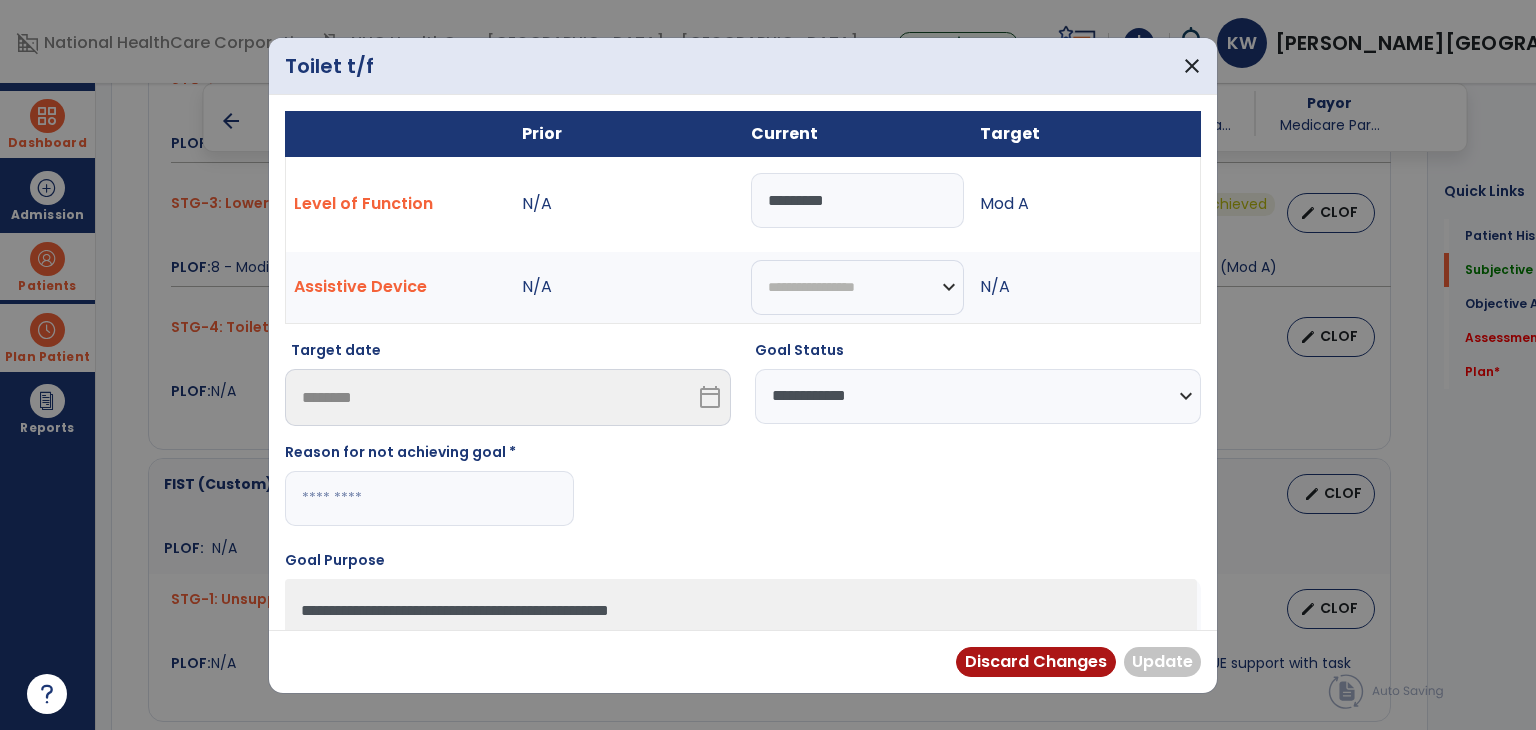 click at bounding box center [429, 498] 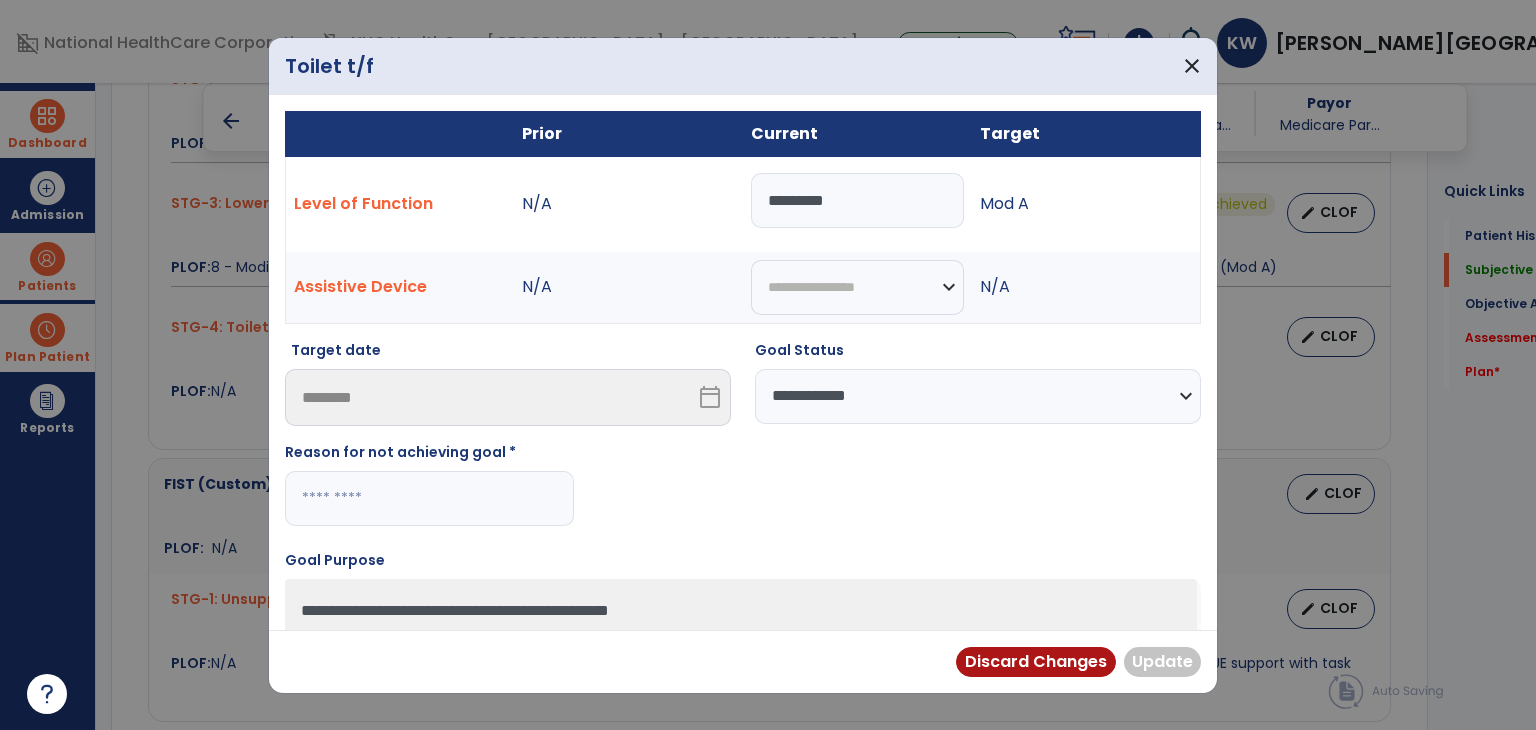 paste on "**********" 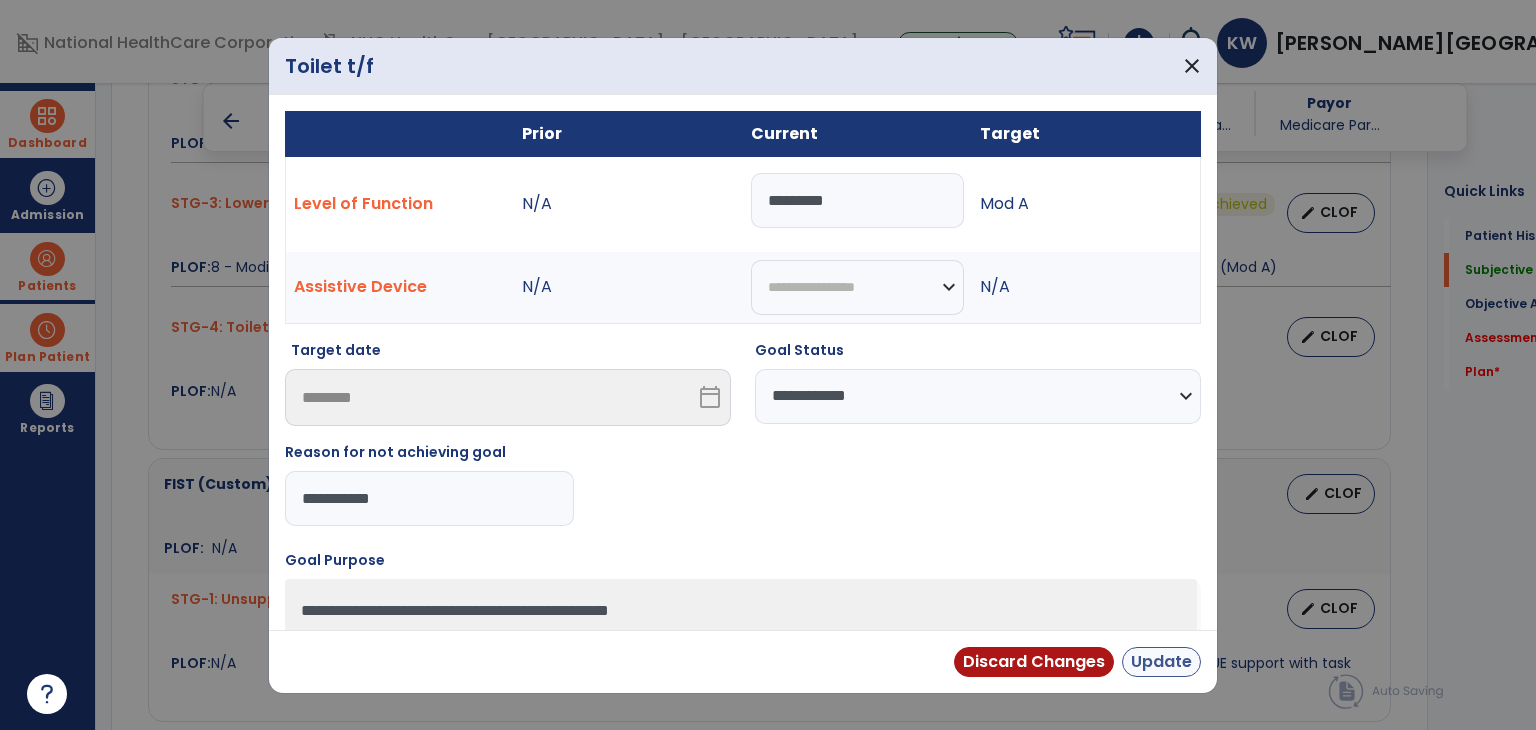 type on "**********" 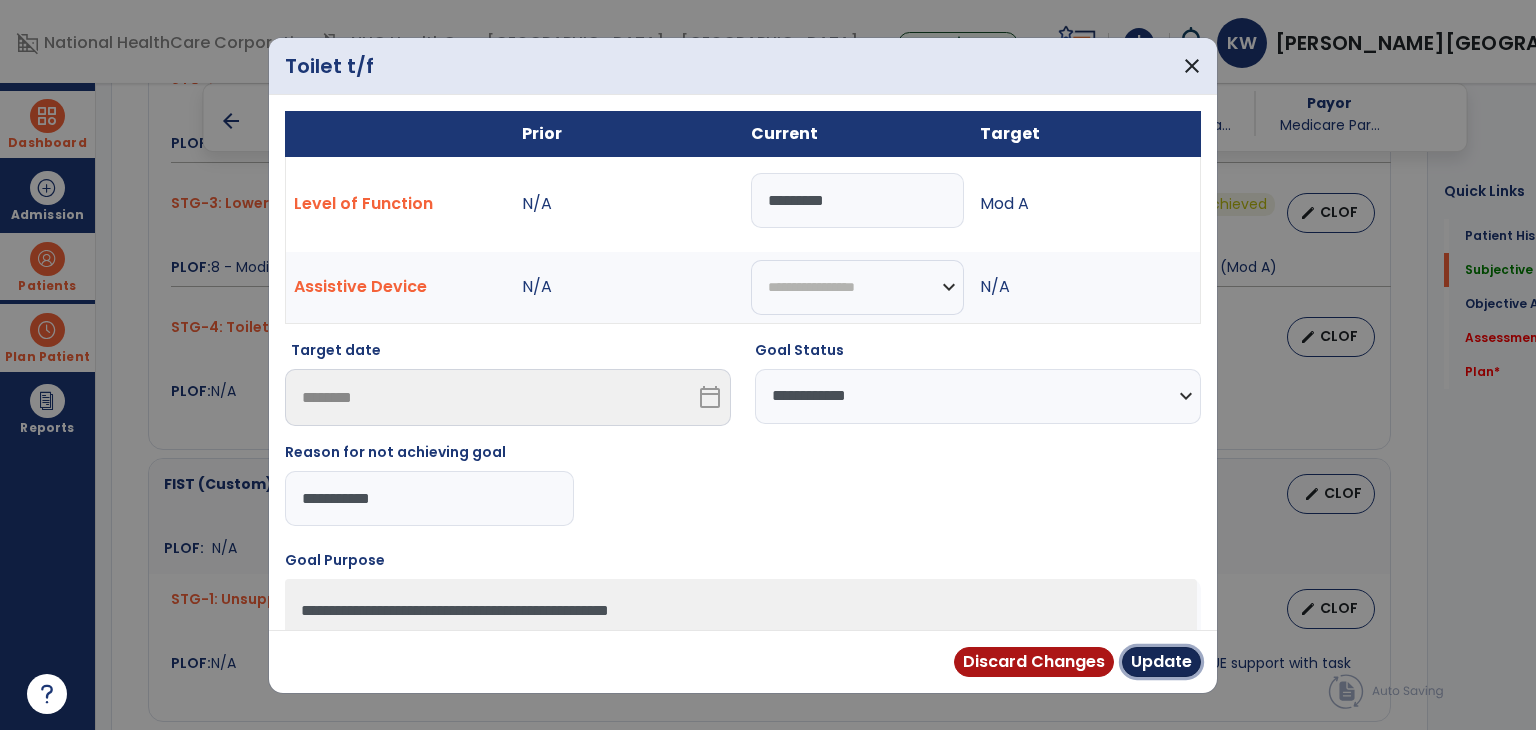 click on "Update" at bounding box center (1161, 662) 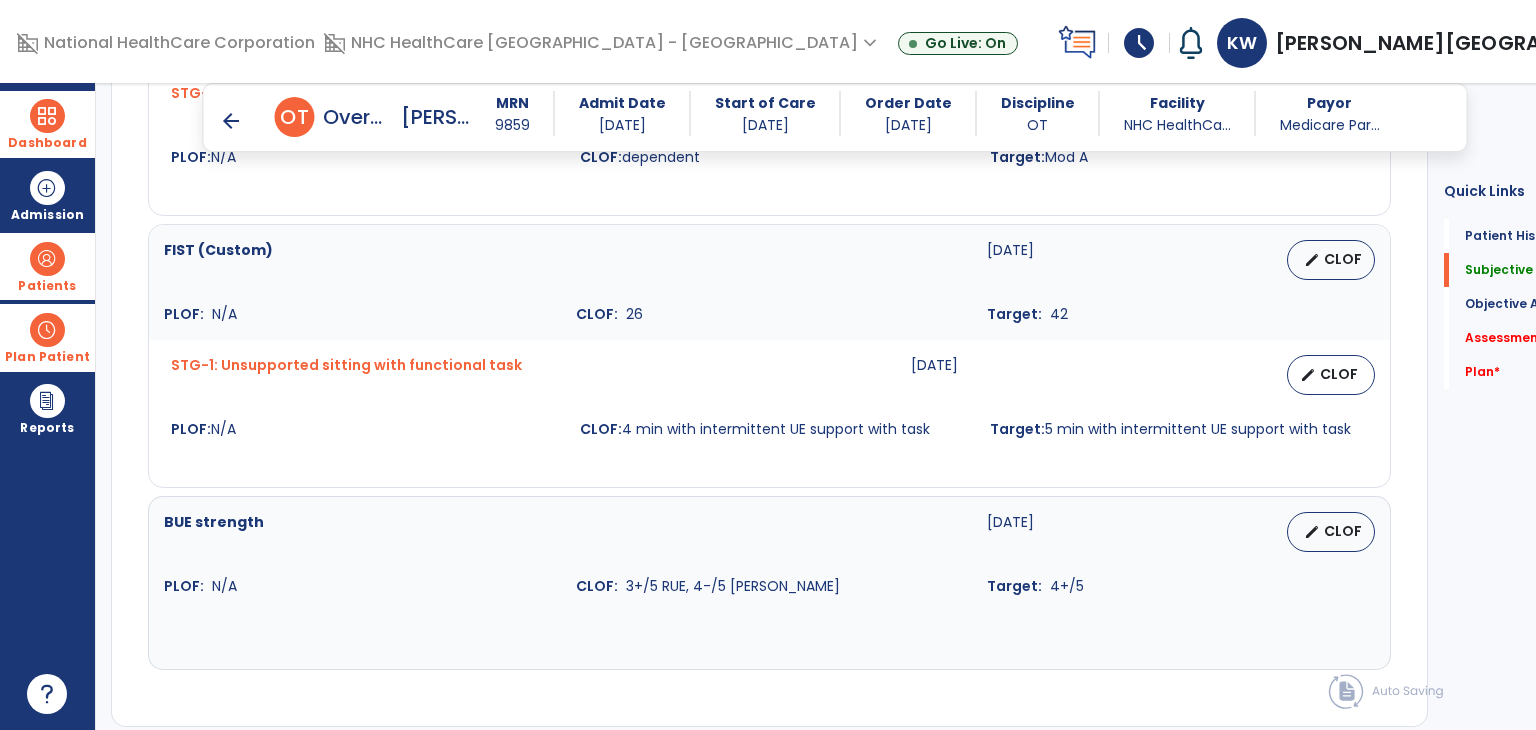 scroll, scrollTop: 1300, scrollLeft: 0, axis: vertical 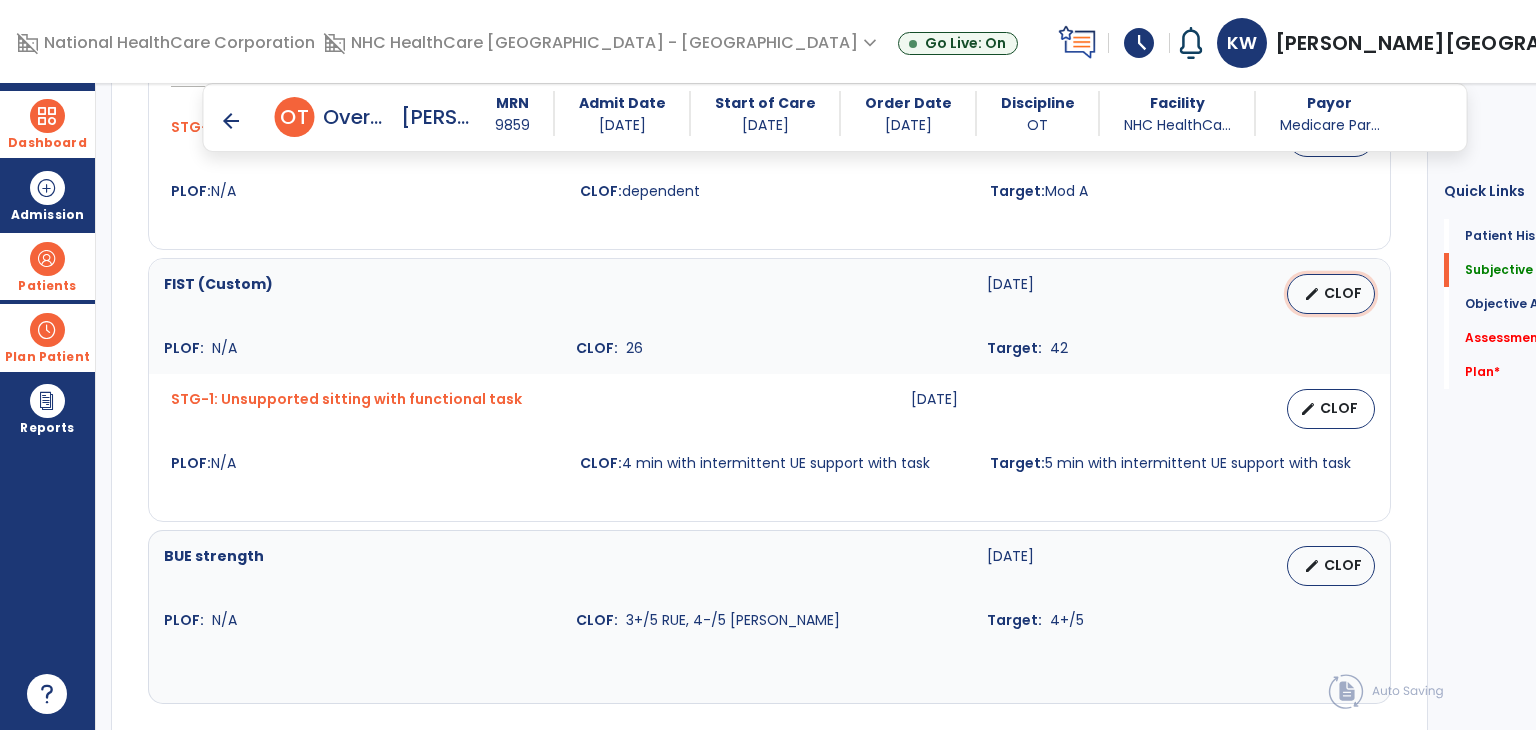 click on "CLOF" at bounding box center [1343, 293] 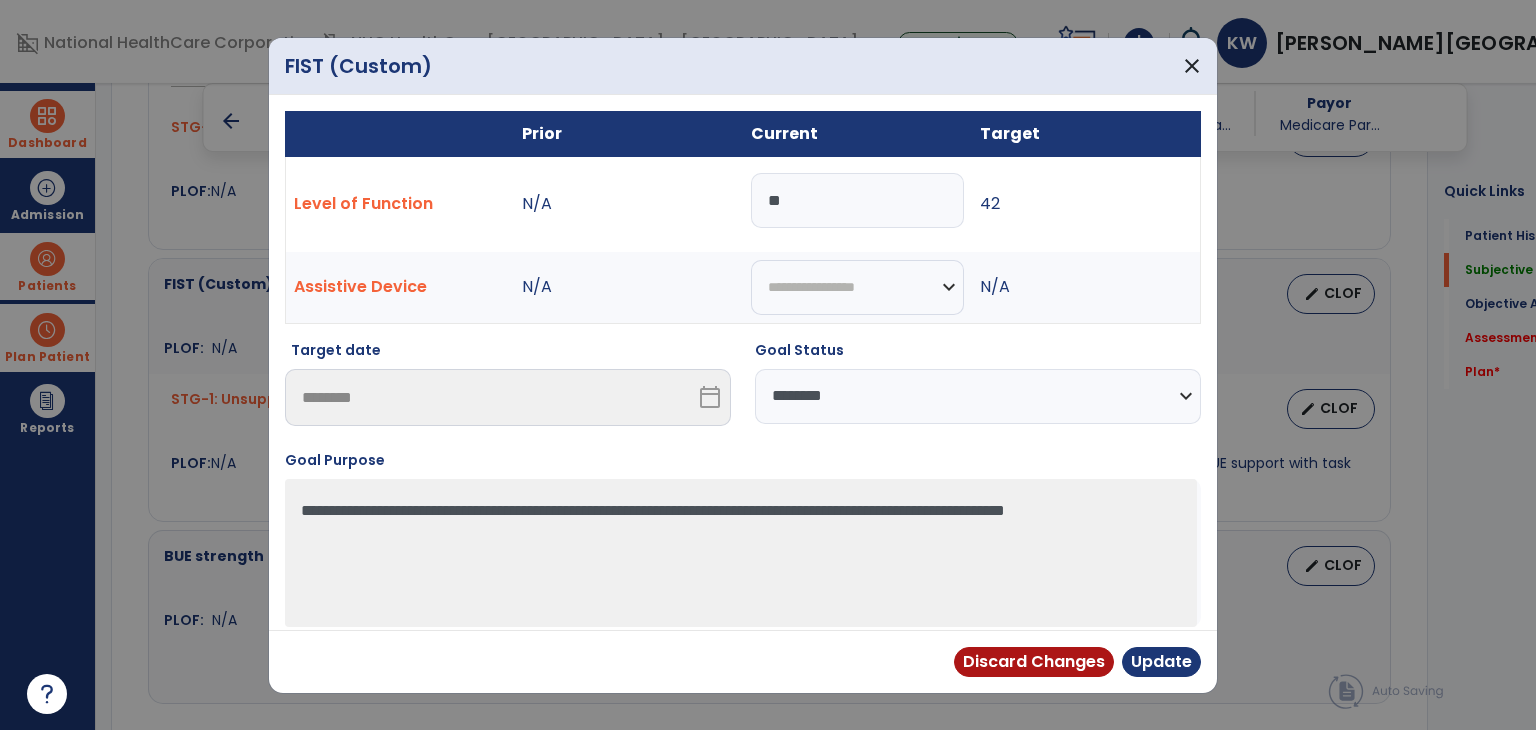 drag, startPoint x: 766, startPoint y: 205, endPoint x: 700, endPoint y: 202, distance: 66.068146 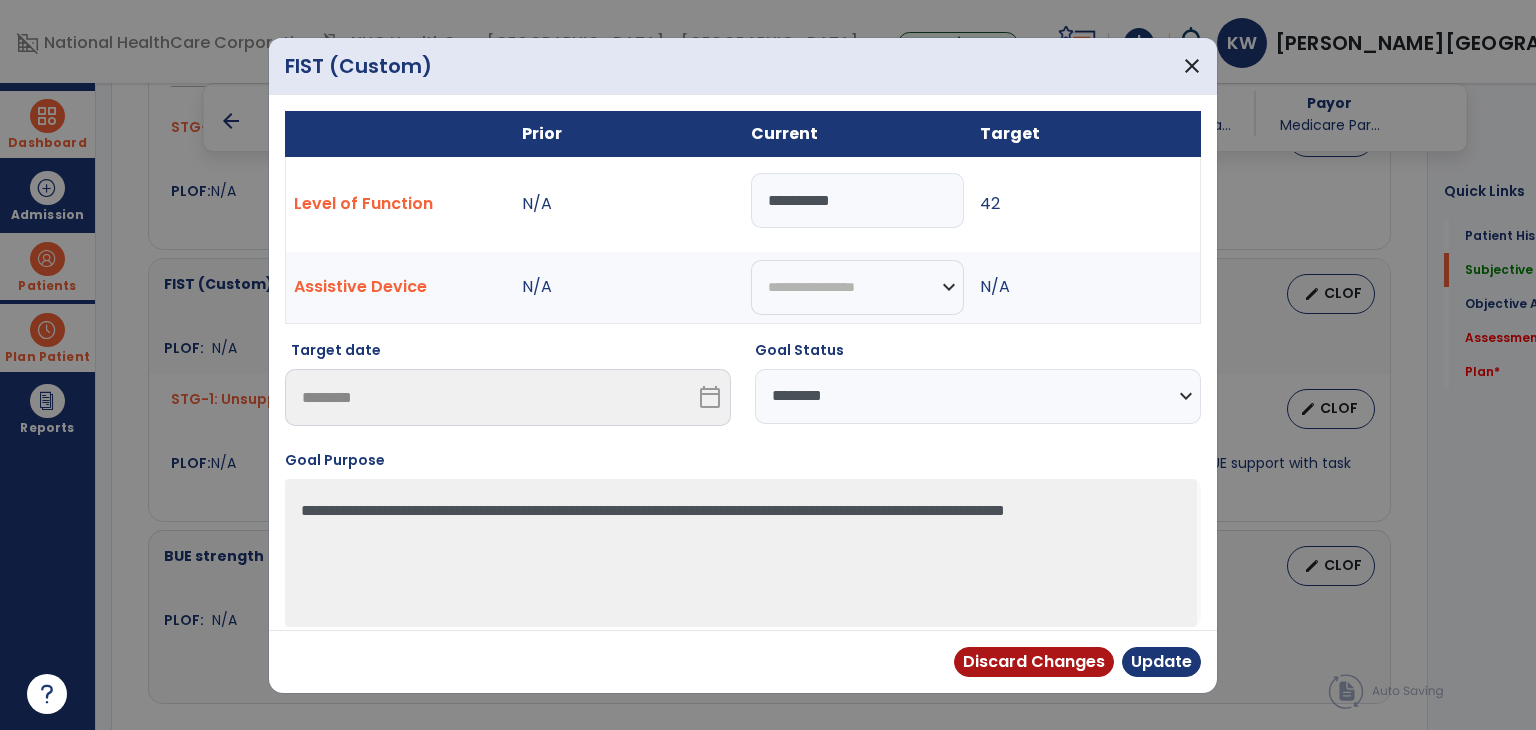 type on "**********" 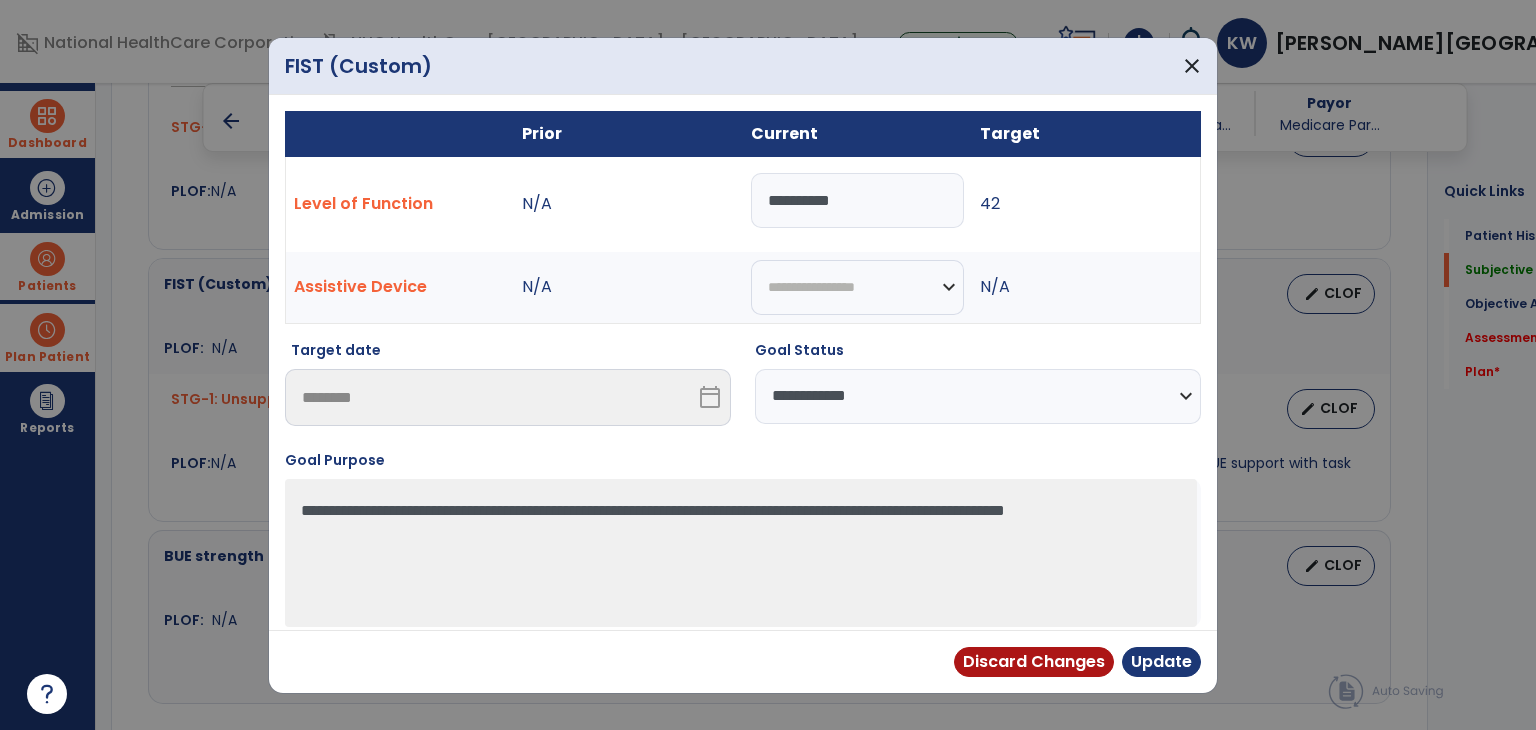 click on "**********" at bounding box center [978, 396] 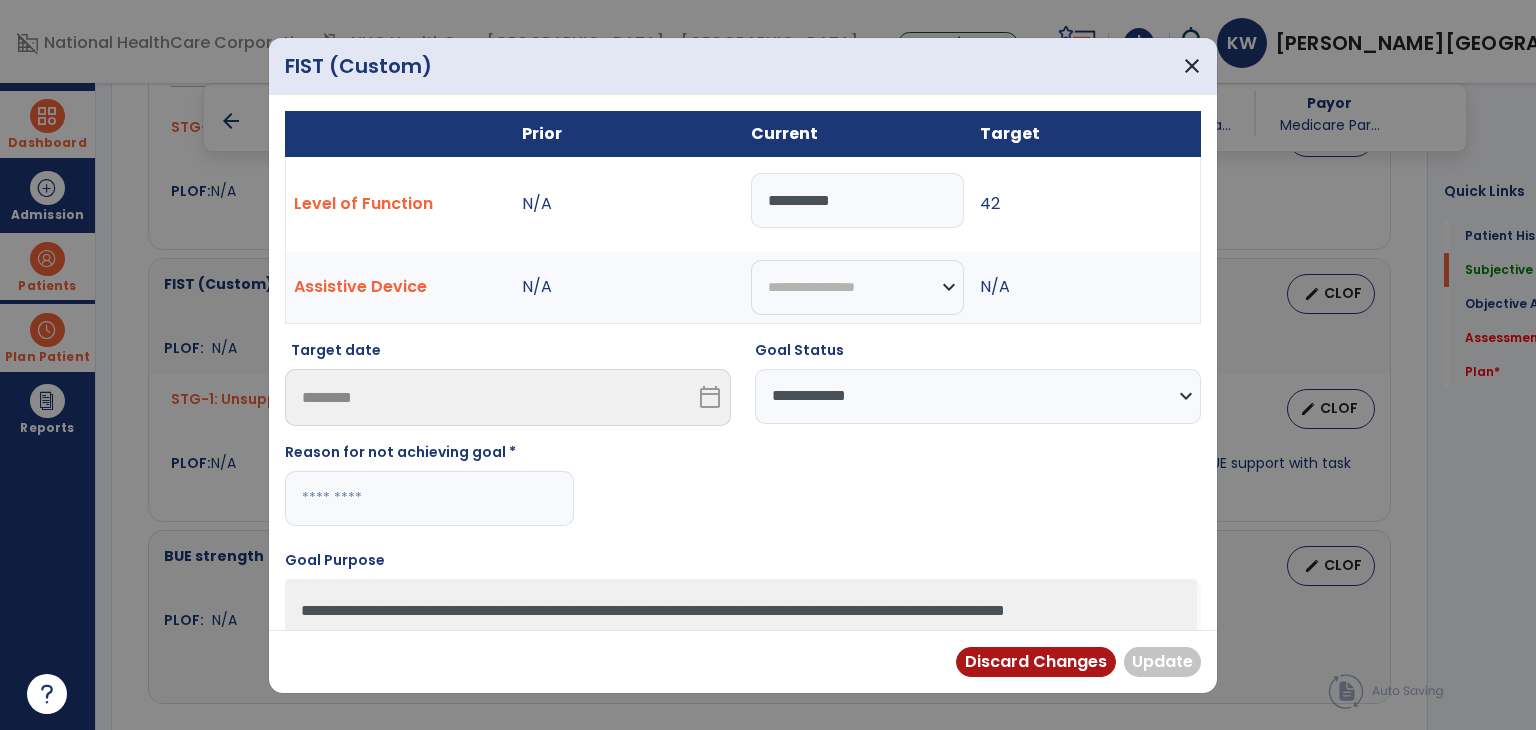 click at bounding box center [429, 498] 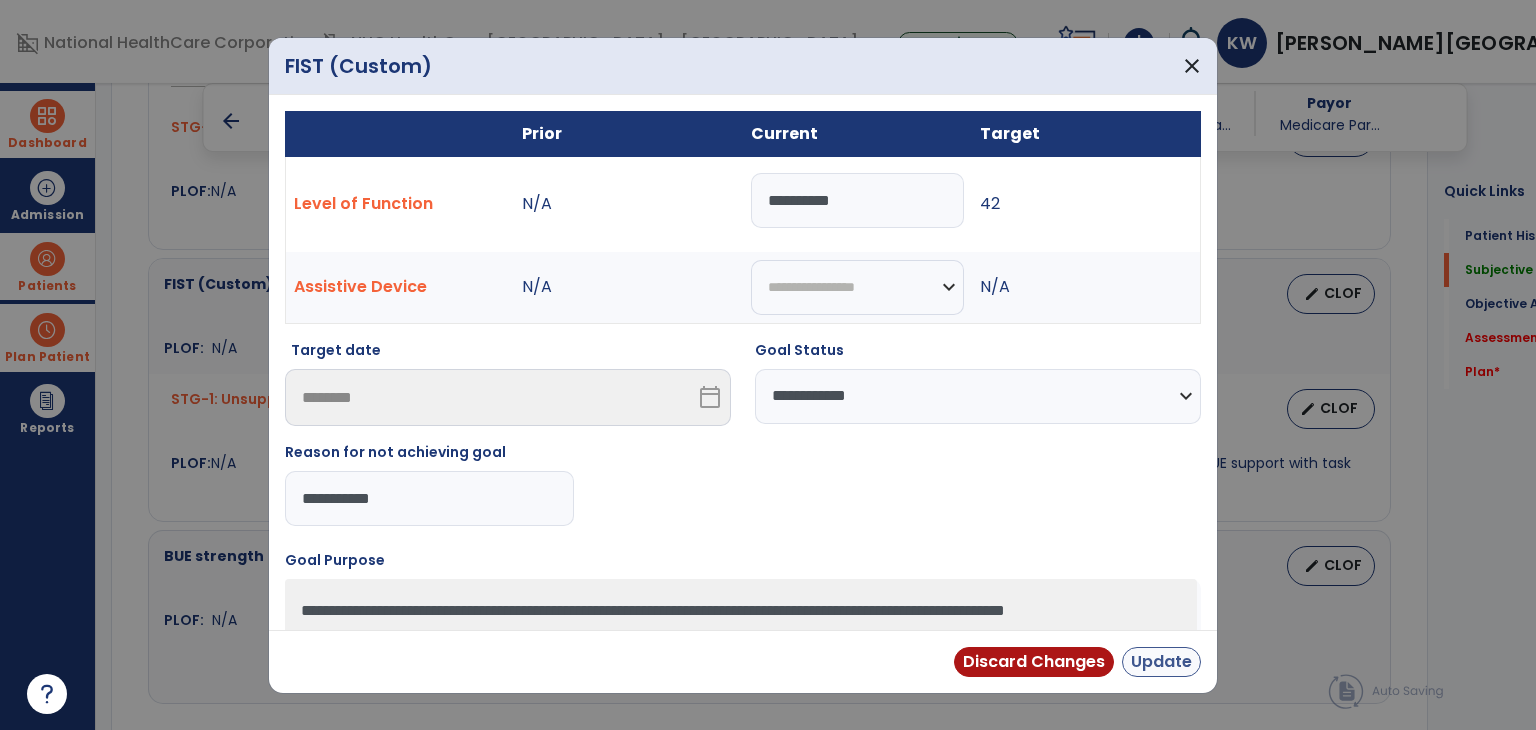 type on "**********" 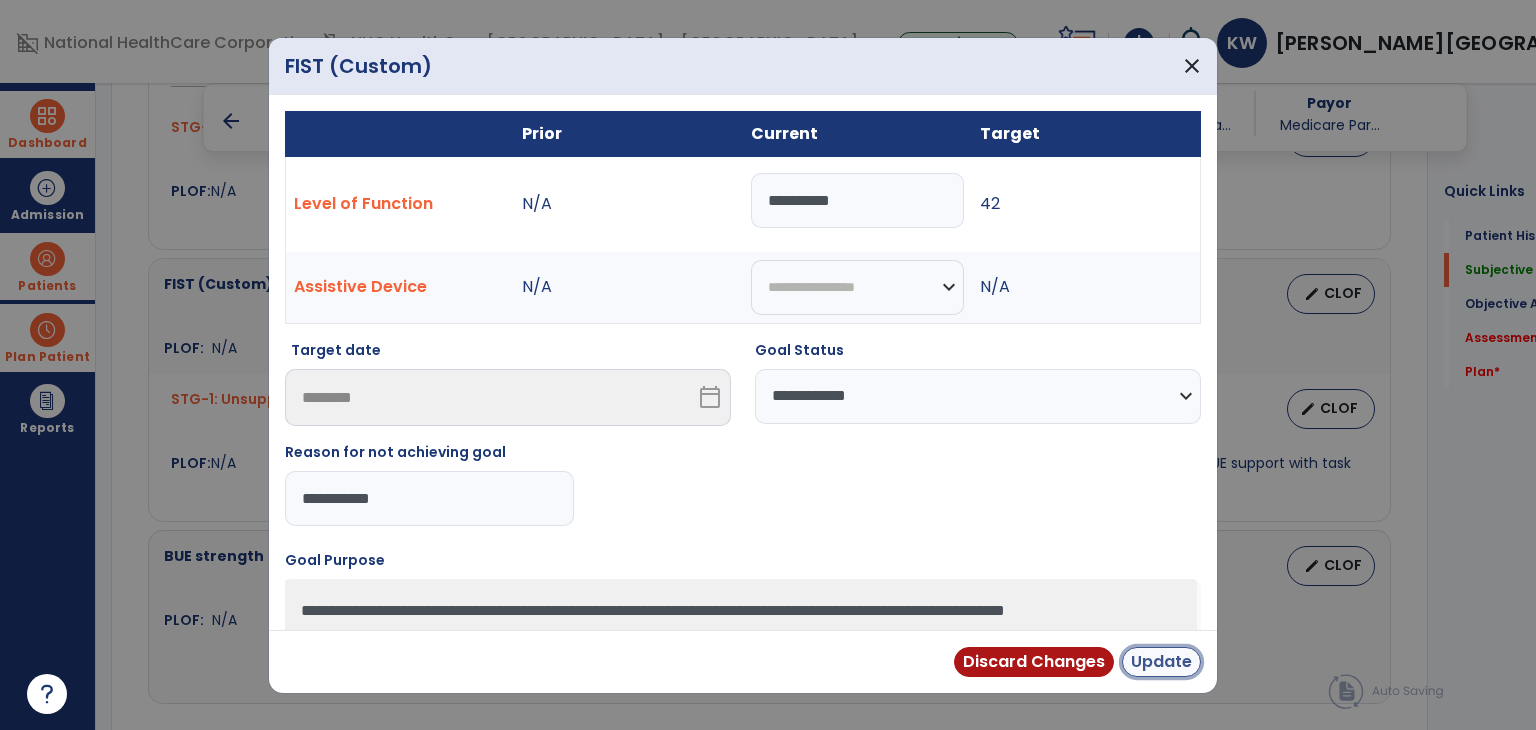 click on "Update" at bounding box center [1161, 662] 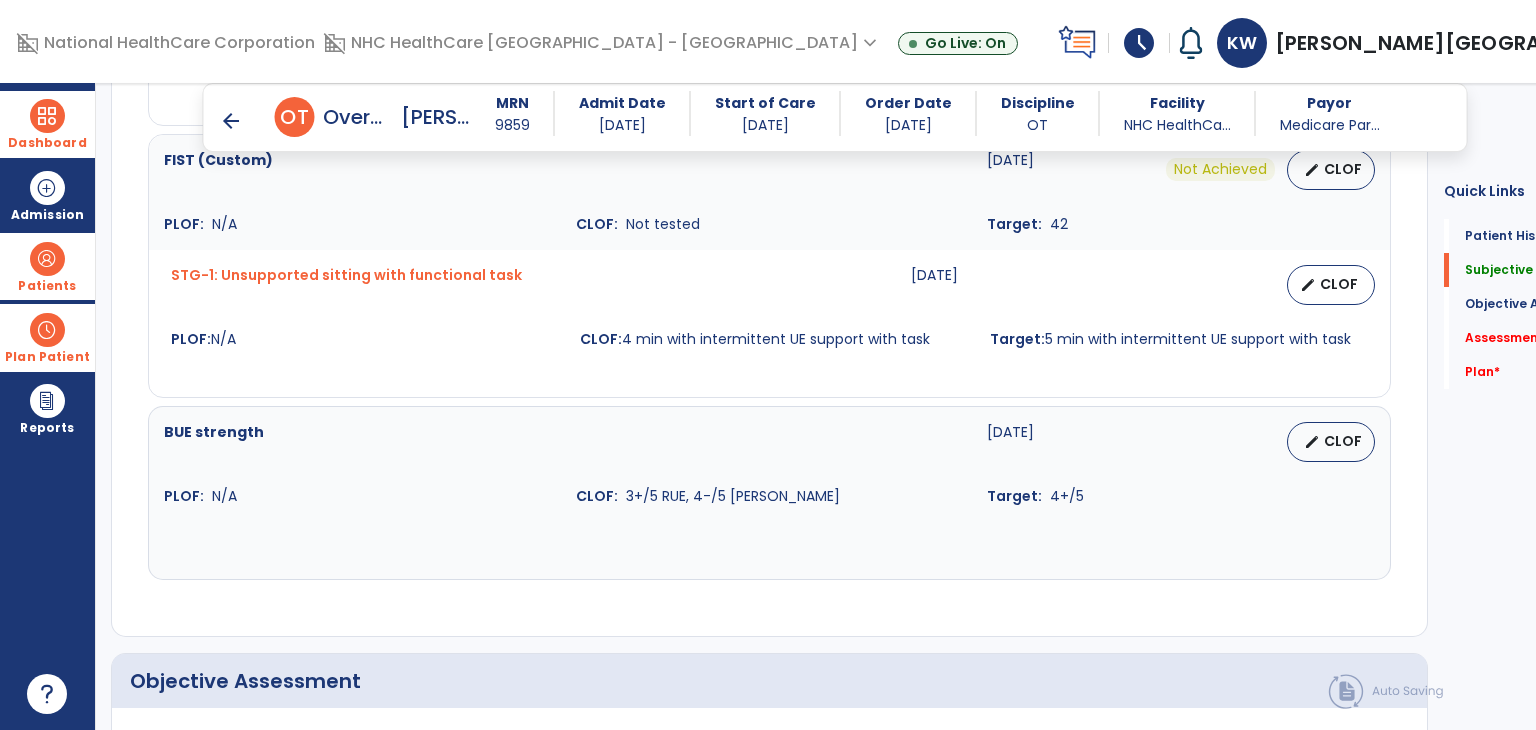 scroll, scrollTop: 1400, scrollLeft: 0, axis: vertical 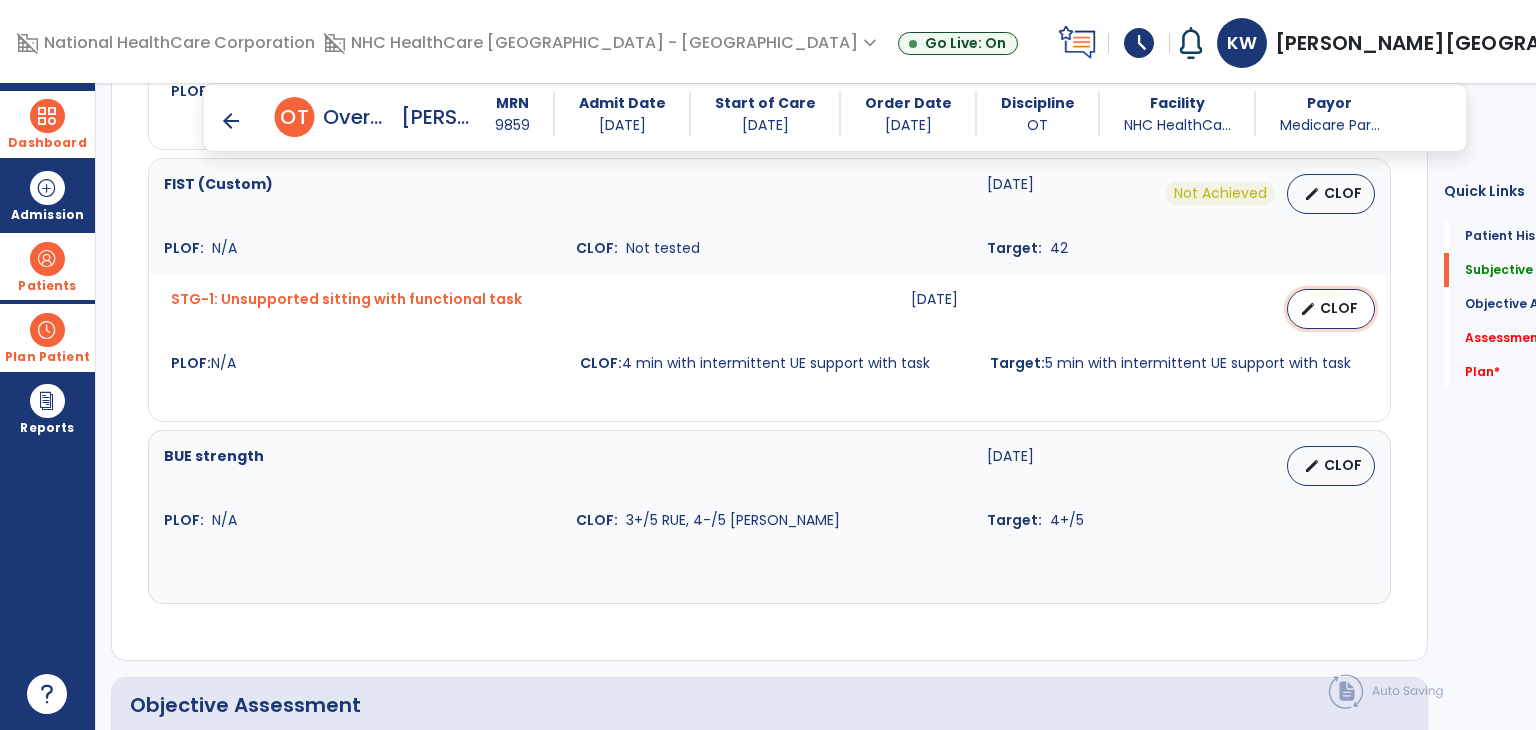 click on "edit   CLOF" at bounding box center (1331, 309) 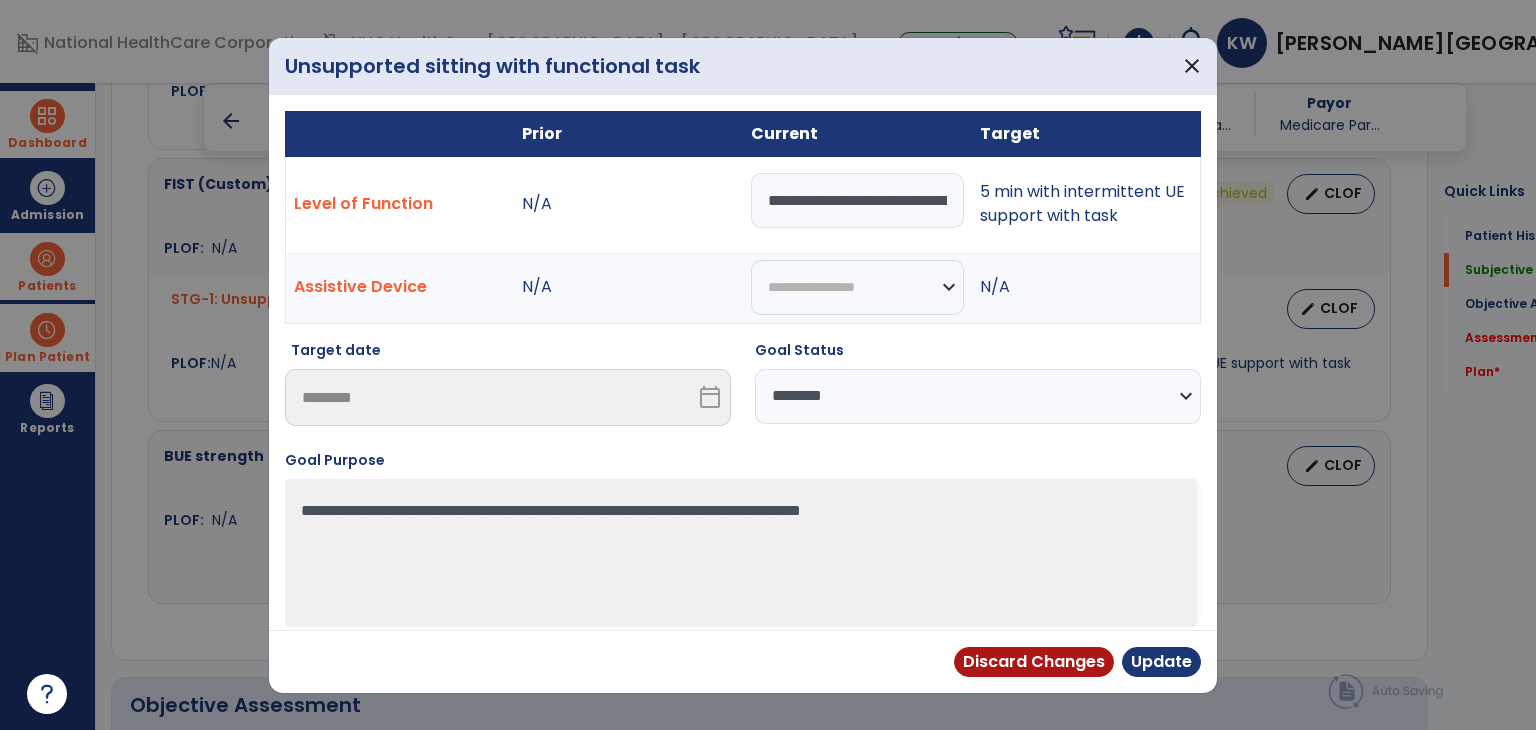scroll, scrollTop: 0, scrollLeft: 167, axis: horizontal 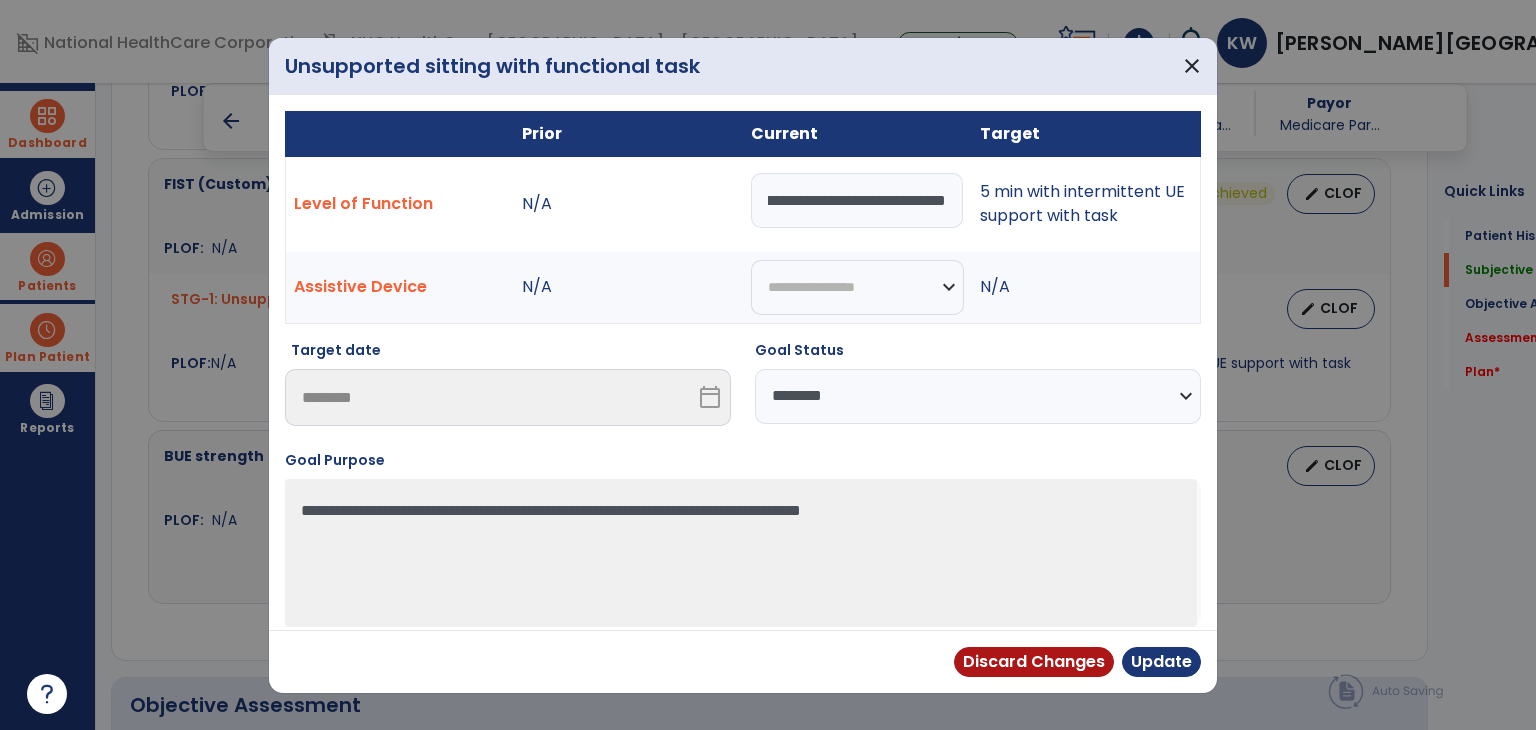 drag, startPoint x: 756, startPoint y: 197, endPoint x: 1535, endPoint y: 183, distance: 779.1258 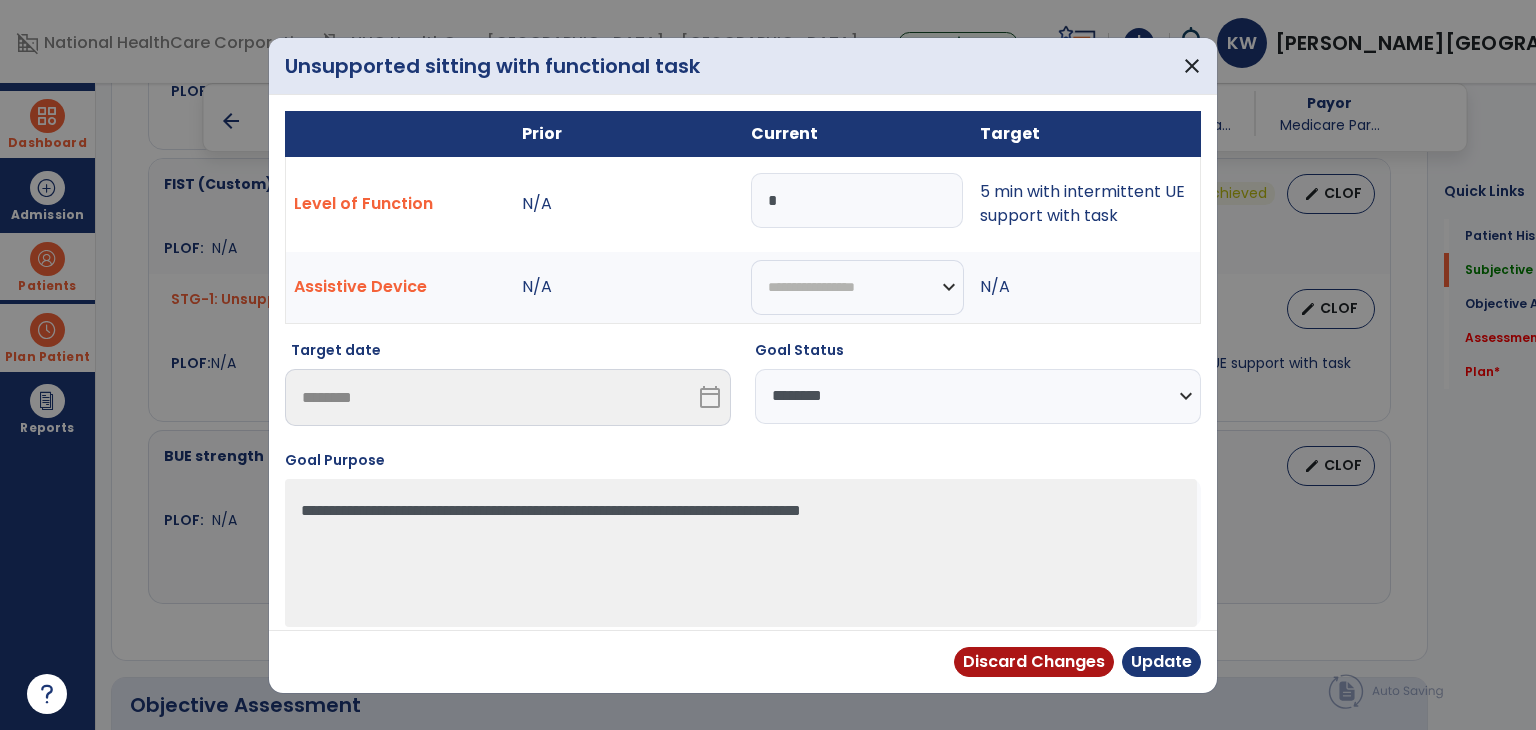 scroll, scrollTop: 0, scrollLeft: 0, axis: both 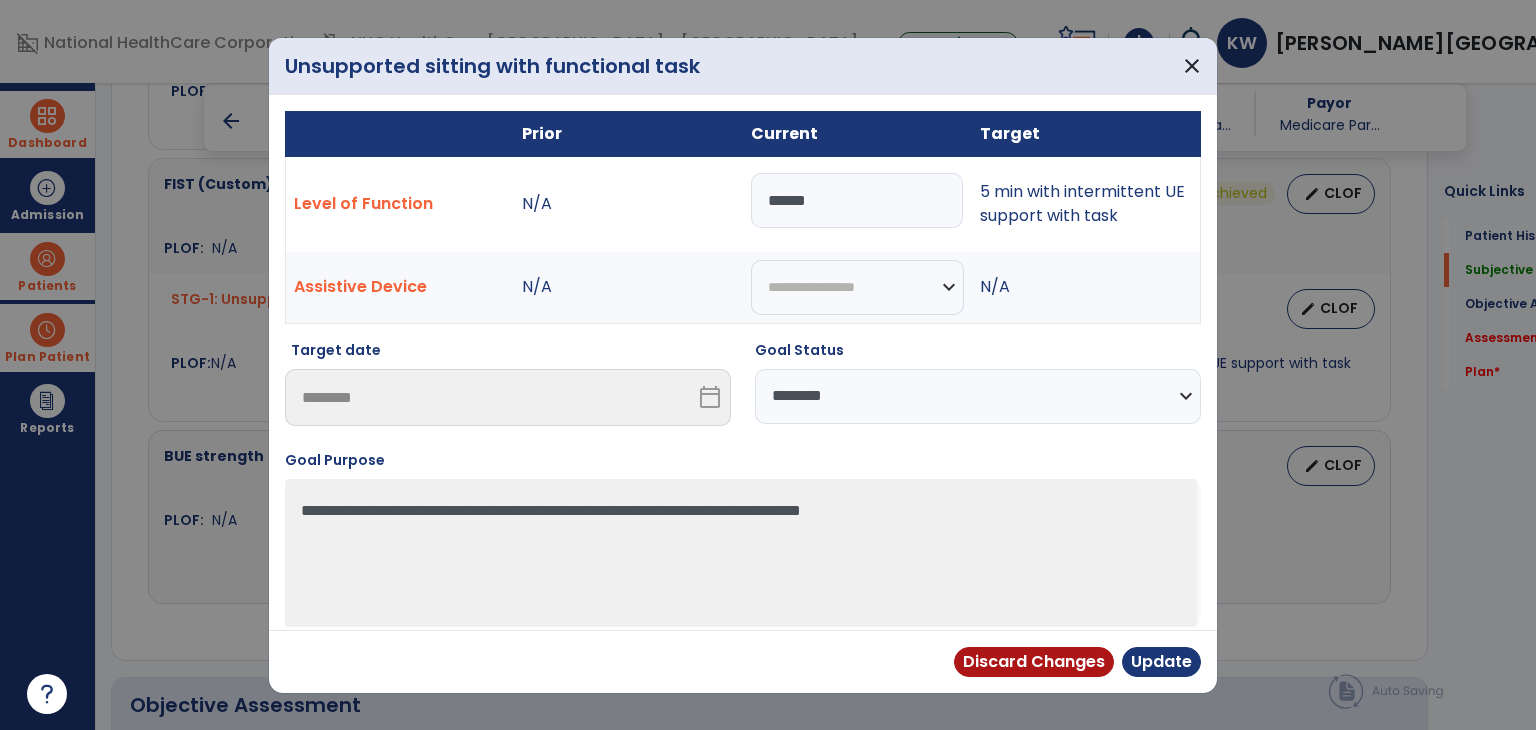 type on "******" 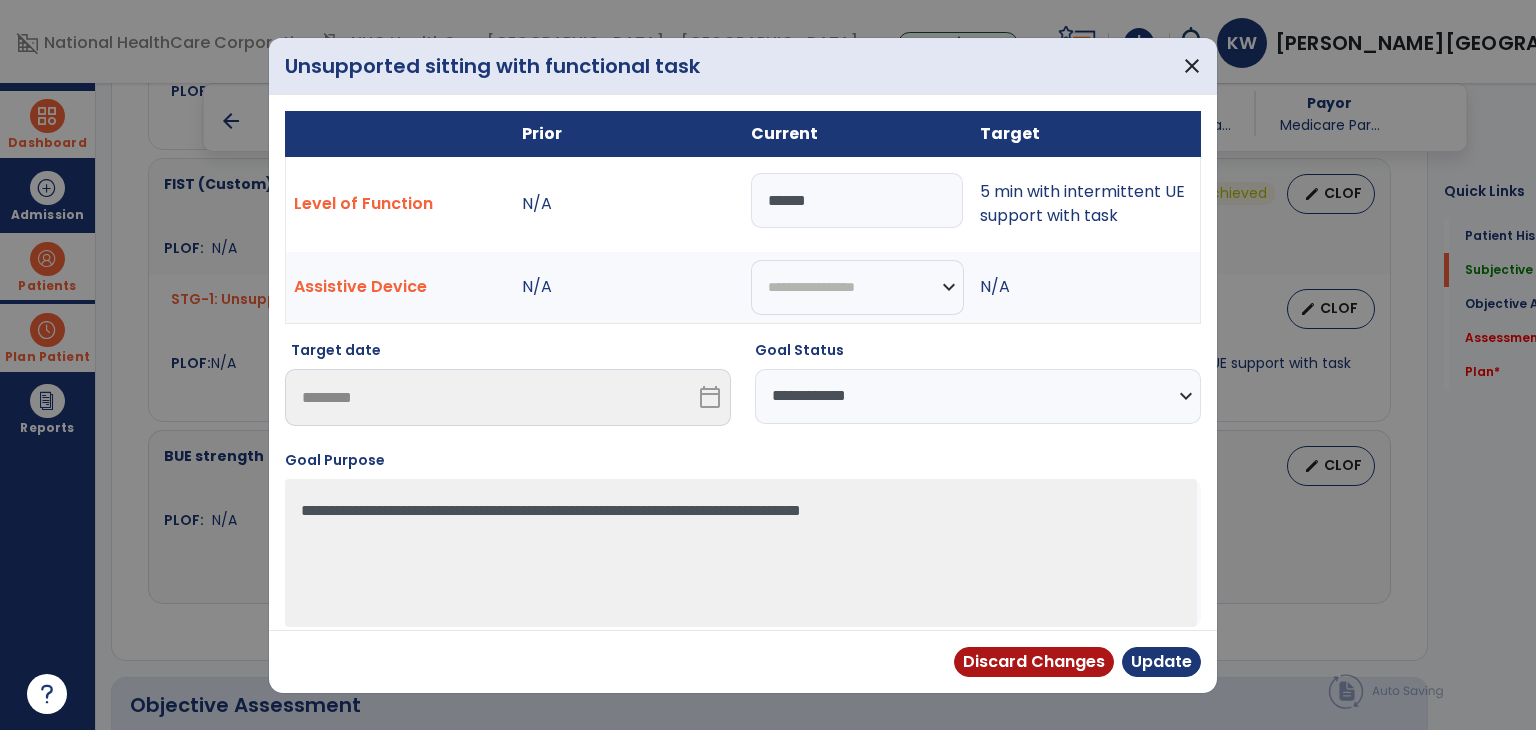 click on "**********" at bounding box center (978, 396) 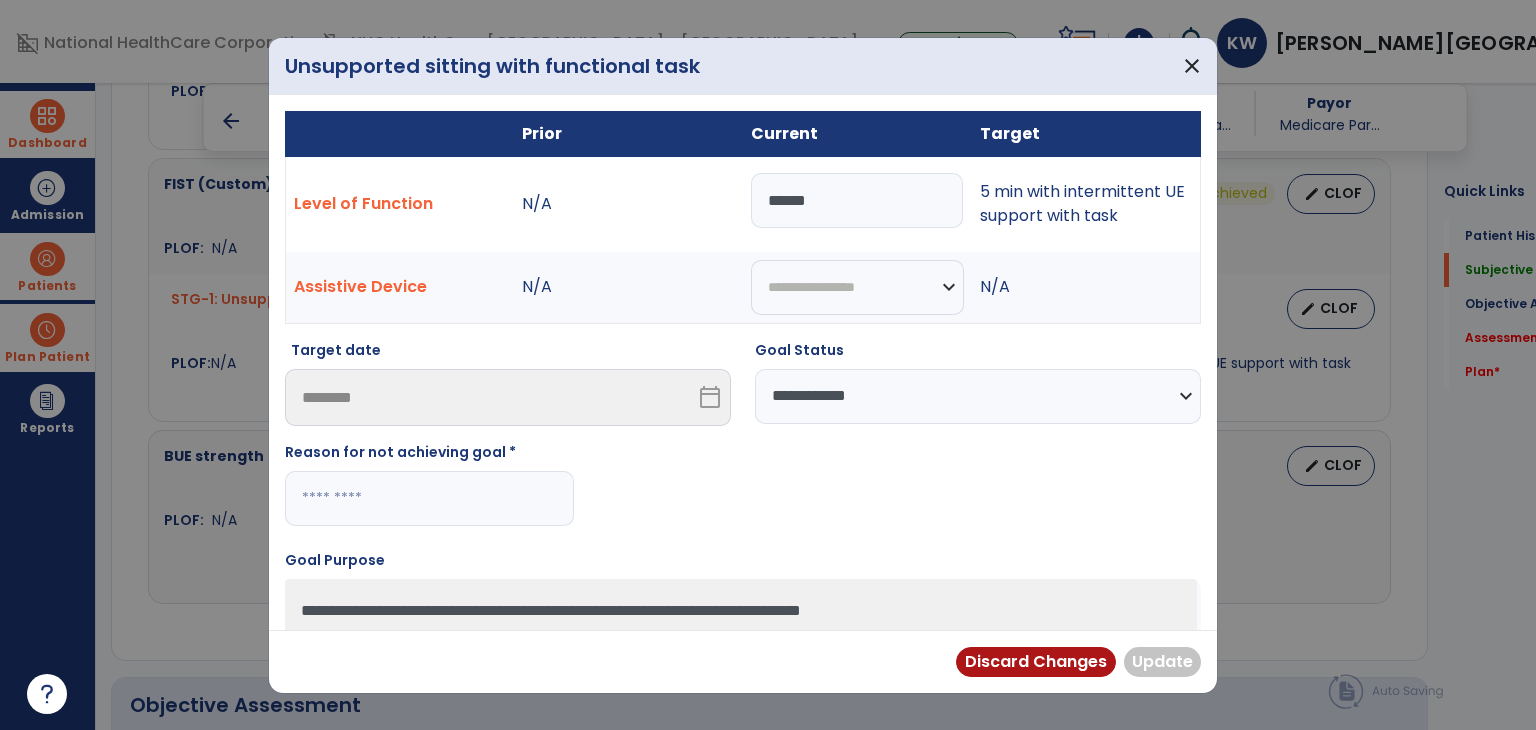 click at bounding box center (429, 498) 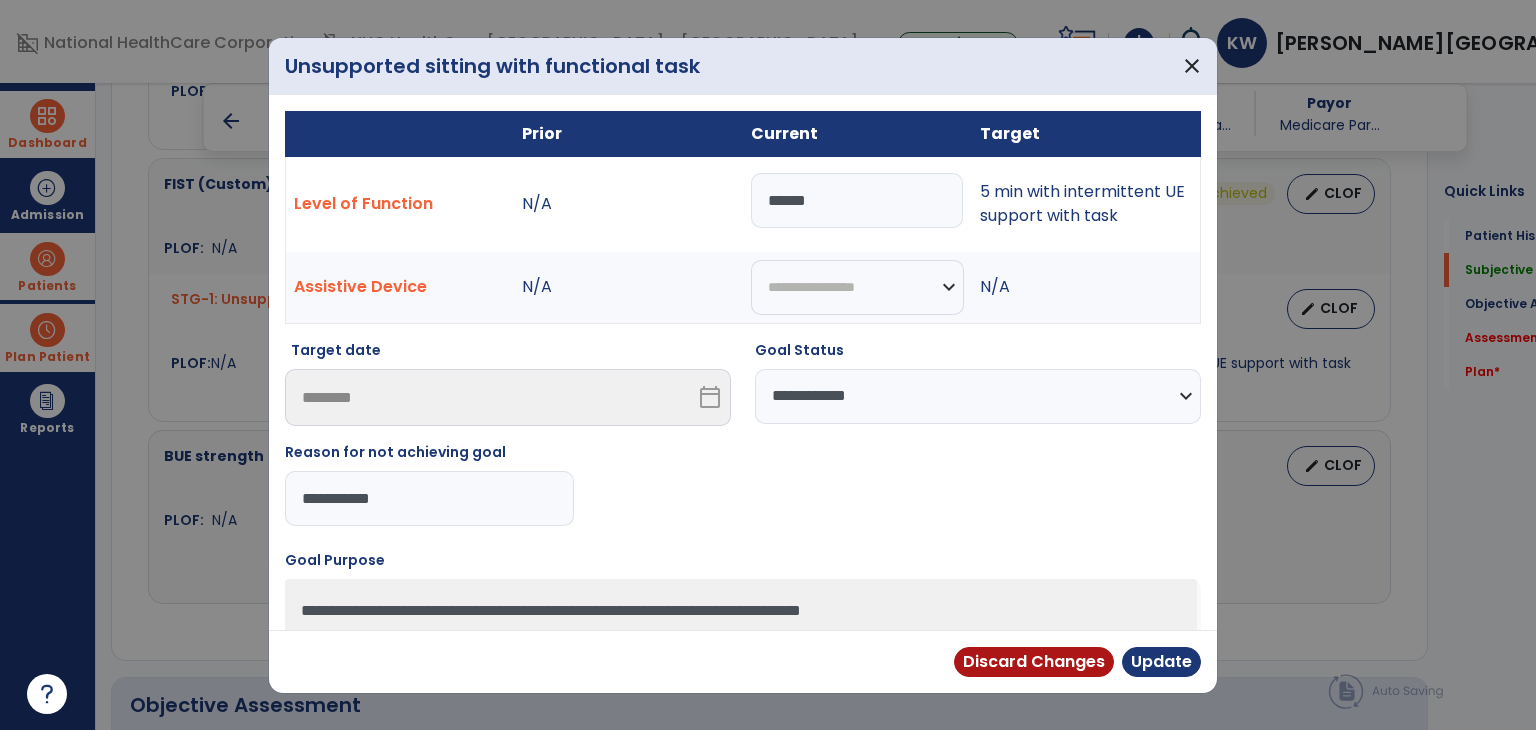 type on "**********" 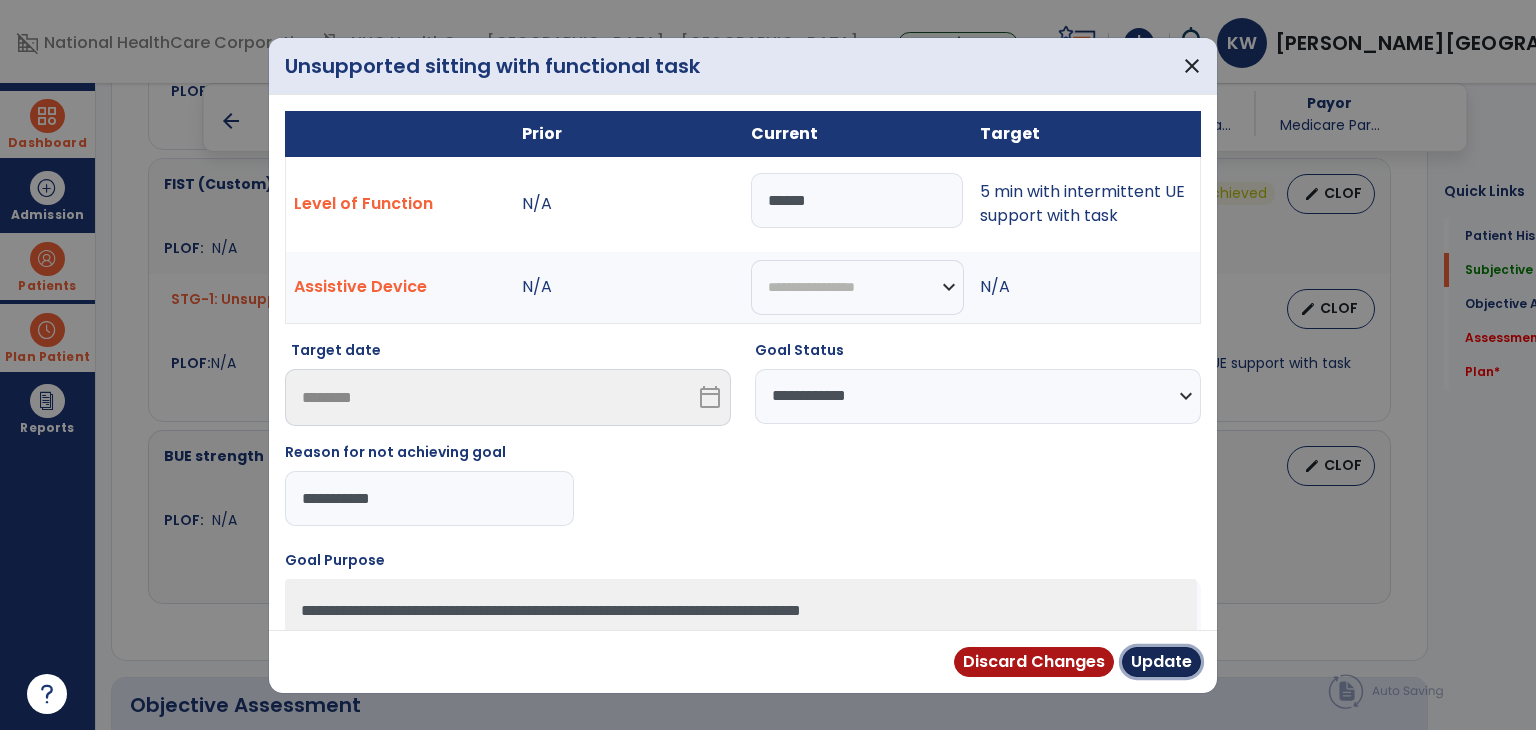 click on "Update" at bounding box center [1161, 662] 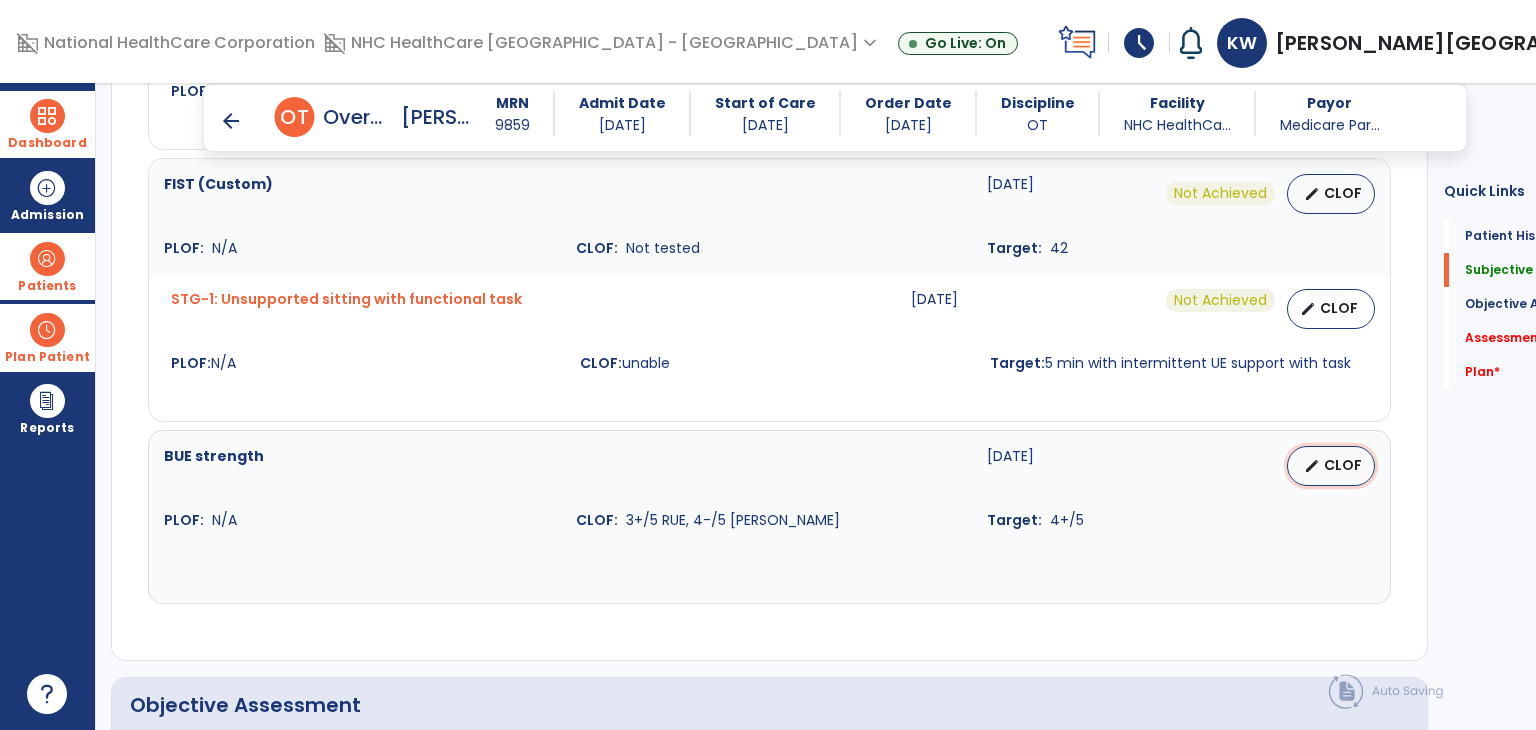 click on "edit" at bounding box center (1312, 466) 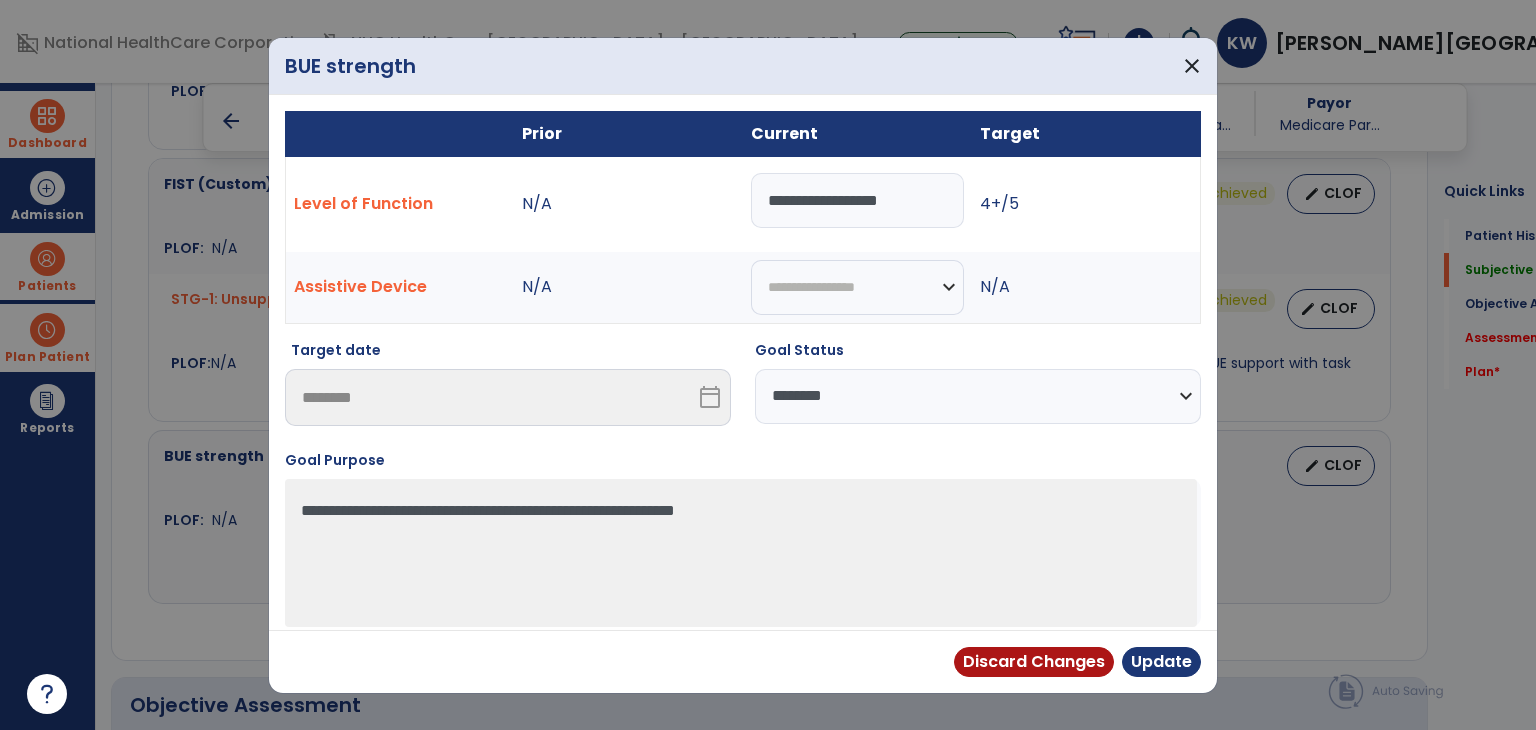drag, startPoint x: 768, startPoint y: 210, endPoint x: 1179, endPoint y: 189, distance: 411.53613 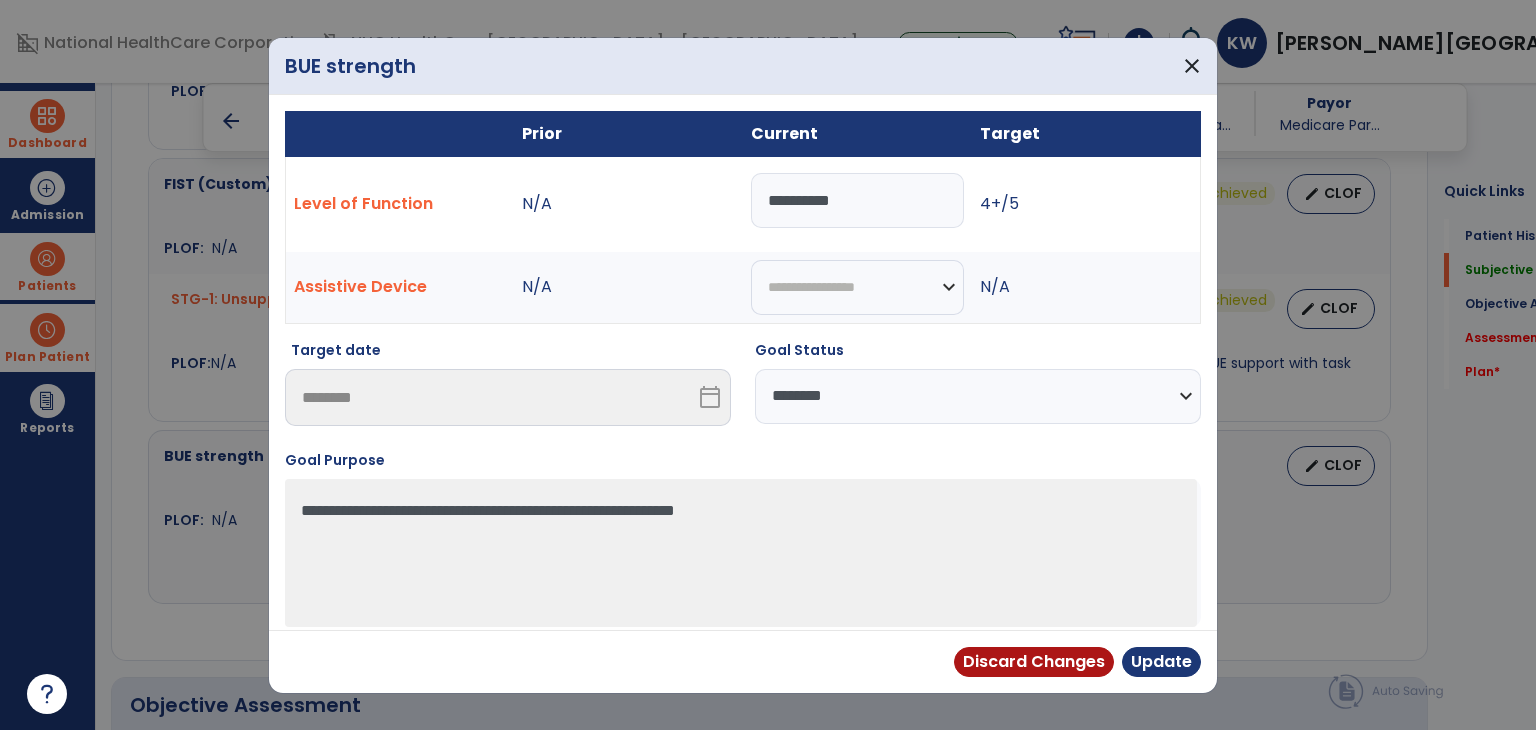 type on "**********" 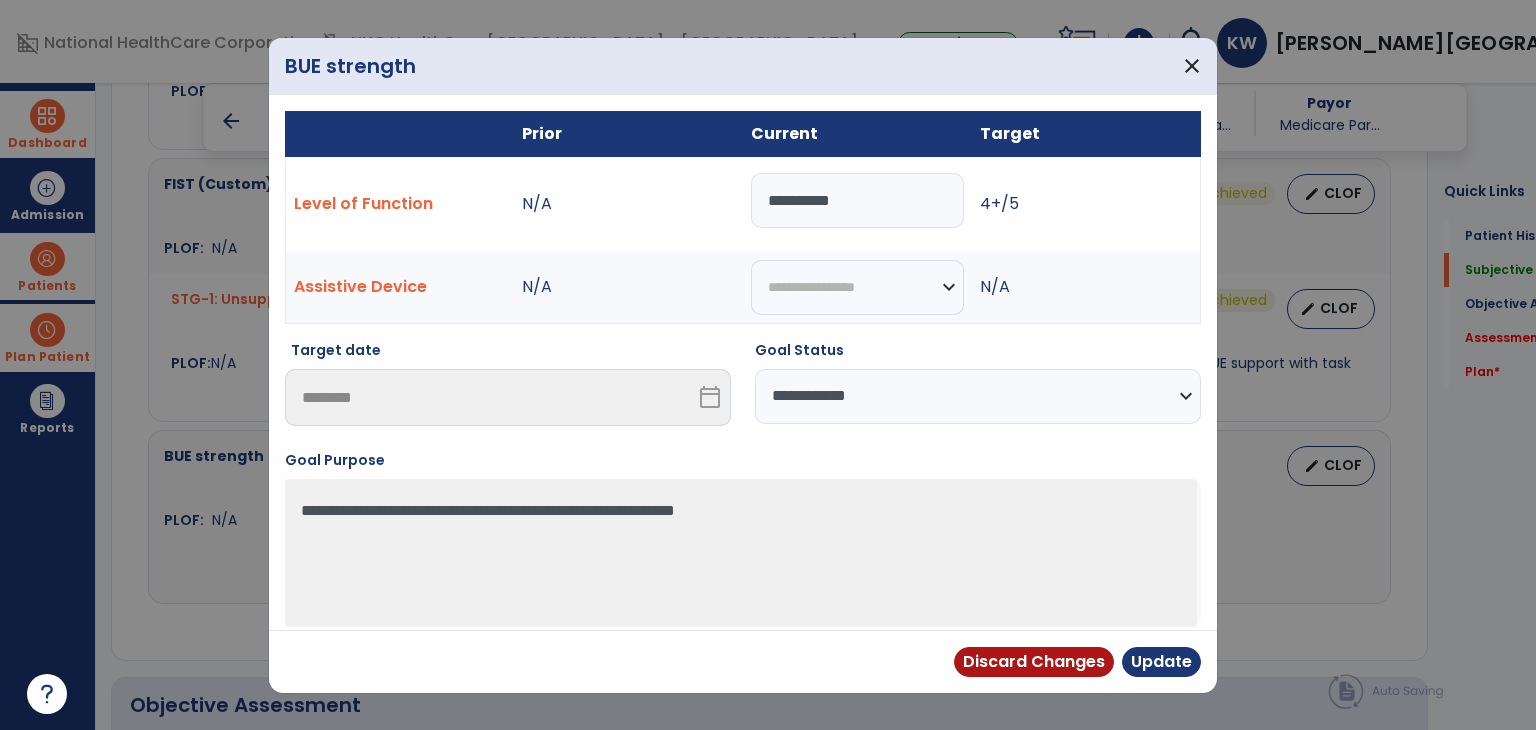 click on "**********" at bounding box center (978, 396) 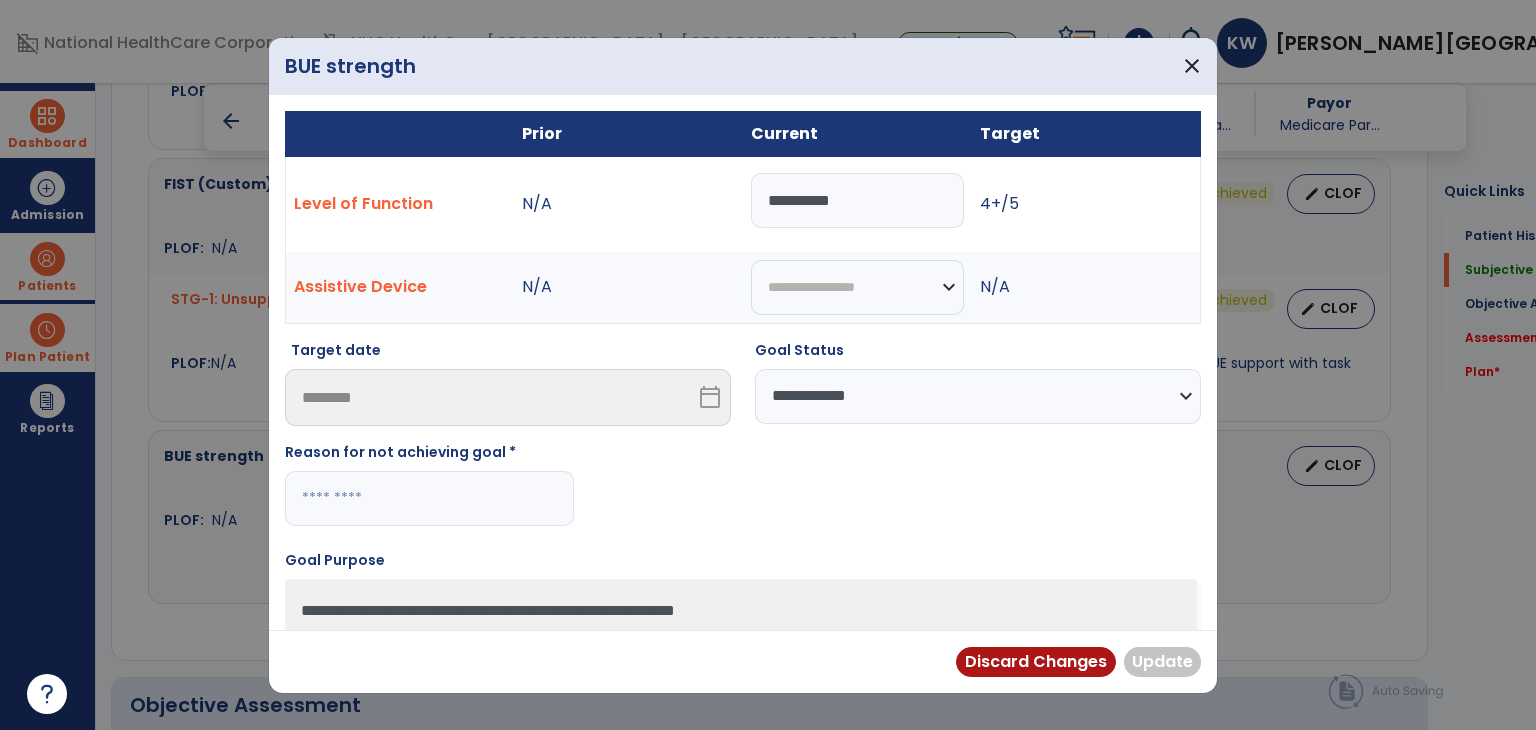 click at bounding box center [429, 498] 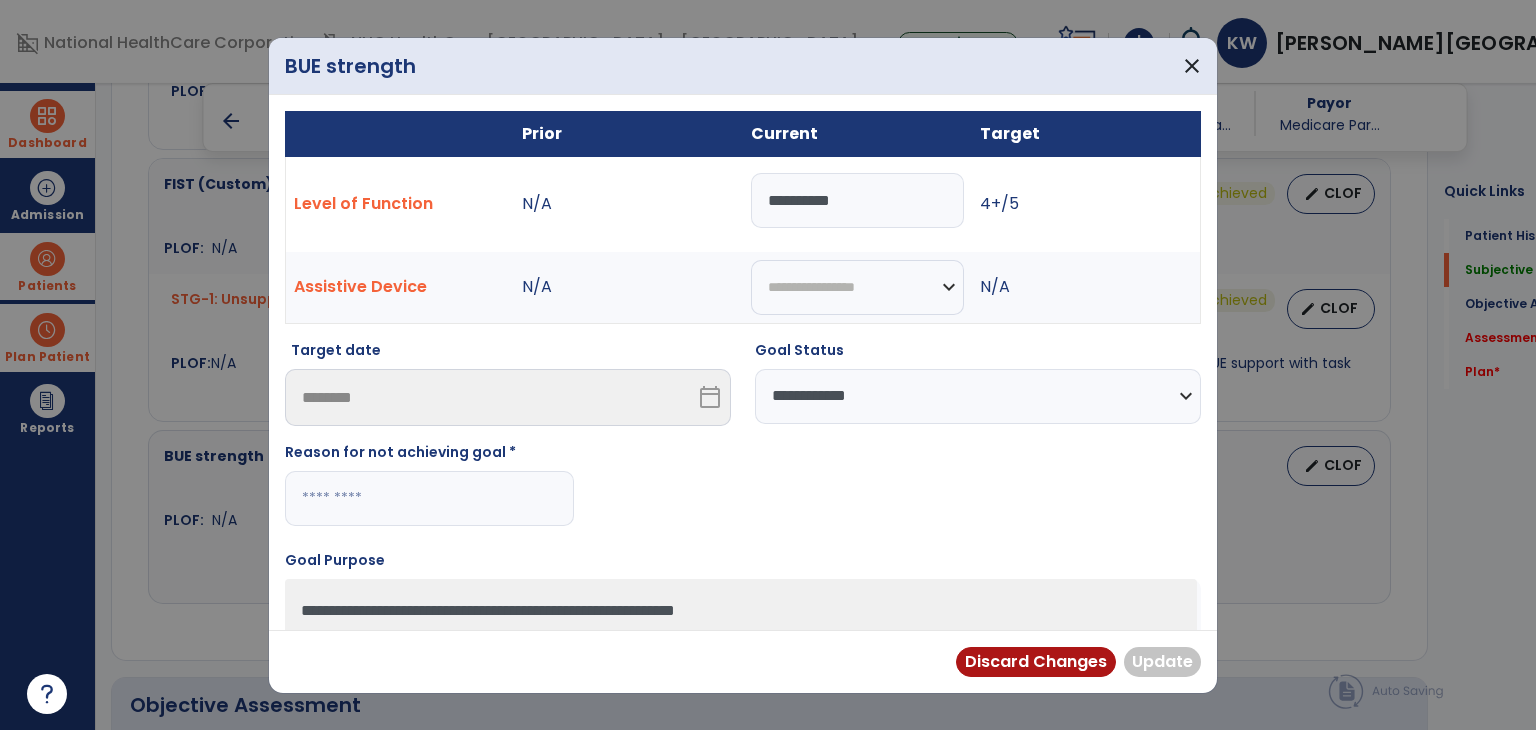 paste on "**********" 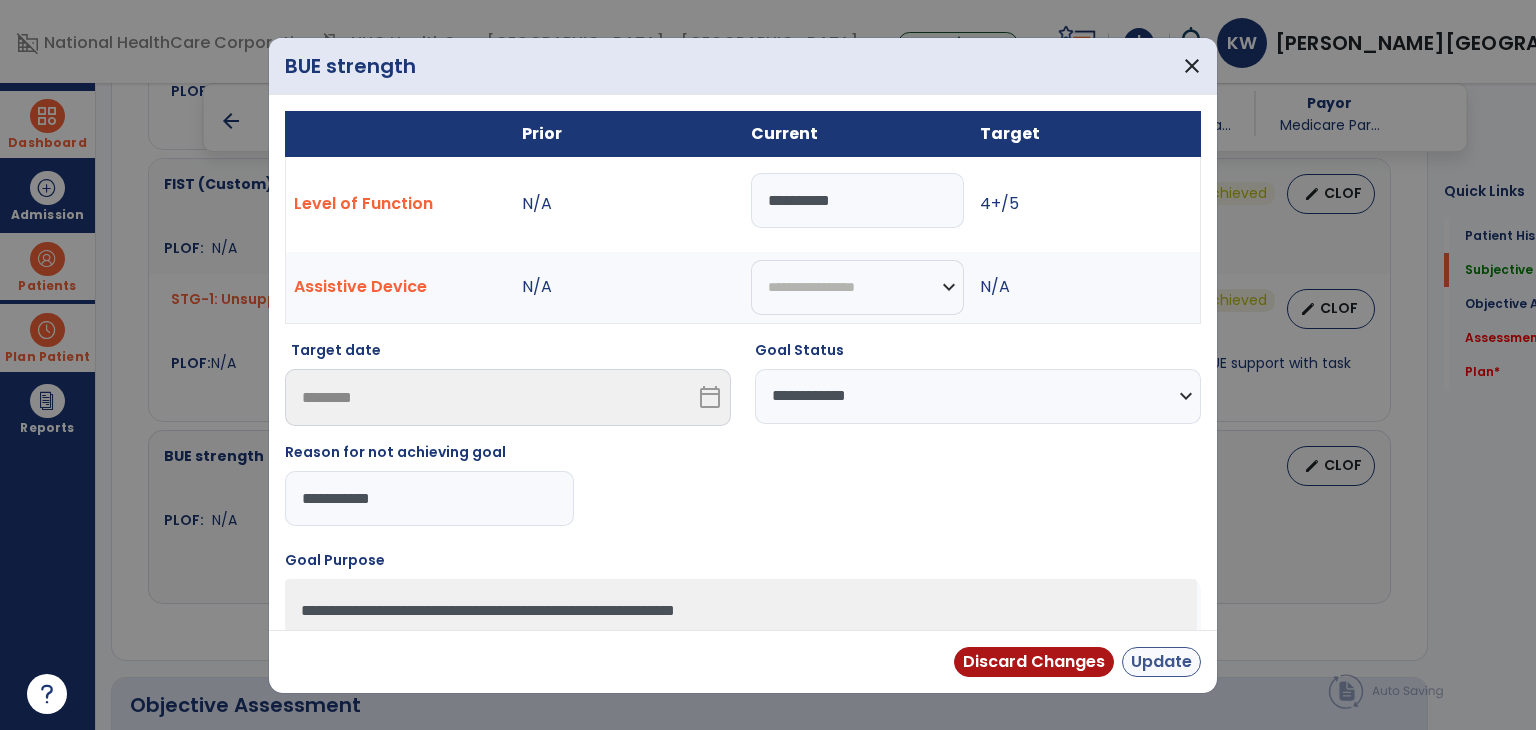type on "**********" 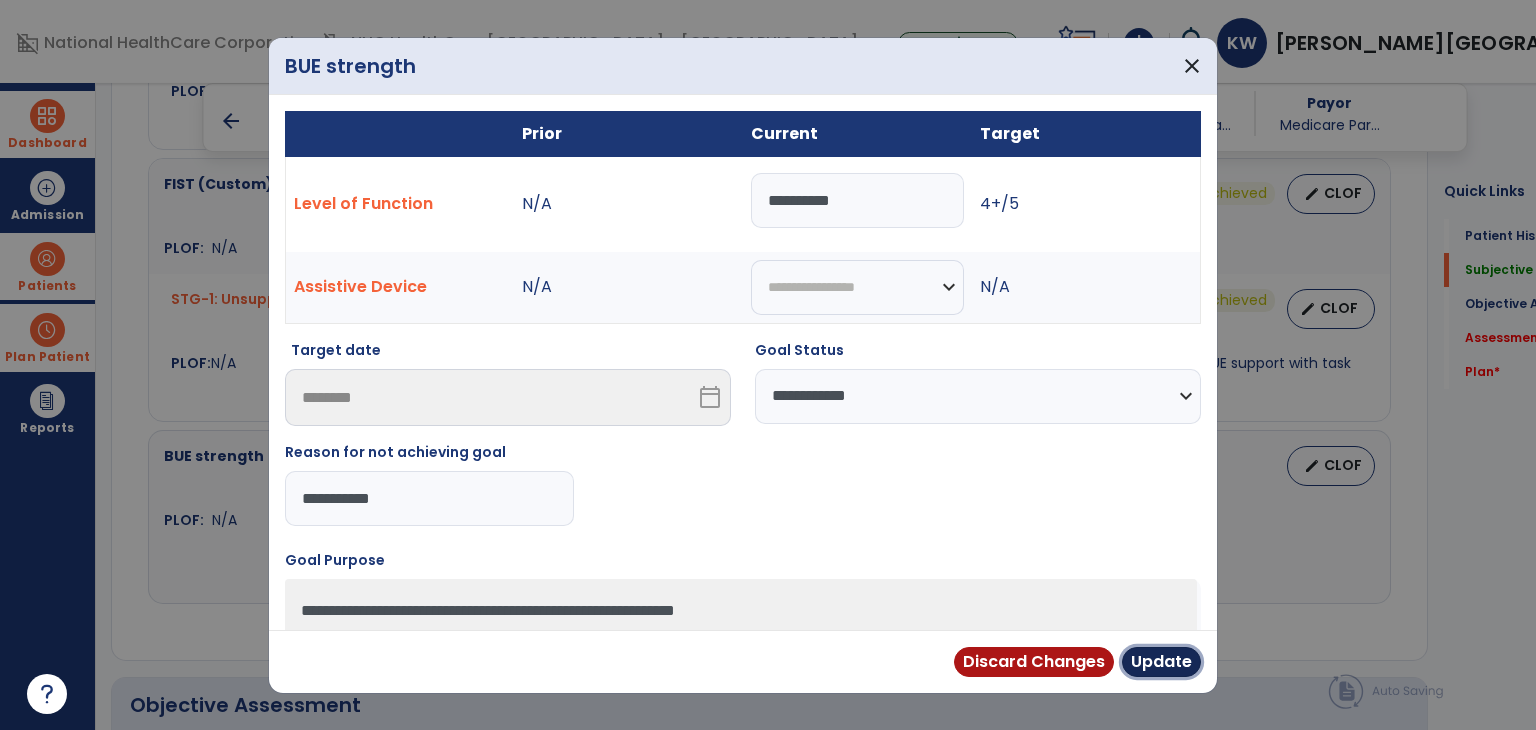 click on "Update" at bounding box center (1161, 662) 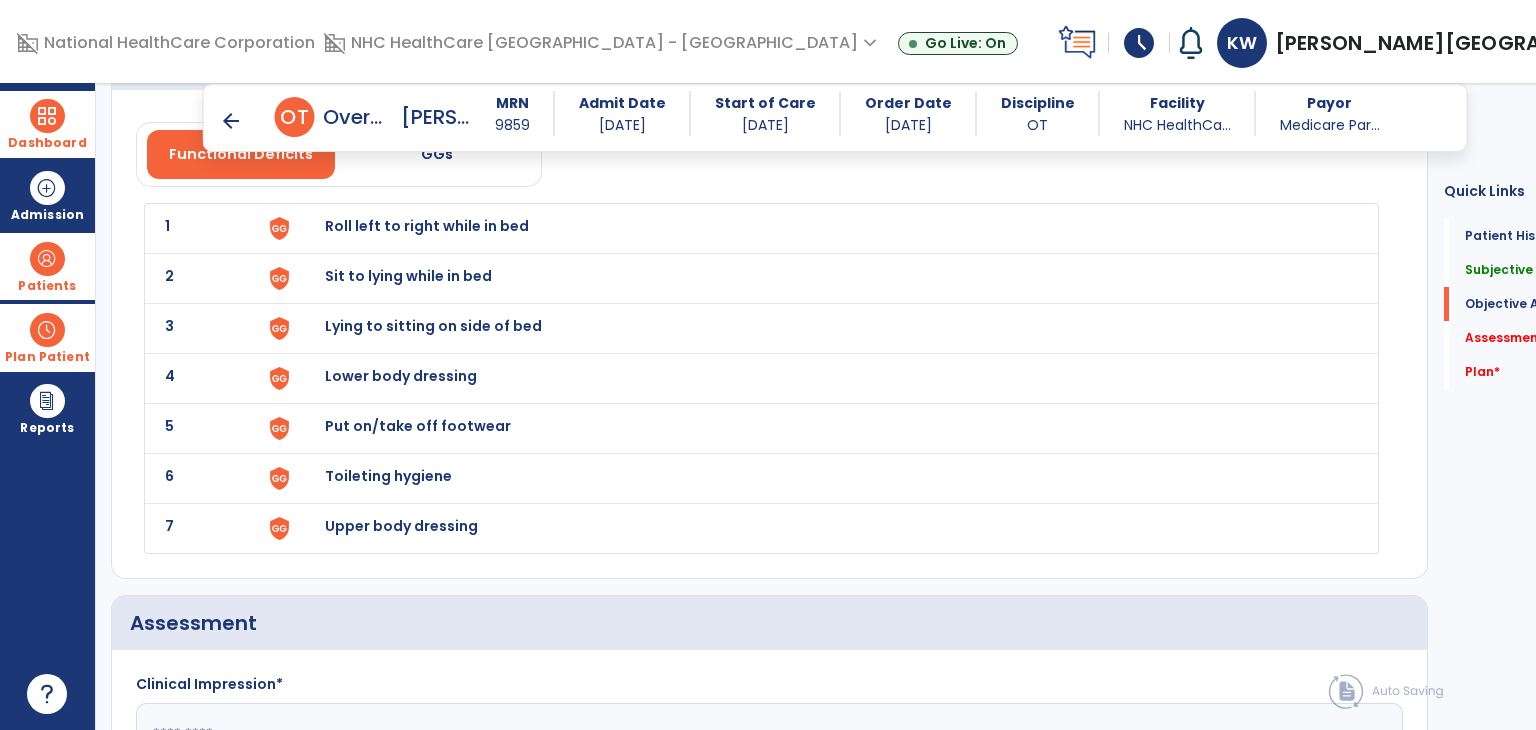 scroll, scrollTop: 1900, scrollLeft: 0, axis: vertical 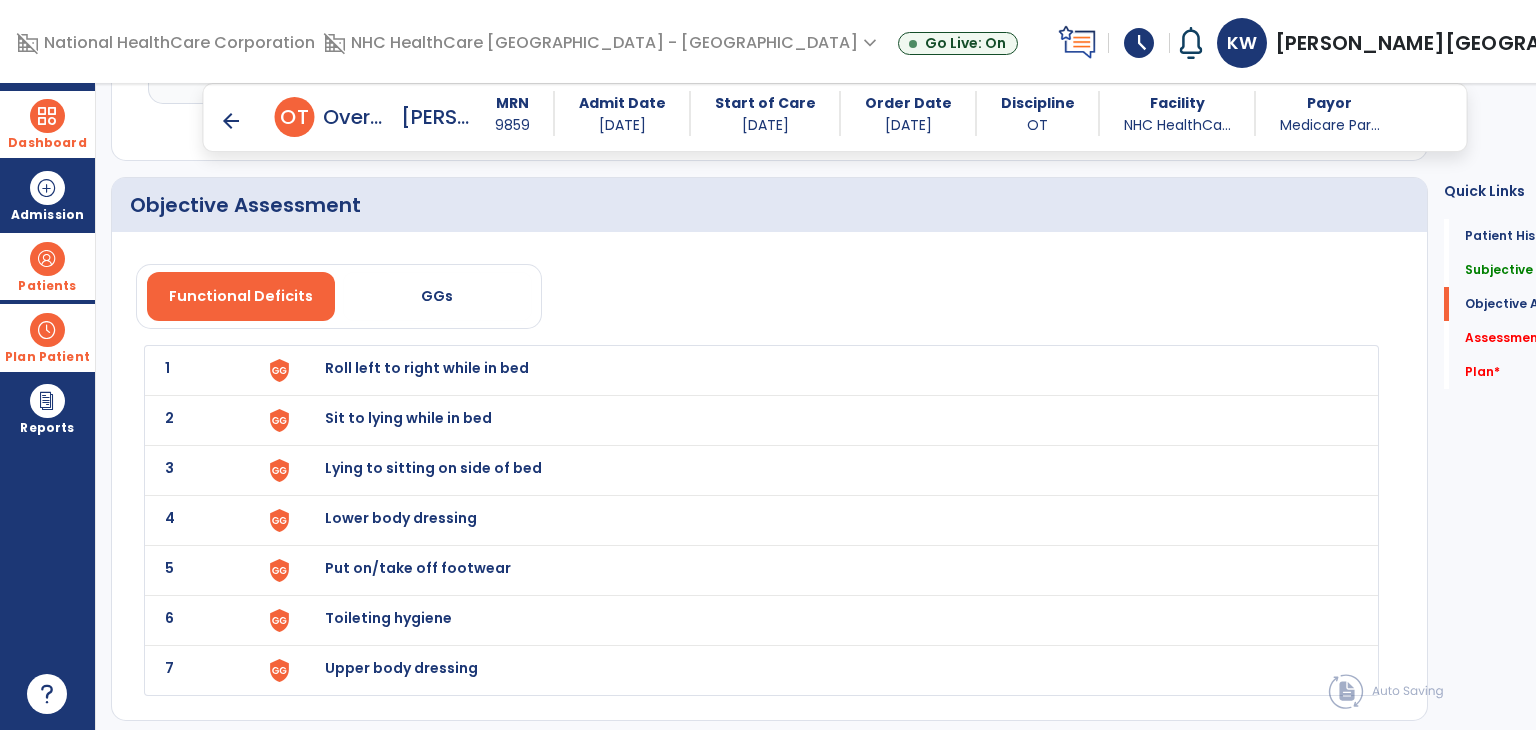 click on "1 Roll left to right while in bed" 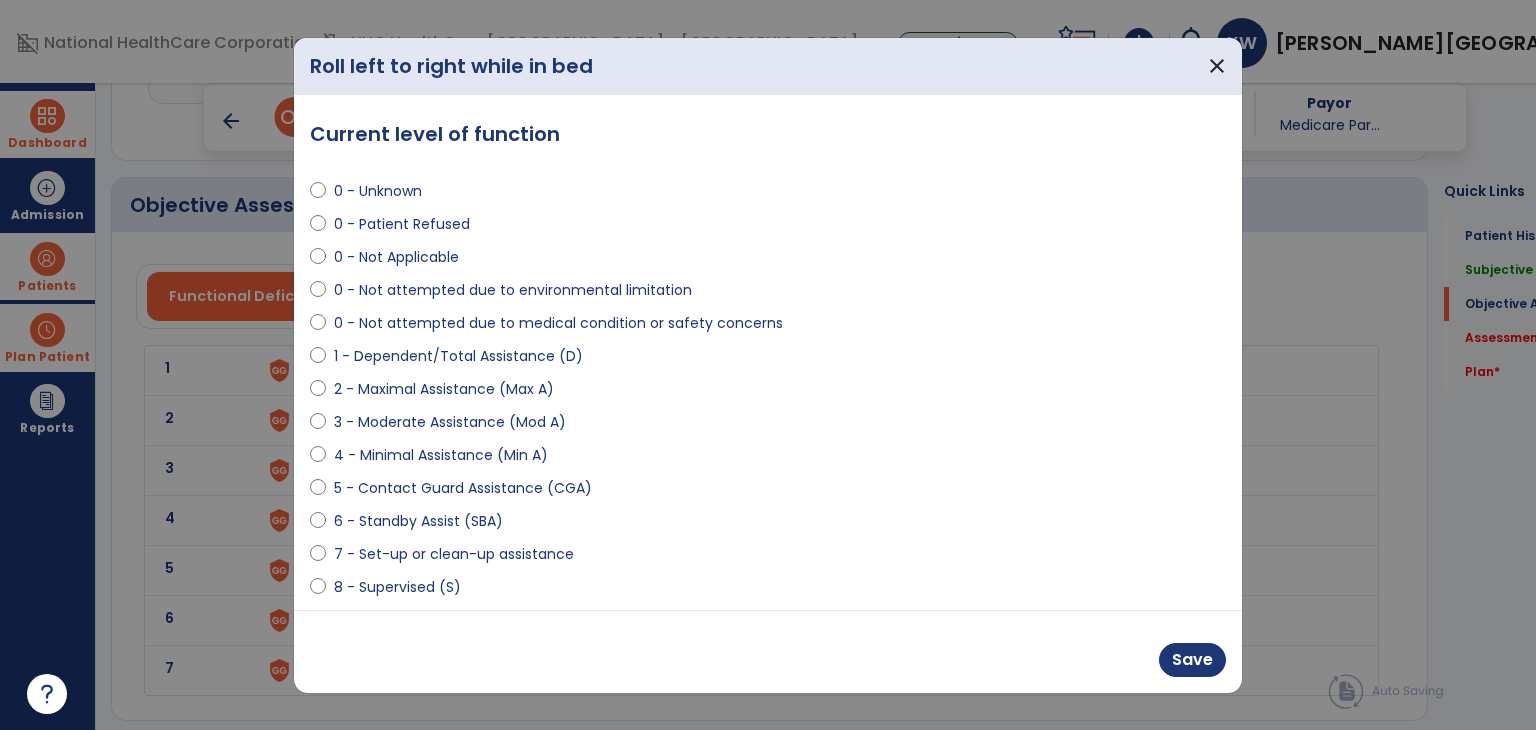 click on "2 - Maximal Assistance (Max A)" at bounding box center (444, 389) 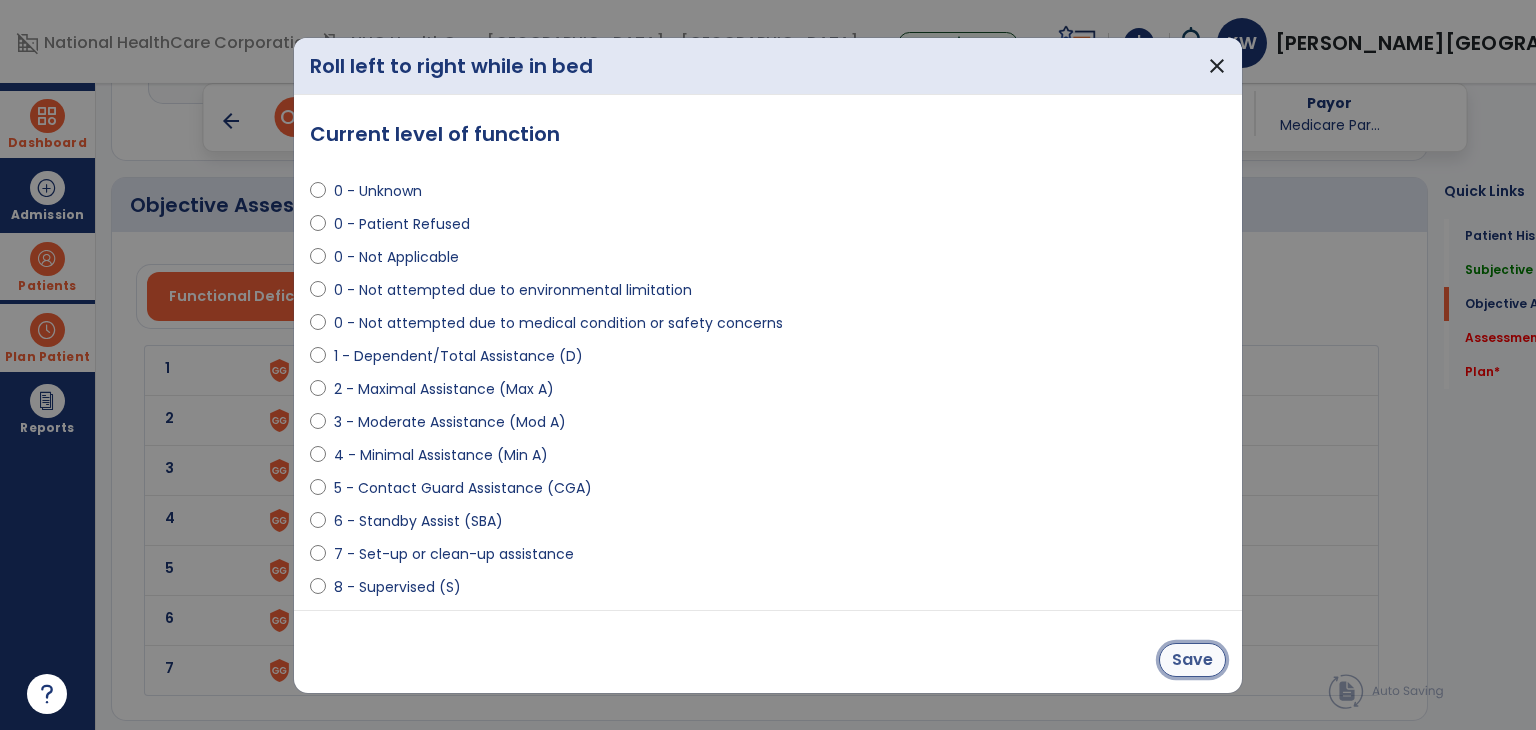 click on "Save" at bounding box center (1192, 660) 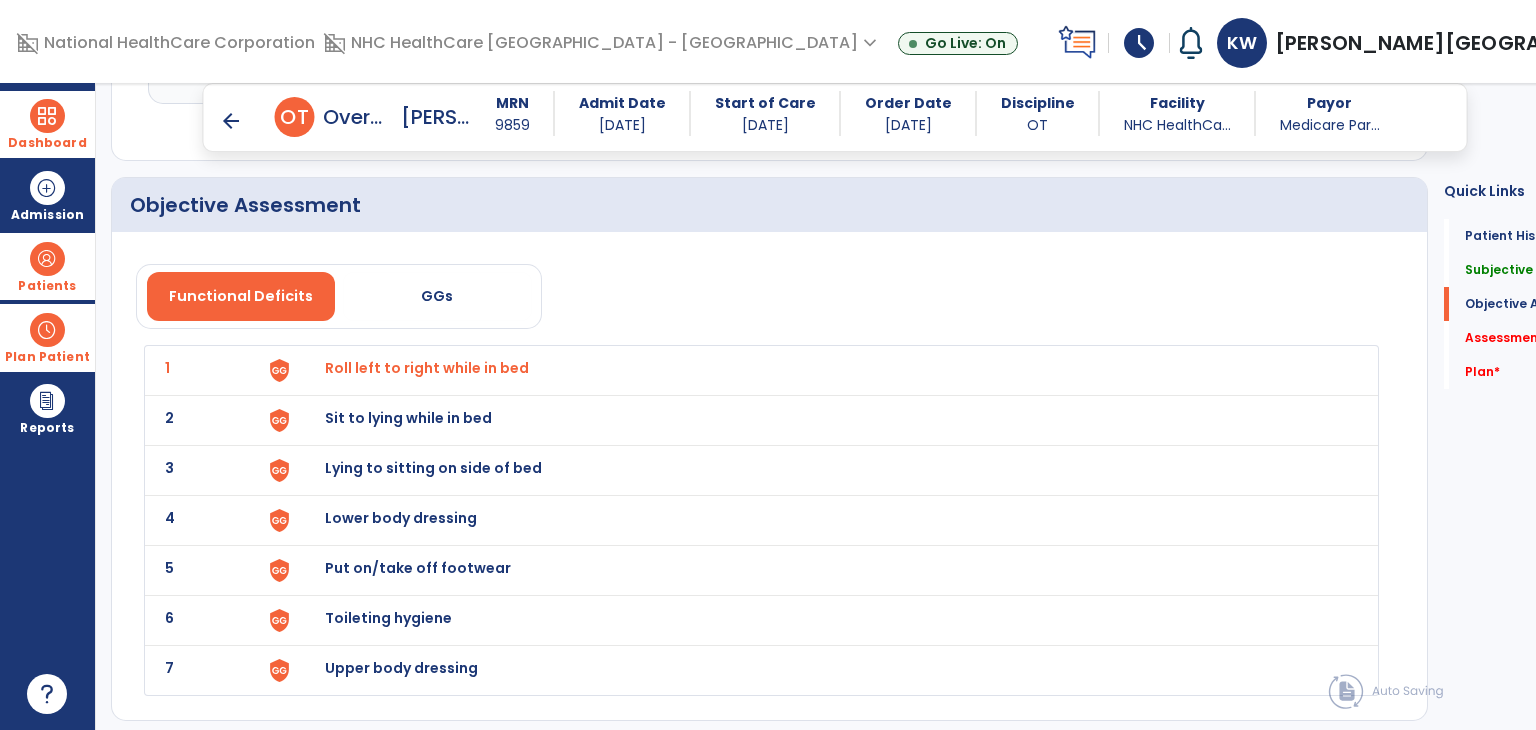 click on "2 Sit to lying while in bed" 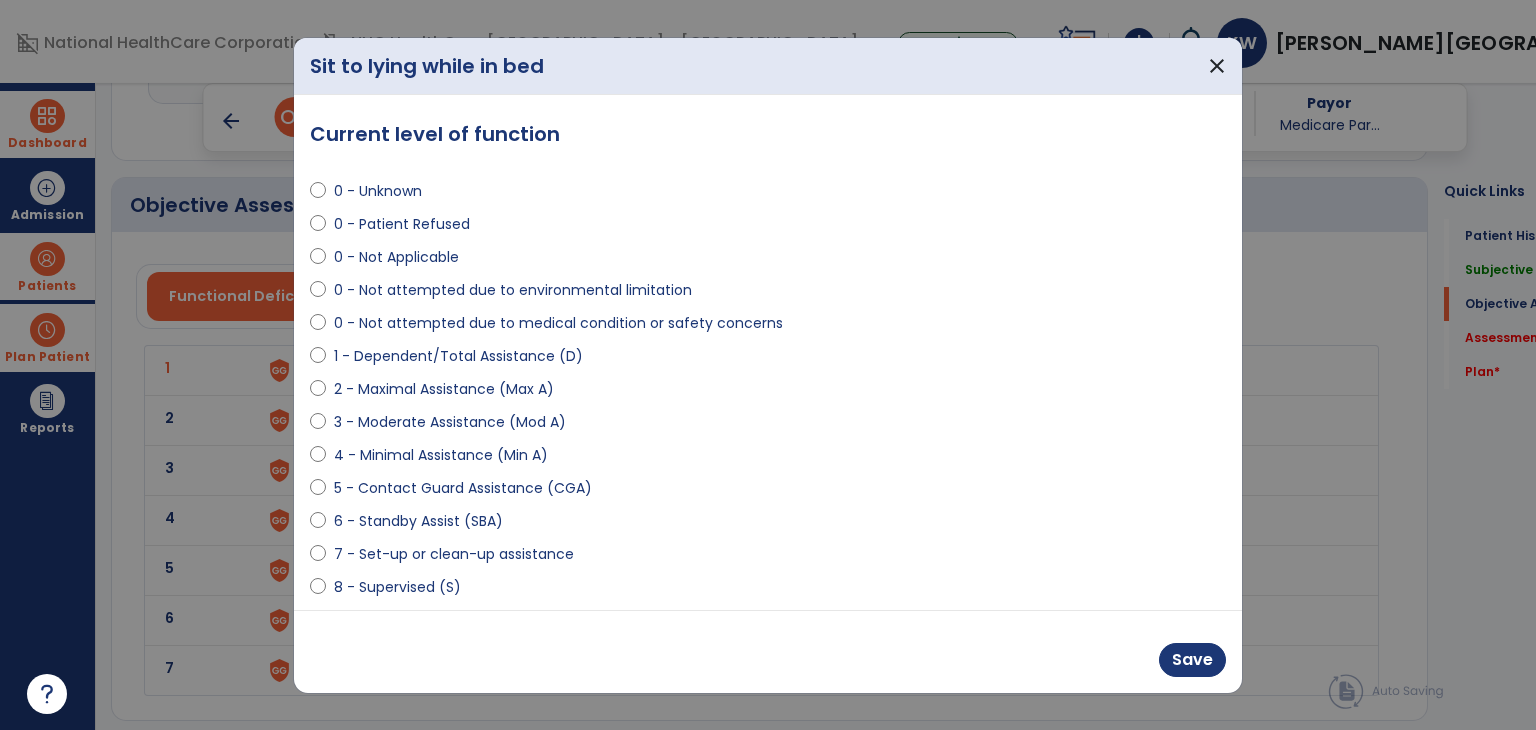 click on "1 - Dependent/Total Assistance (D)" at bounding box center (458, 356) 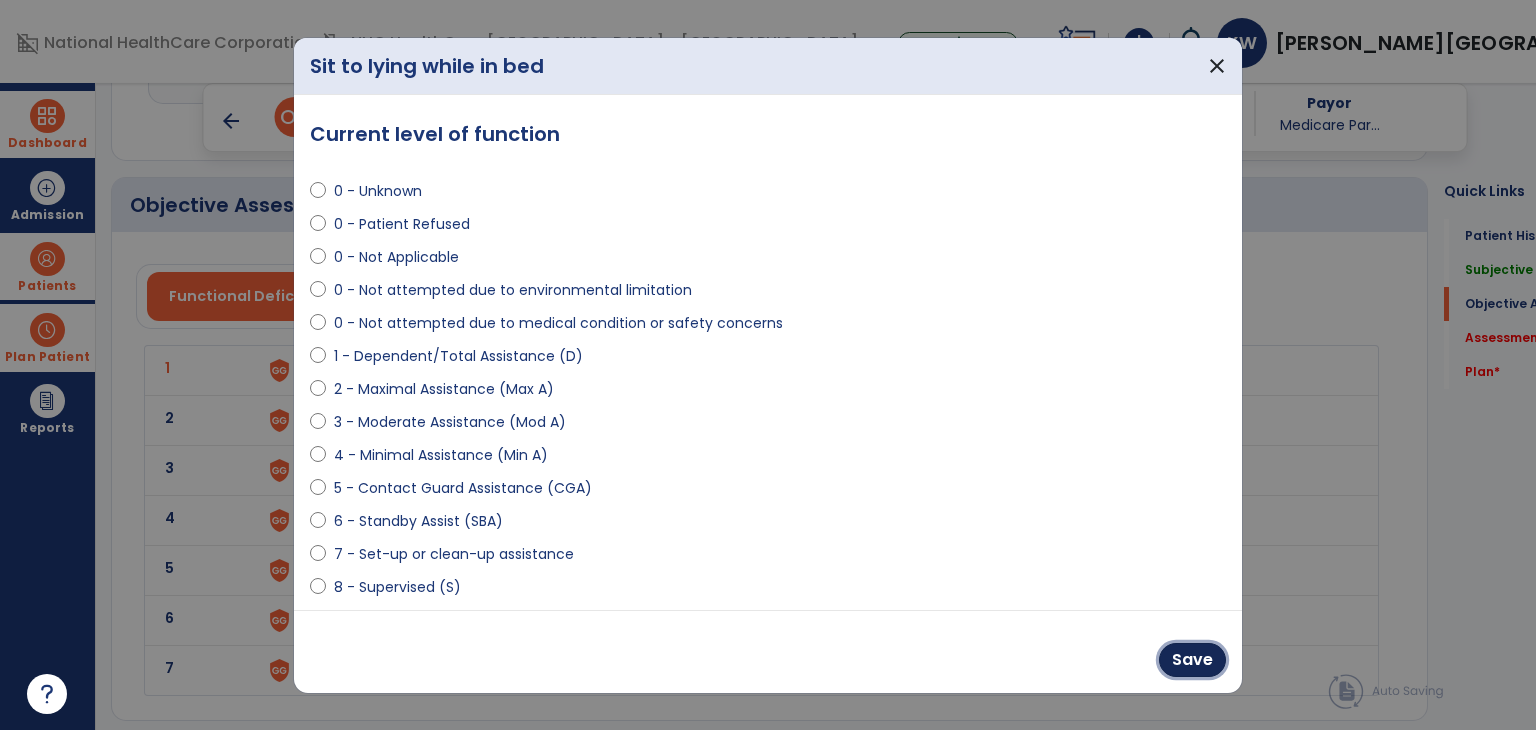 drag, startPoint x: 1196, startPoint y: 661, endPoint x: 1080, endPoint y: 641, distance: 117.71151 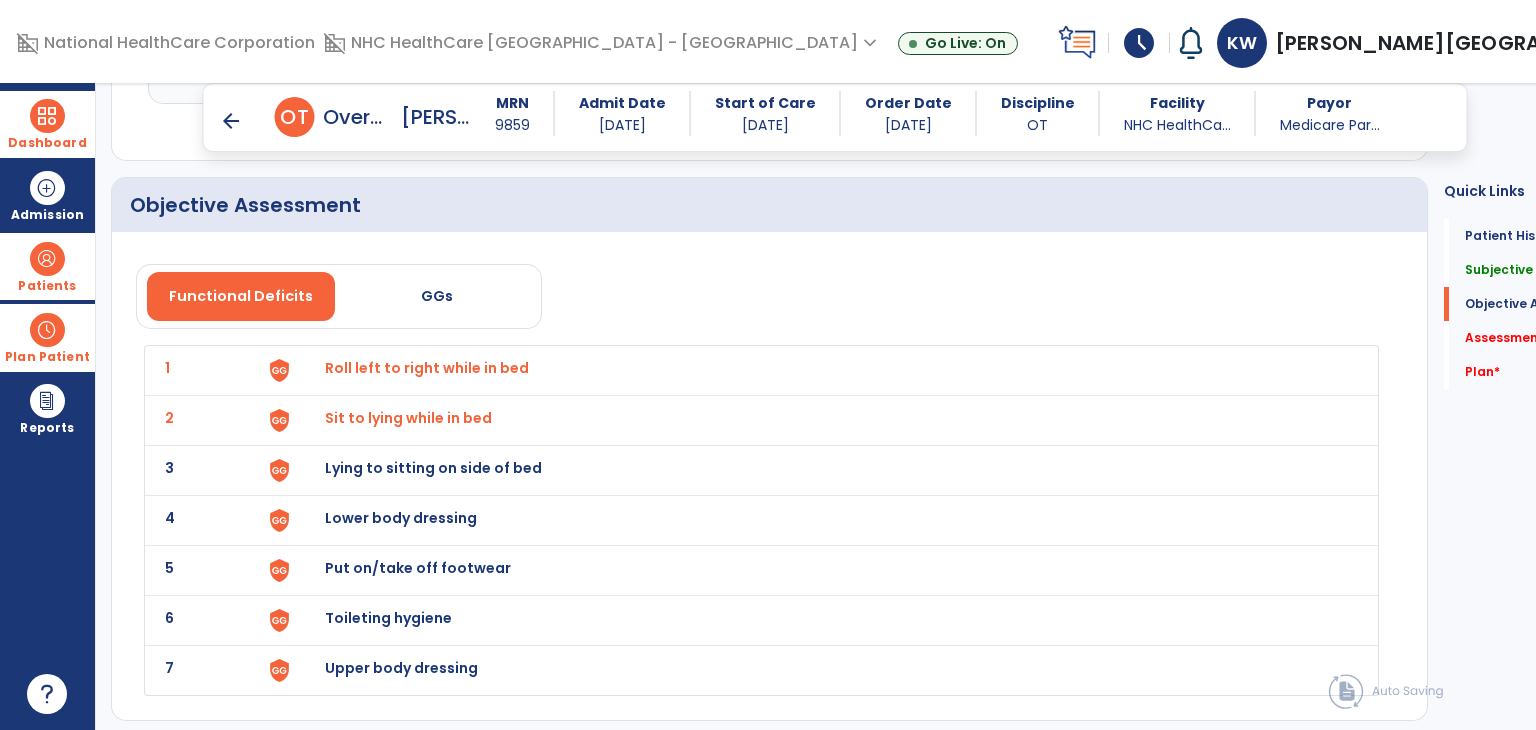 click on "Lying to sitting on side of bed" at bounding box center (427, 368) 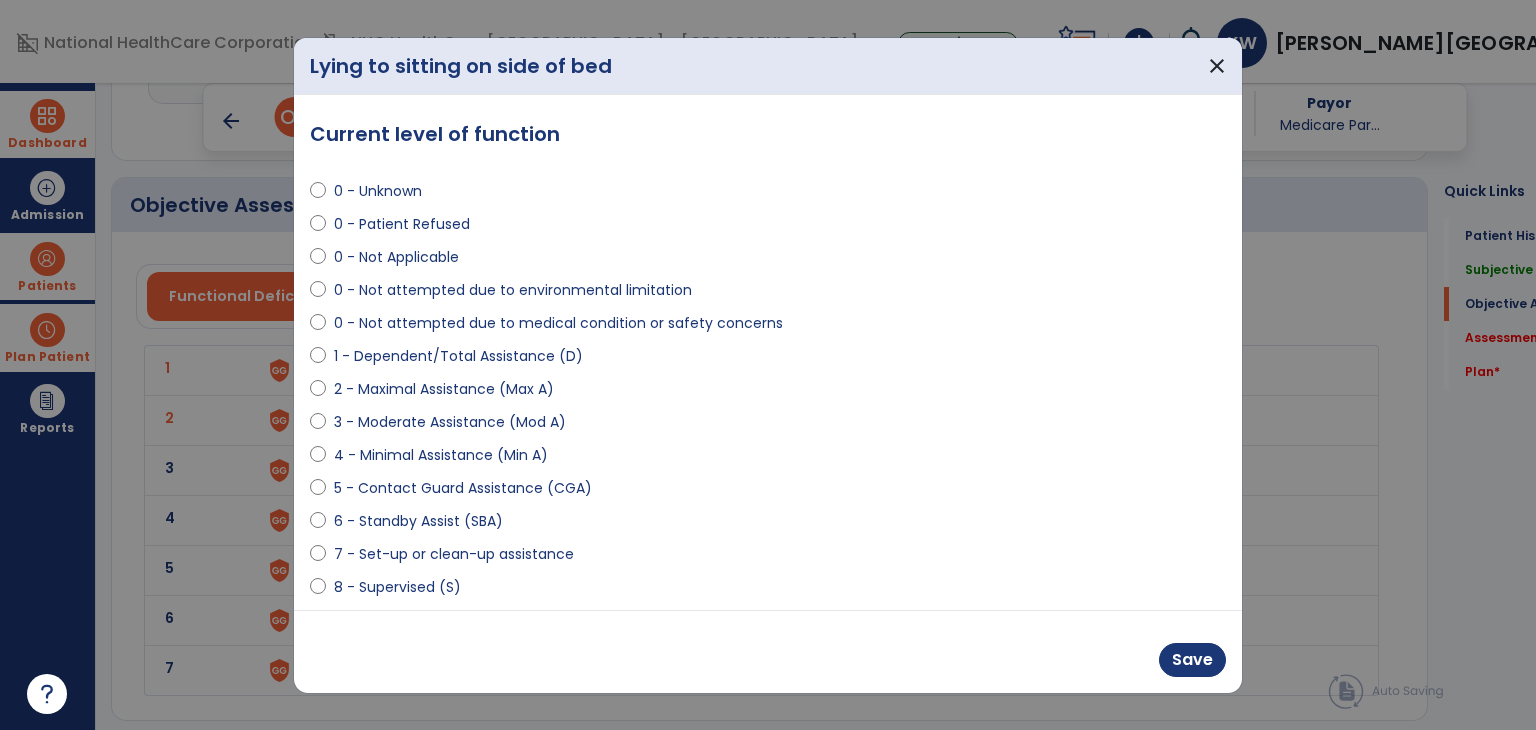 click on "1 - Dependent/Total Assistance (D)" at bounding box center [458, 356] 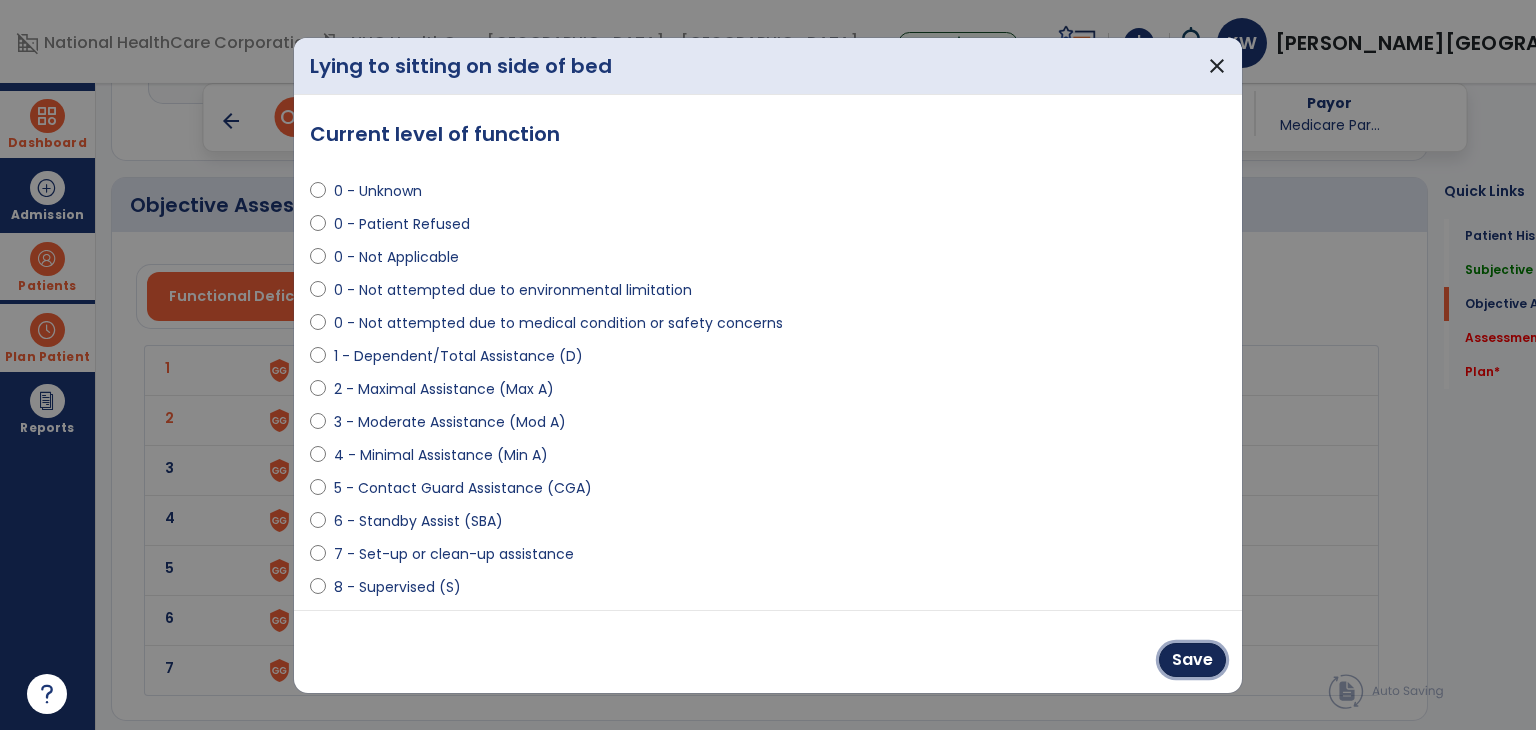 click on "Save" at bounding box center (1192, 660) 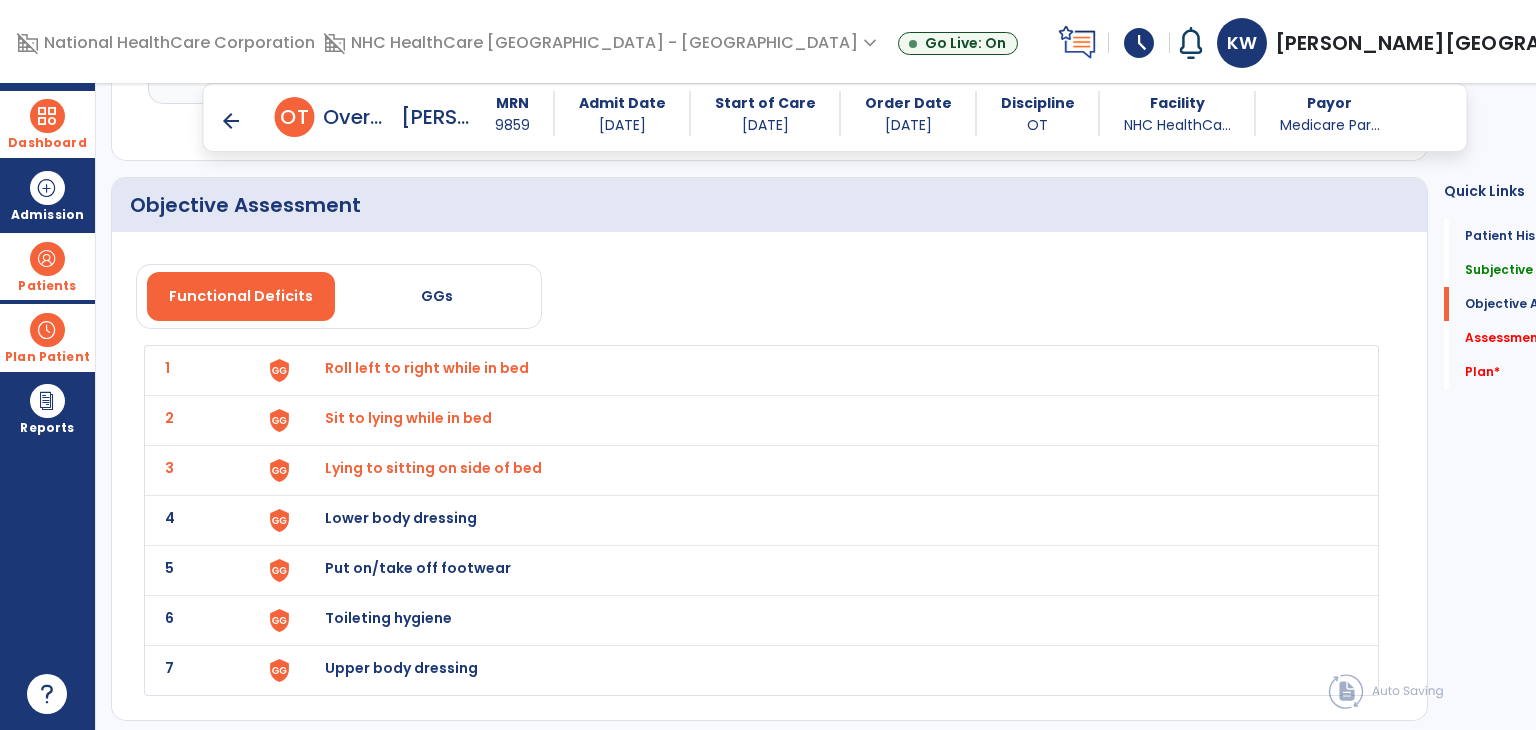 click on "Lower body dressing" at bounding box center (427, 368) 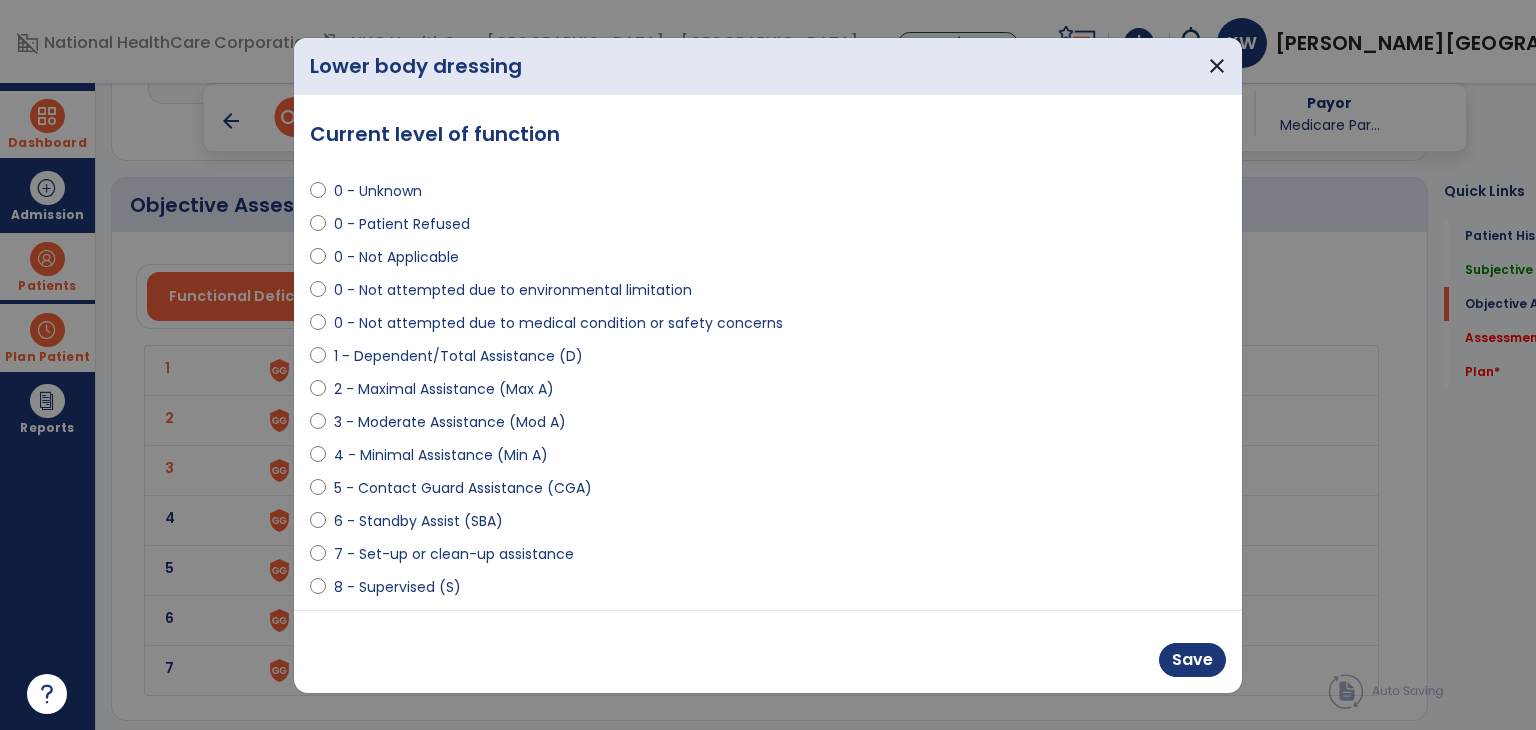 click on "1 - Dependent/Total Assistance (D)" at bounding box center [458, 356] 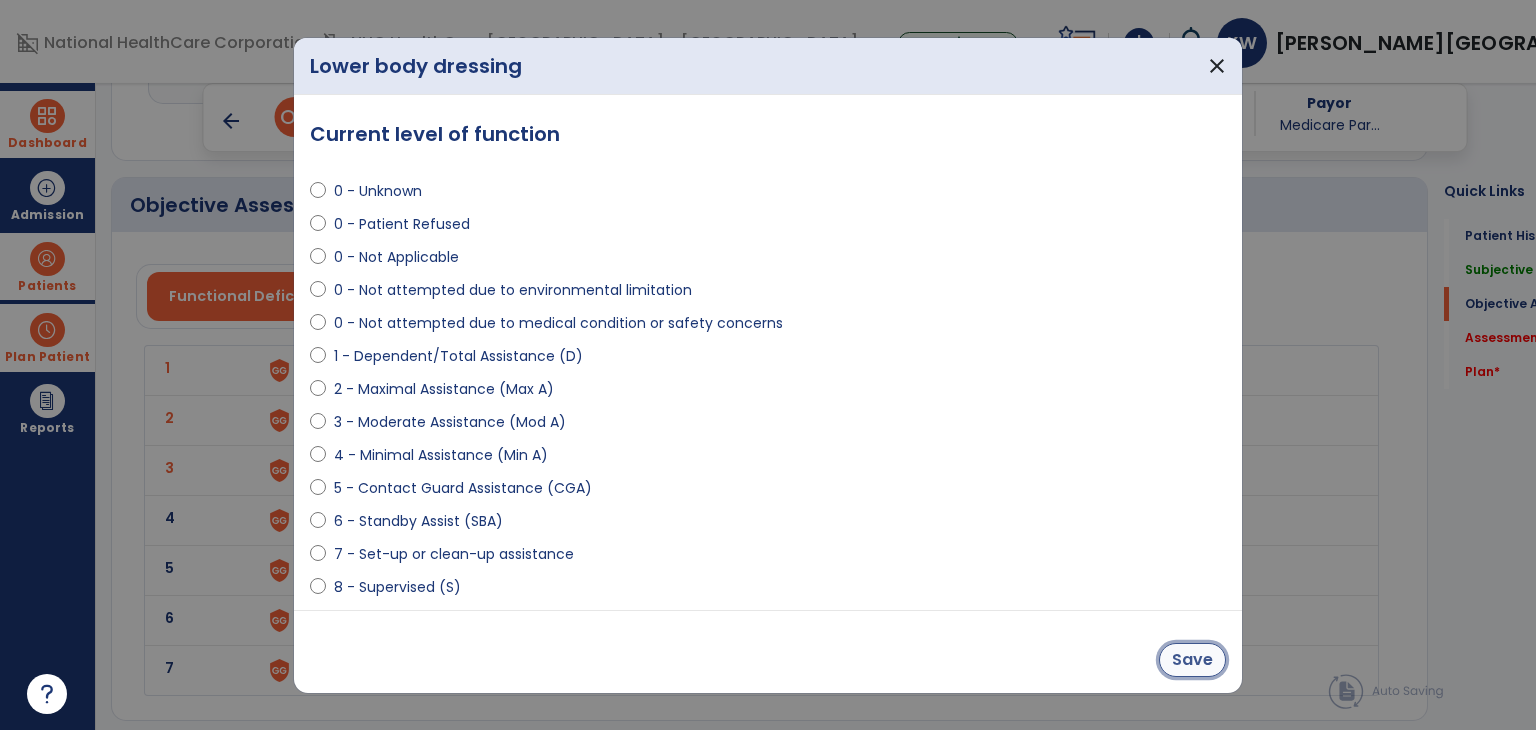 click on "Save" at bounding box center (1192, 660) 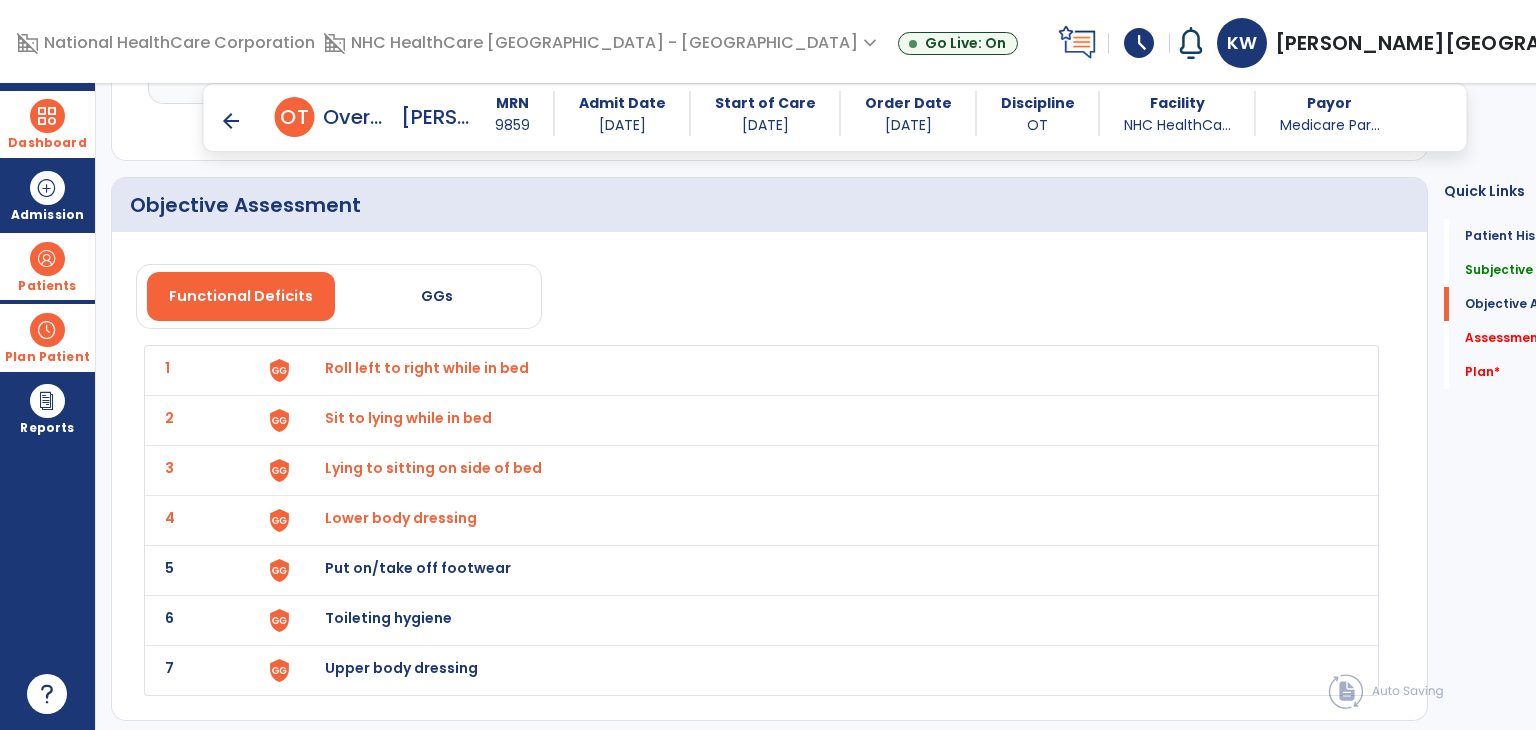 click on "Put on/take off footwear" at bounding box center (427, 368) 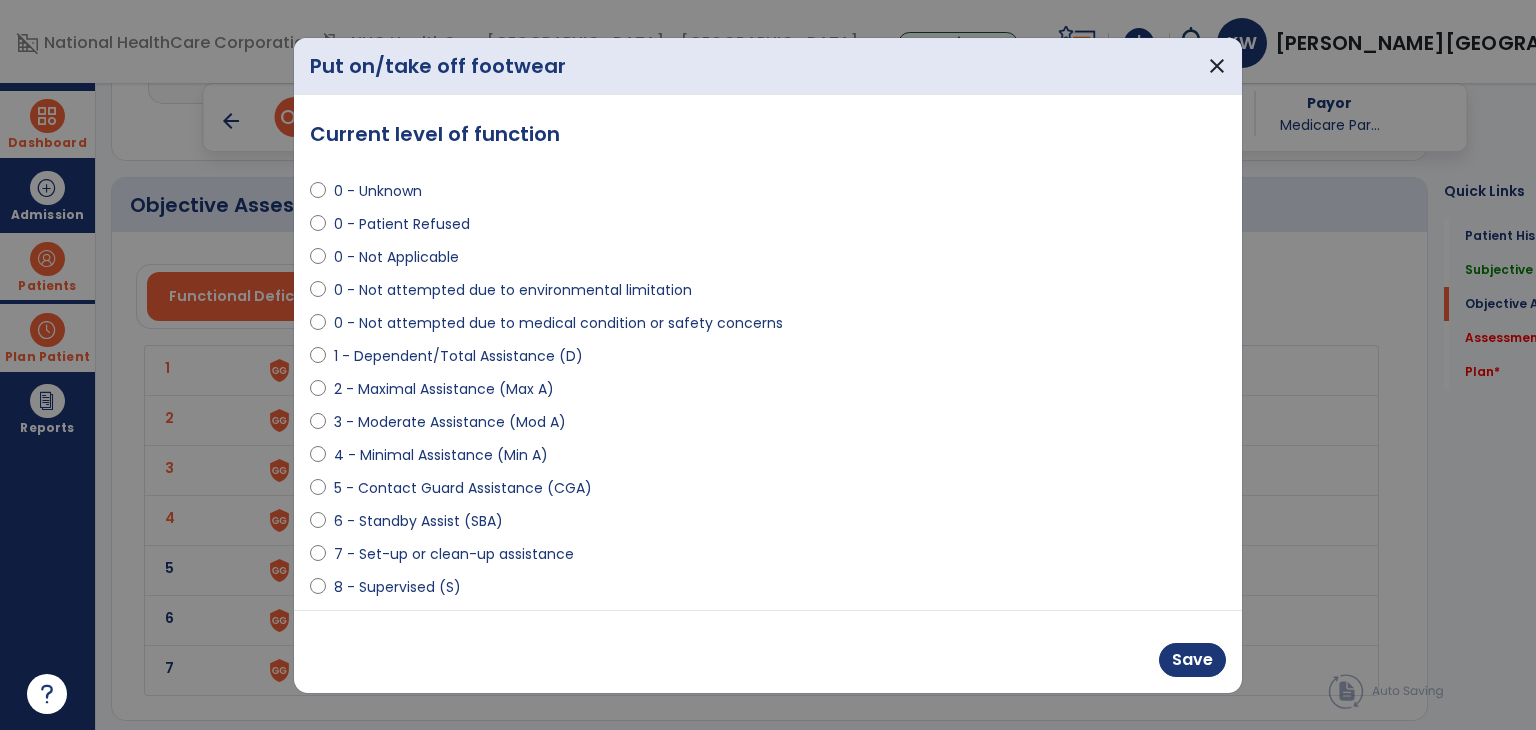 click on "1 - Dependent/Total Assistance (D)" at bounding box center (458, 356) 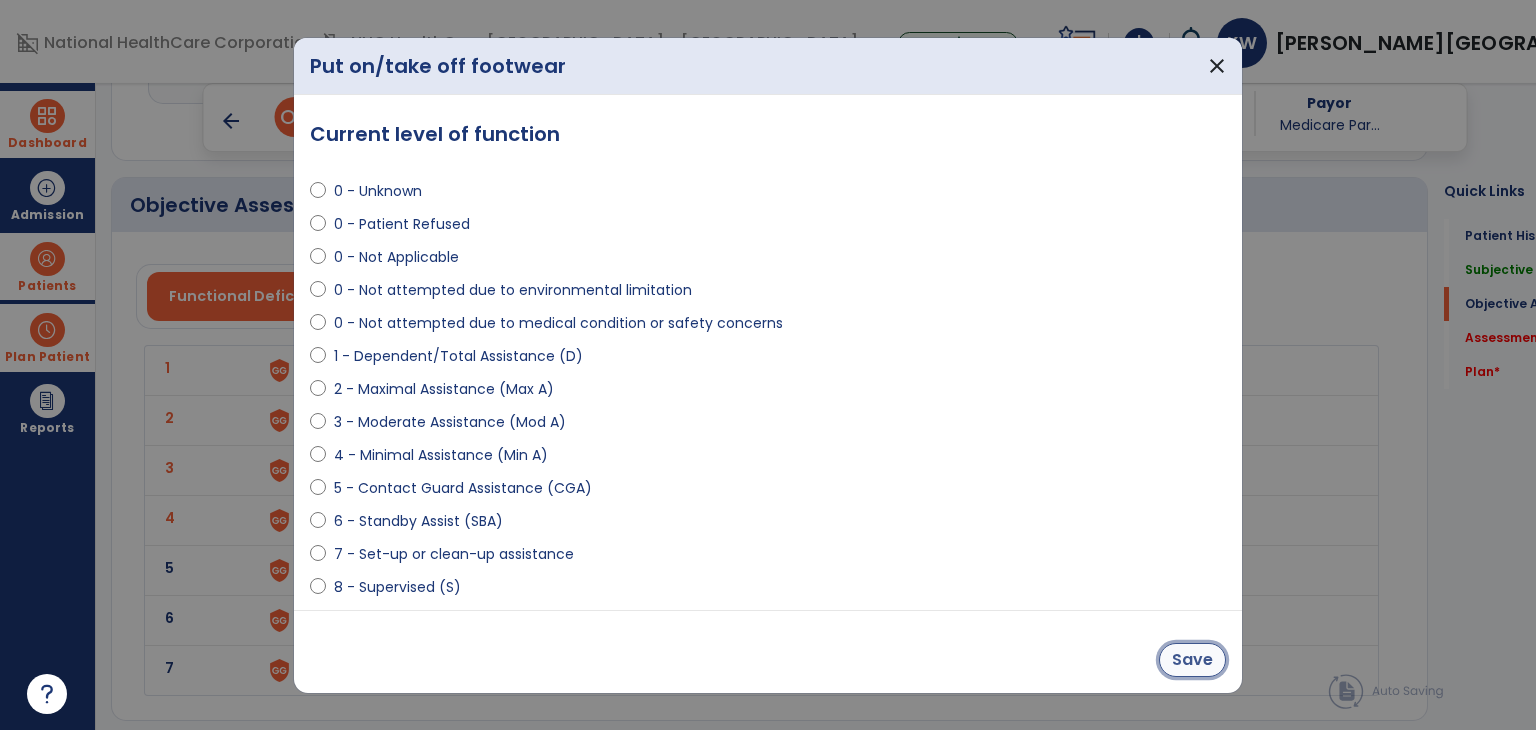 click on "Save" at bounding box center (1192, 660) 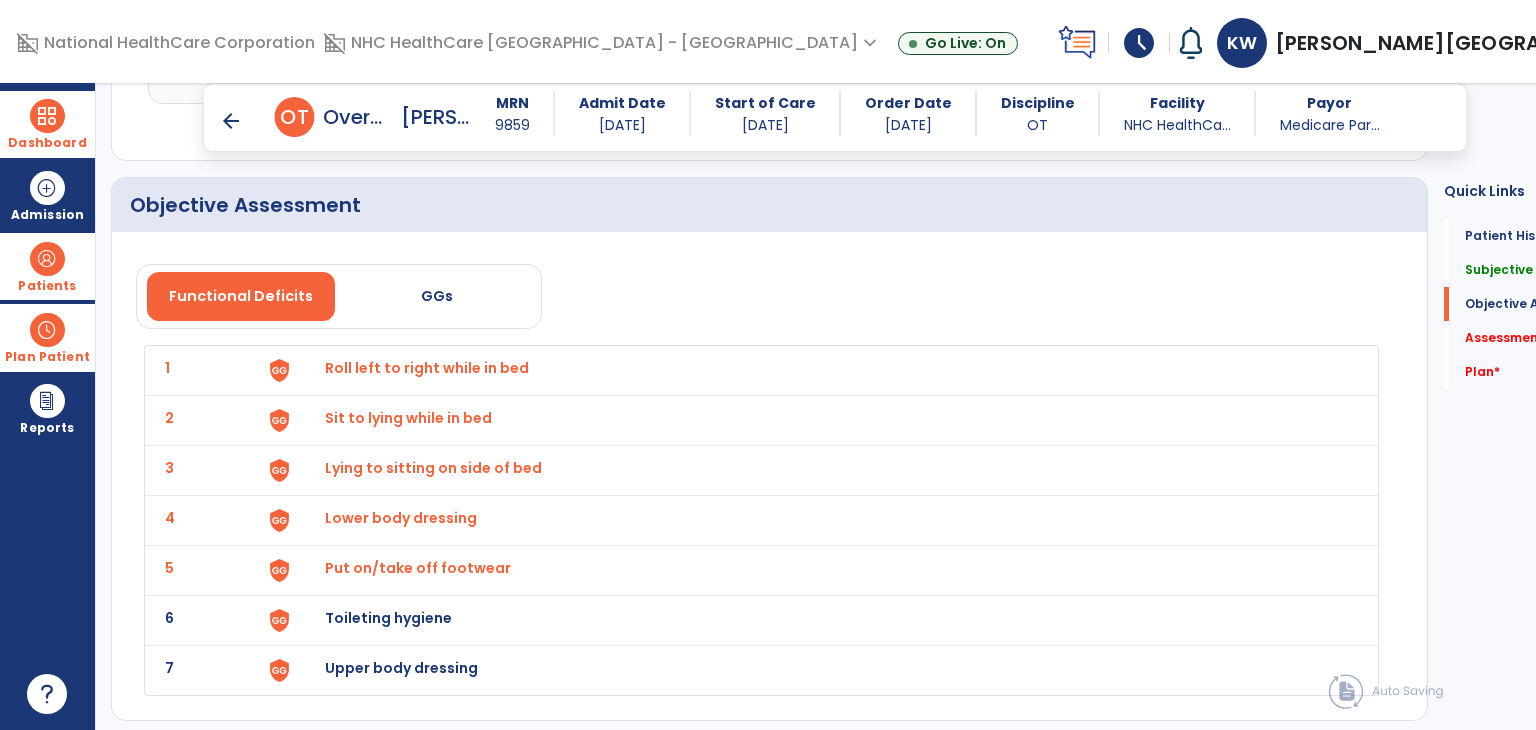 click on "6 Toileting hygiene" 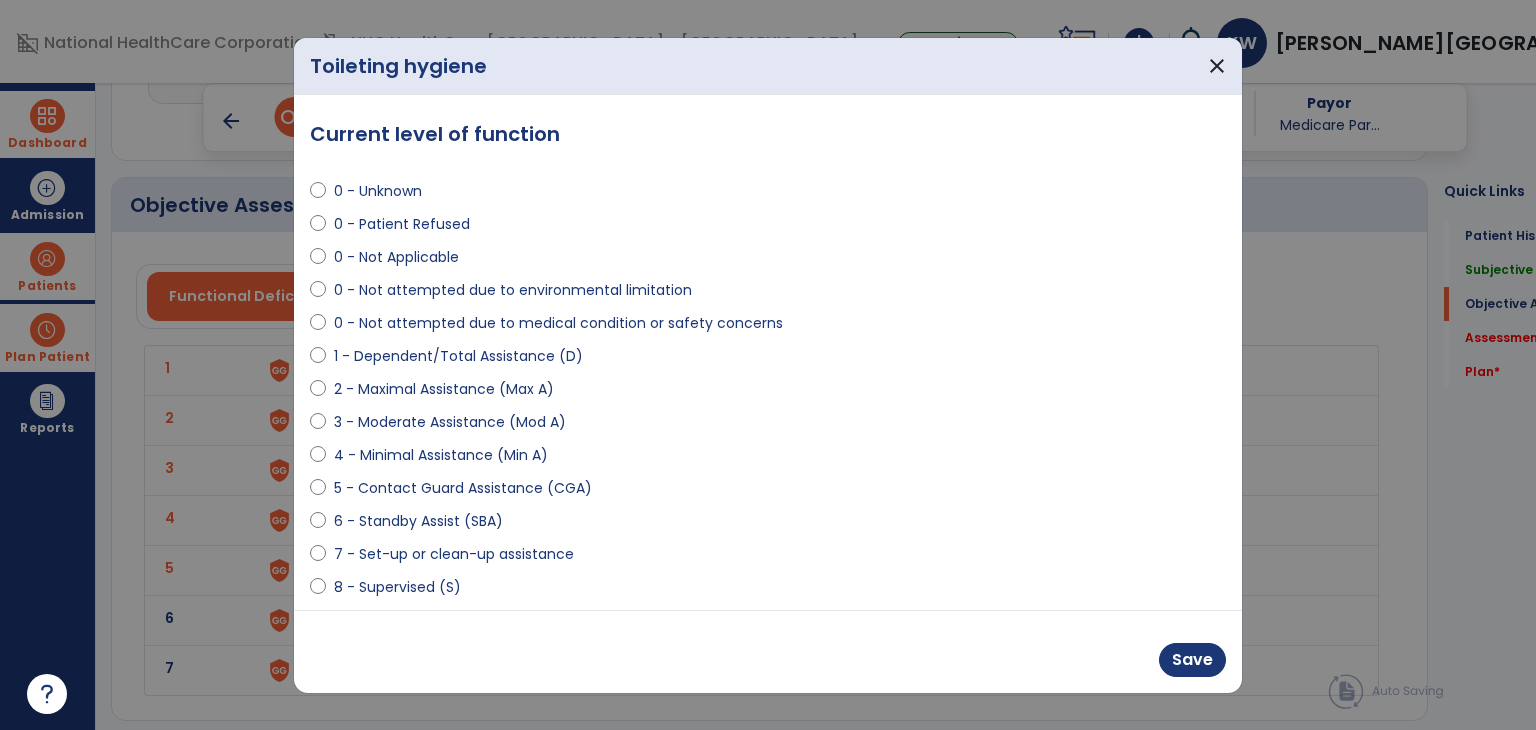click on "1 - Dependent/Total Assistance (D)" at bounding box center (458, 356) 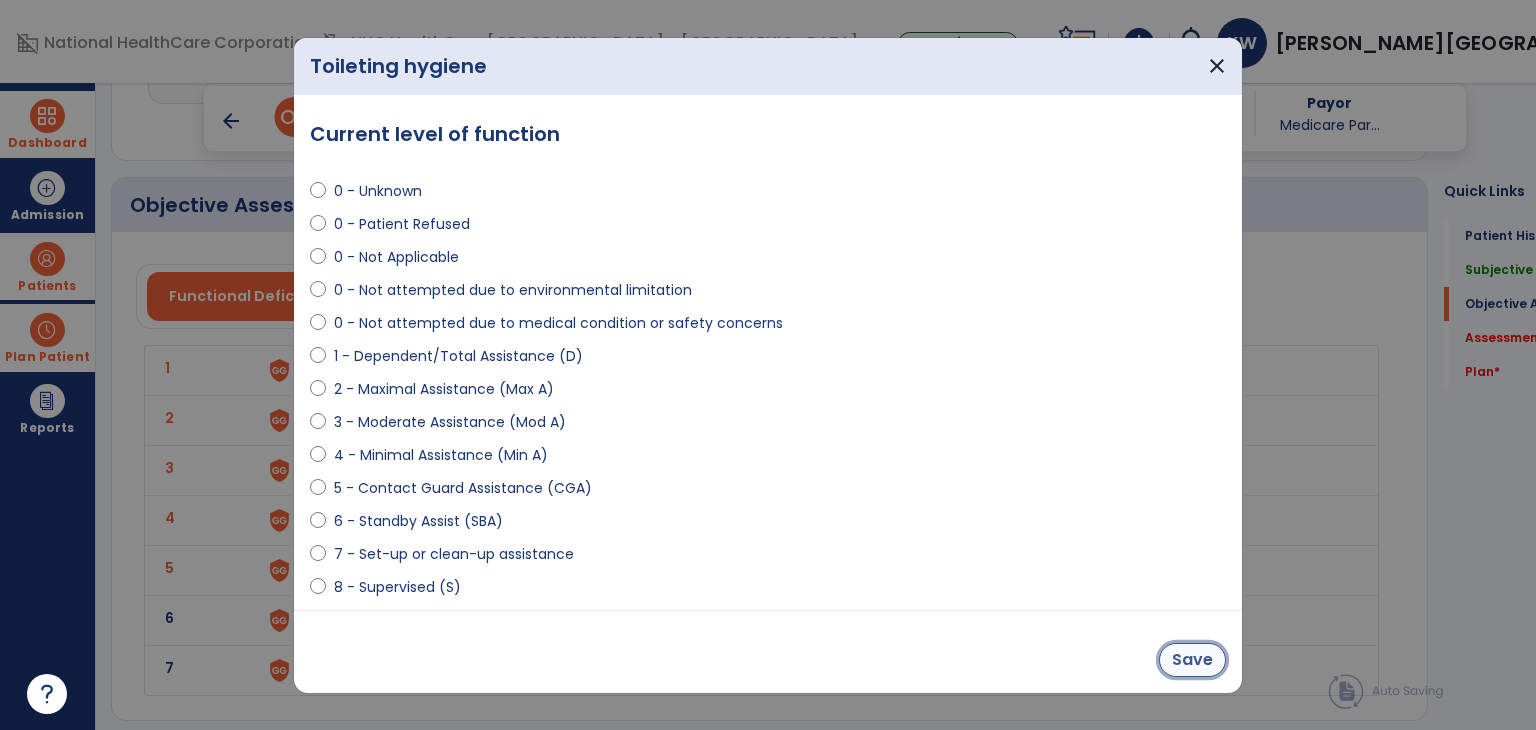 click on "Save" at bounding box center [1192, 660] 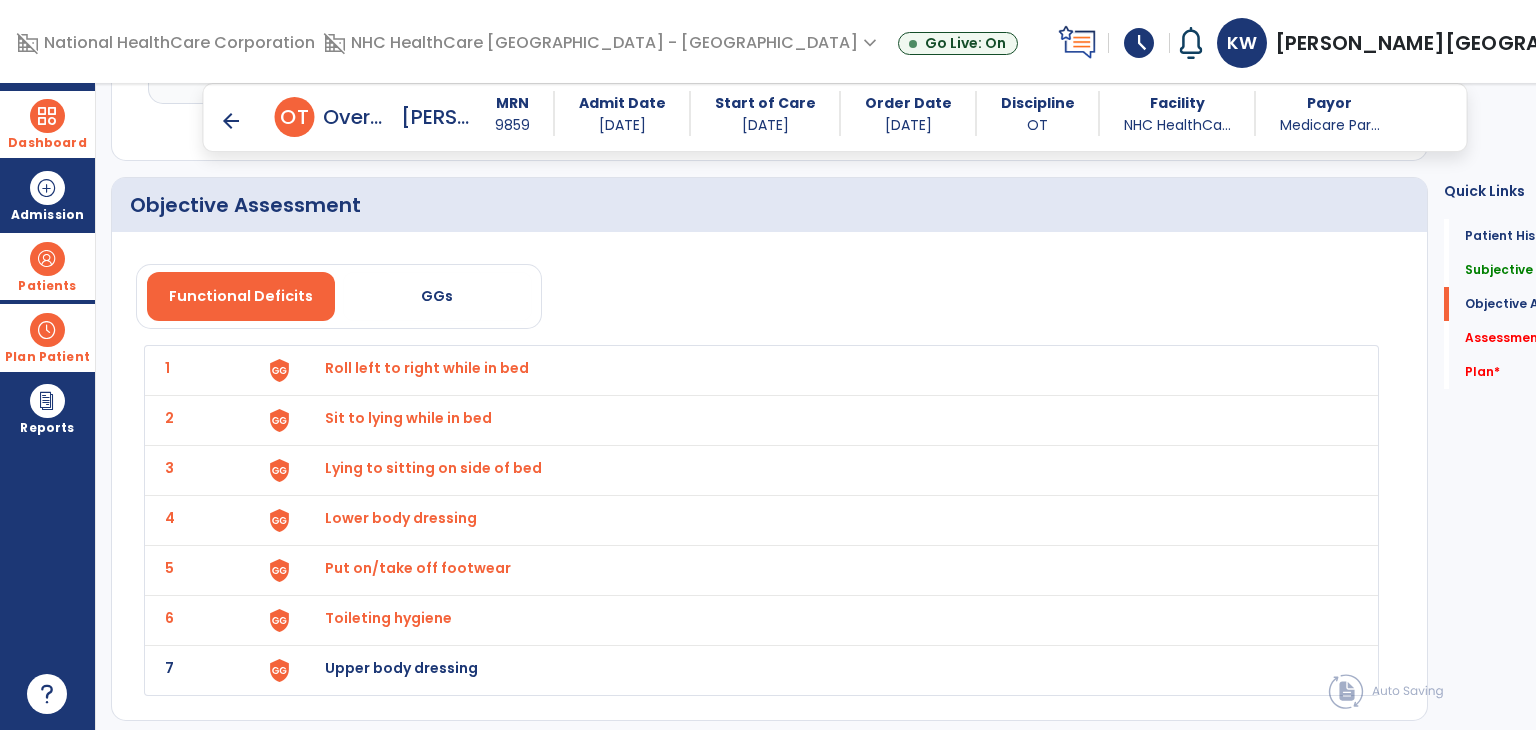 click on "Upper body dressing" at bounding box center [427, 368] 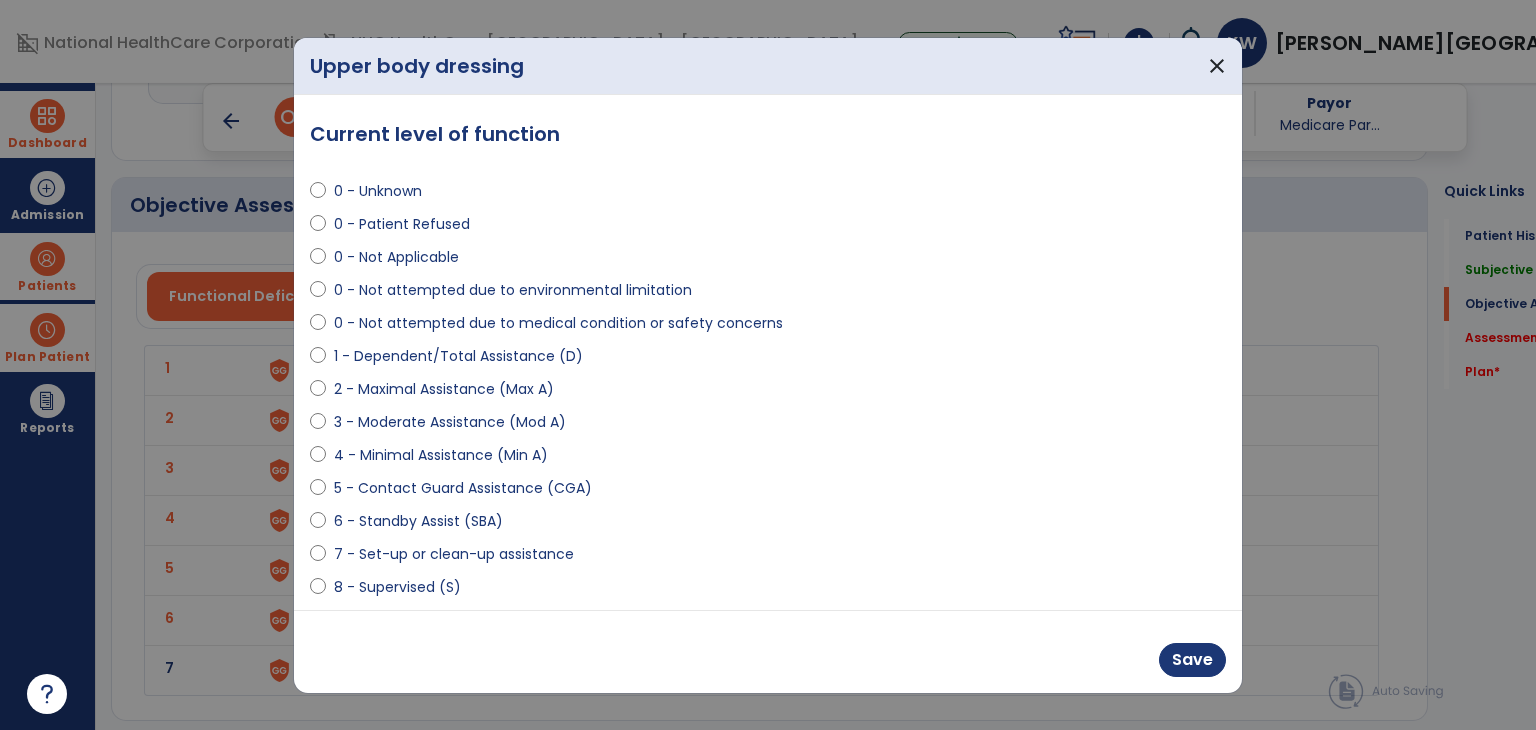 click on "1 - Dependent/Total Assistance (D)" at bounding box center [458, 356] 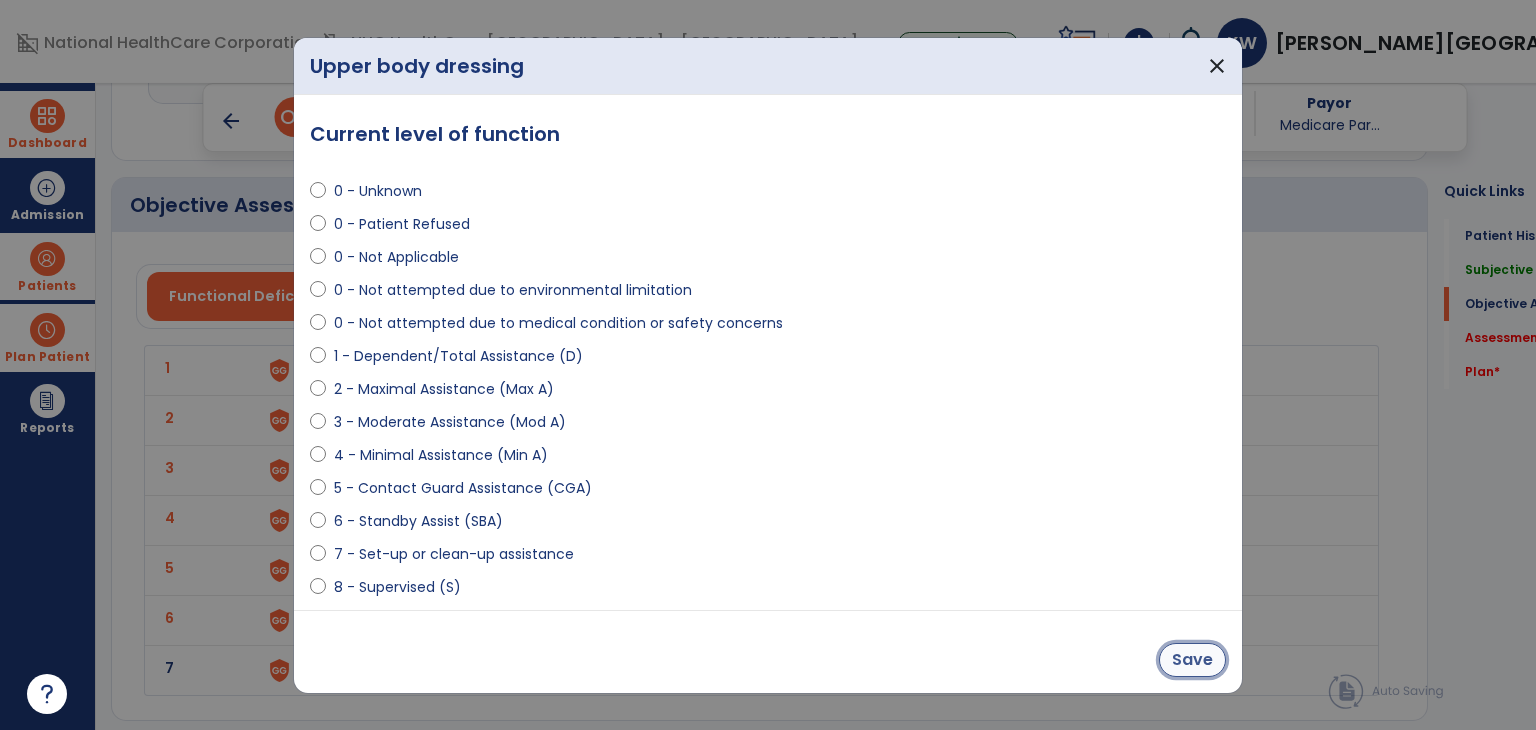 click on "Save" at bounding box center (1192, 660) 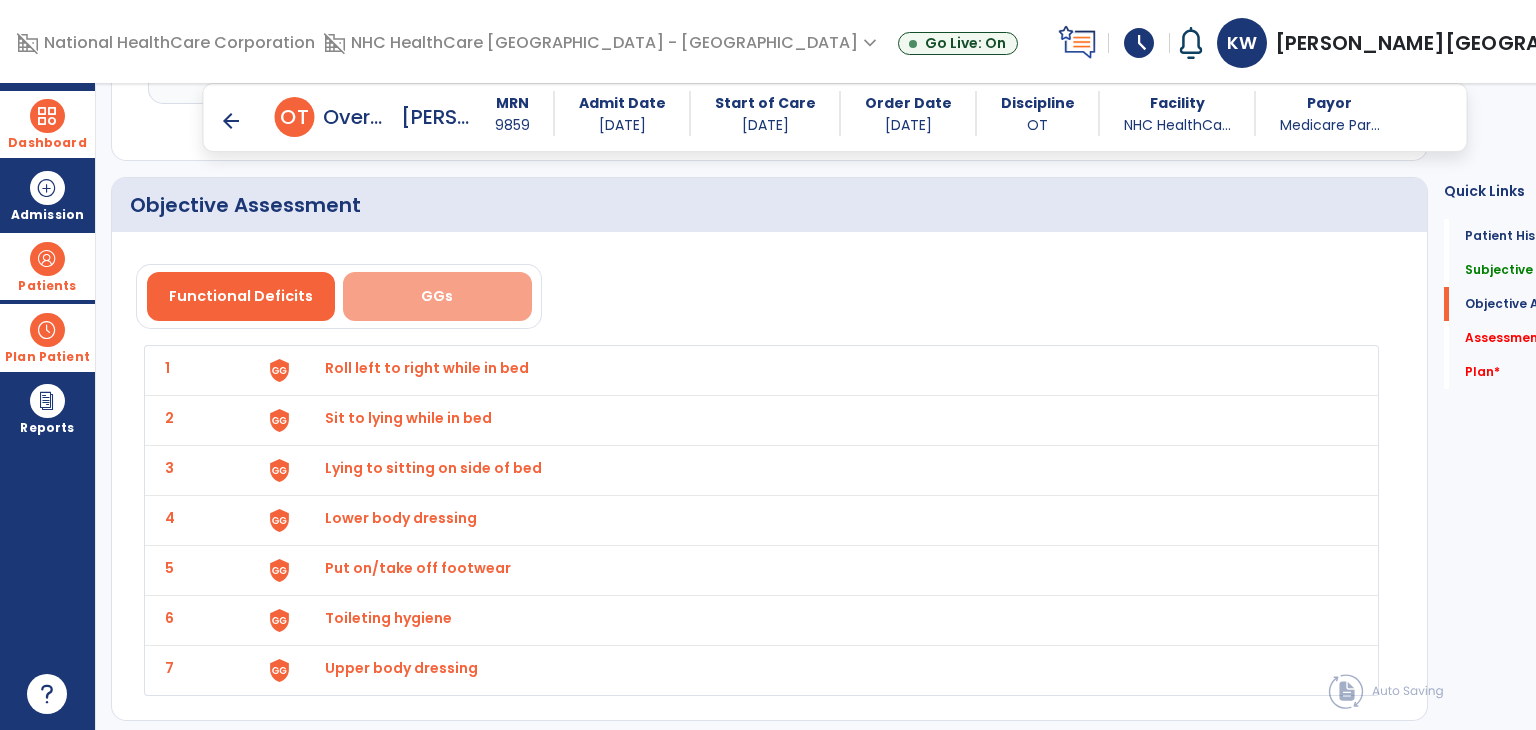 click on "GGs" at bounding box center [437, 296] 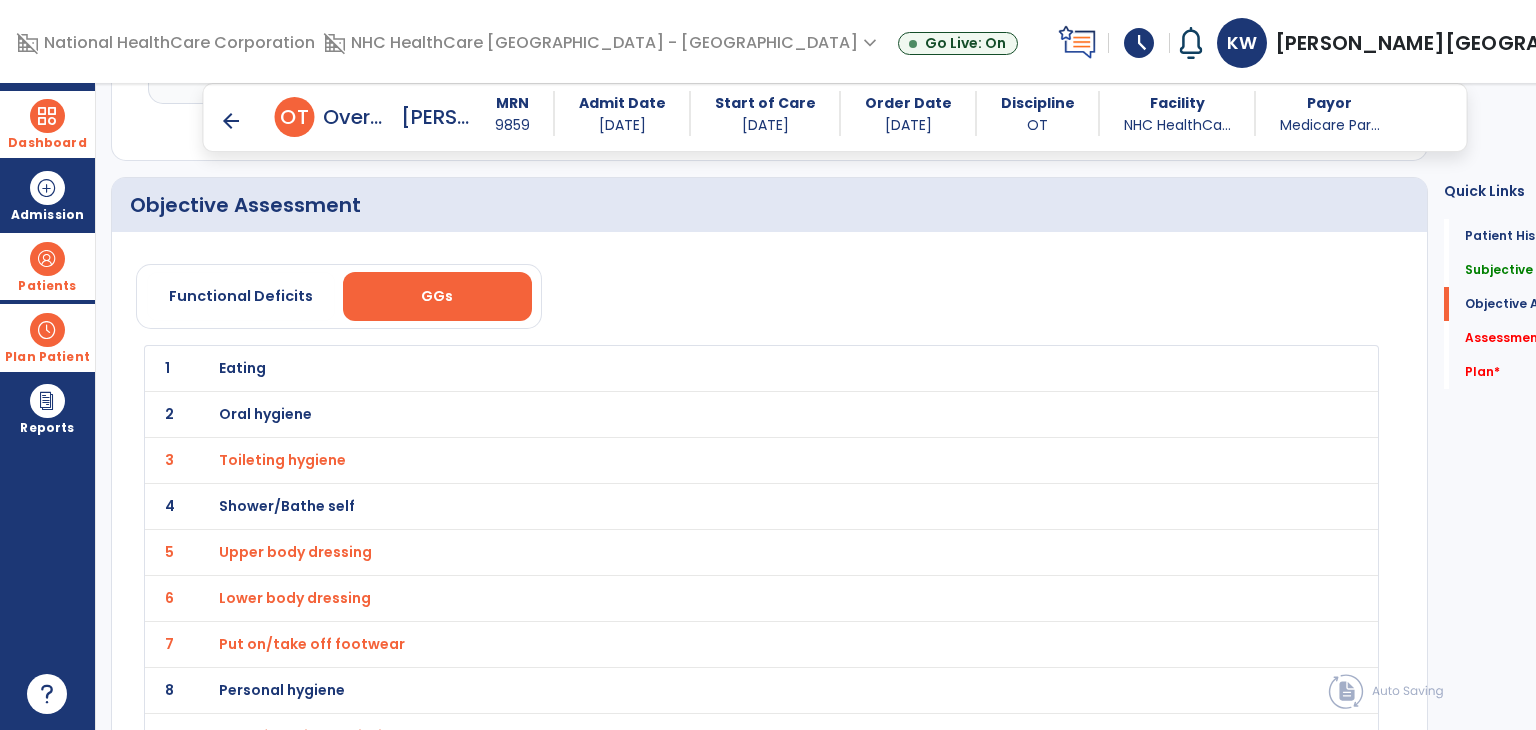 click on "Eating" at bounding box center [717, 368] 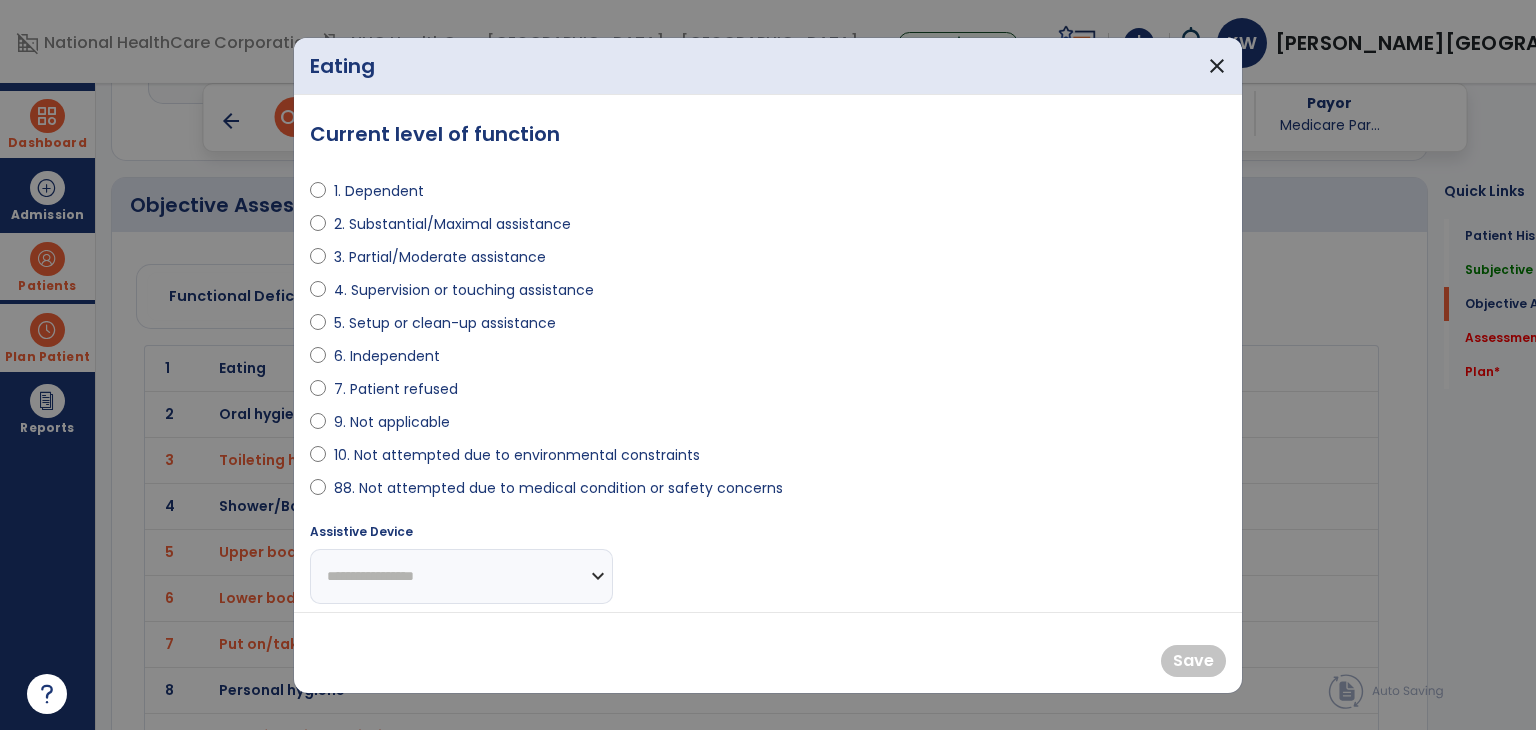 click on "1. Dependent" at bounding box center (379, 191) 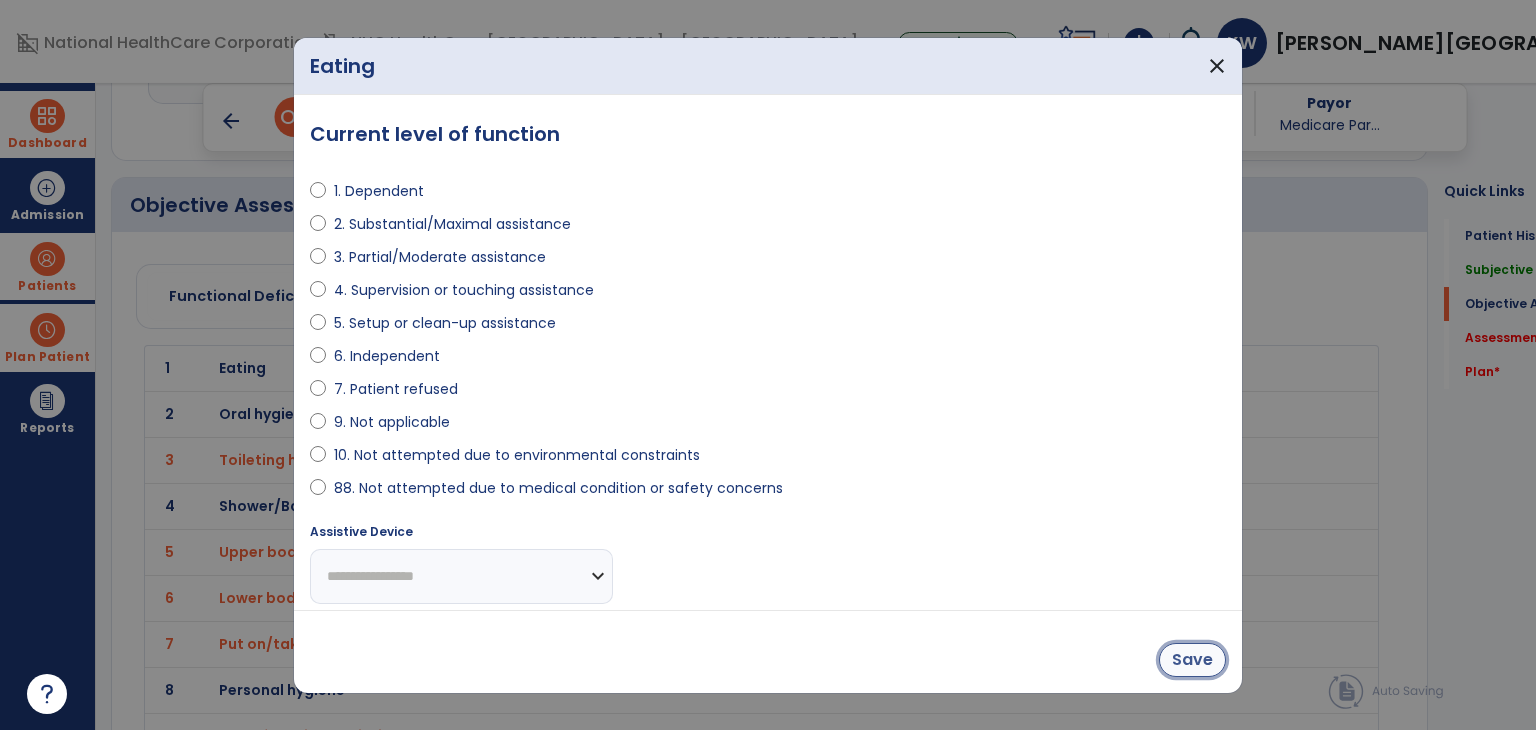 click on "Save" at bounding box center (1192, 660) 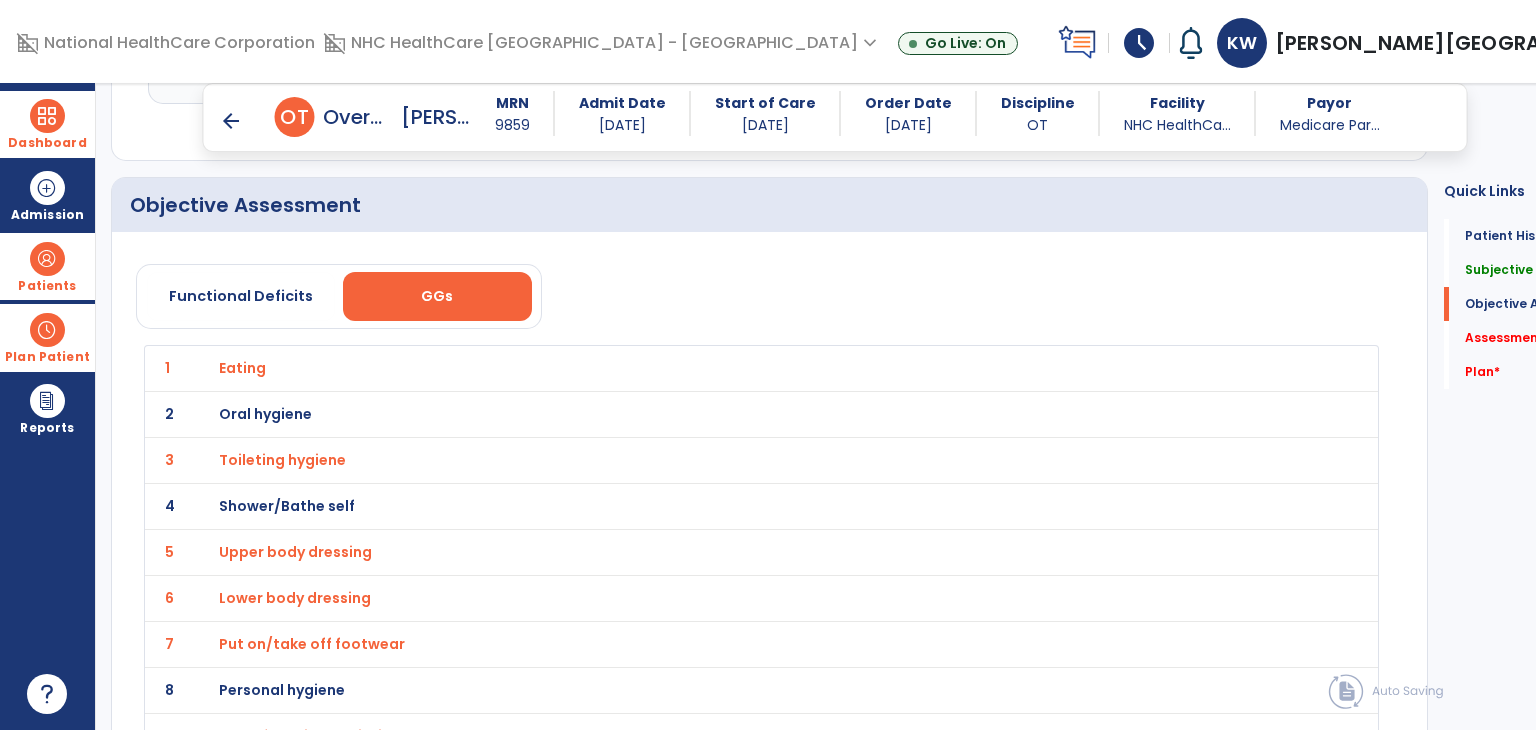 click on "Oral hygiene" at bounding box center (242, 368) 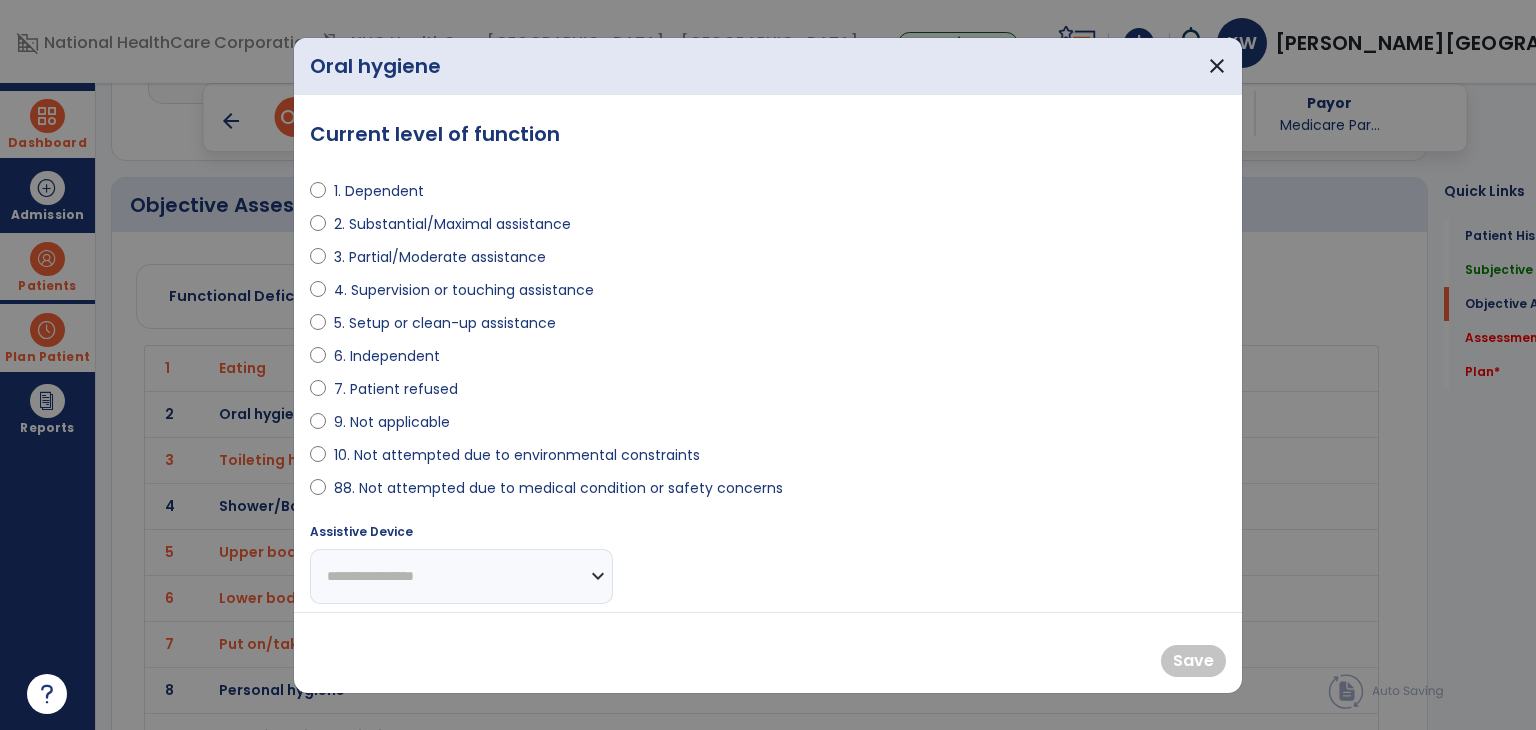 click on "1. Dependent" at bounding box center [379, 191] 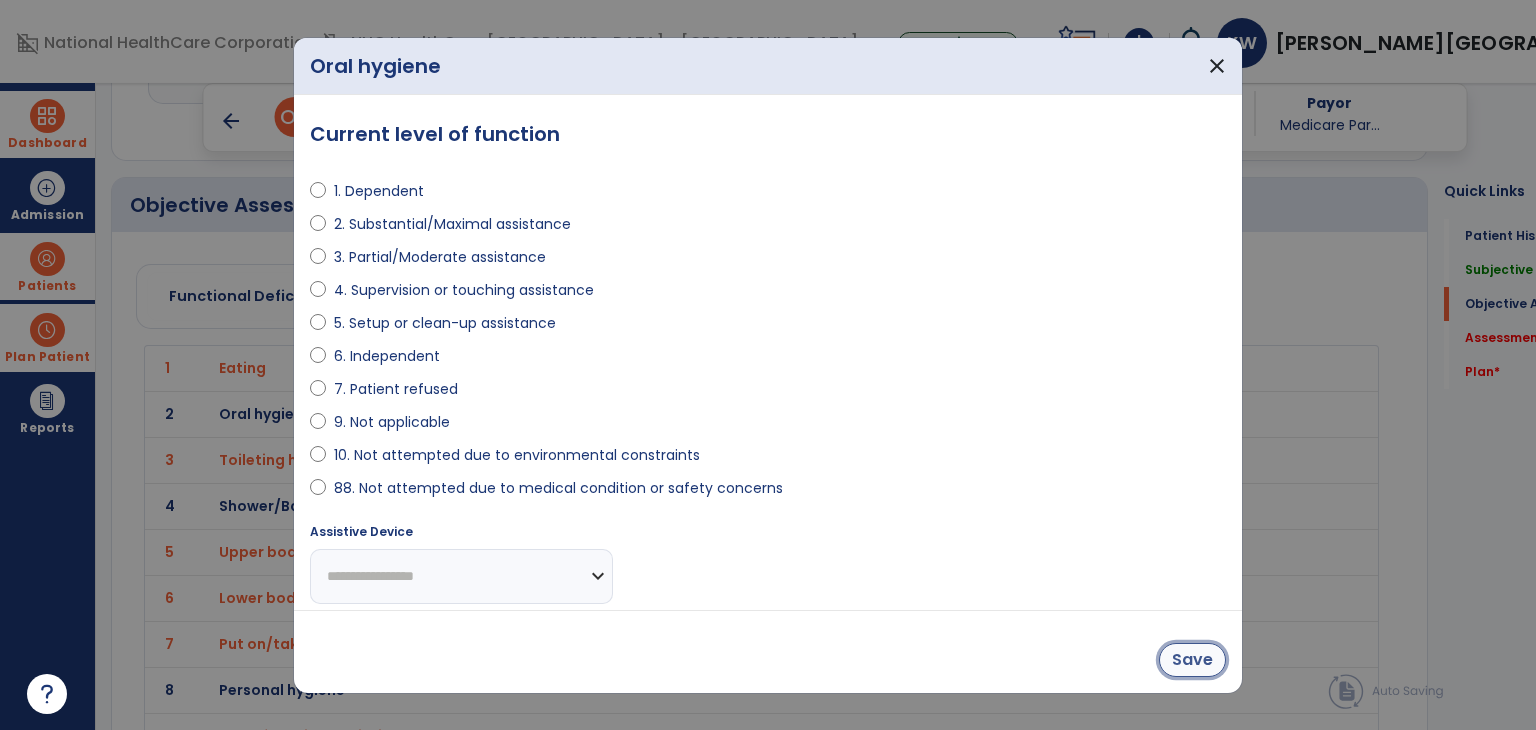 click on "Save" at bounding box center [1192, 660] 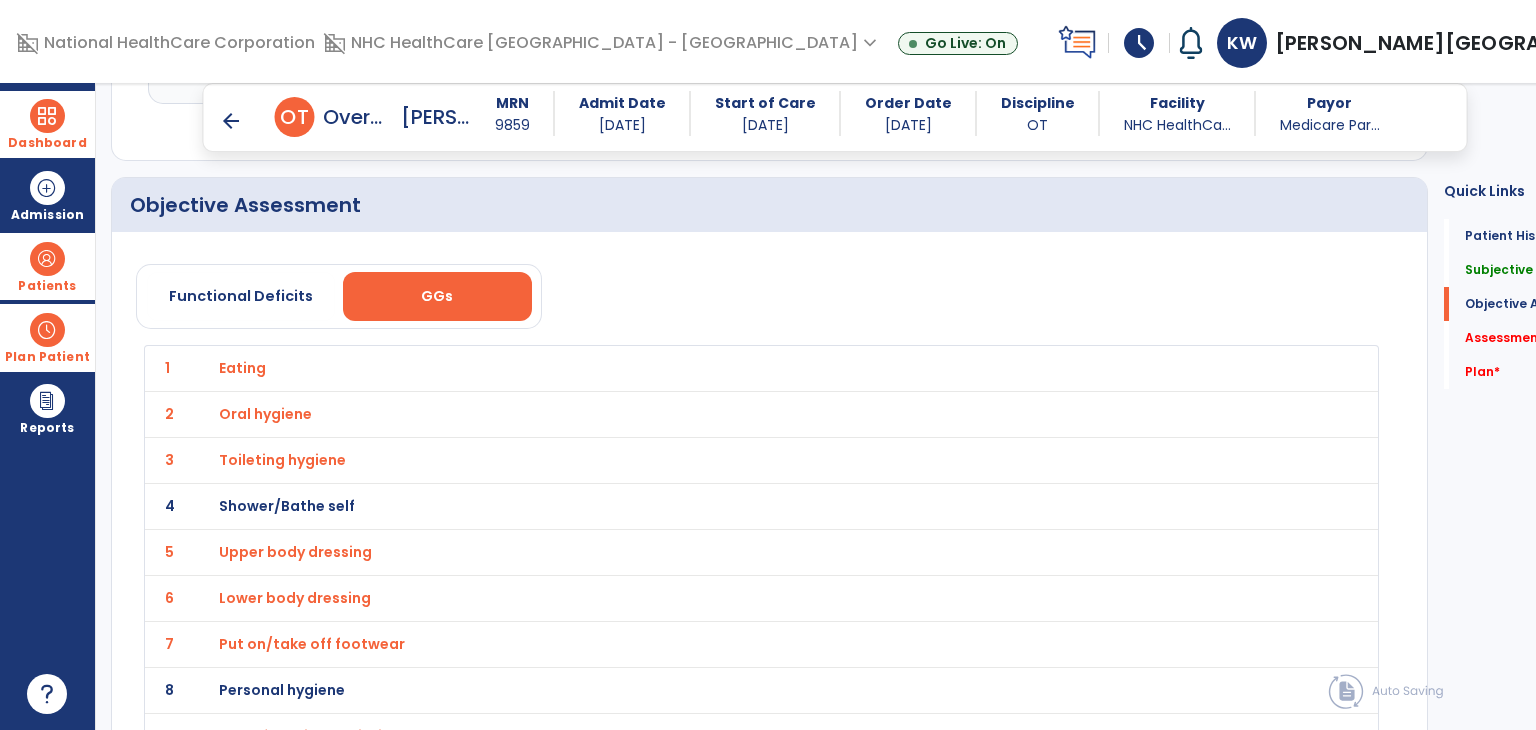 click on "4 Shower/Bathe self" 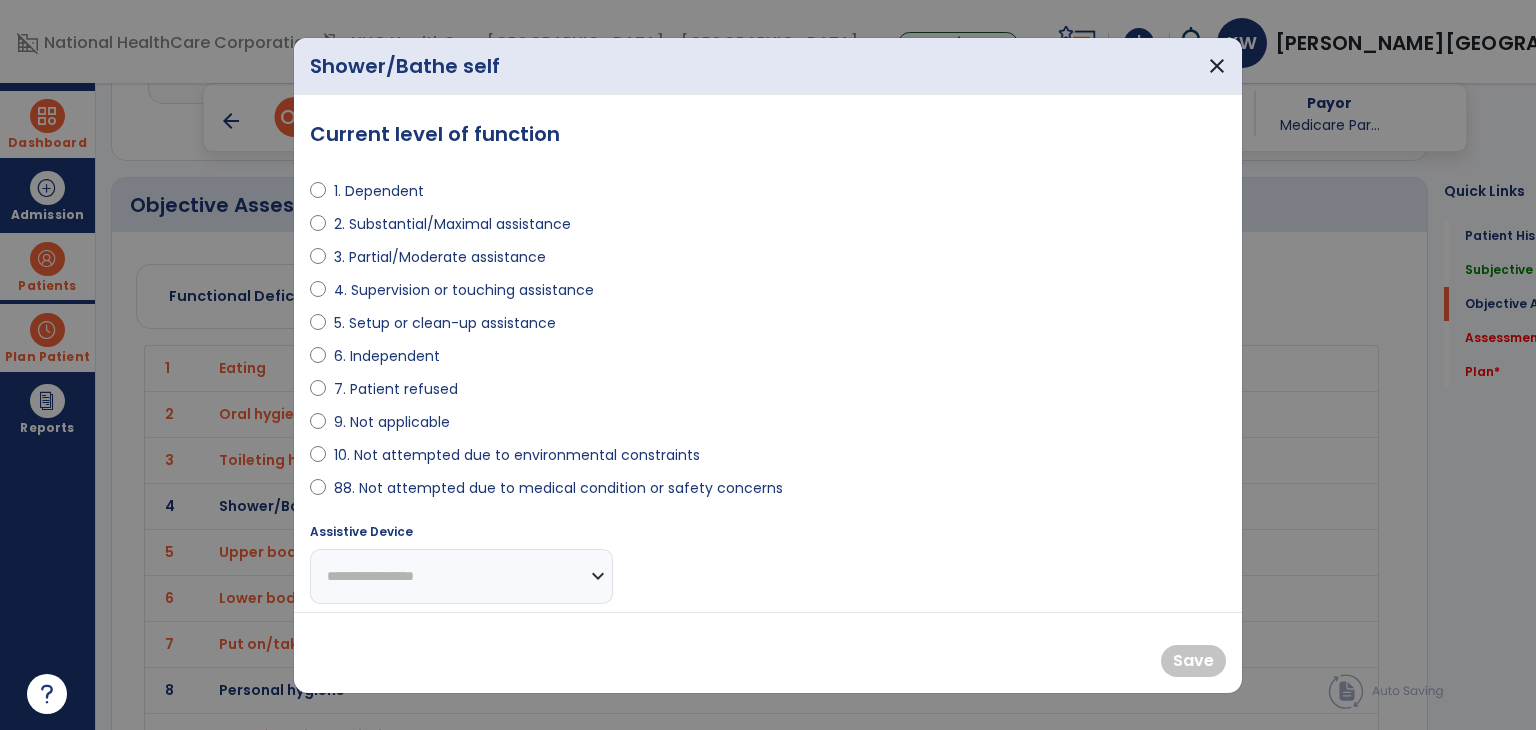 click on "1. Dependent 2. Substantial/Maximal assistance 3. Partial/Moderate assistance 4. Supervision or touching assistance 5. Setup or clean-up assistance 6. Independent 7. Patient refused 9. Not applicable 10. Not attempted due to environmental constraints 88. Not attempted due to medical condition or safety concerns" at bounding box center [768, 332] 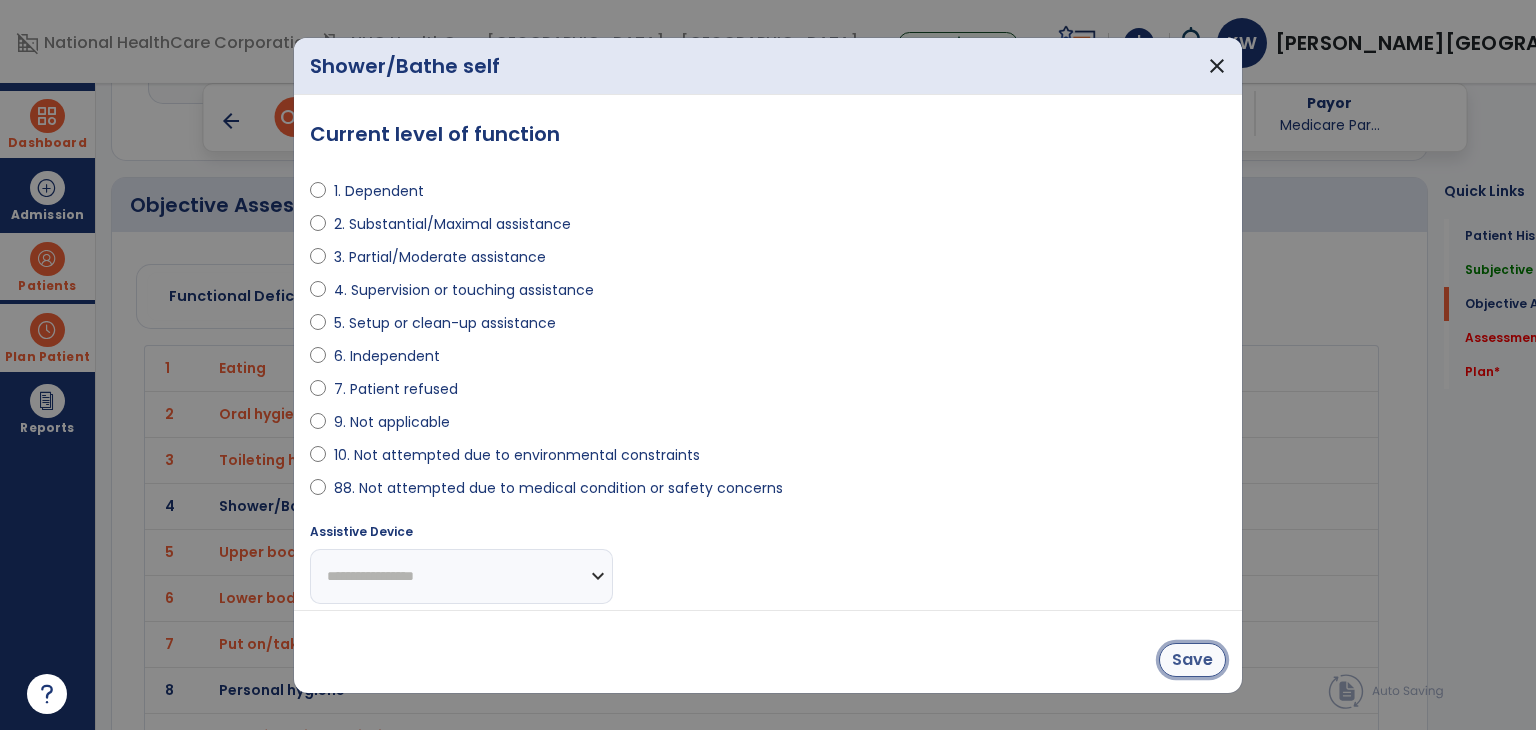 click on "Save" at bounding box center (1192, 660) 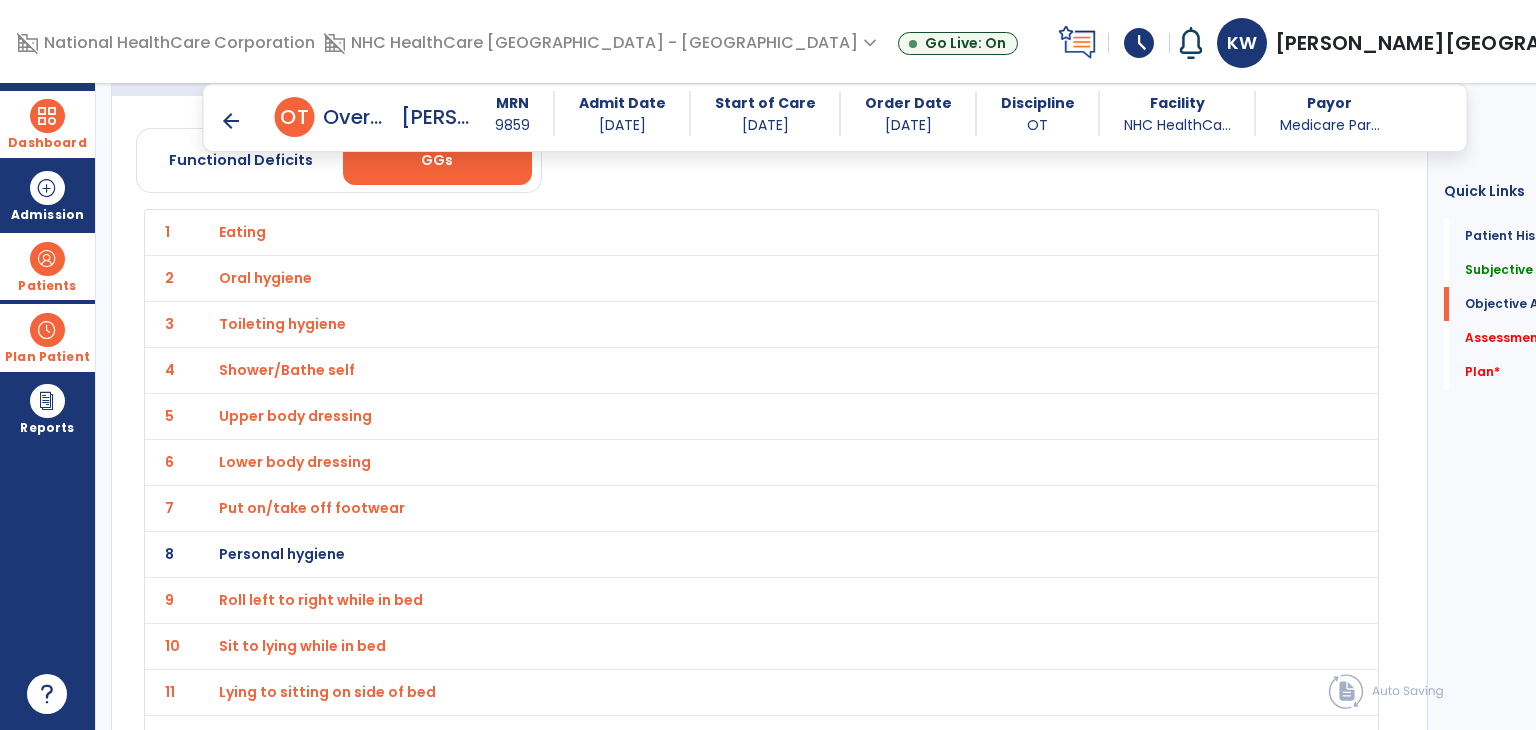 scroll, scrollTop: 2200, scrollLeft: 0, axis: vertical 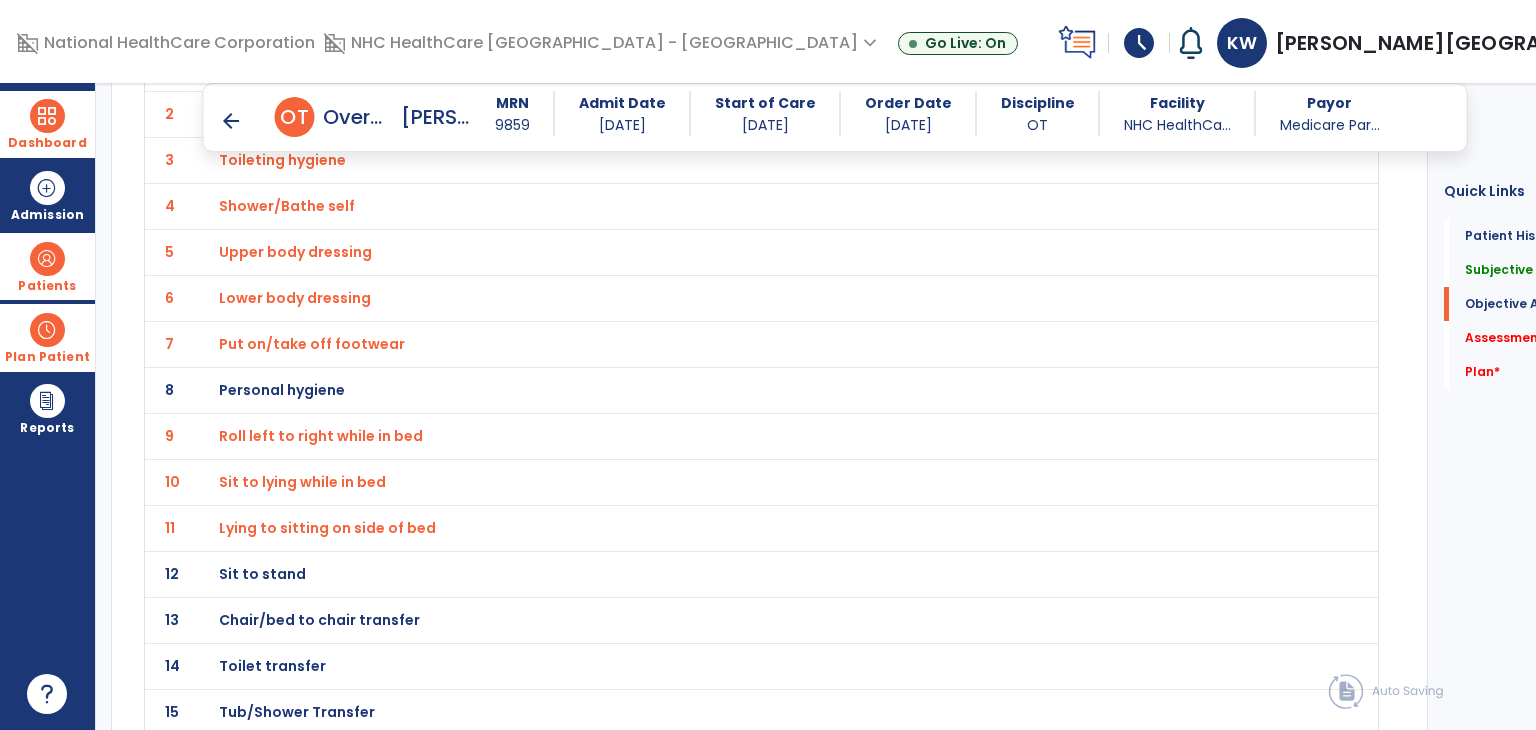 click on "Personal hygiene" at bounding box center (242, 68) 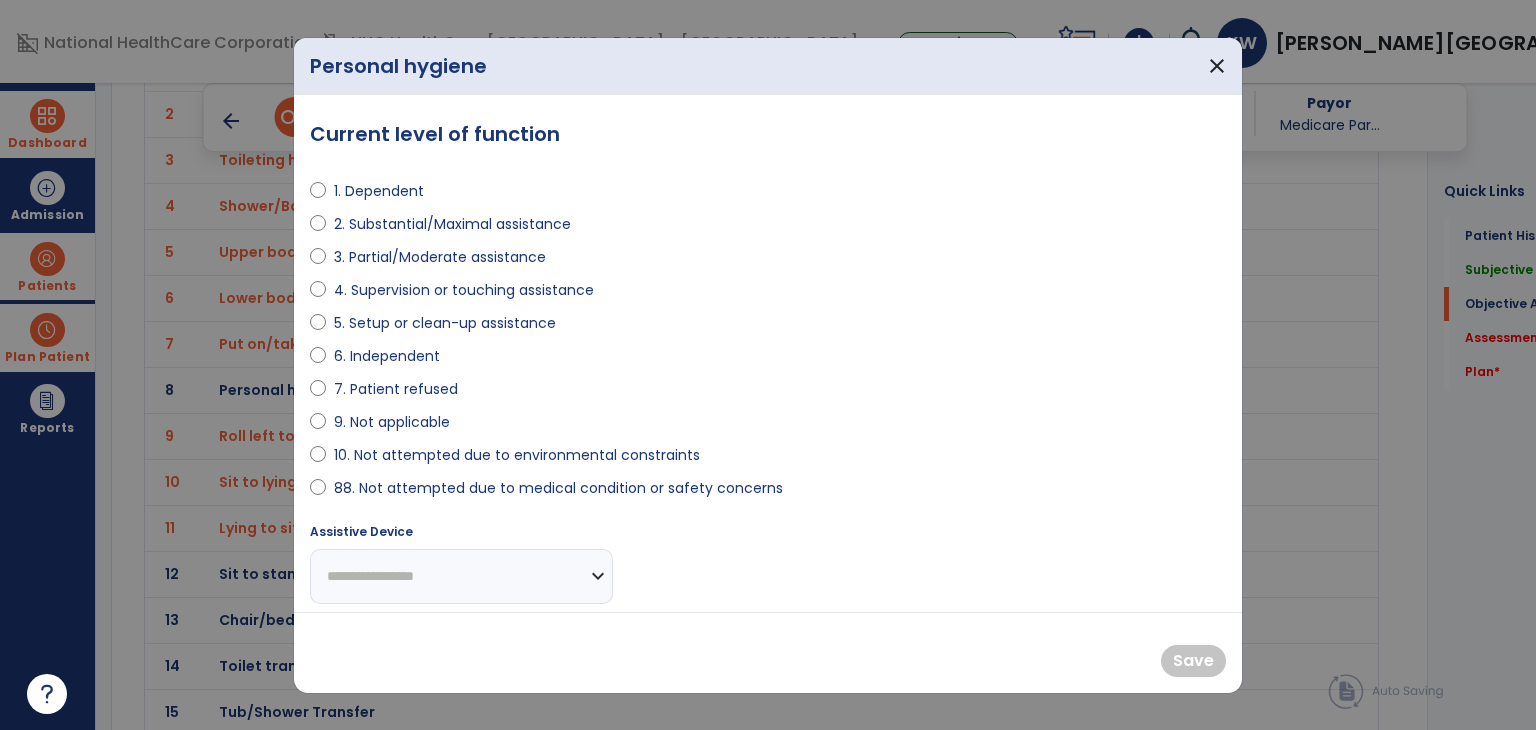 click on "1. Dependent 2. Substantial/Maximal assistance 3. Partial/Moderate assistance 4. Supervision or touching assistance 5. Setup or clean-up assistance 6. Independent 7. Patient refused 9. Not applicable 10. Not attempted due to environmental constraints 88. Not attempted due to medical condition or safety concerns" at bounding box center [768, 332] 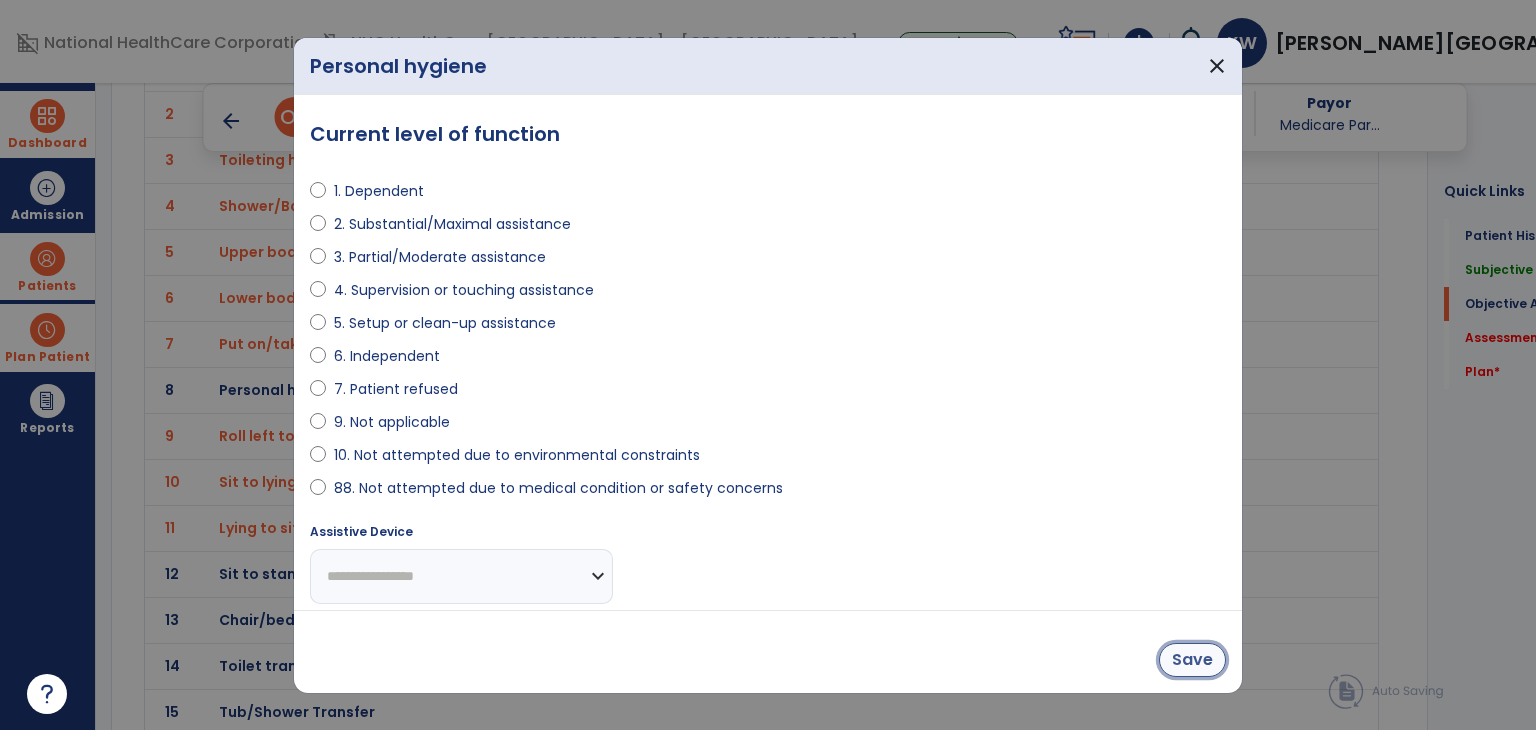 click on "Save" at bounding box center [1192, 660] 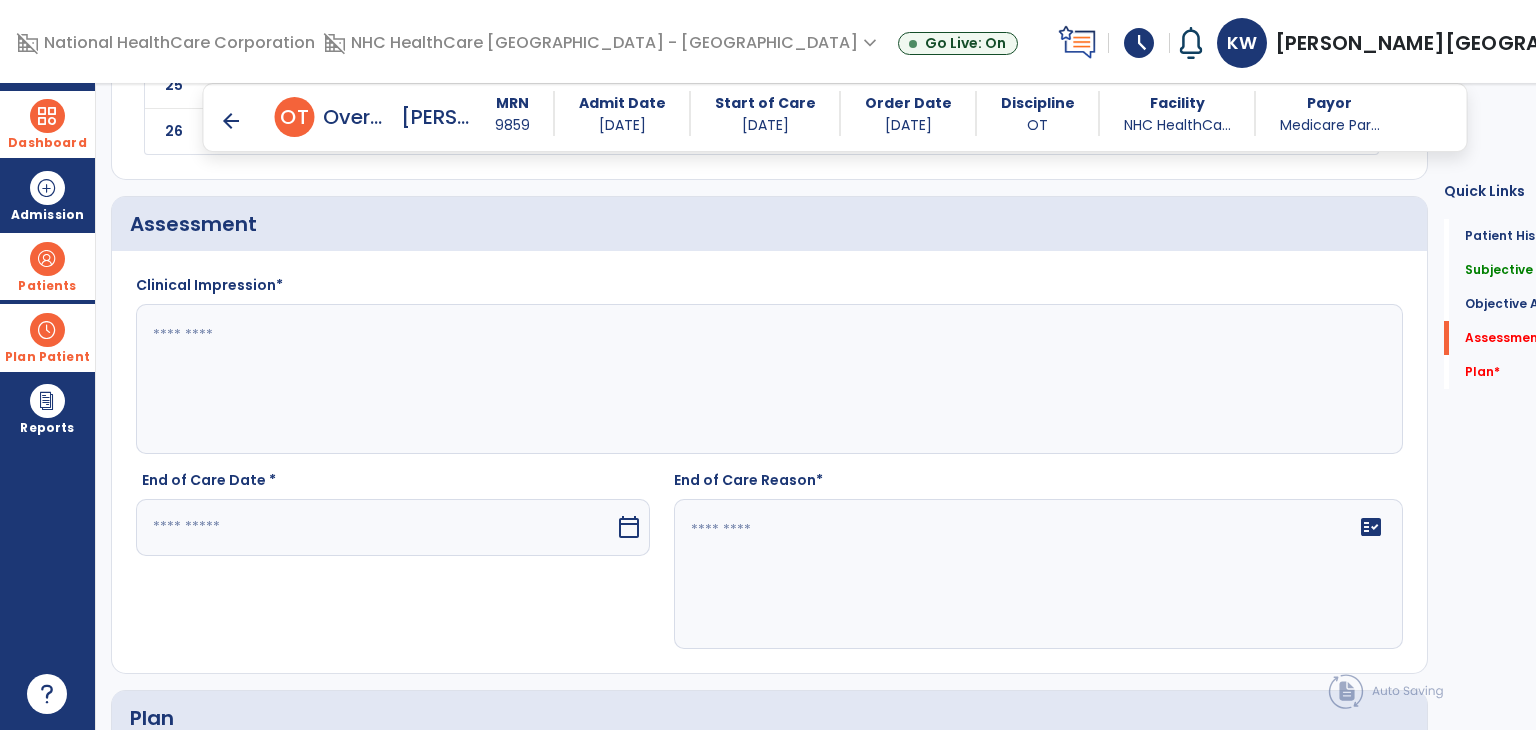 scroll, scrollTop: 3300, scrollLeft: 0, axis: vertical 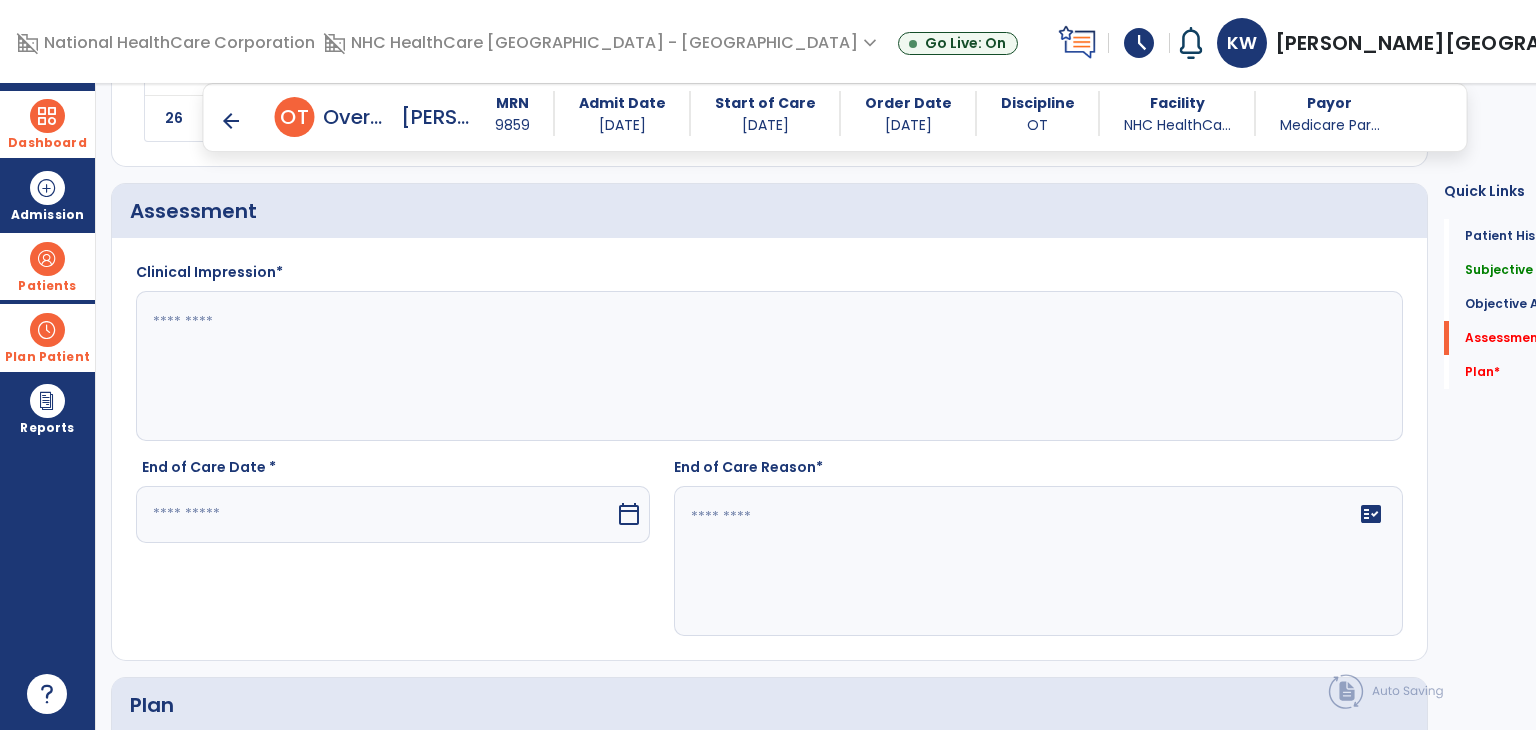 click at bounding box center (375, 514) 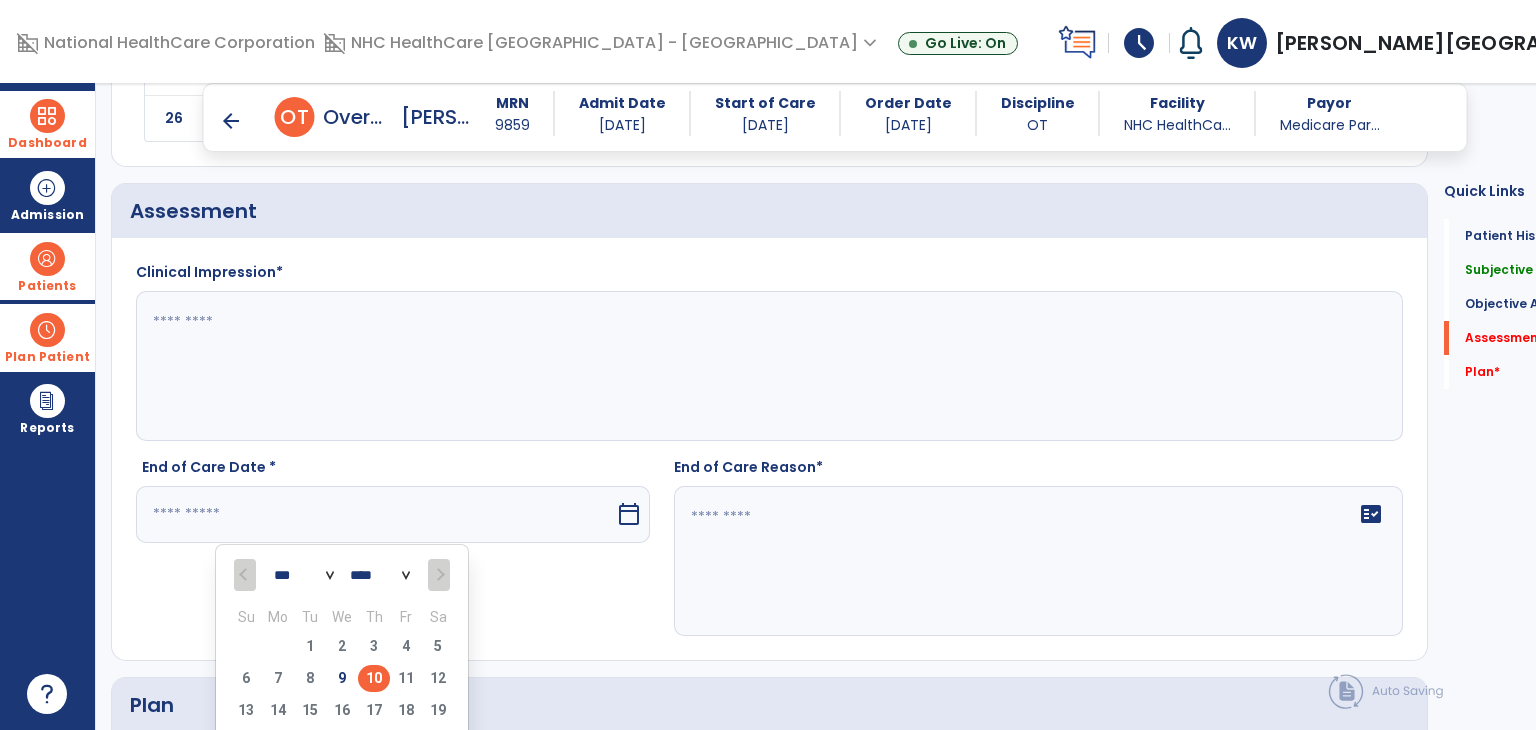 click on "10" at bounding box center (374, 678) 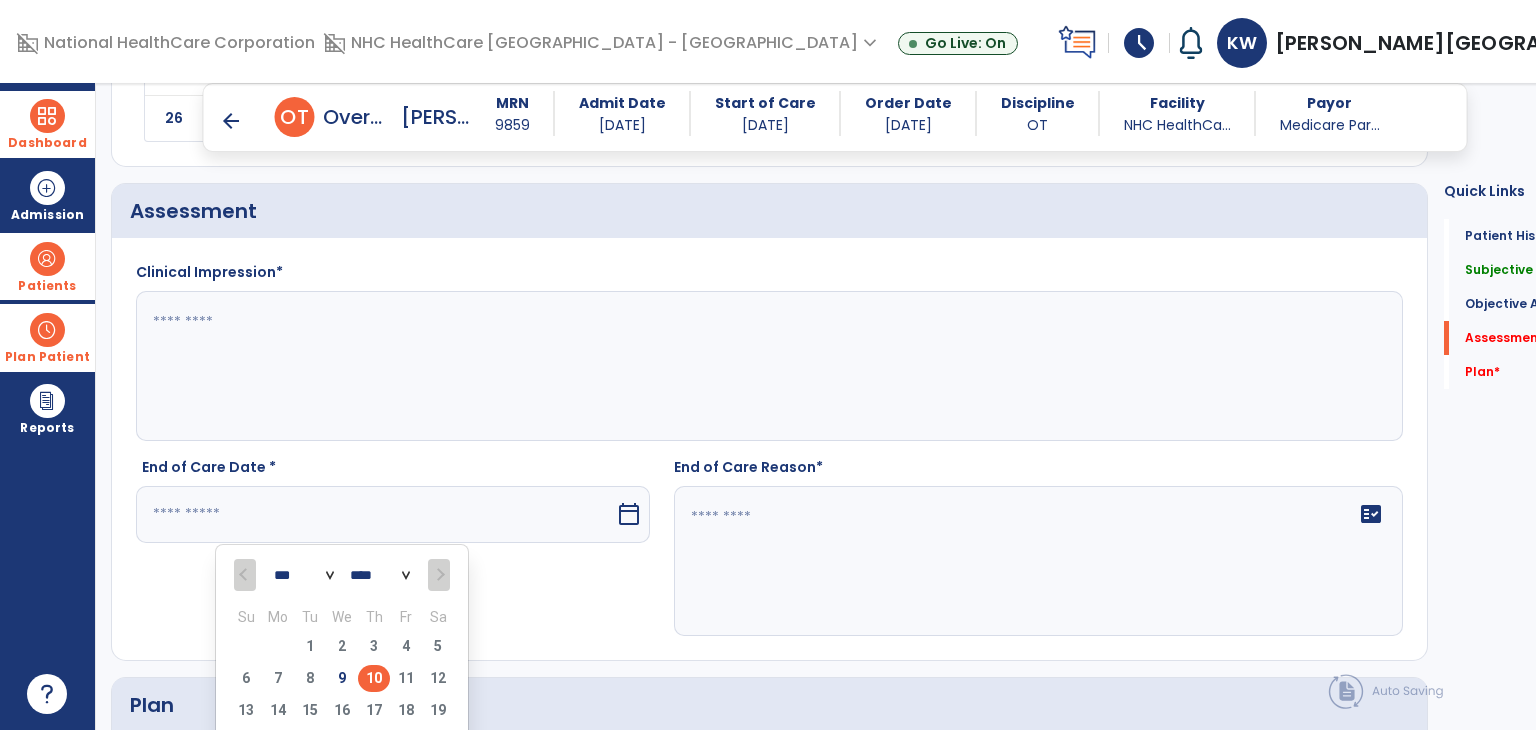 type on "*********" 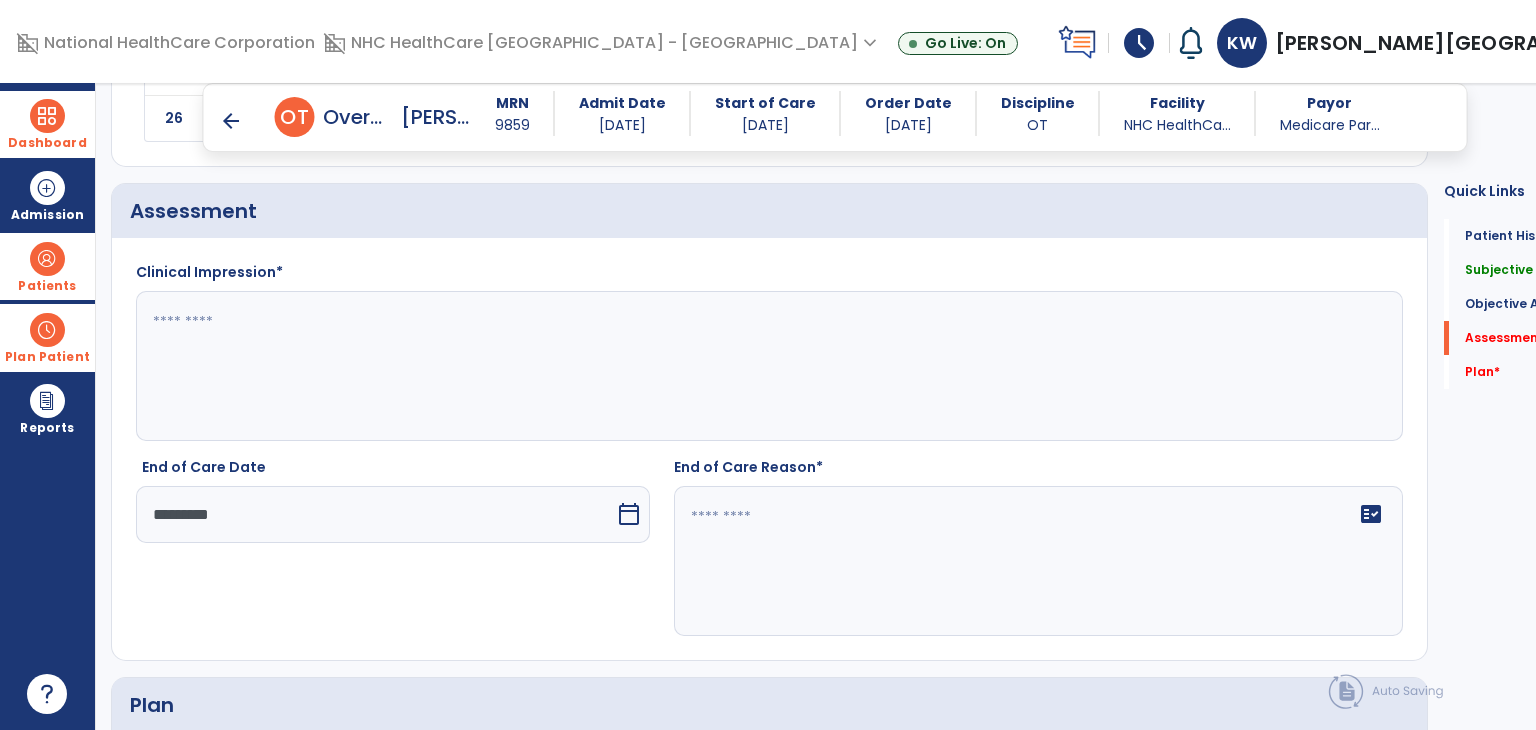 click 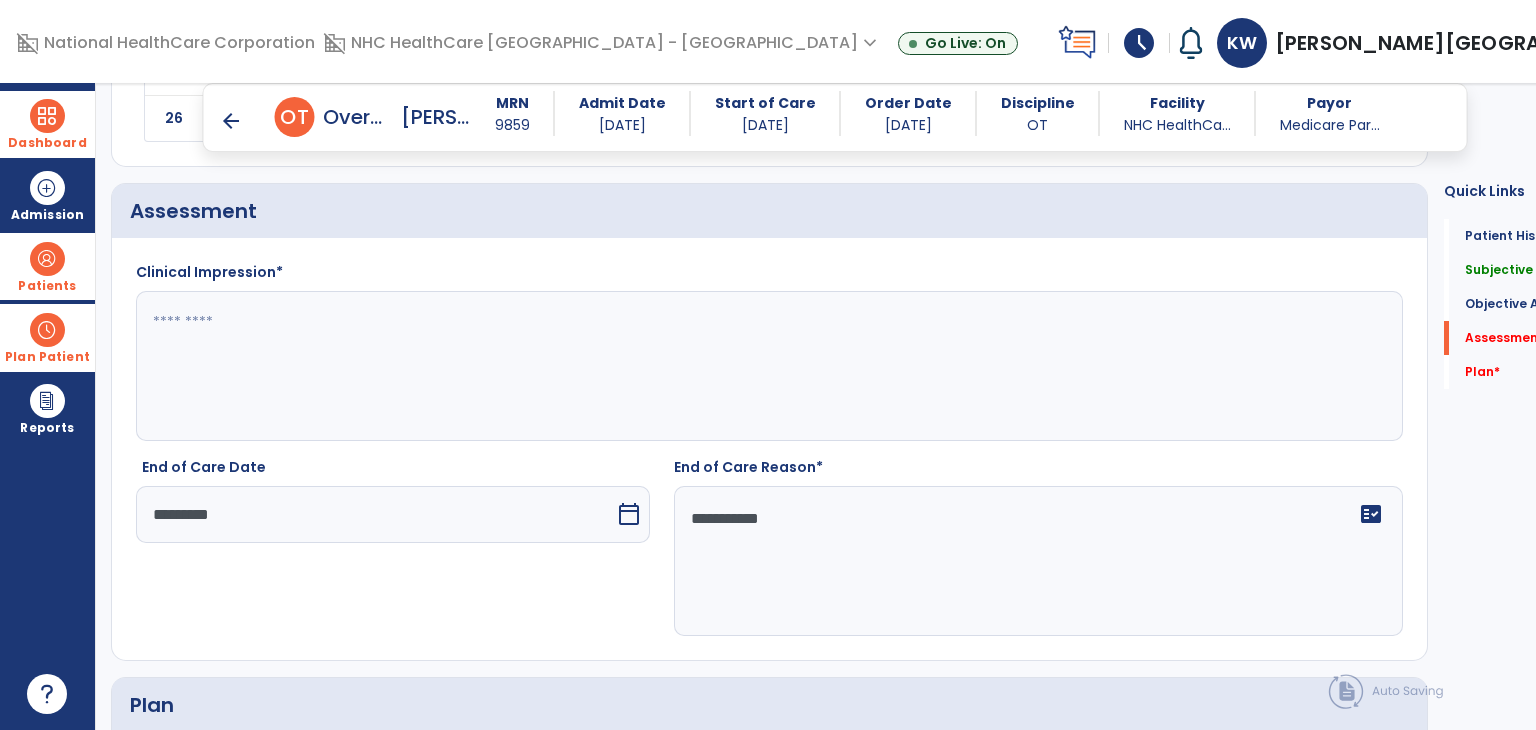 type on "**********" 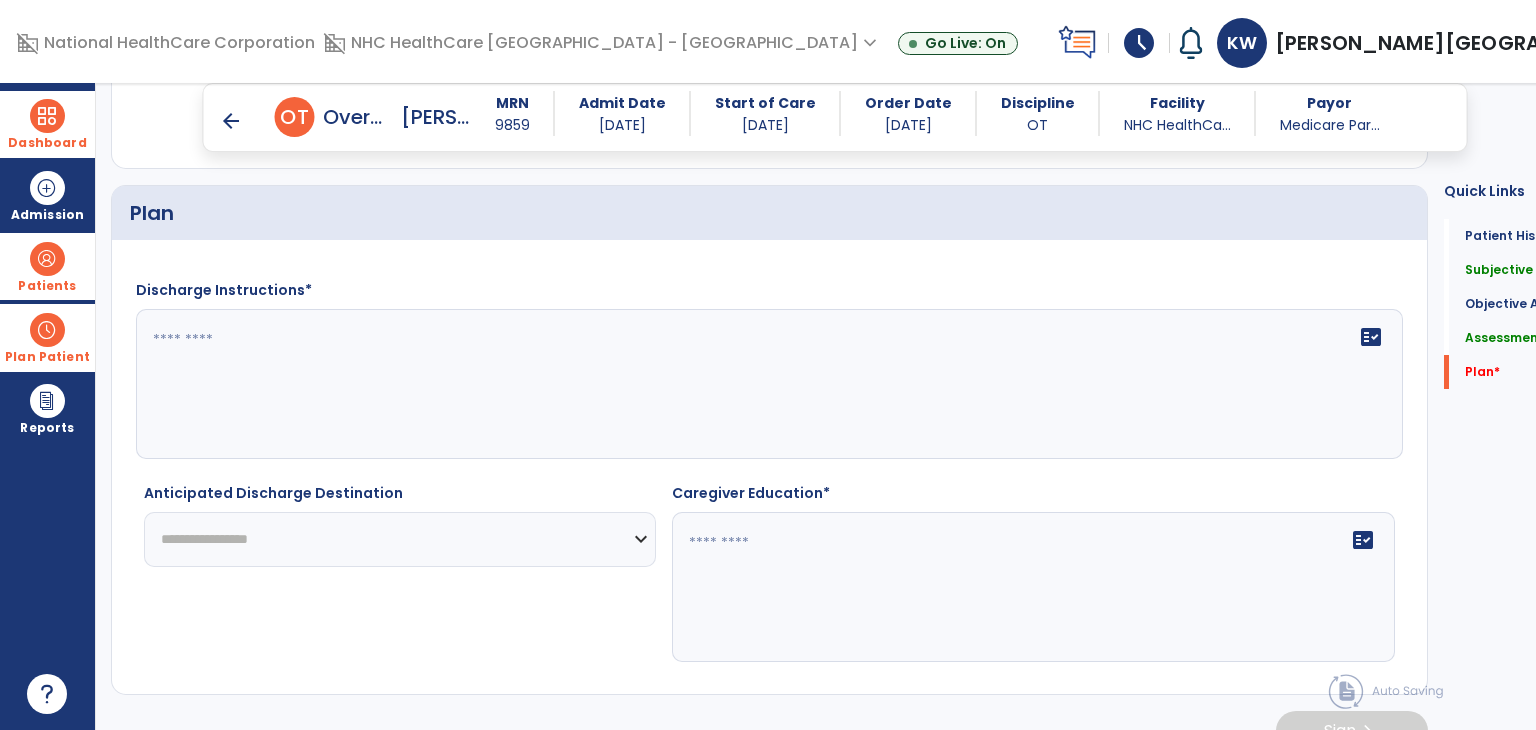 scroll, scrollTop: 3800, scrollLeft: 0, axis: vertical 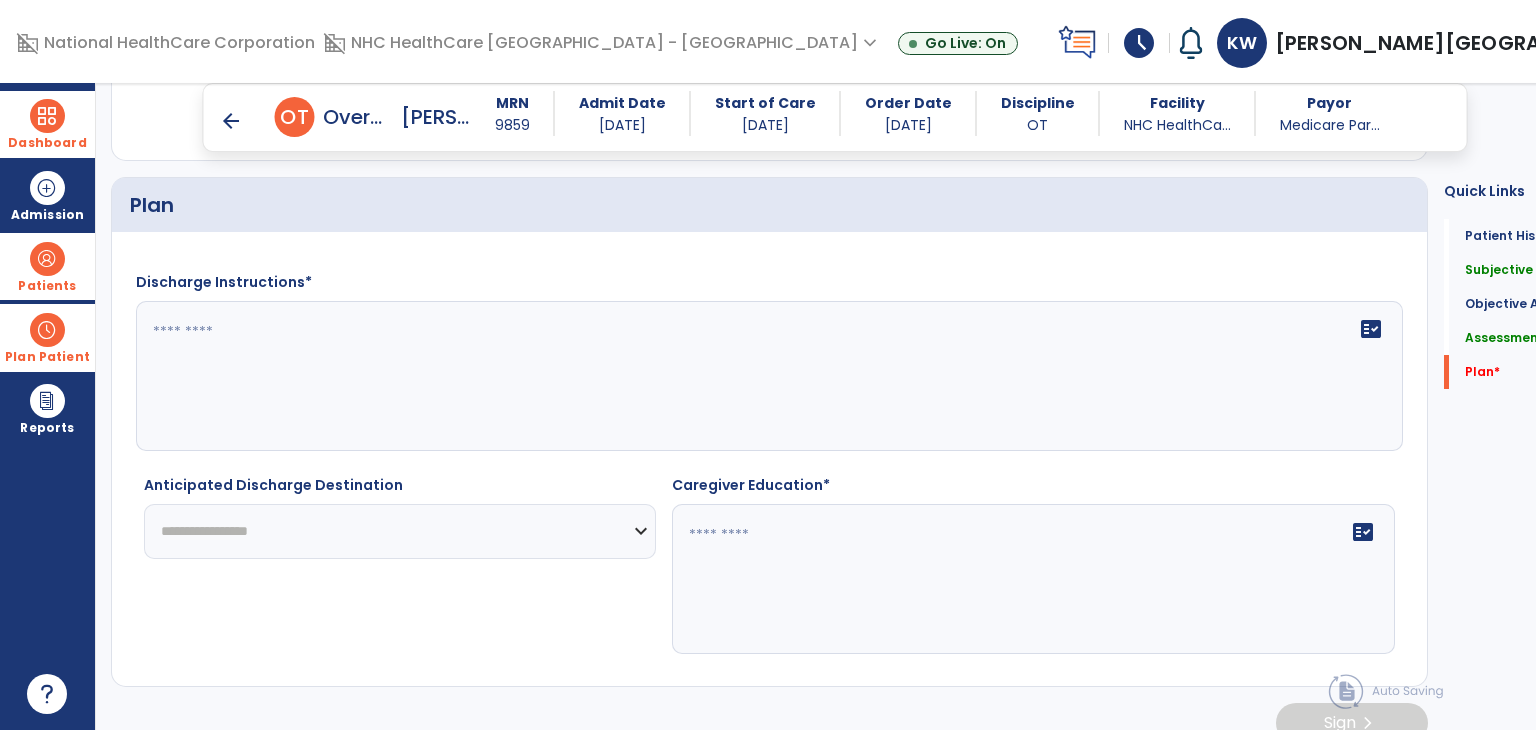 type on "**********" 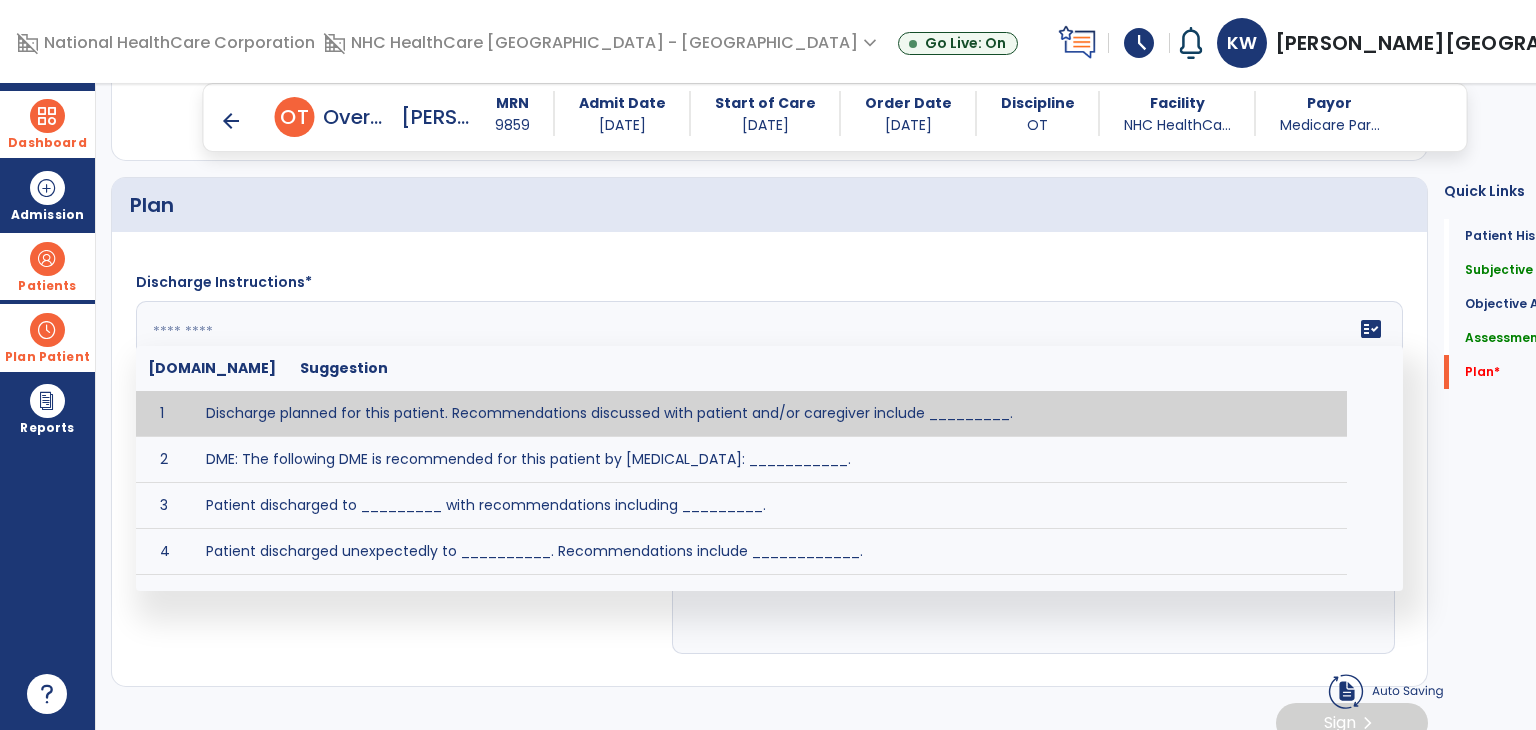 click on "fact_check  [DOMAIN_NAME] Suggestion 1 Discharge planned for this patient. Recommendations discussed with patient and/or caregiver include _________. 2 DME: The following DME is recommended for this patient by [MEDICAL_DATA]: ___________. 3 Patient discharged to _________ with recommendations including _________. 4 Patient discharged unexpectedly to __________. Recommendations include ____________." 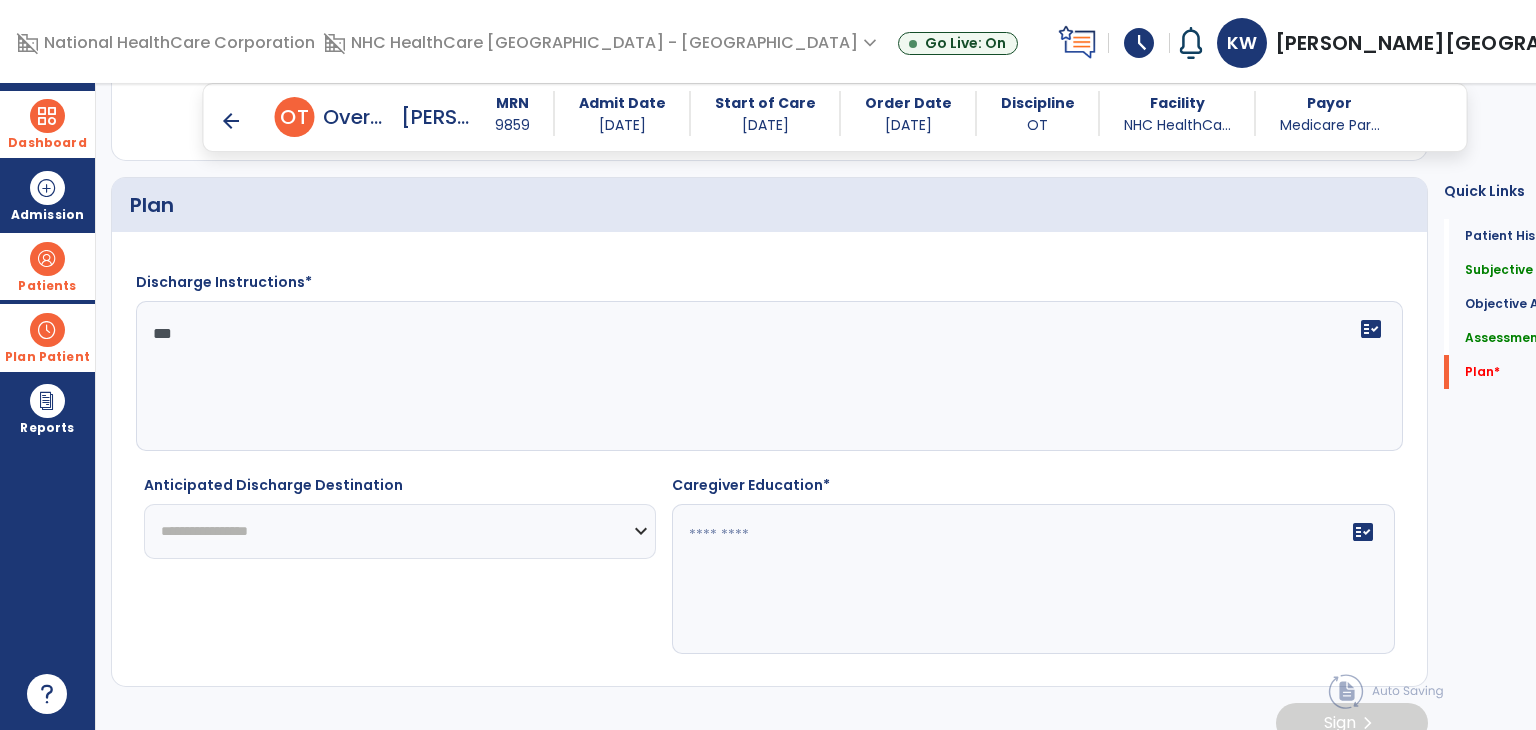 type on "***" 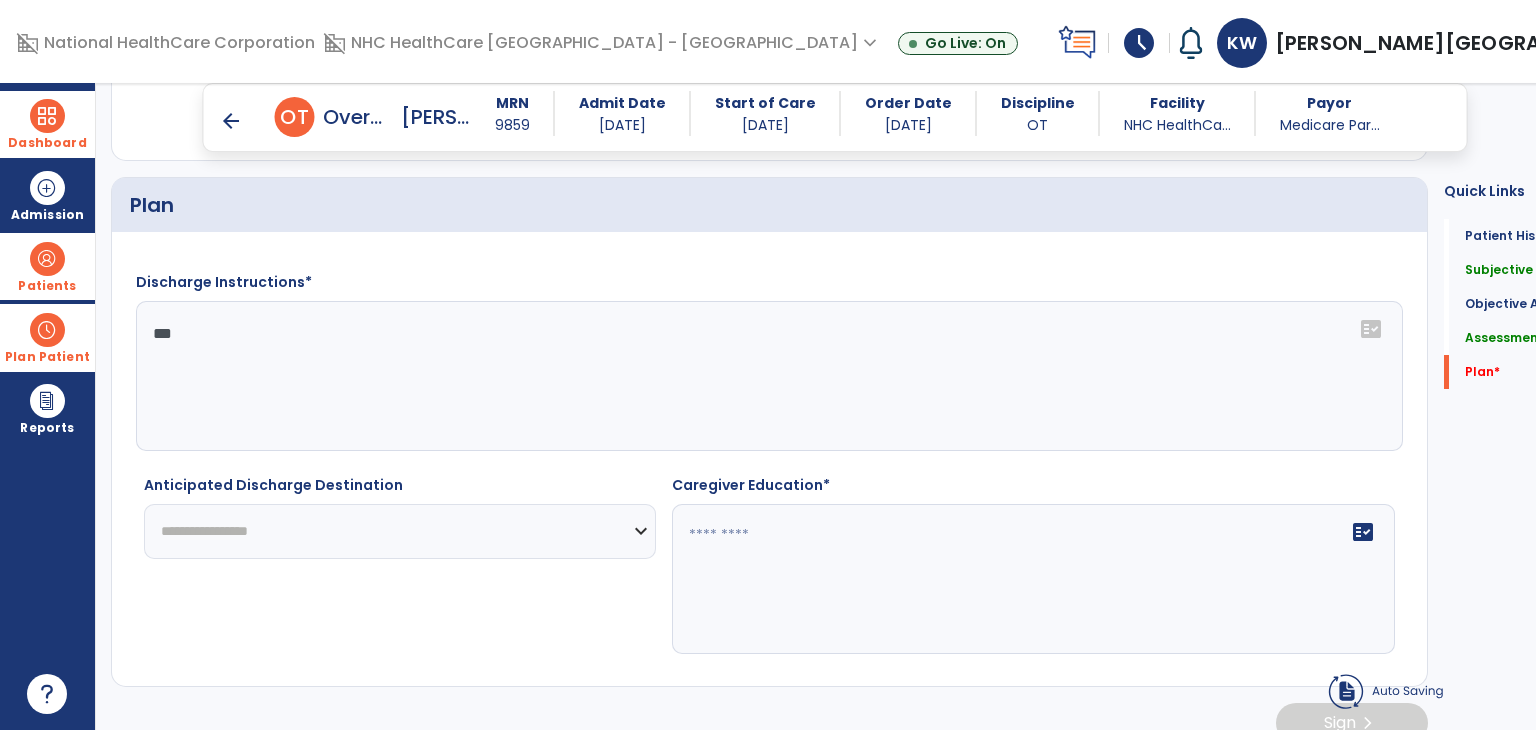select on "*******" 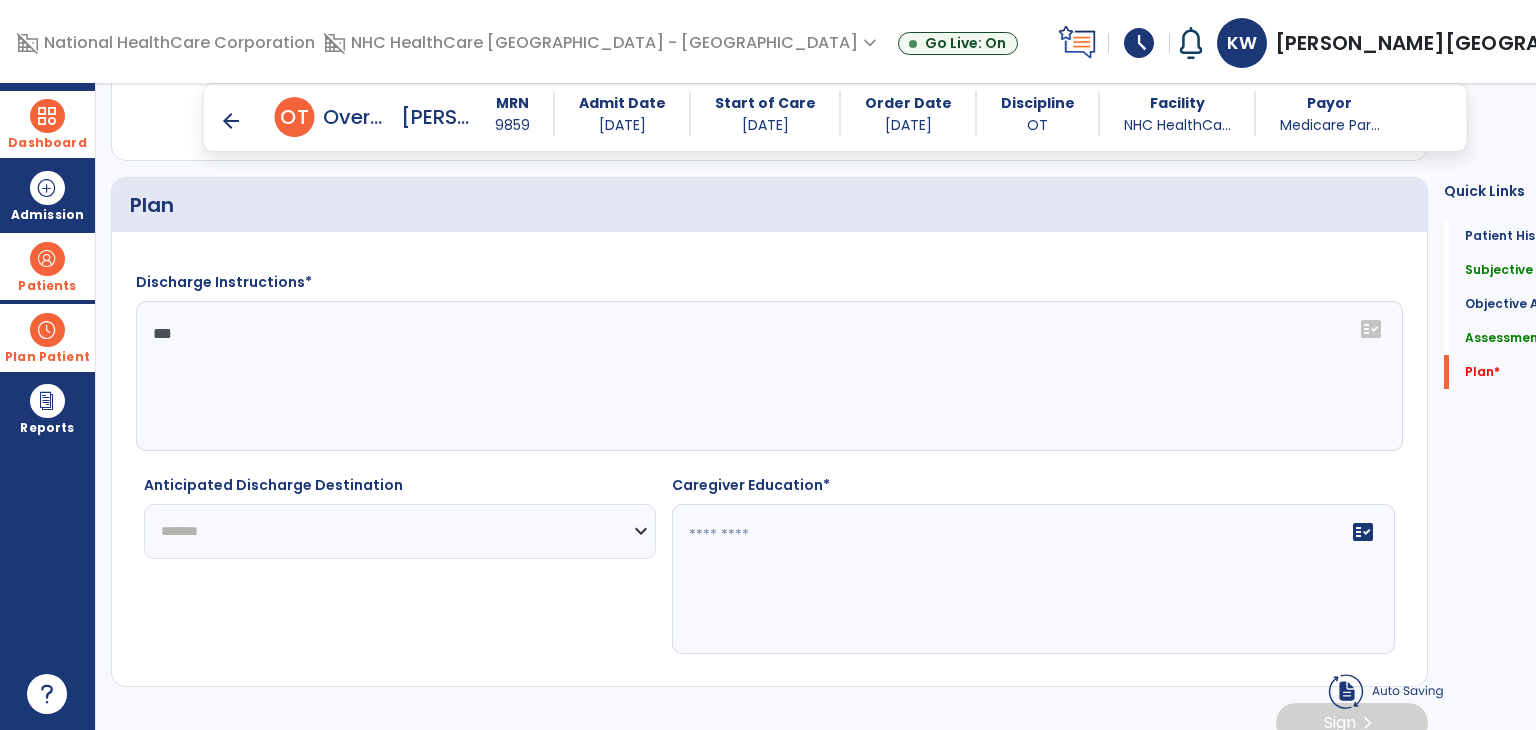 click on "**********" 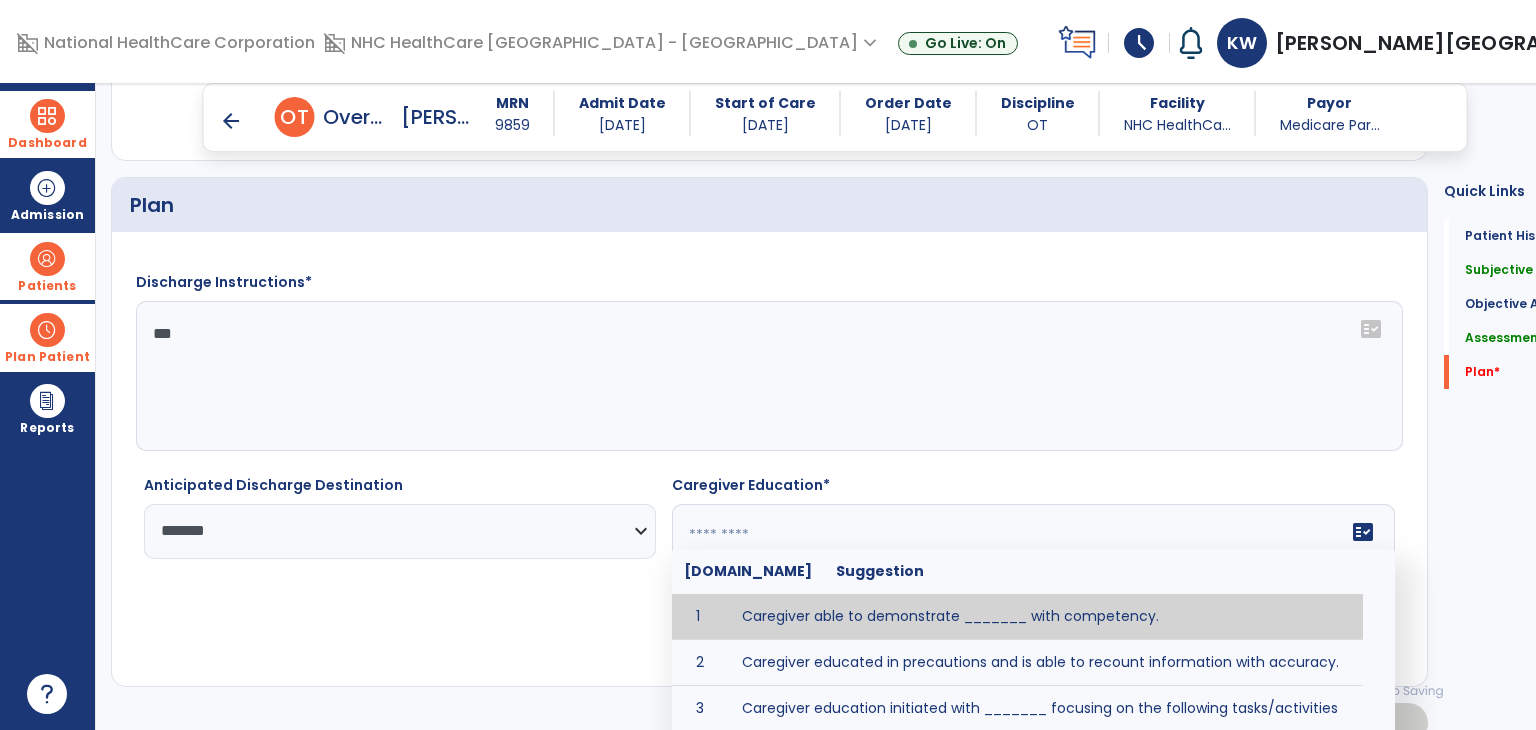 click 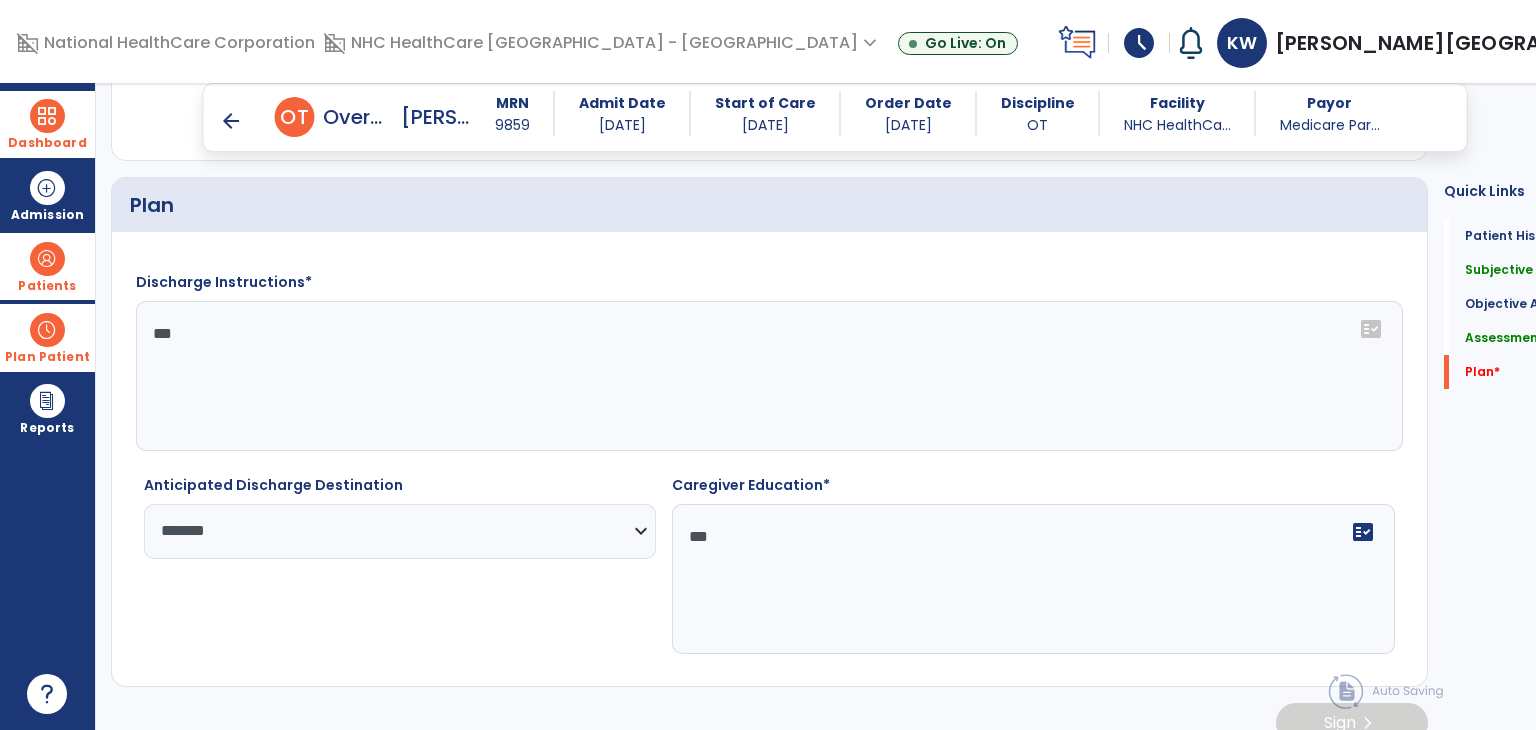 type on "***" 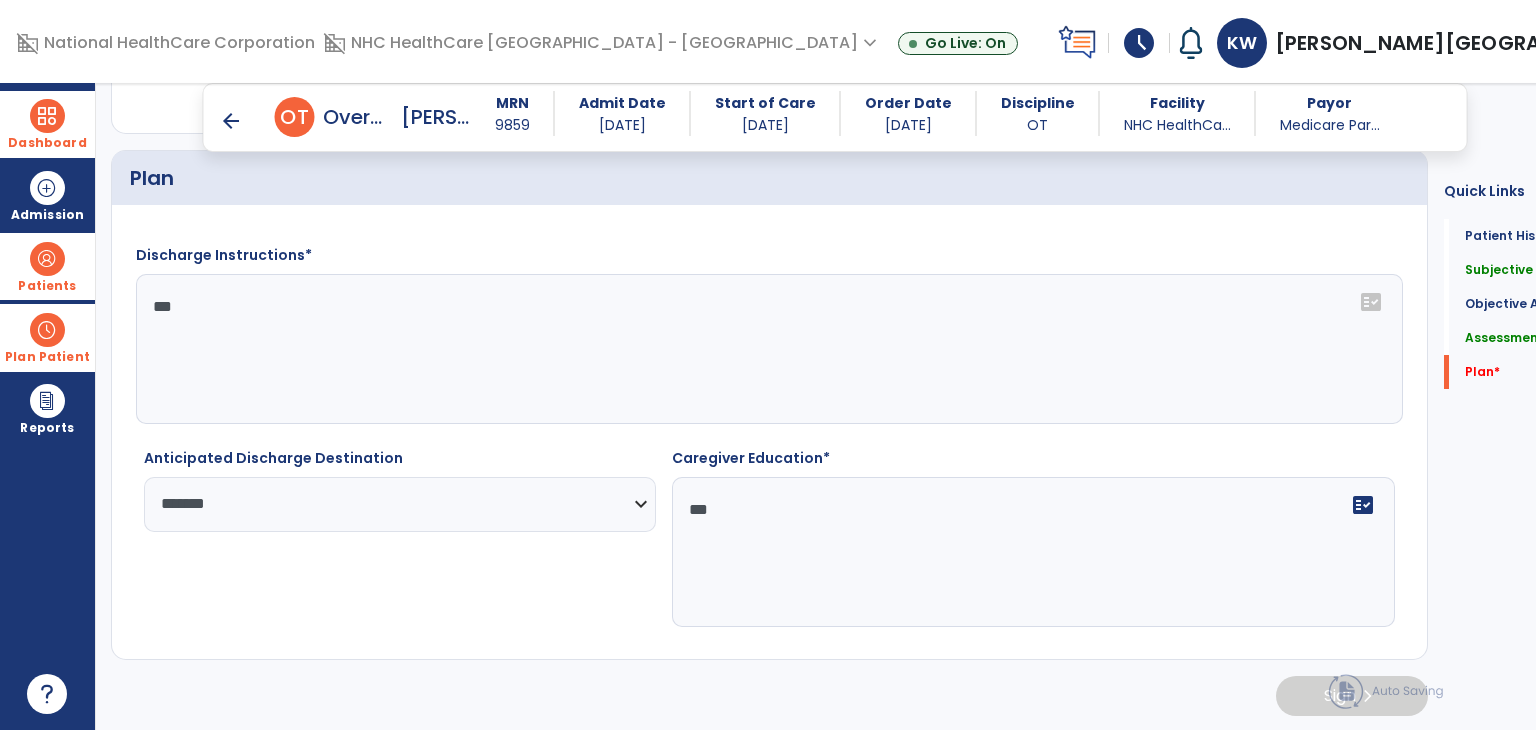 scroll, scrollTop: 3837, scrollLeft: 0, axis: vertical 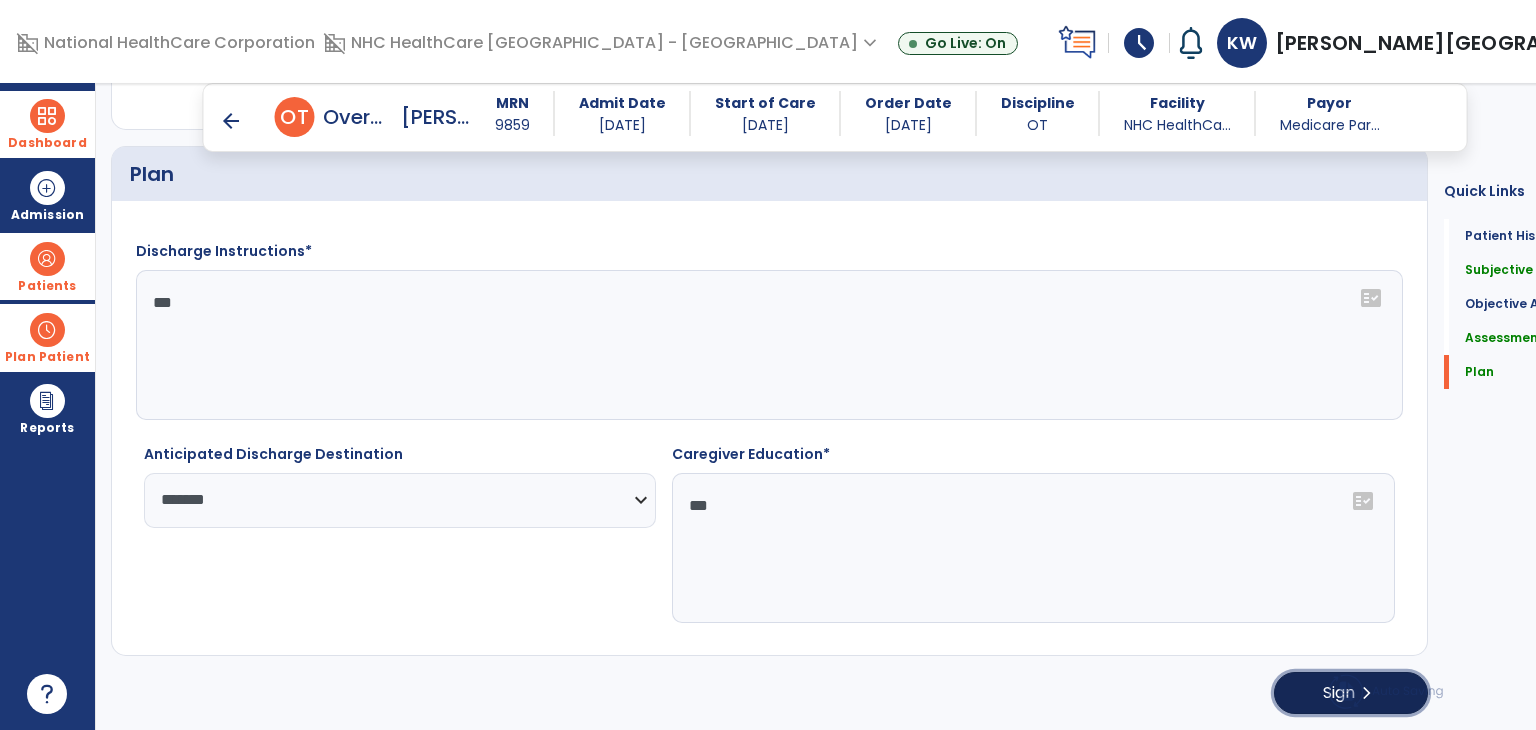 click on "Sign  chevron_right" 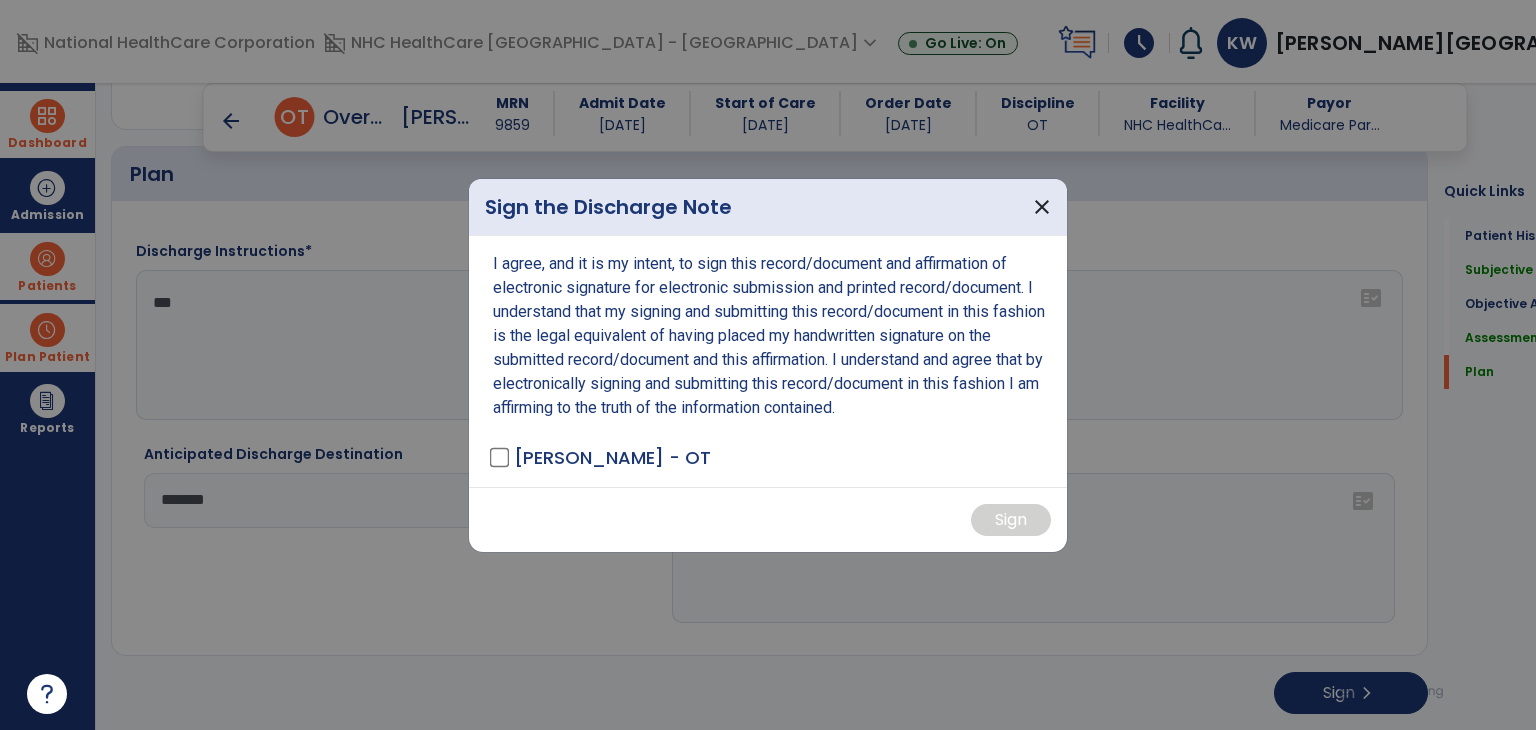 click on "[PERSON_NAME]  - OT" at bounding box center [612, 457] 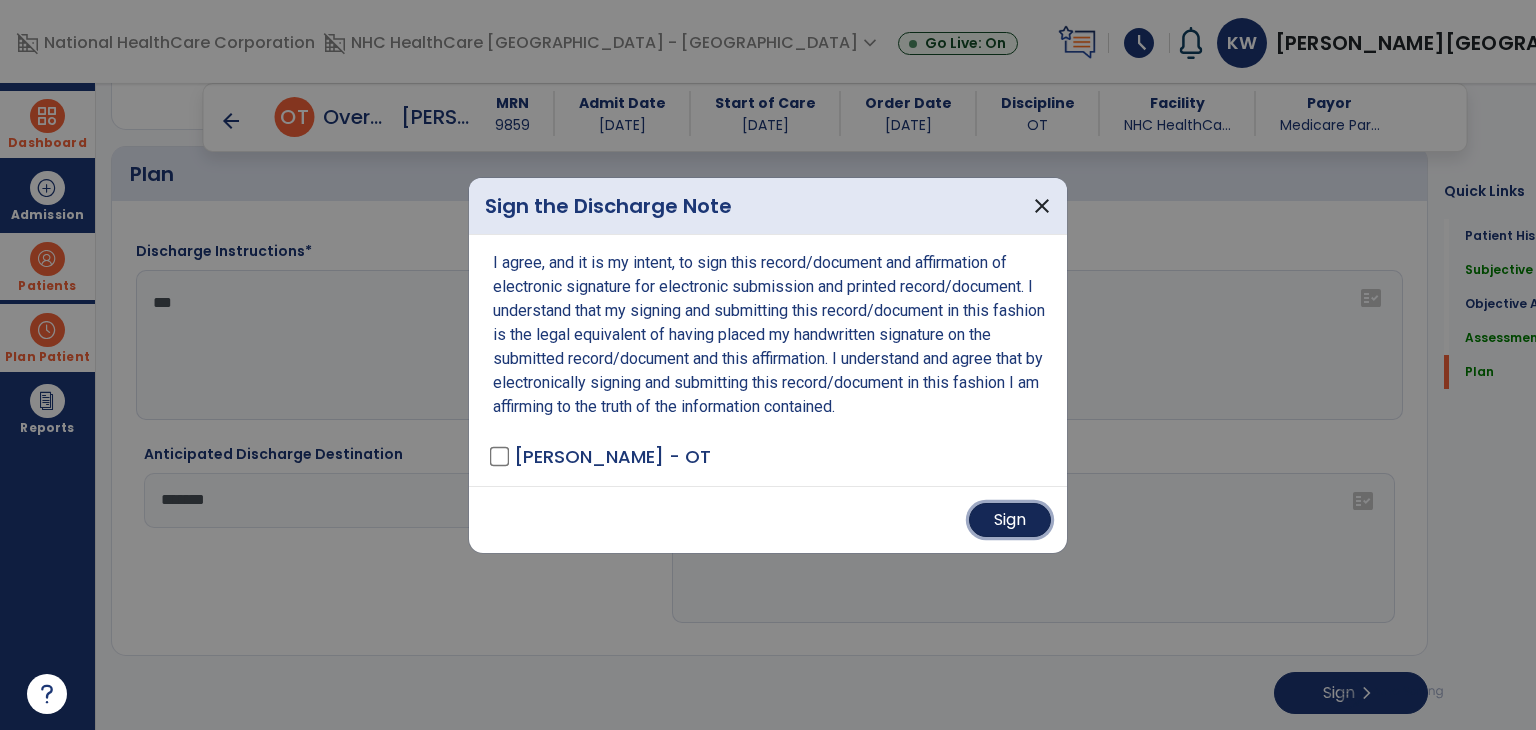 click on "Sign" at bounding box center (1010, 520) 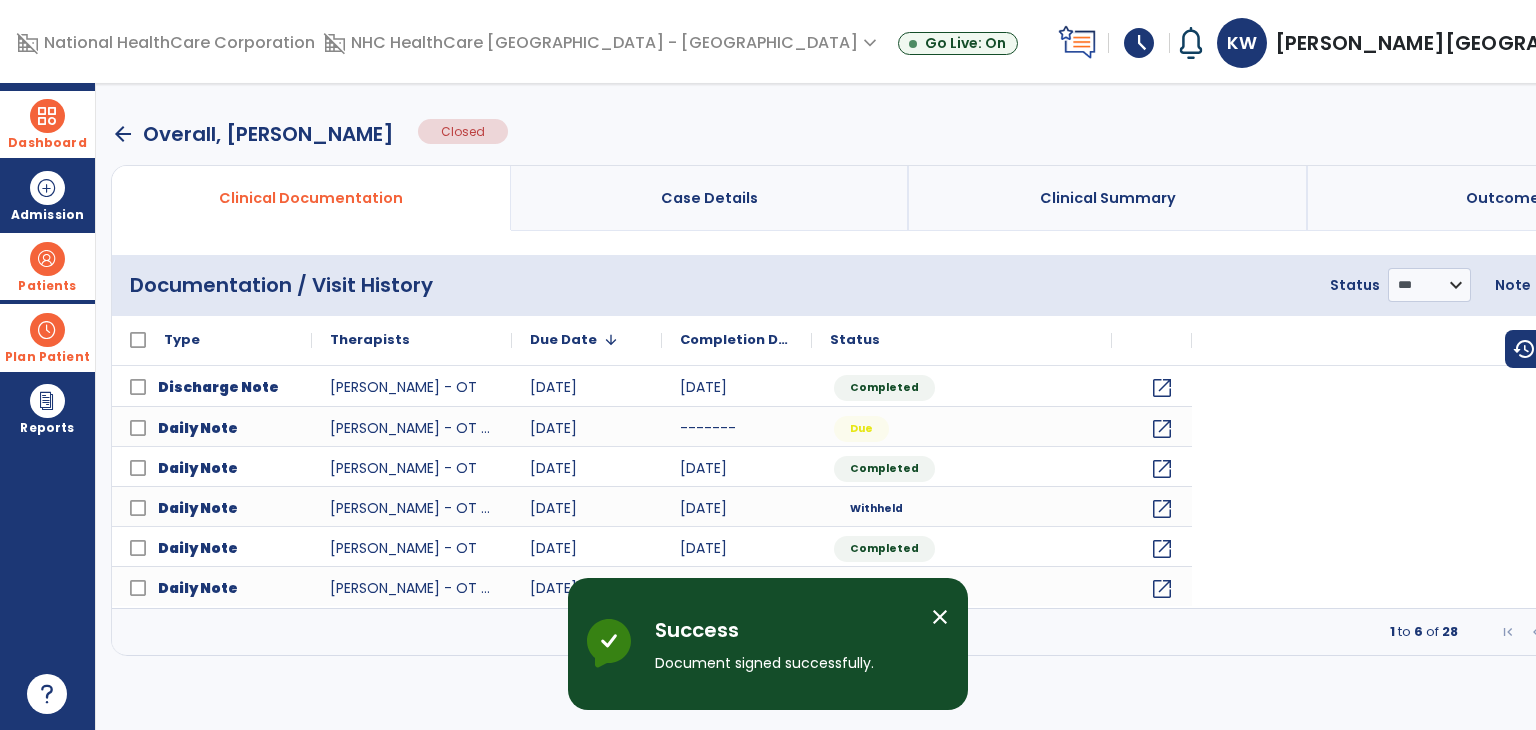 scroll, scrollTop: 0, scrollLeft: 0, axis: both 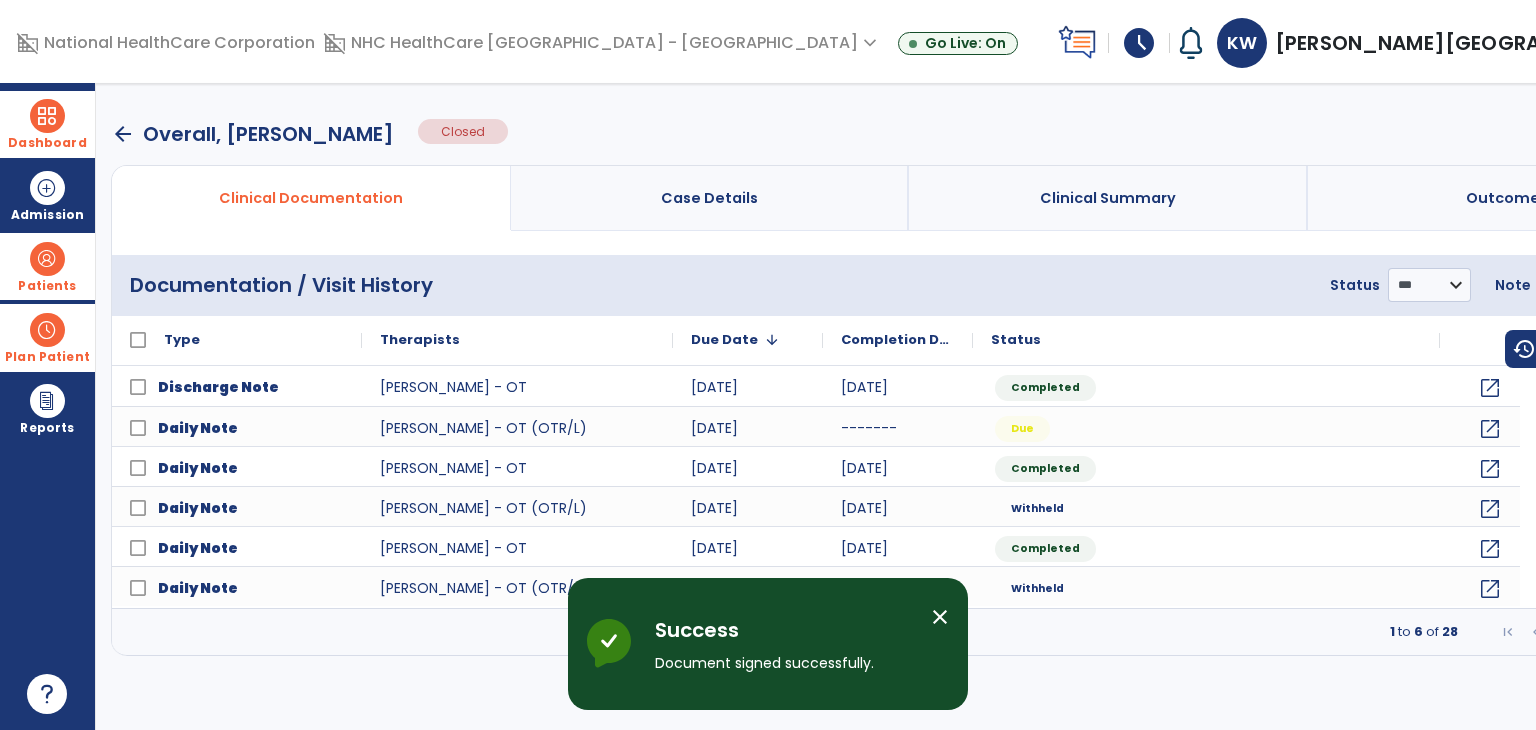 click on "arrow_back" at bounding box center (123, 134) 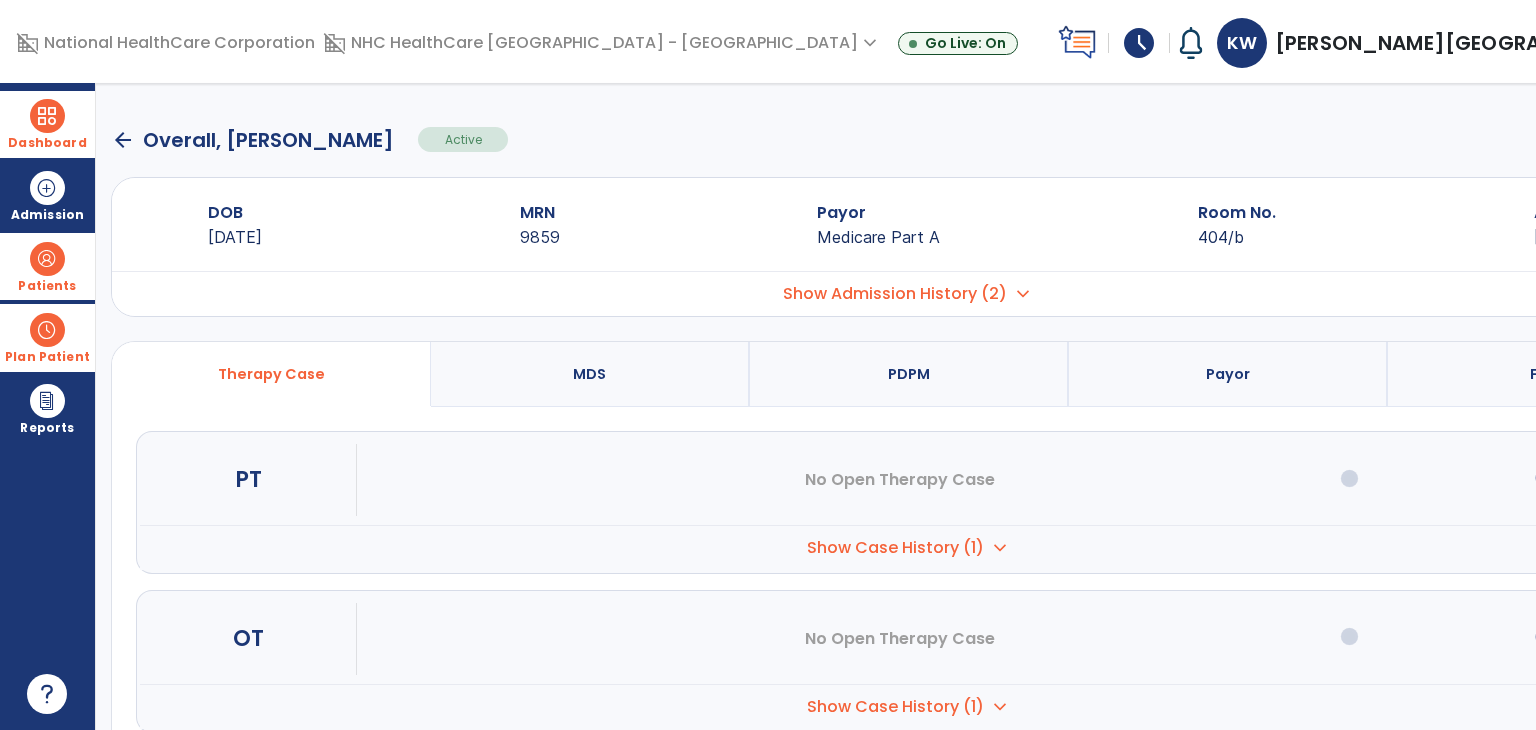click on "arrow_back" 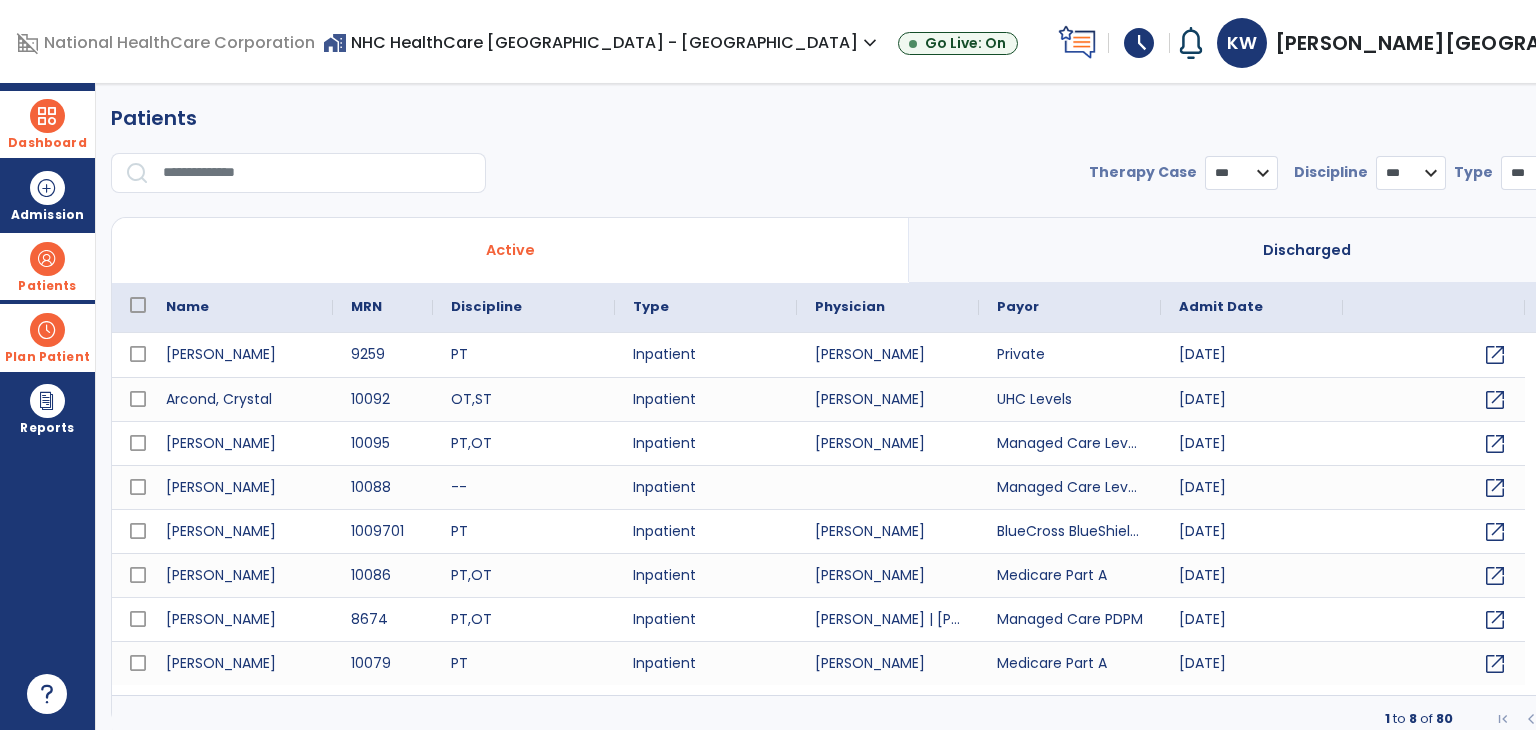 drag, startPoint x: 53, startPoint y: 270, endPoint x: 111, endPoint y: 275, distance: 58.21512 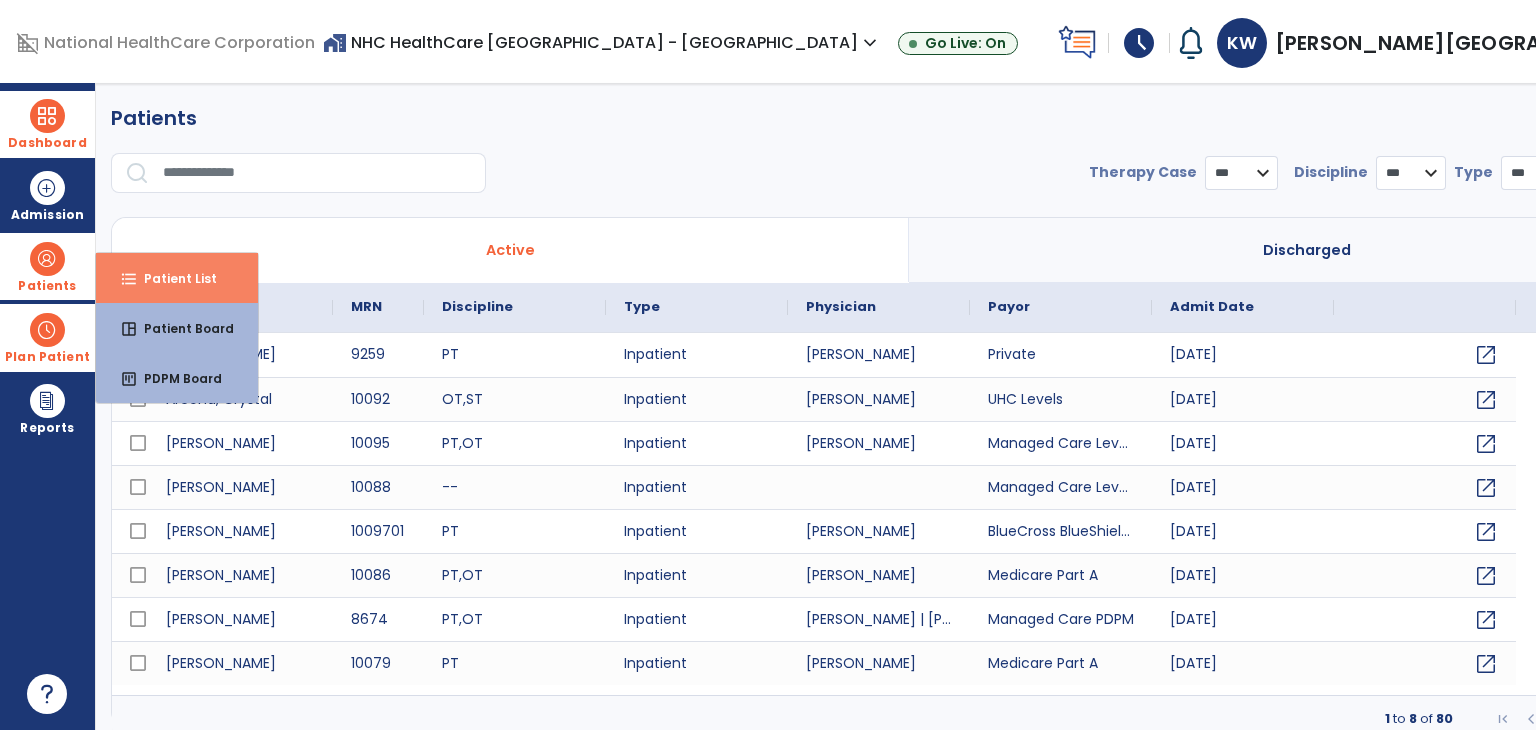 click on "format_list_bulleted" at bounding box center [129, 279] 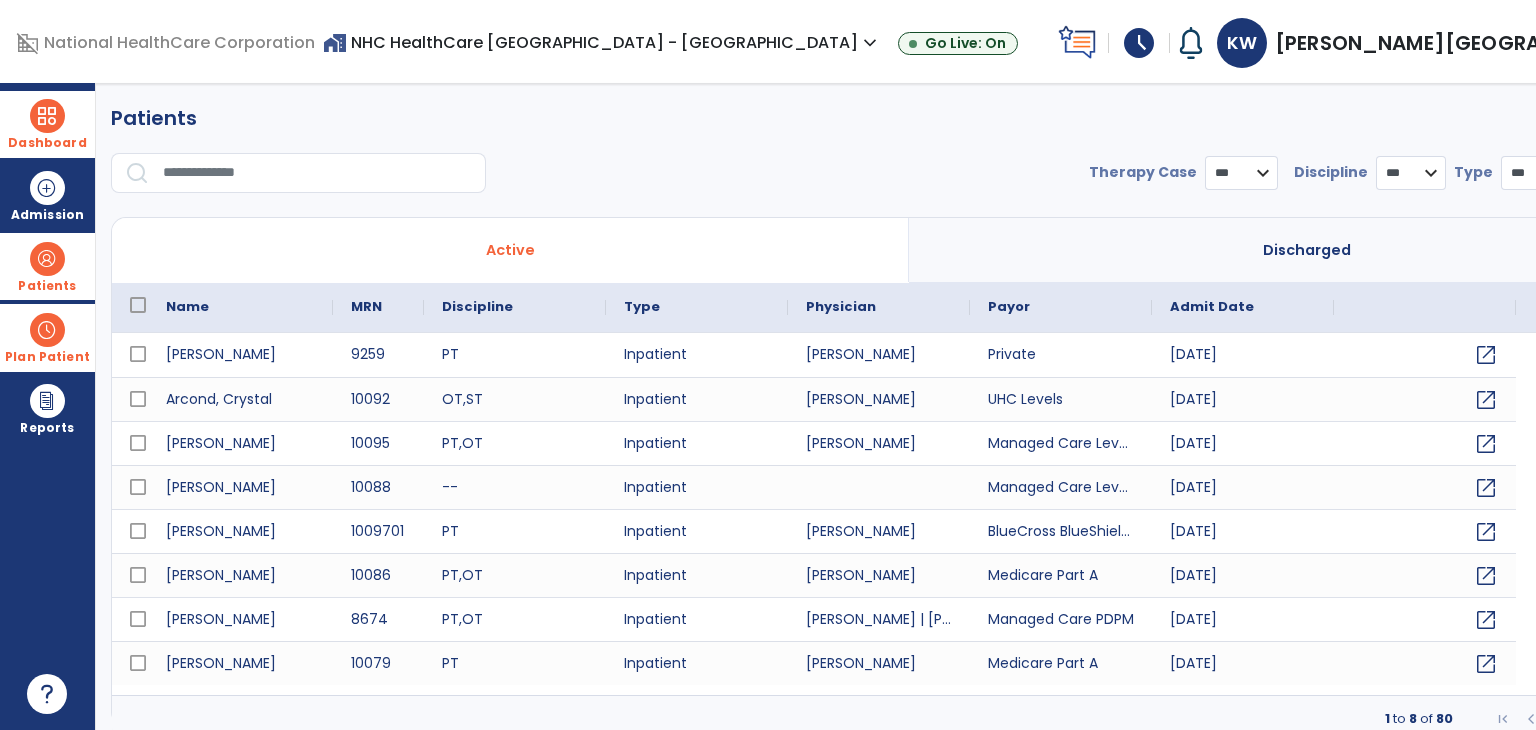 click at bounding box center (317, 173) 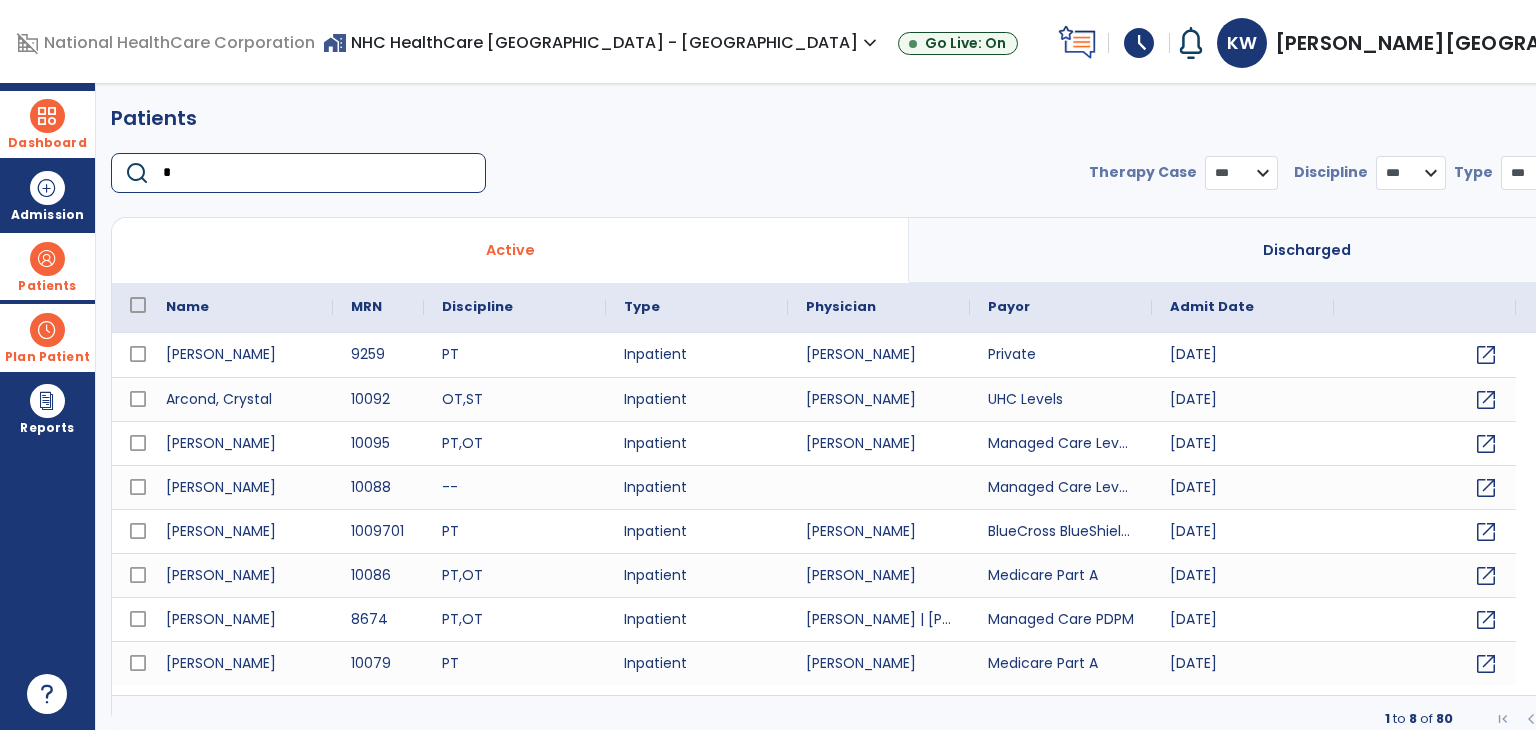 type on "**" 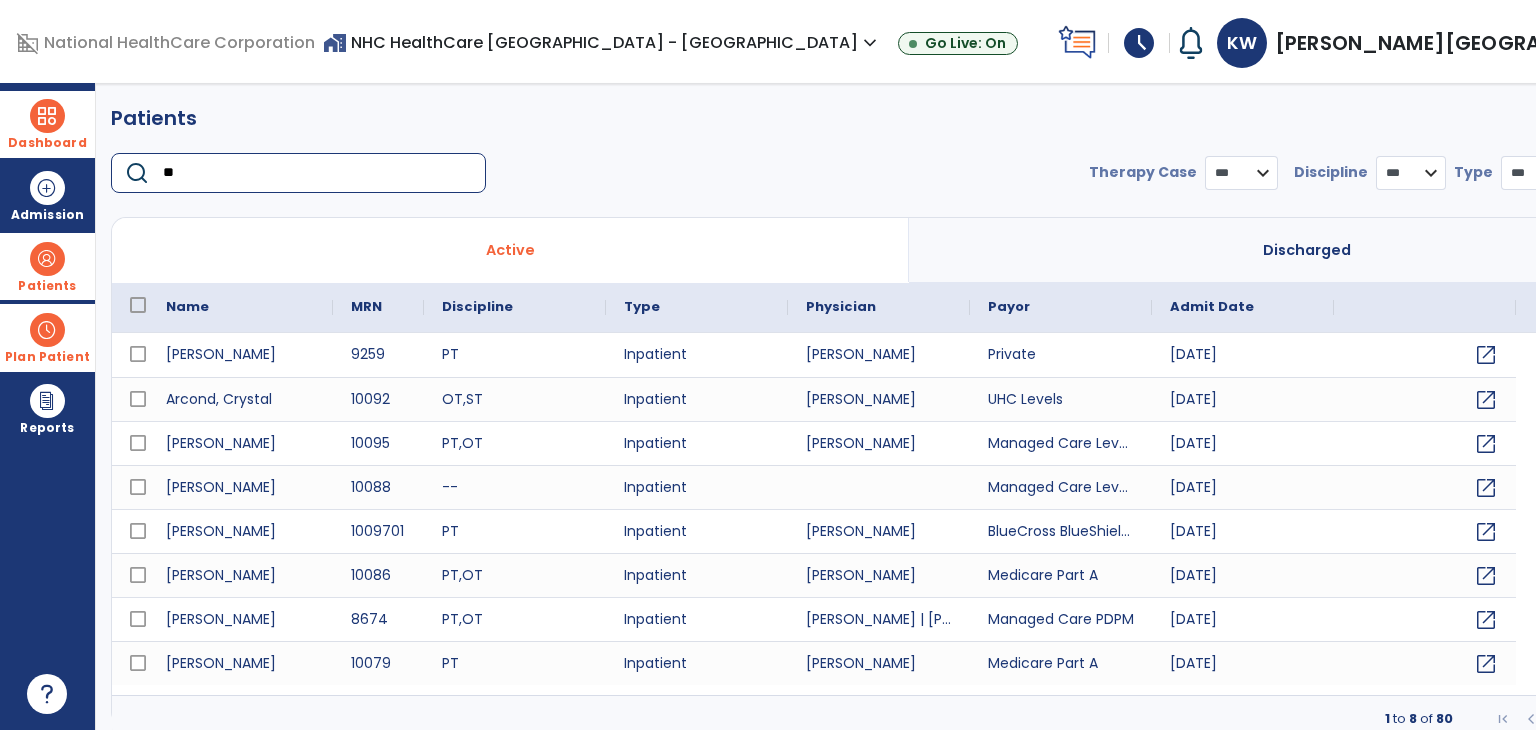 select on "***" 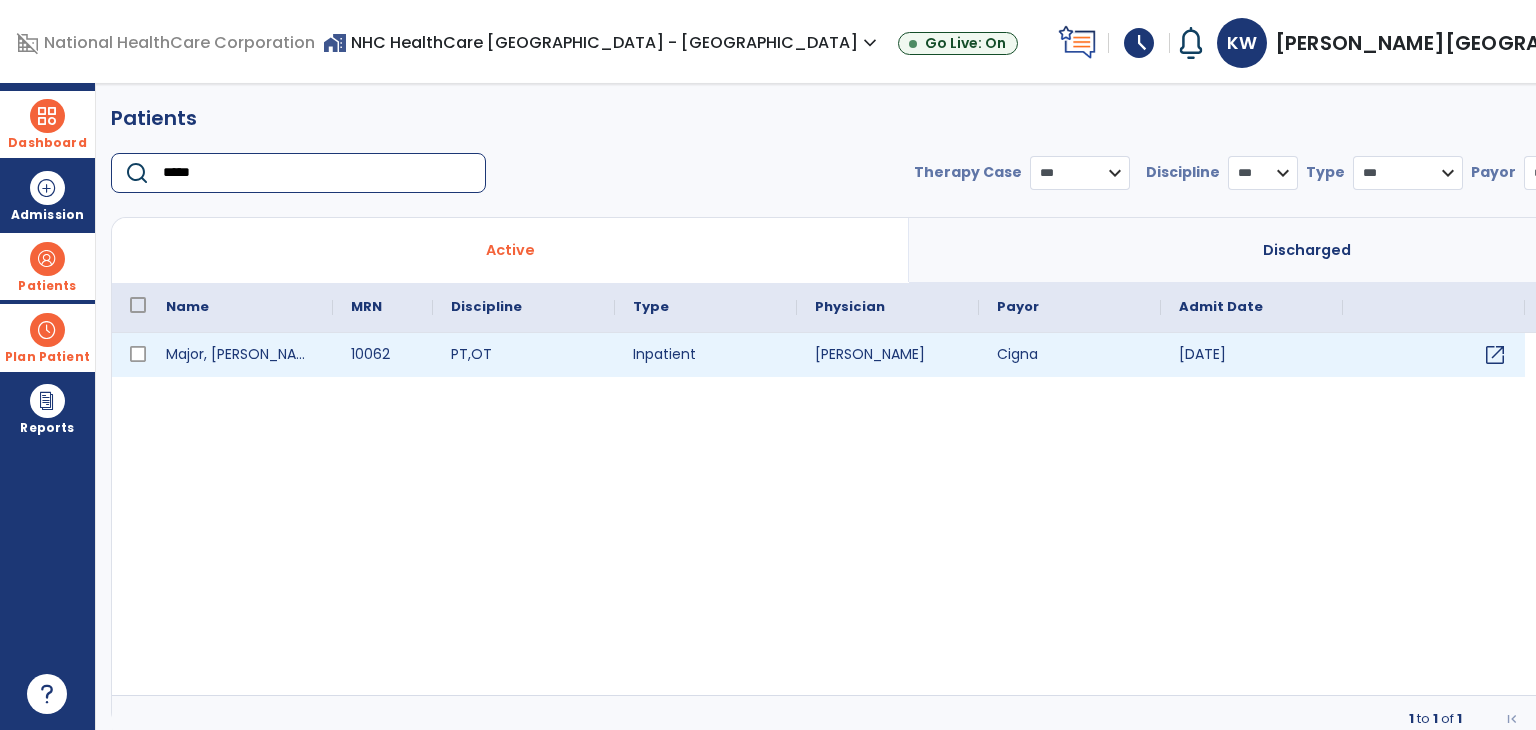 type on "*****" 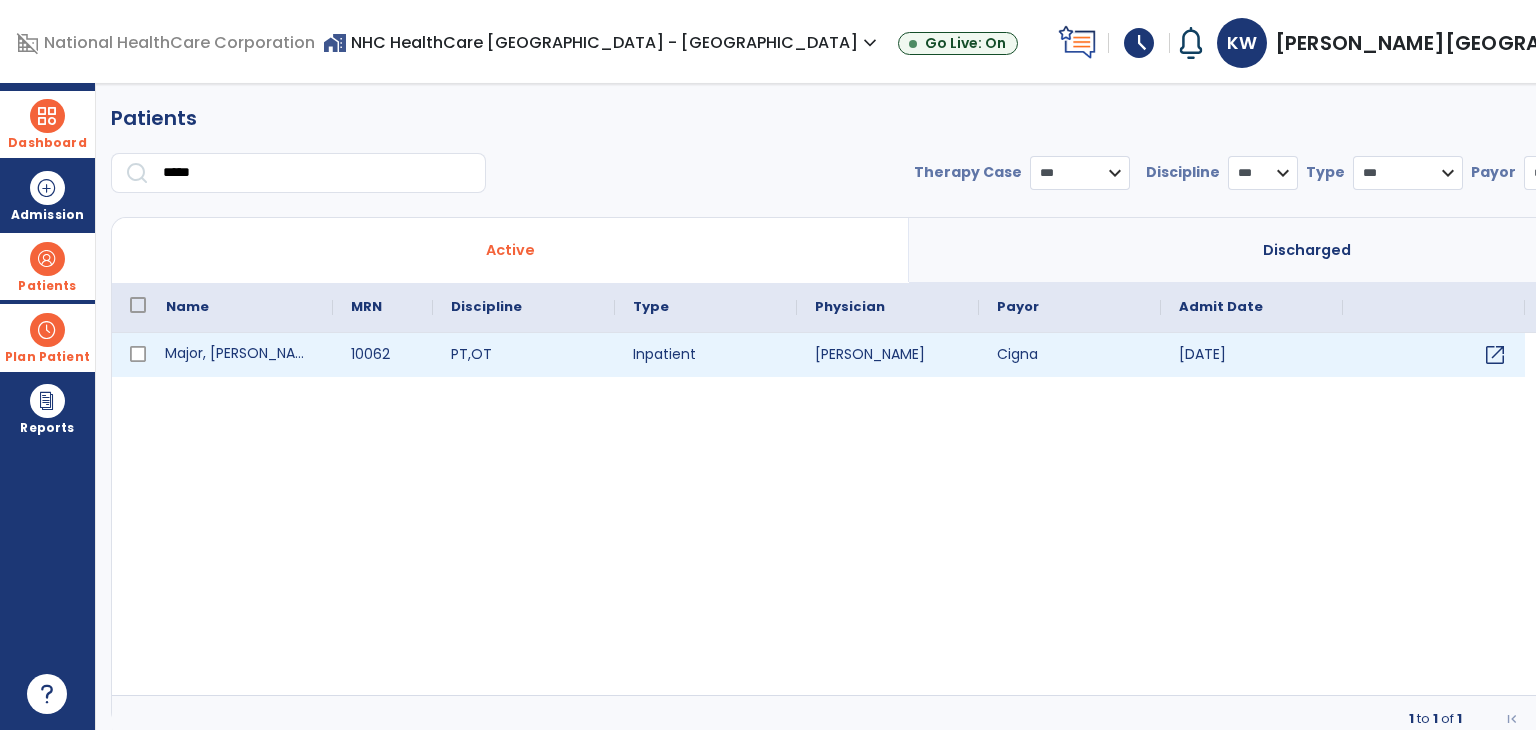 click on "Major, [PERSON_NAME]" at bounding box center (240, 355) 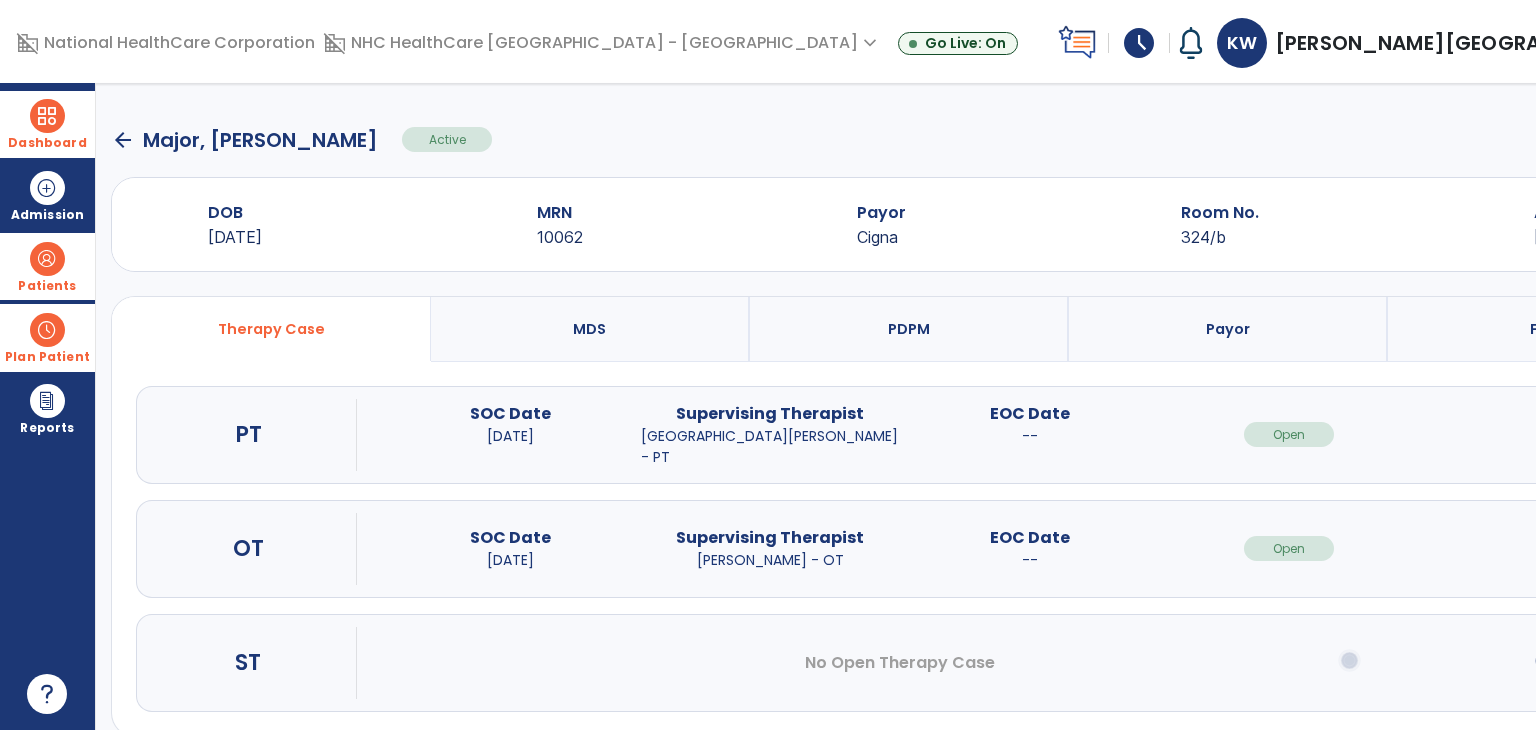 click on "open_in_new" at bounding box center [1549, 434] 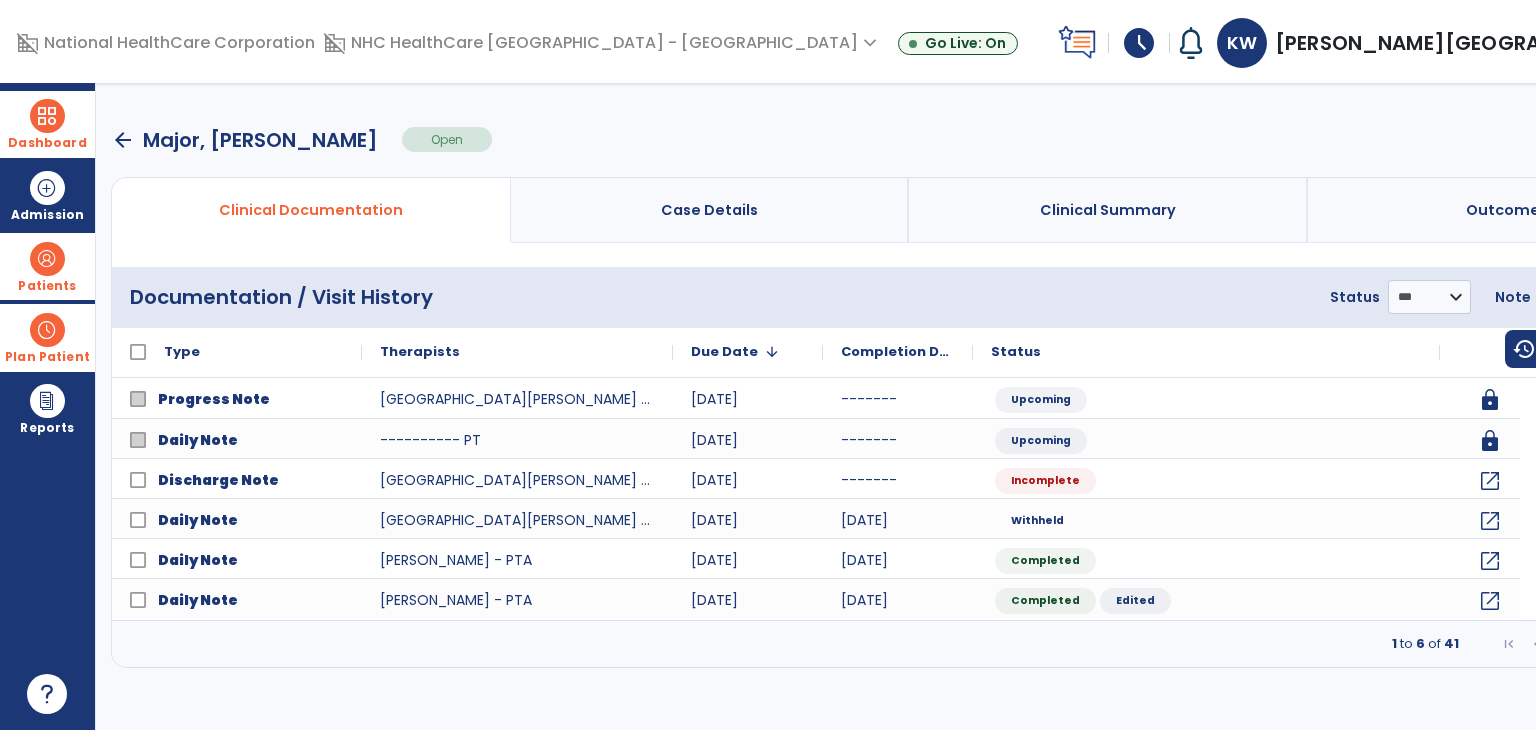 click on "arrow_back" at bounding box center (123, 140) 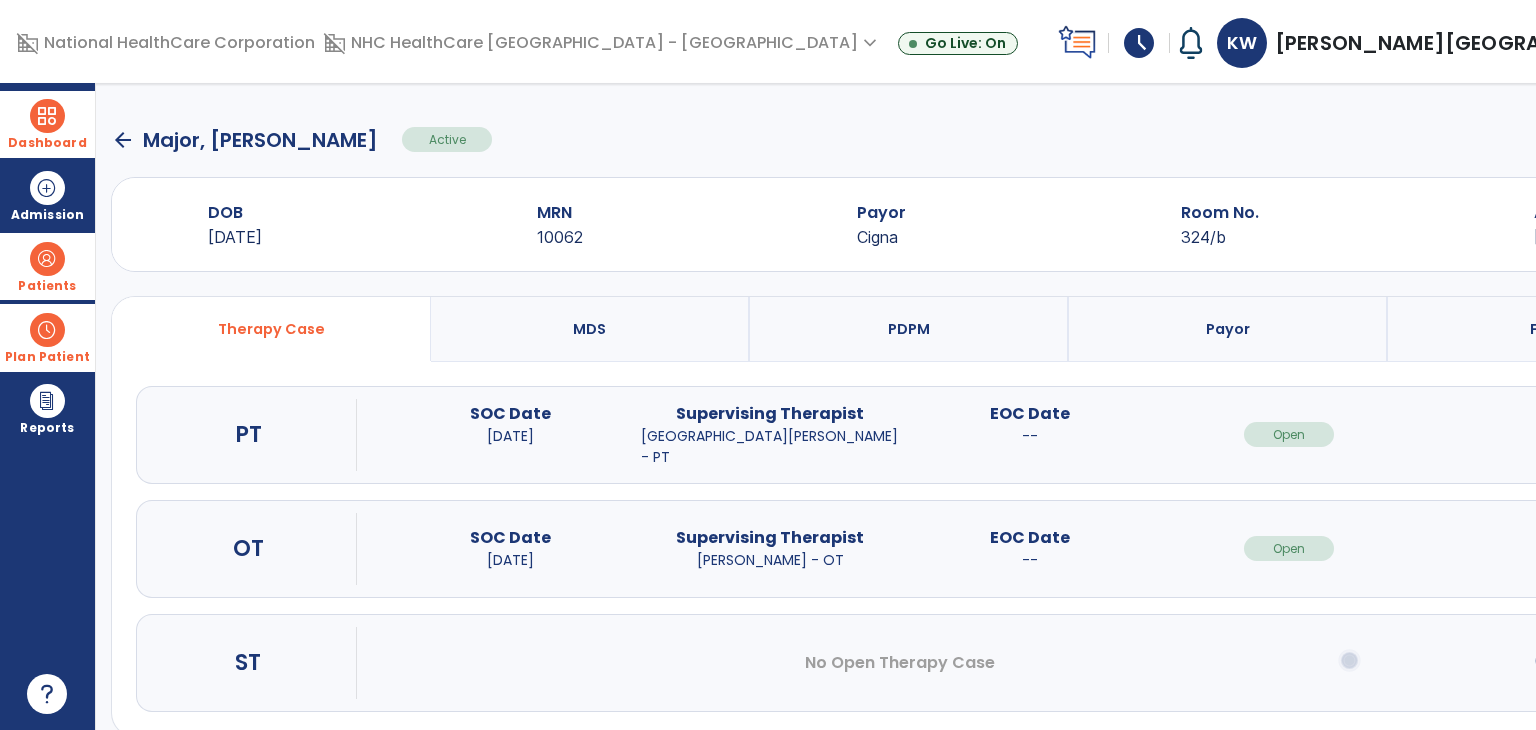 click on "open_in_new" at bounding box center (1549, 548) 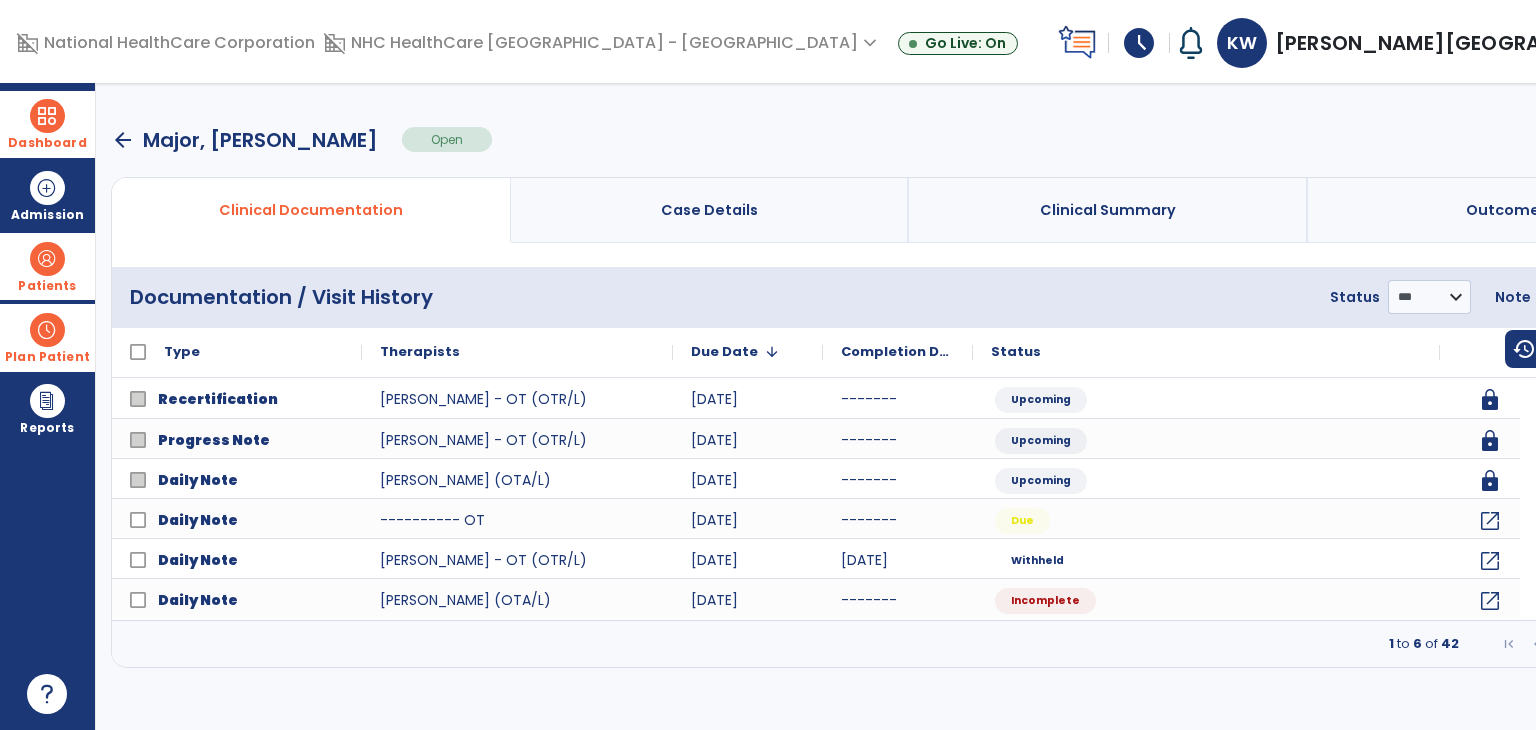 click at bounding box center [1647, 644] 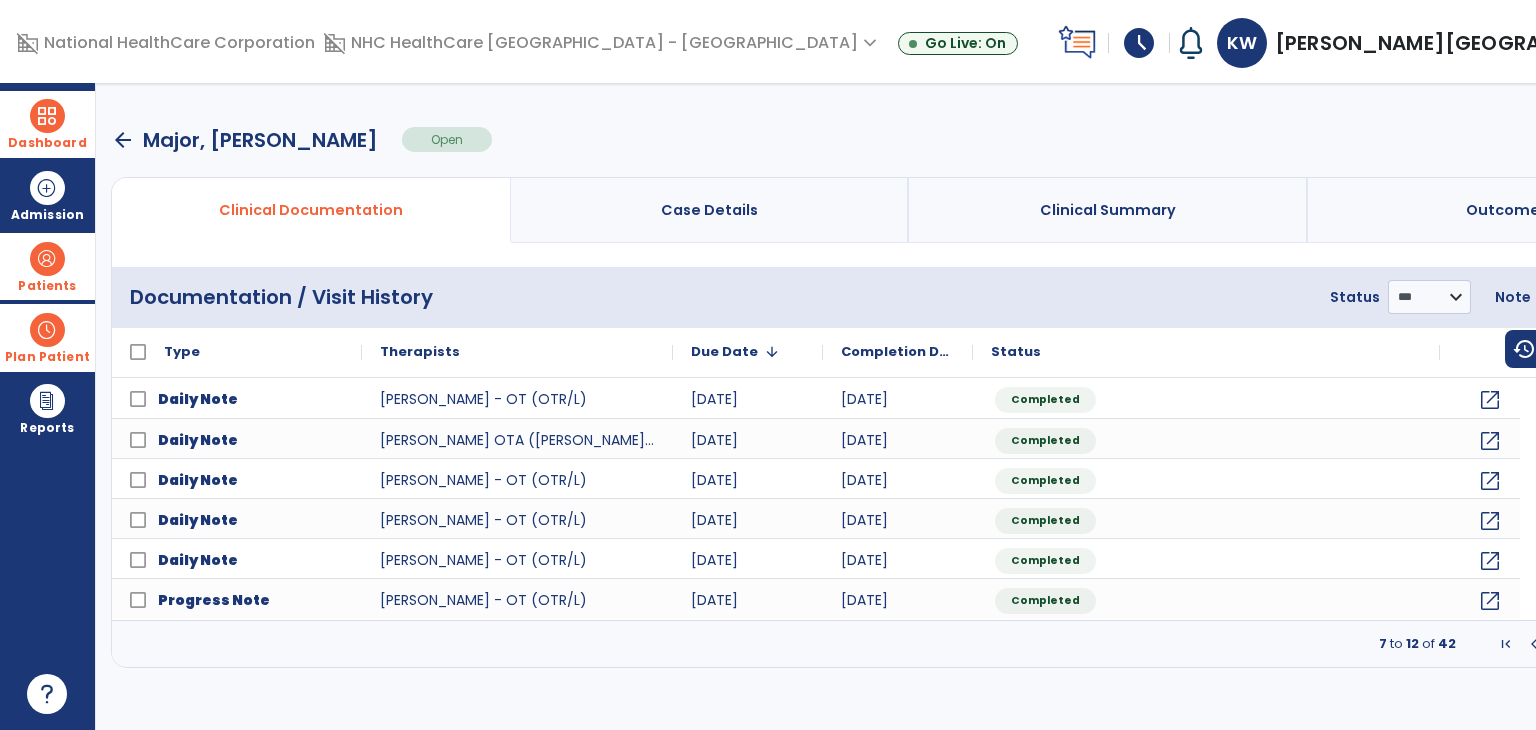 click at bounding box center (1534, 644) 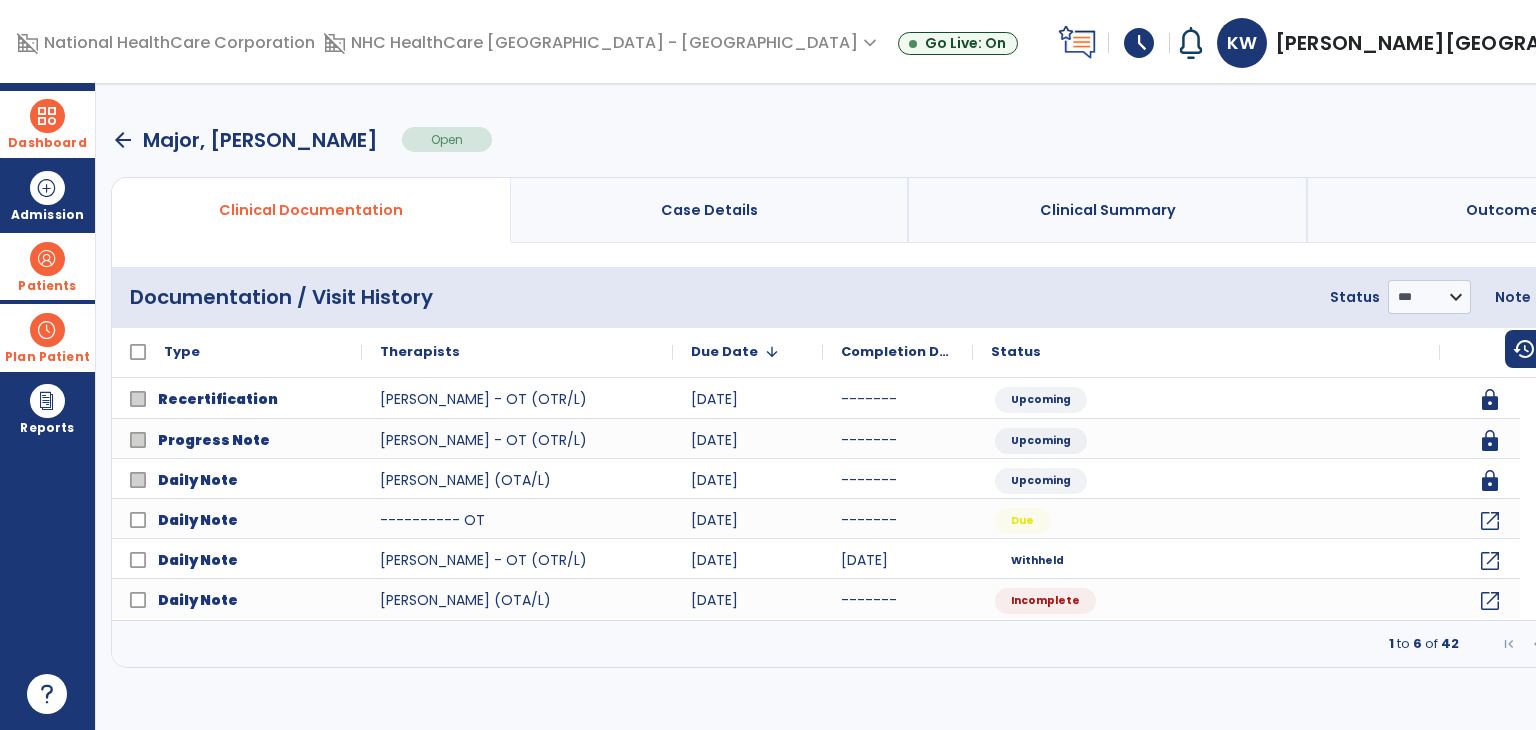 click at bounding box center [1647, 644] 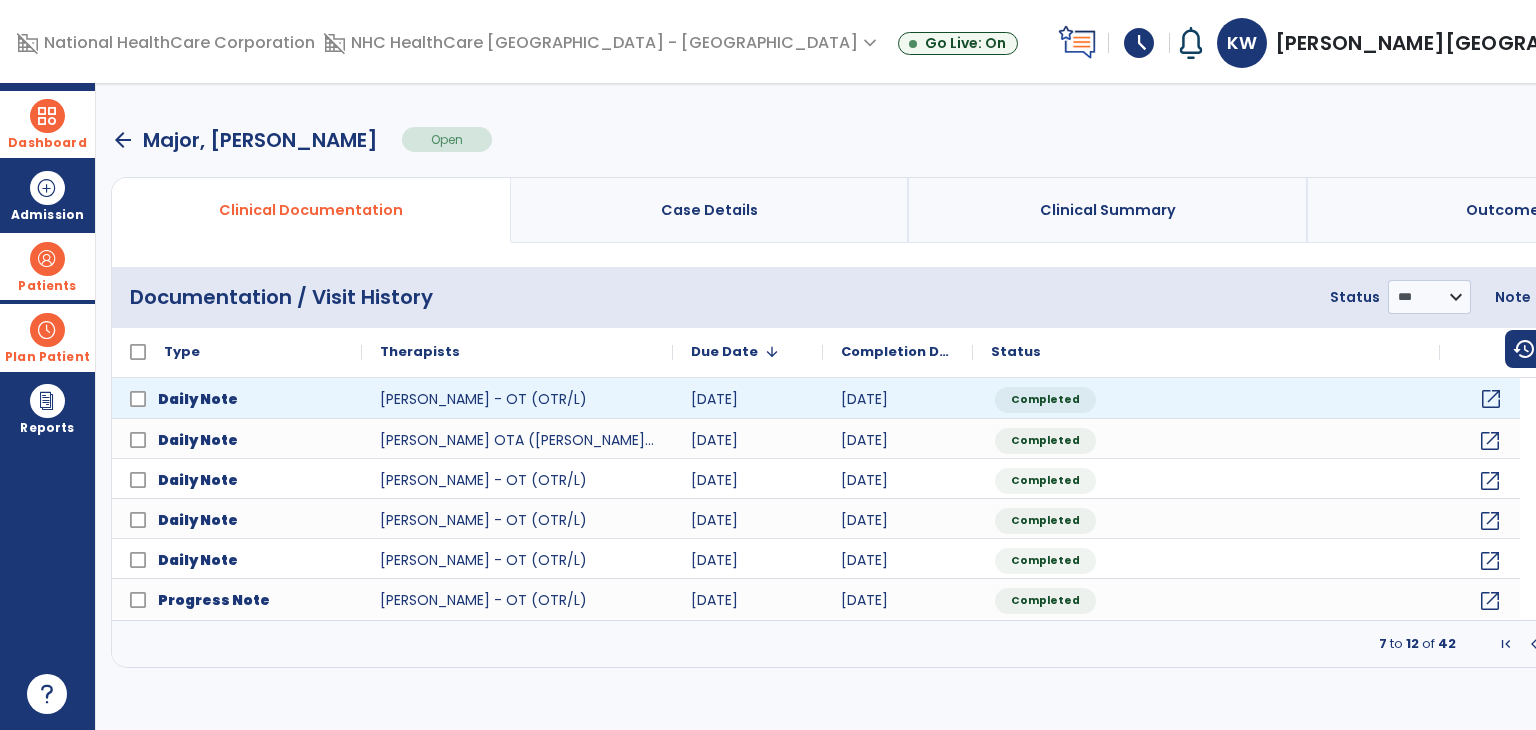 click on "open_in_new" 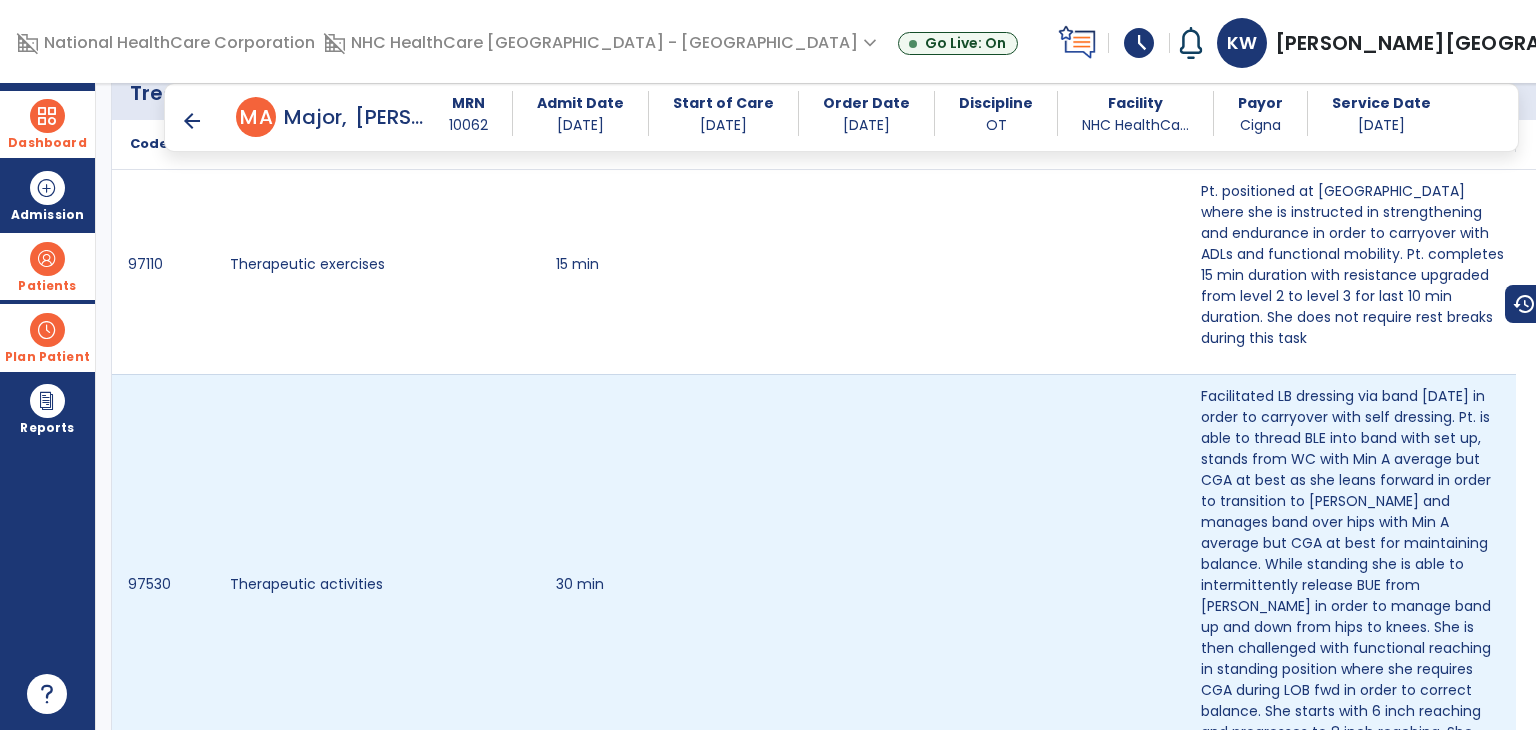 scroll, scrollTop: 1841, scrollLeft: 0, axis: vertical 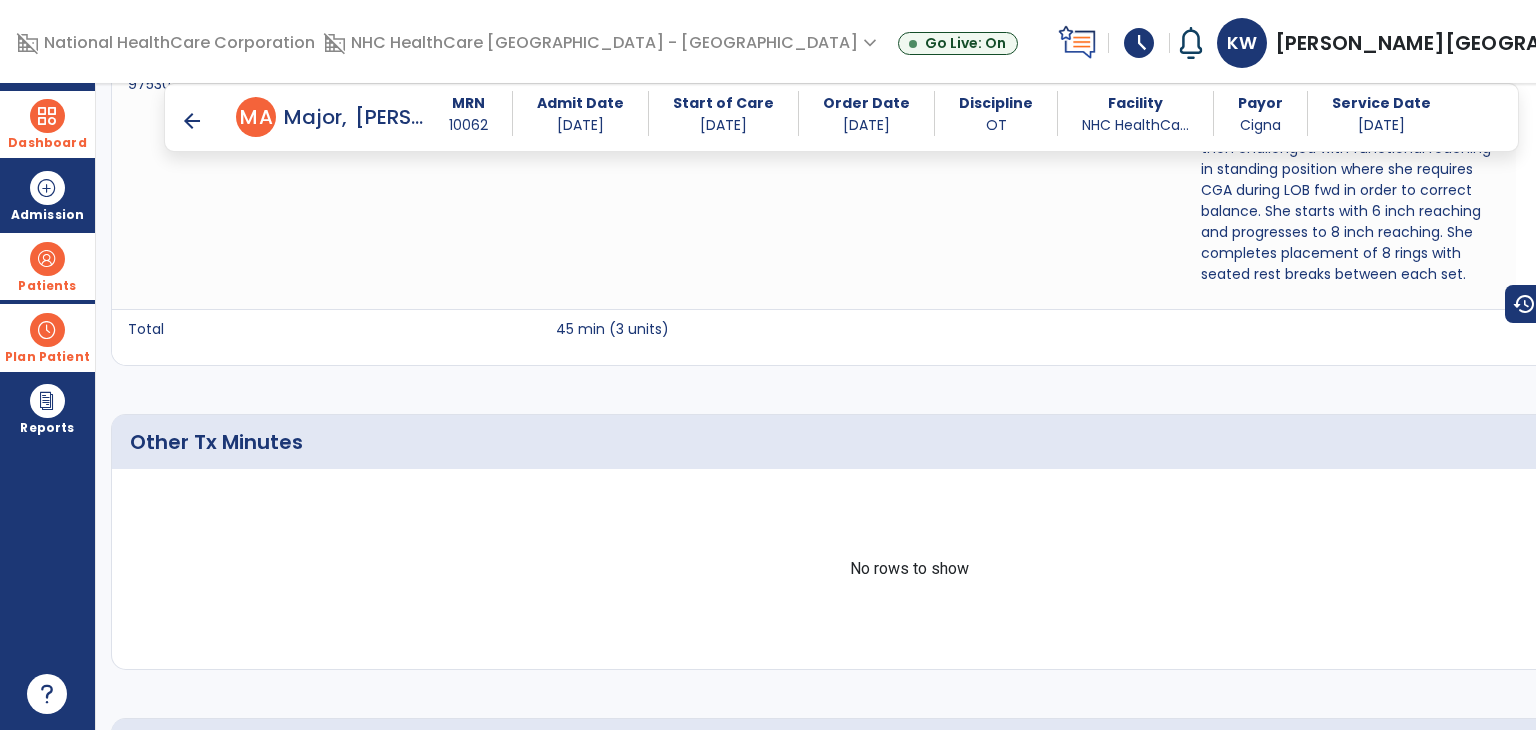 click on "arrow_back" at bounding box center (192, 121) 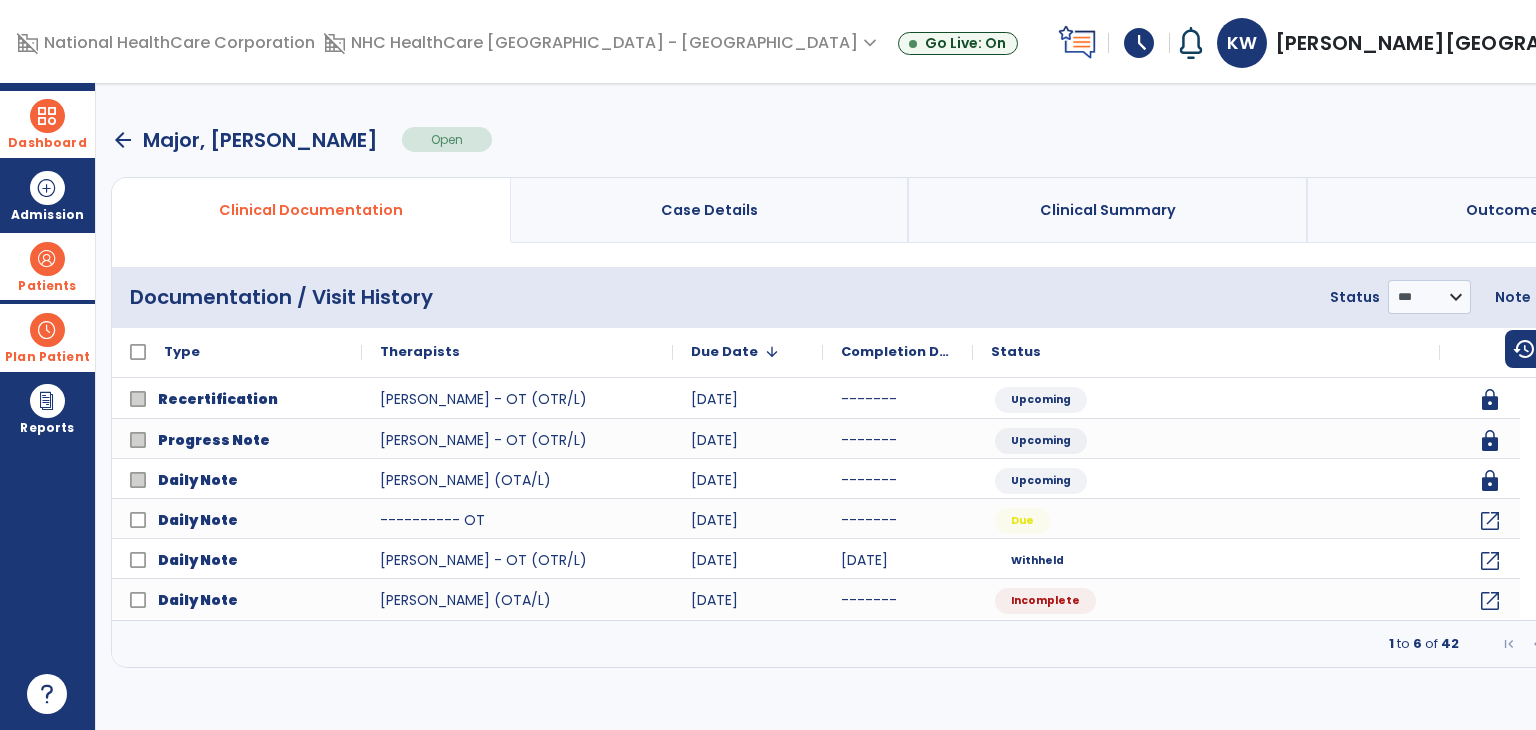 click on "arrow_back" at bounding box center (123, 140) 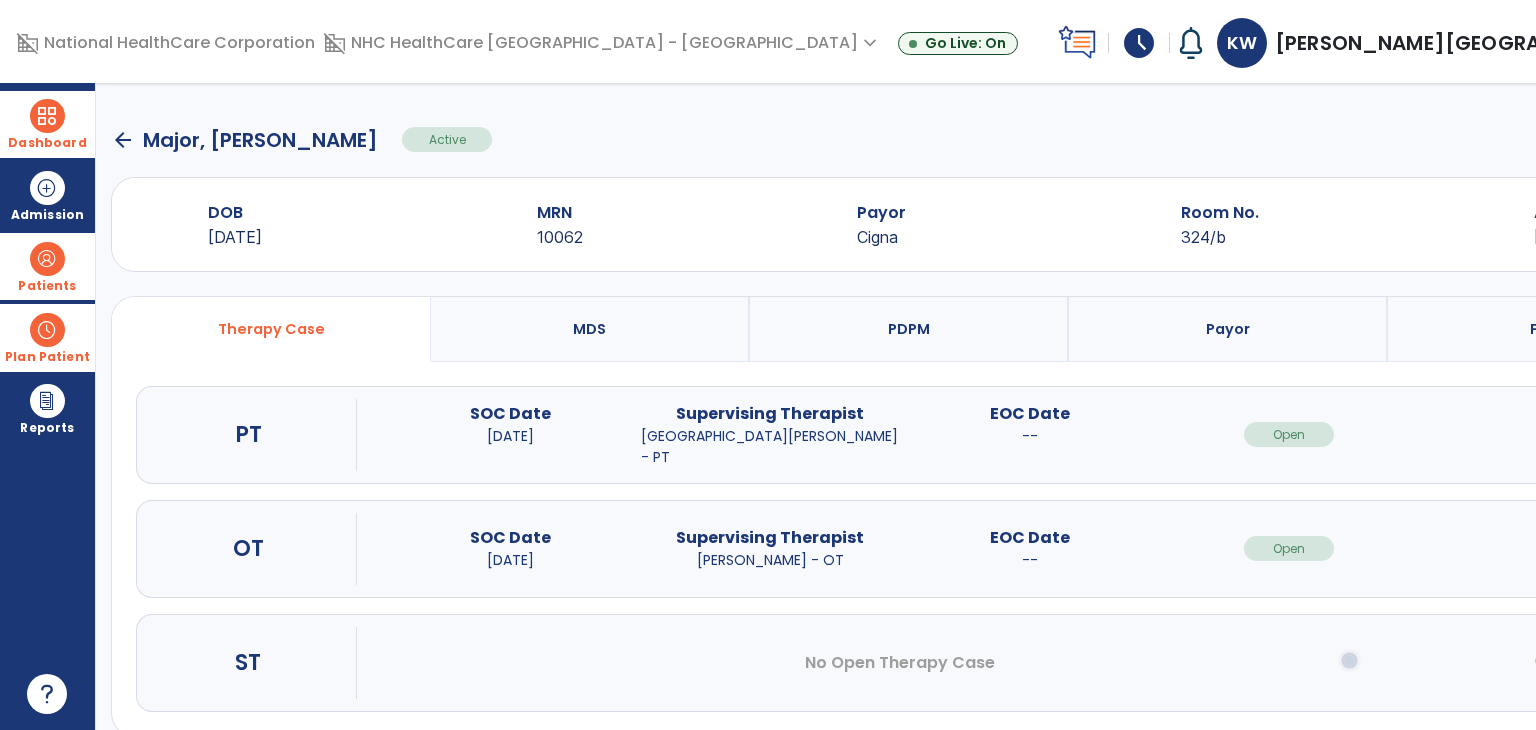 click at bounding box center (47, 116) 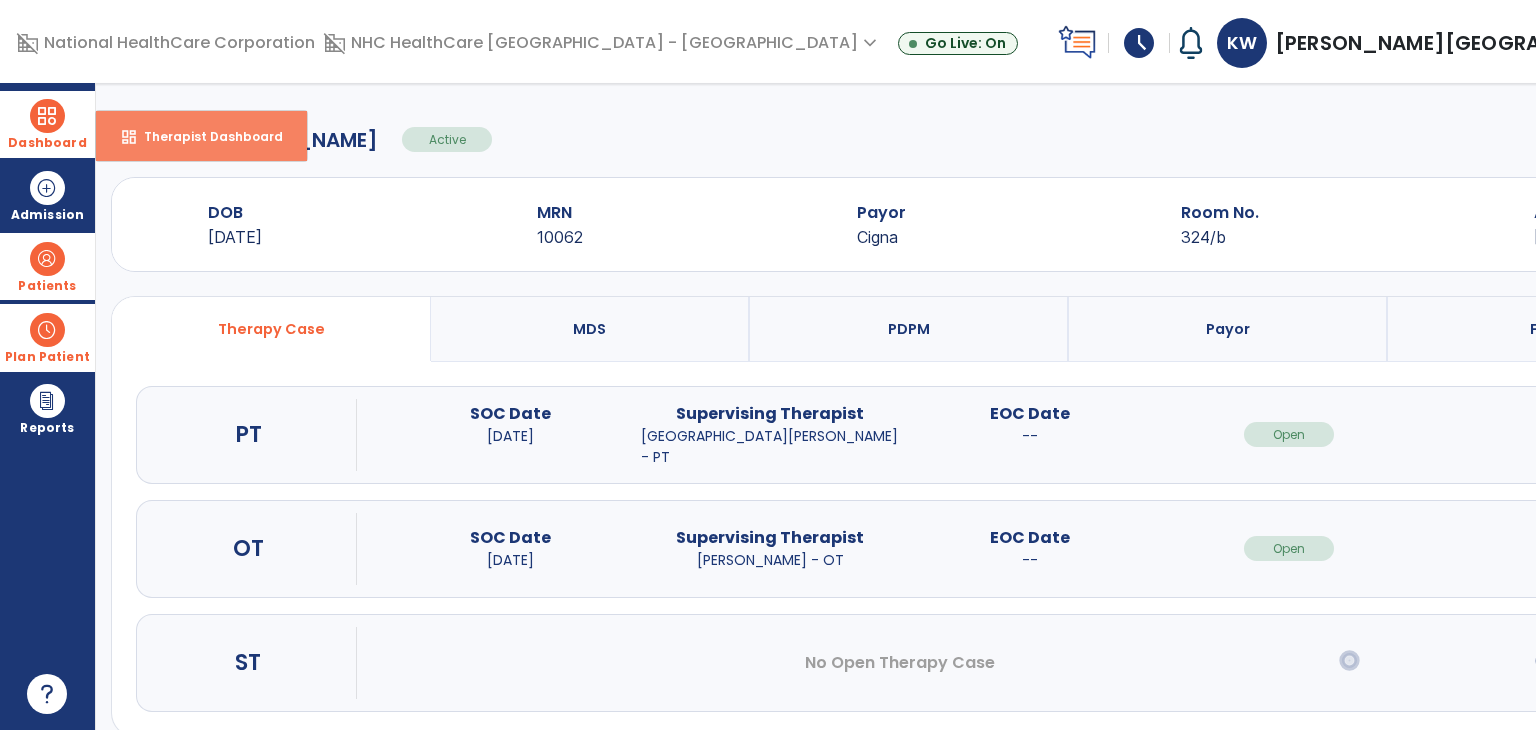 click on "Therapist Dashboard" at bounding box center [205, 136] 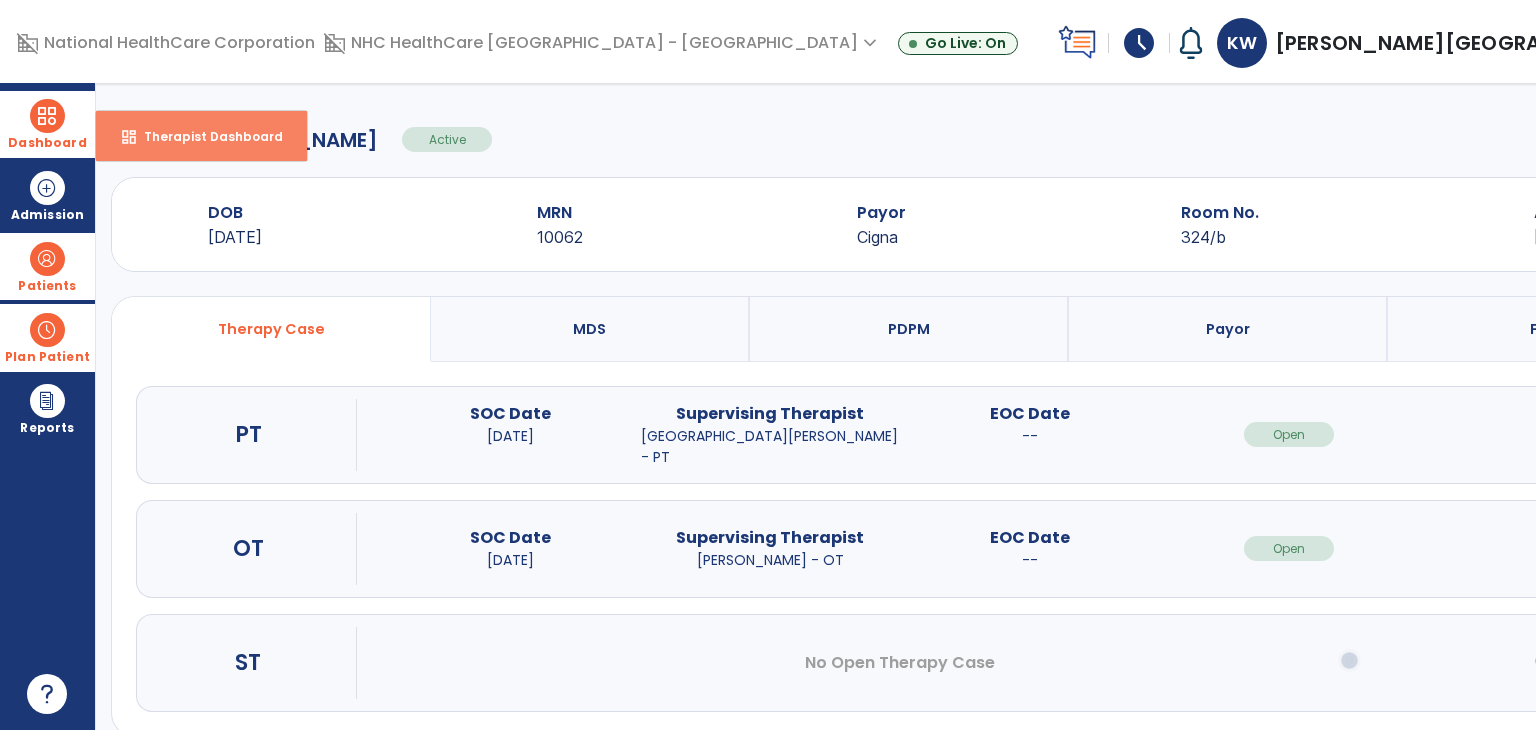 select on "****" 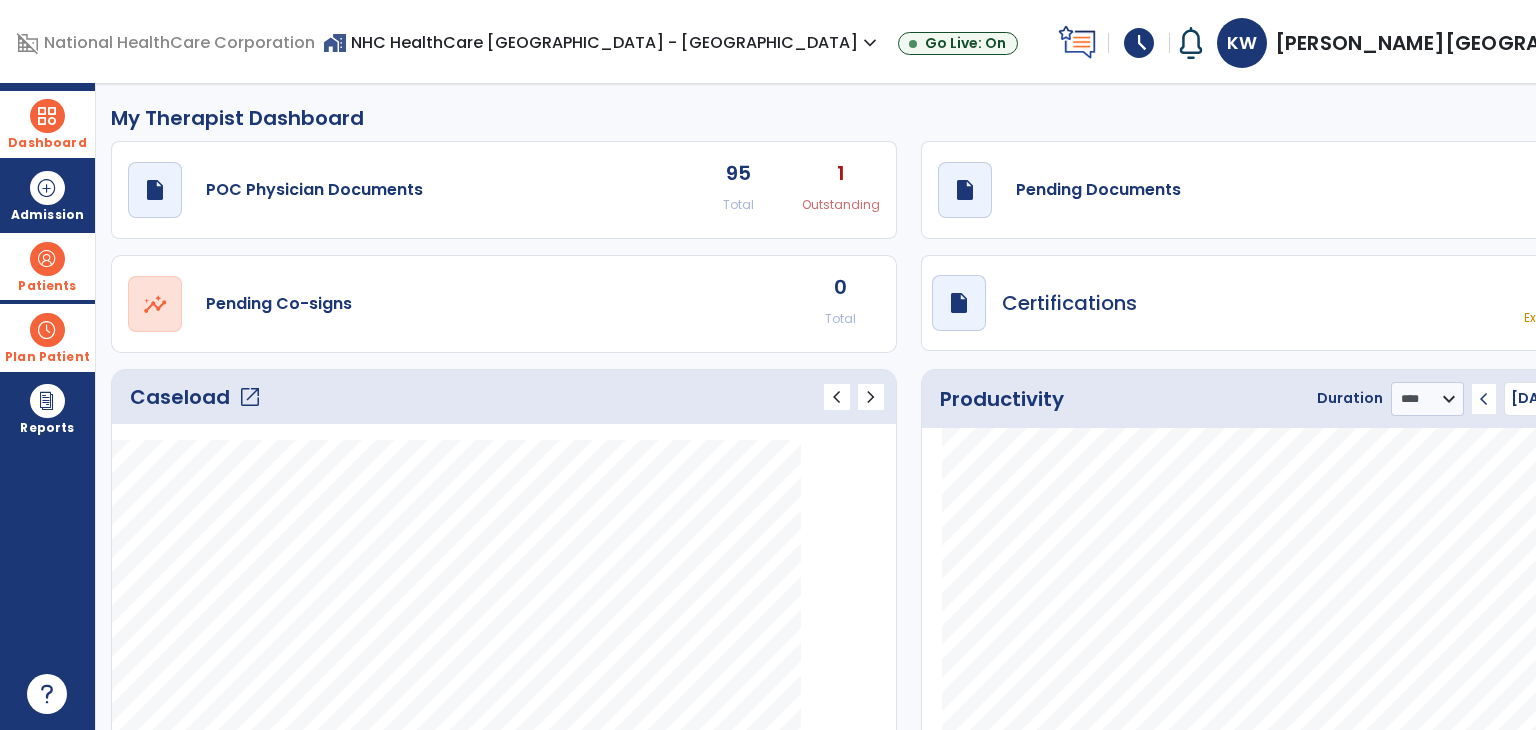 click on "Patients" at bounding box center (47, 286) 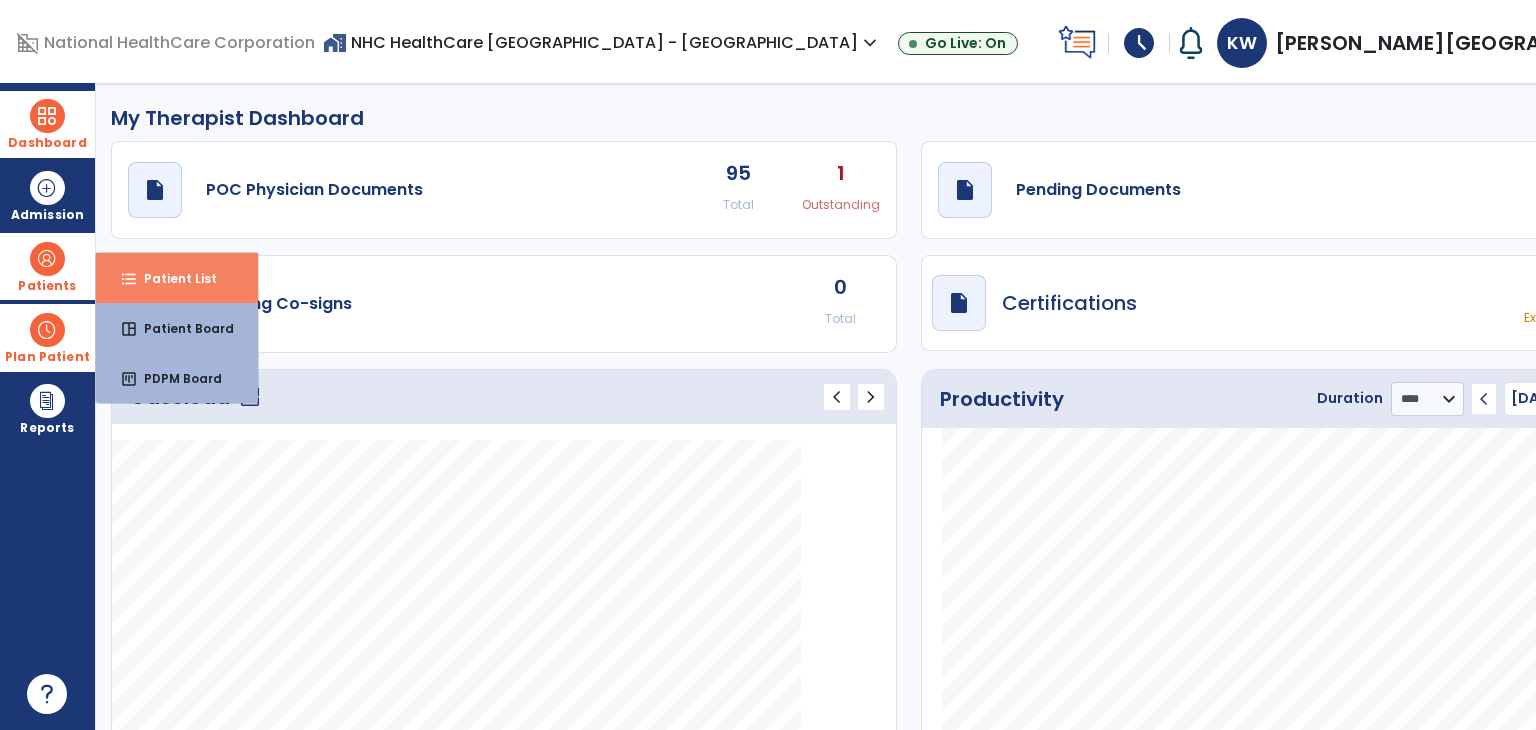 click on "Patient List" at bounding box center (172, 278) 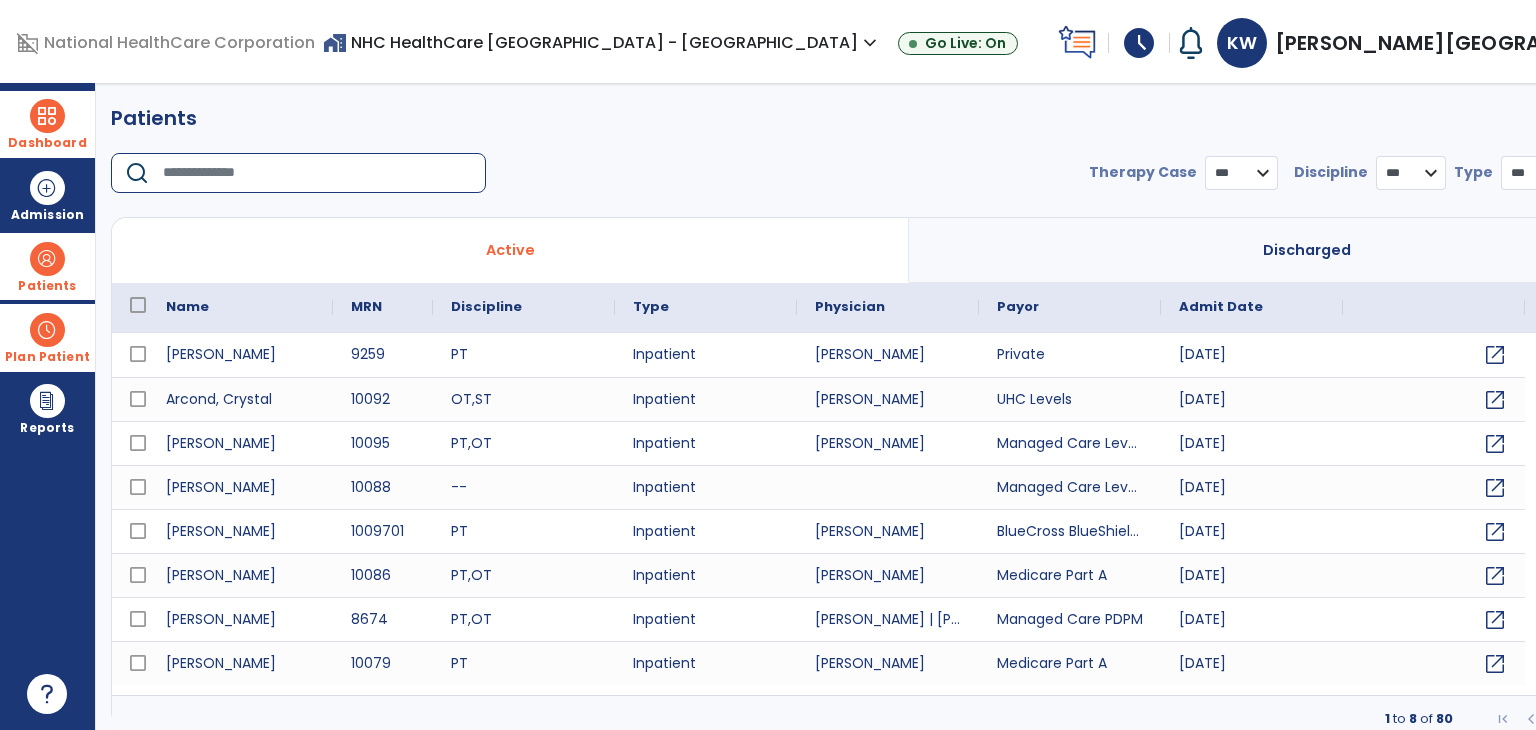 click at bounding box center (317, 173) 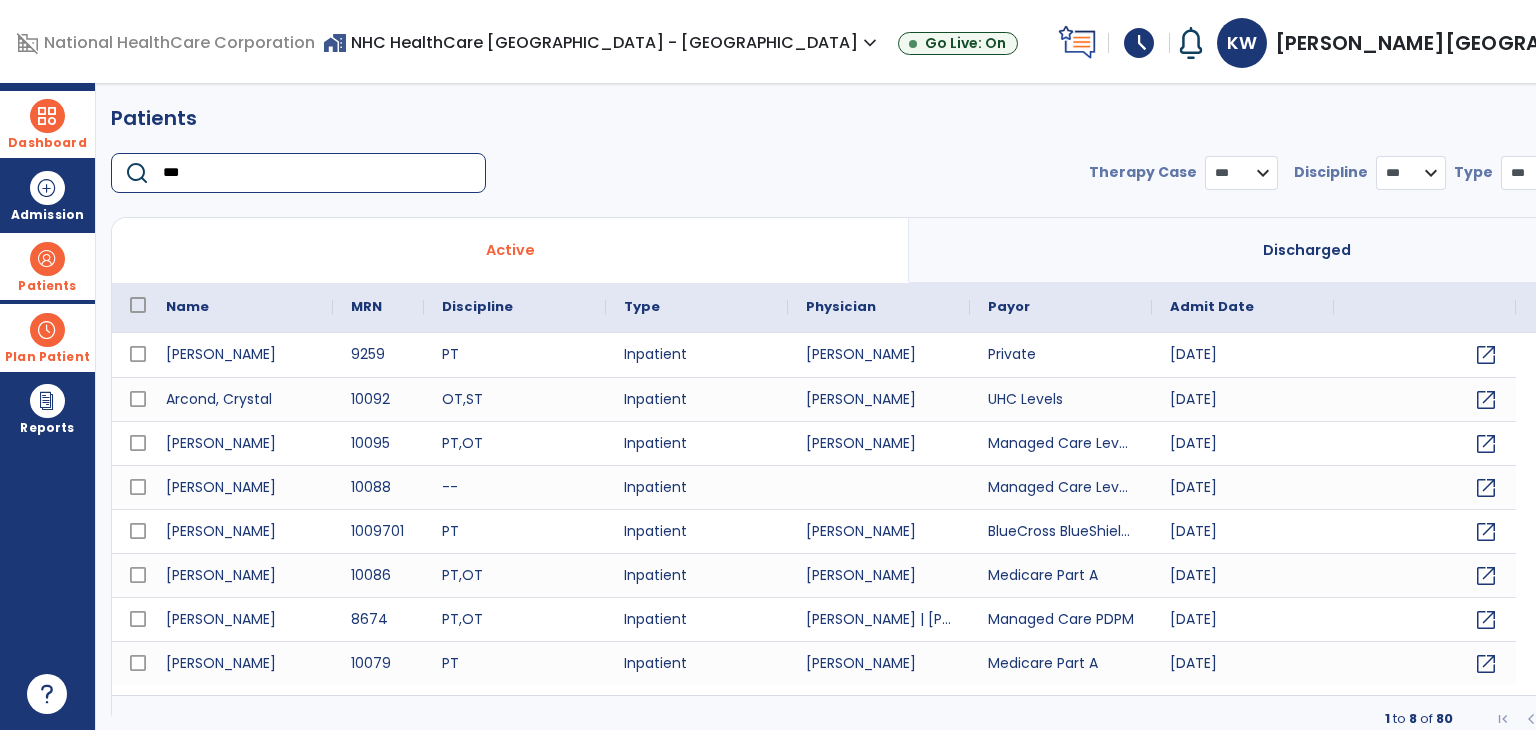 type on "****" 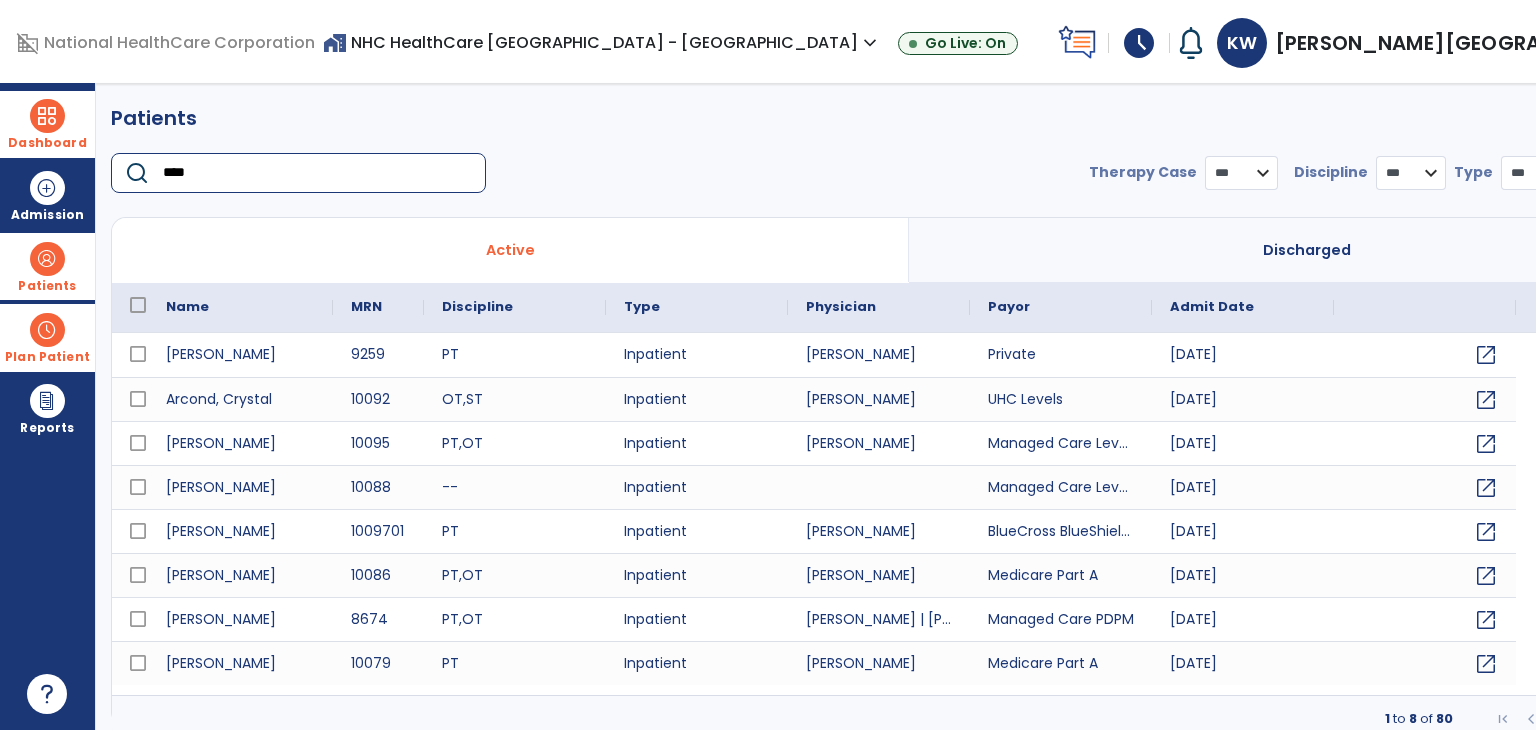 select on "***" 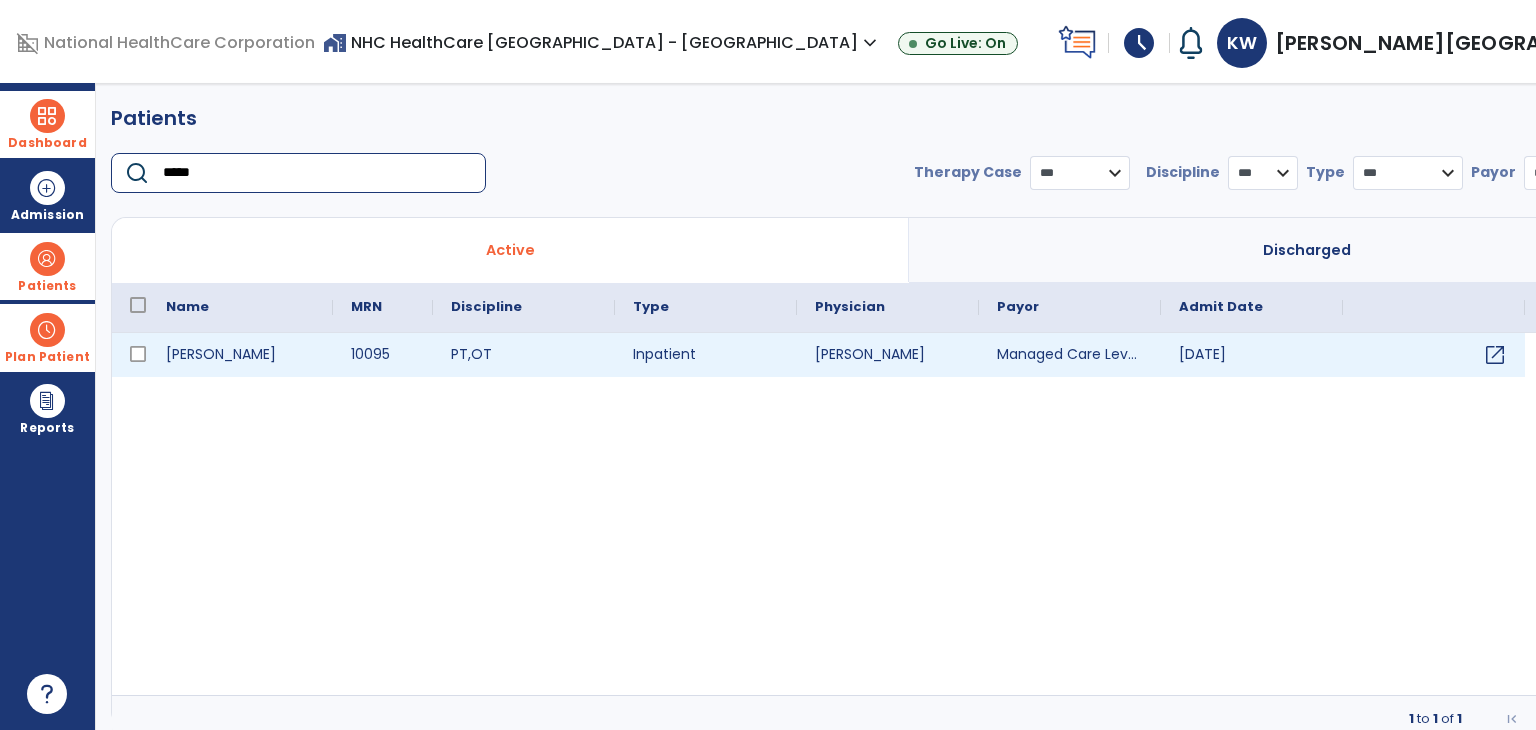 type on "*****" 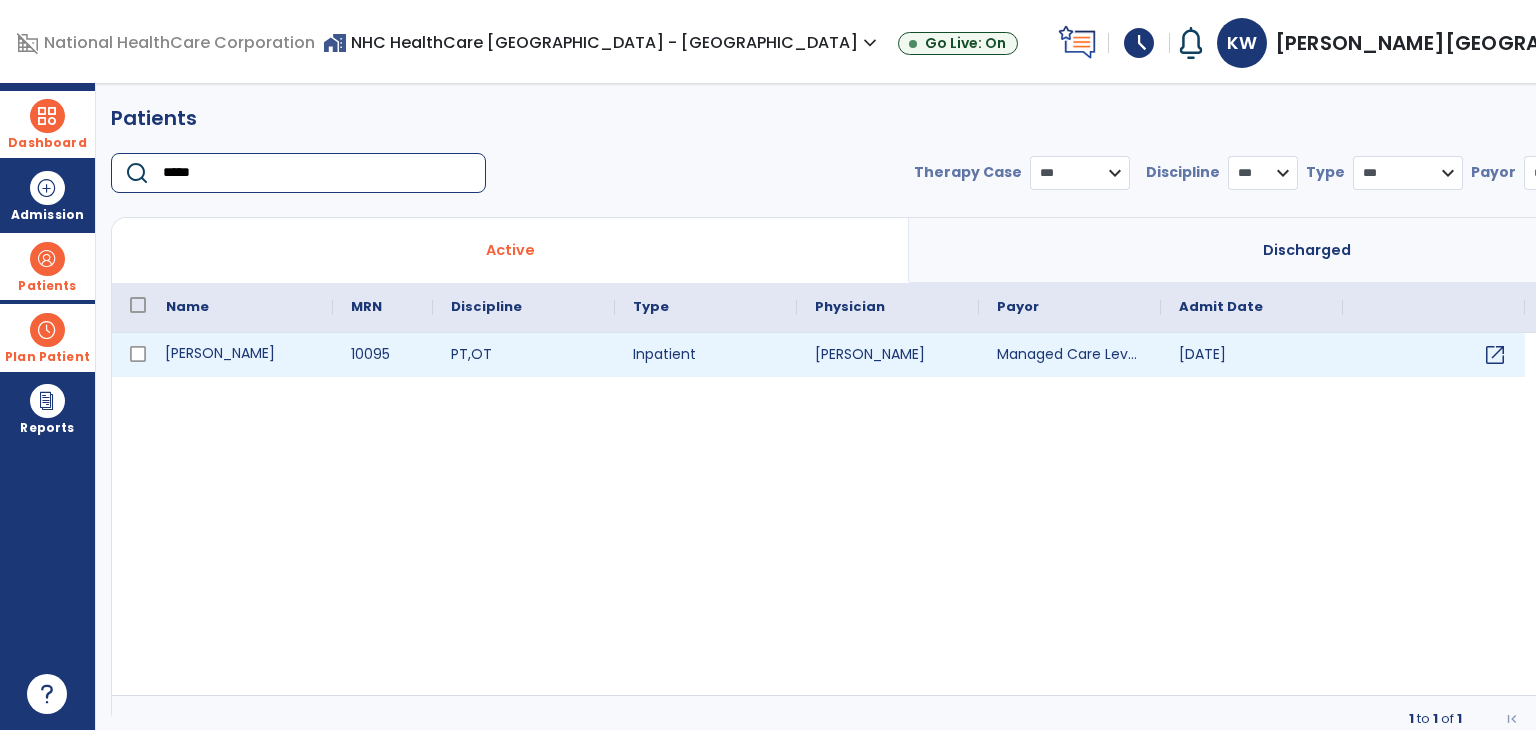 click on "[PERSON_NAME]" at bounding box center (240, 355) 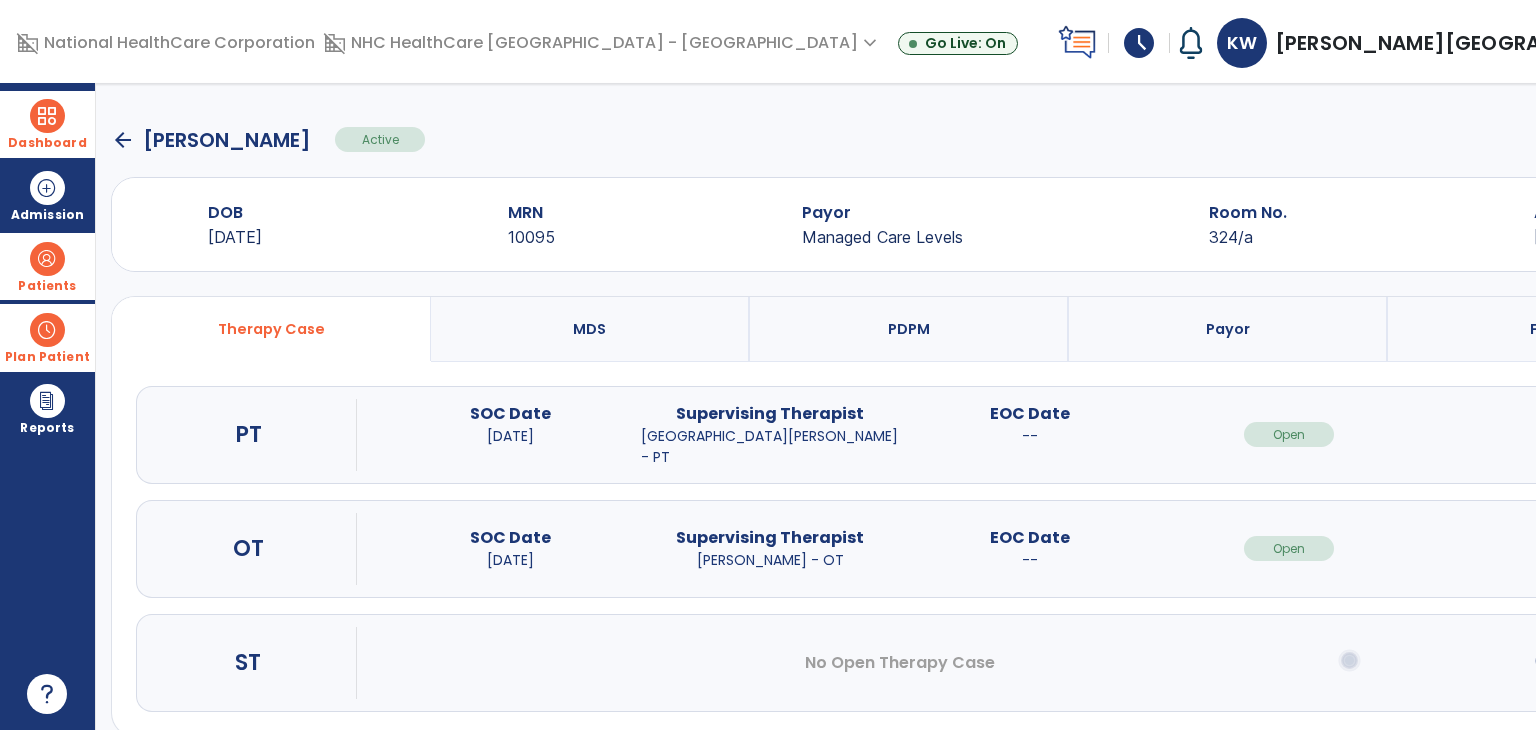 click on "open_in_new" at bounding box center (1549, 548) 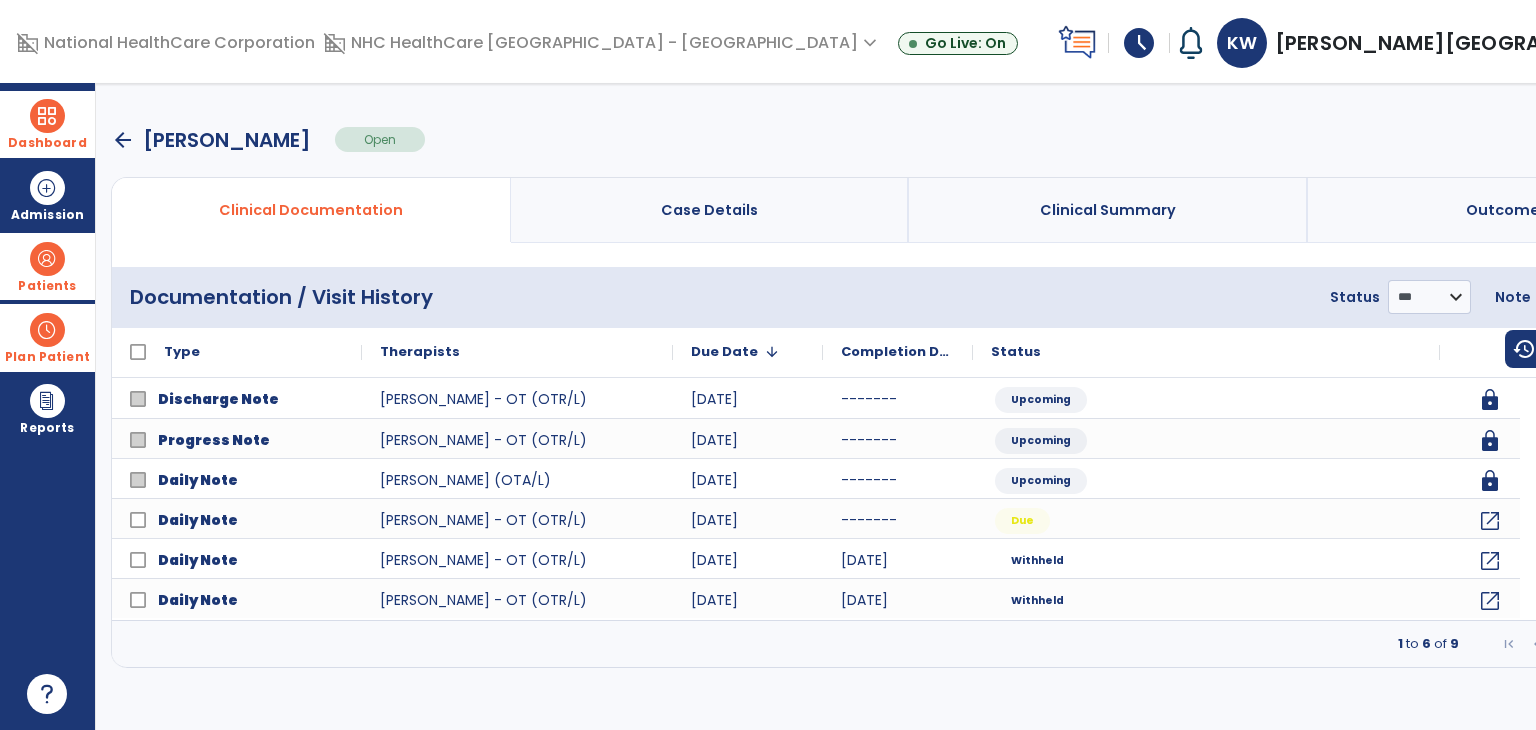 click on "menu" at bounding box center (1679, 297) 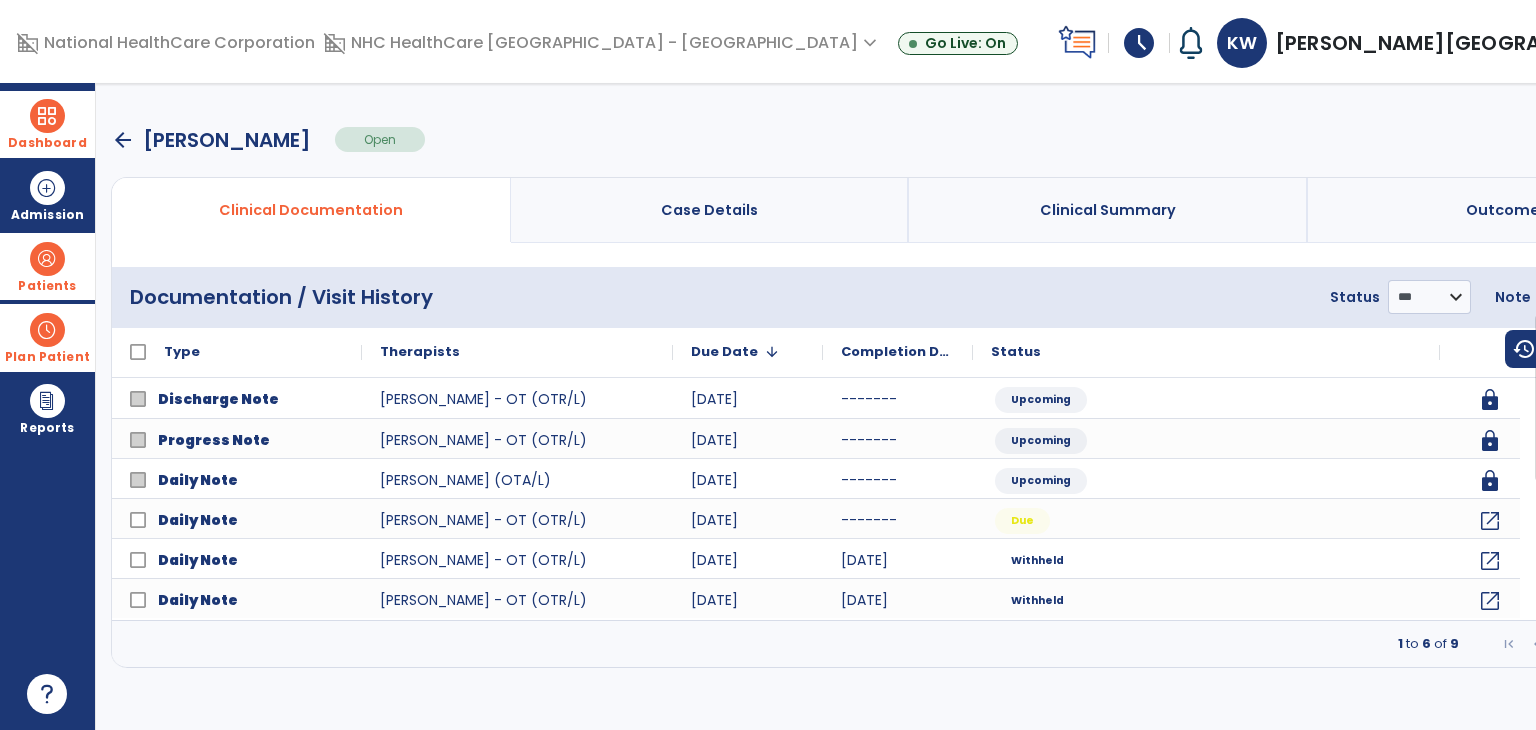 click on "Add New Document" at bounding box center (1615, 342) 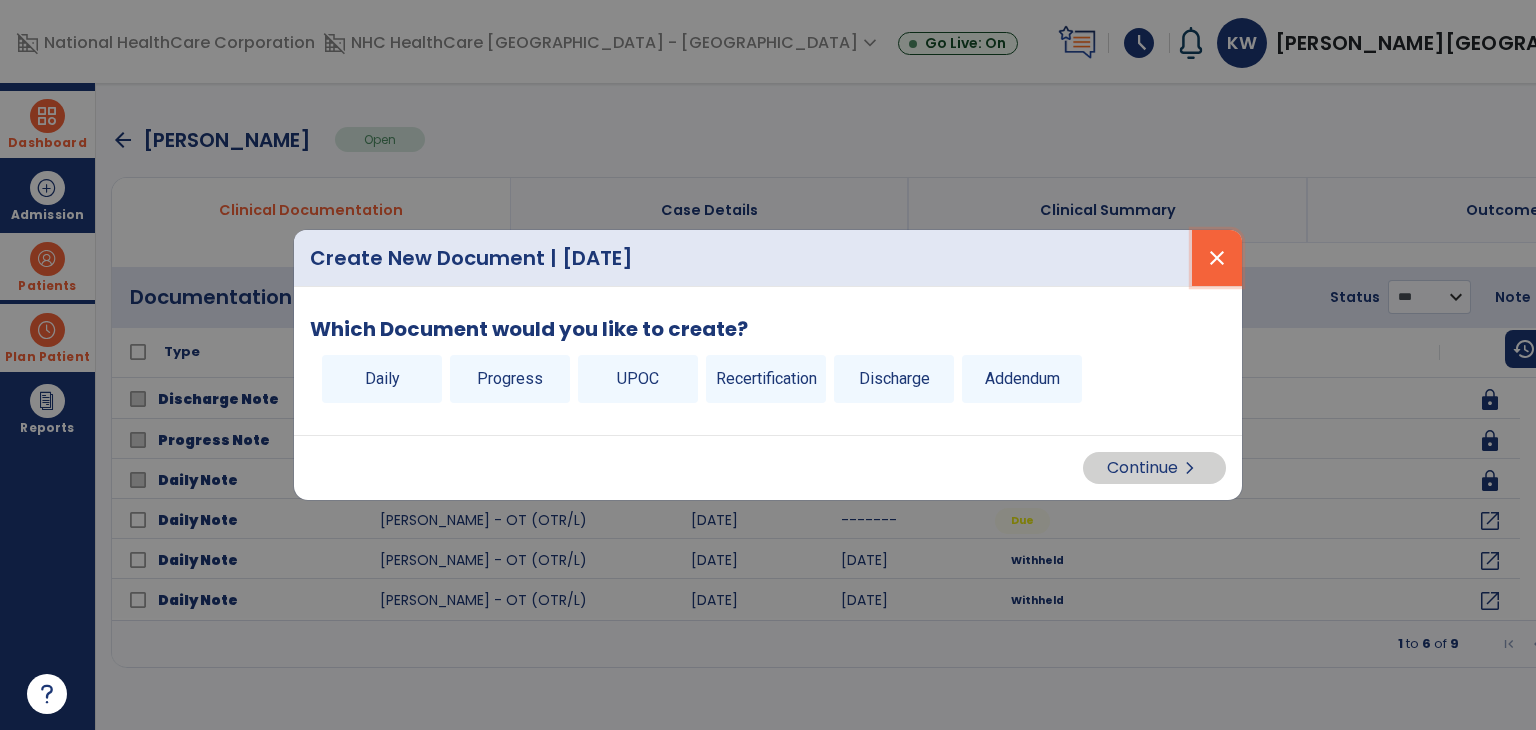 click on "close" at bounding box center [1217, 258] 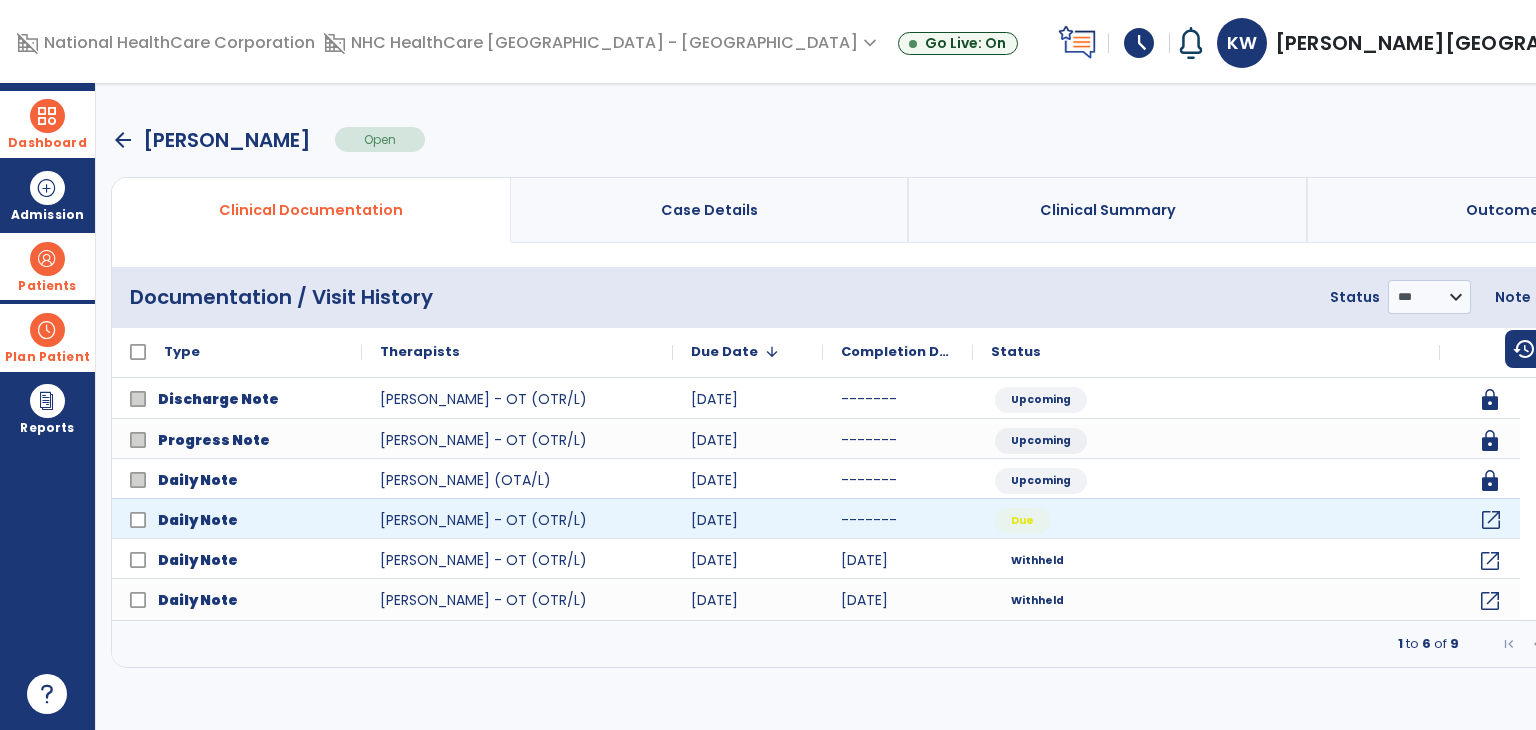 click on "open_in_new" 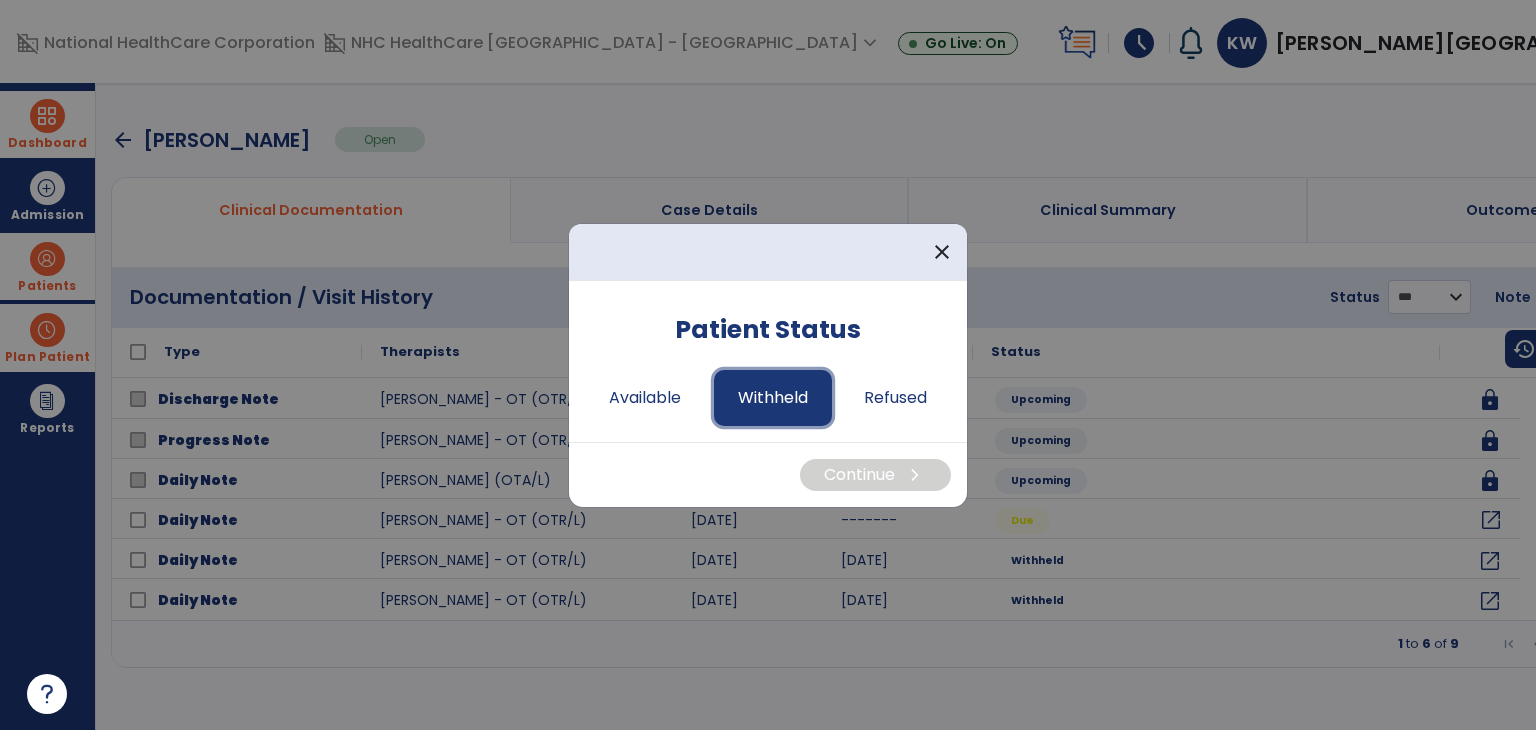 click on "Withheld" at bounding box center (773, 398) 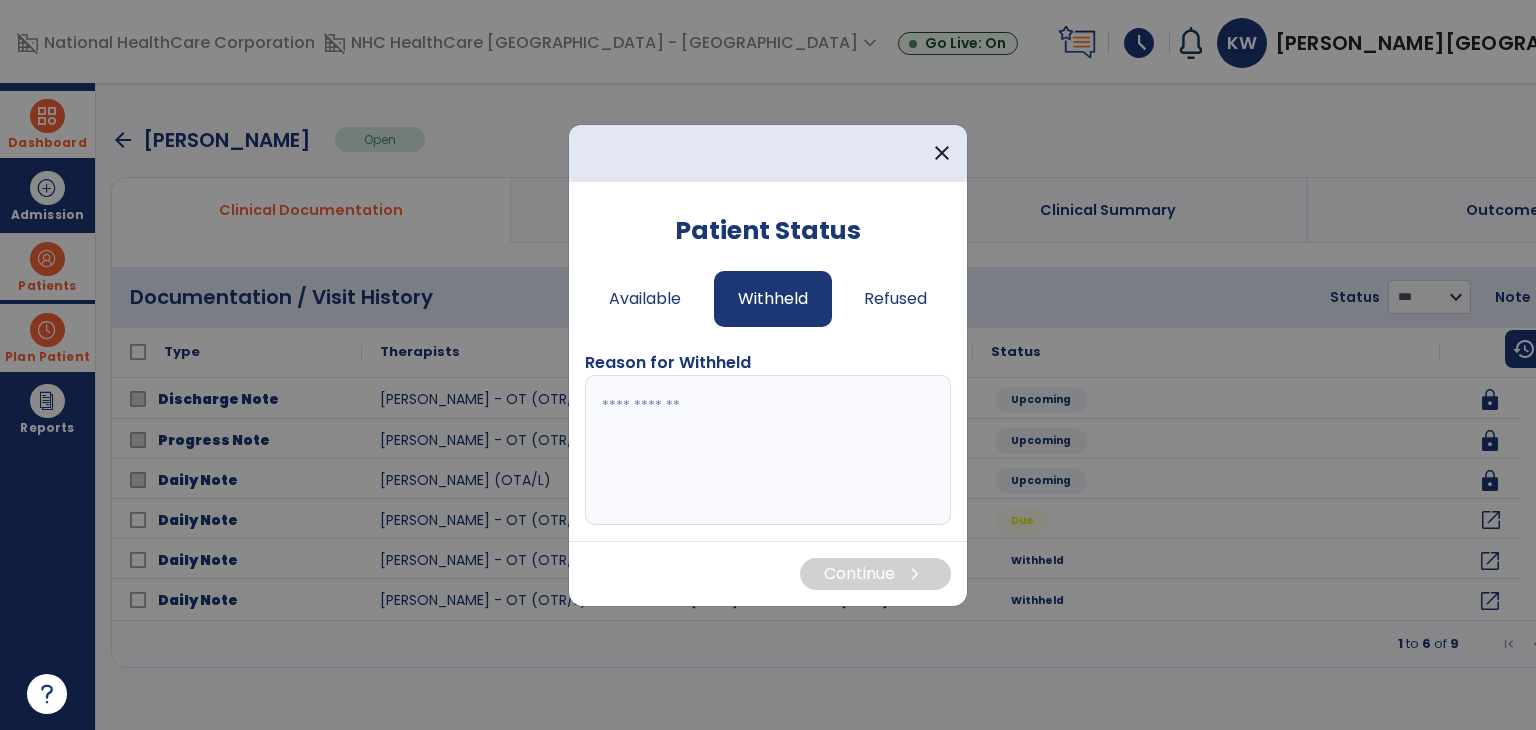 click at bounding box center (768, 450) 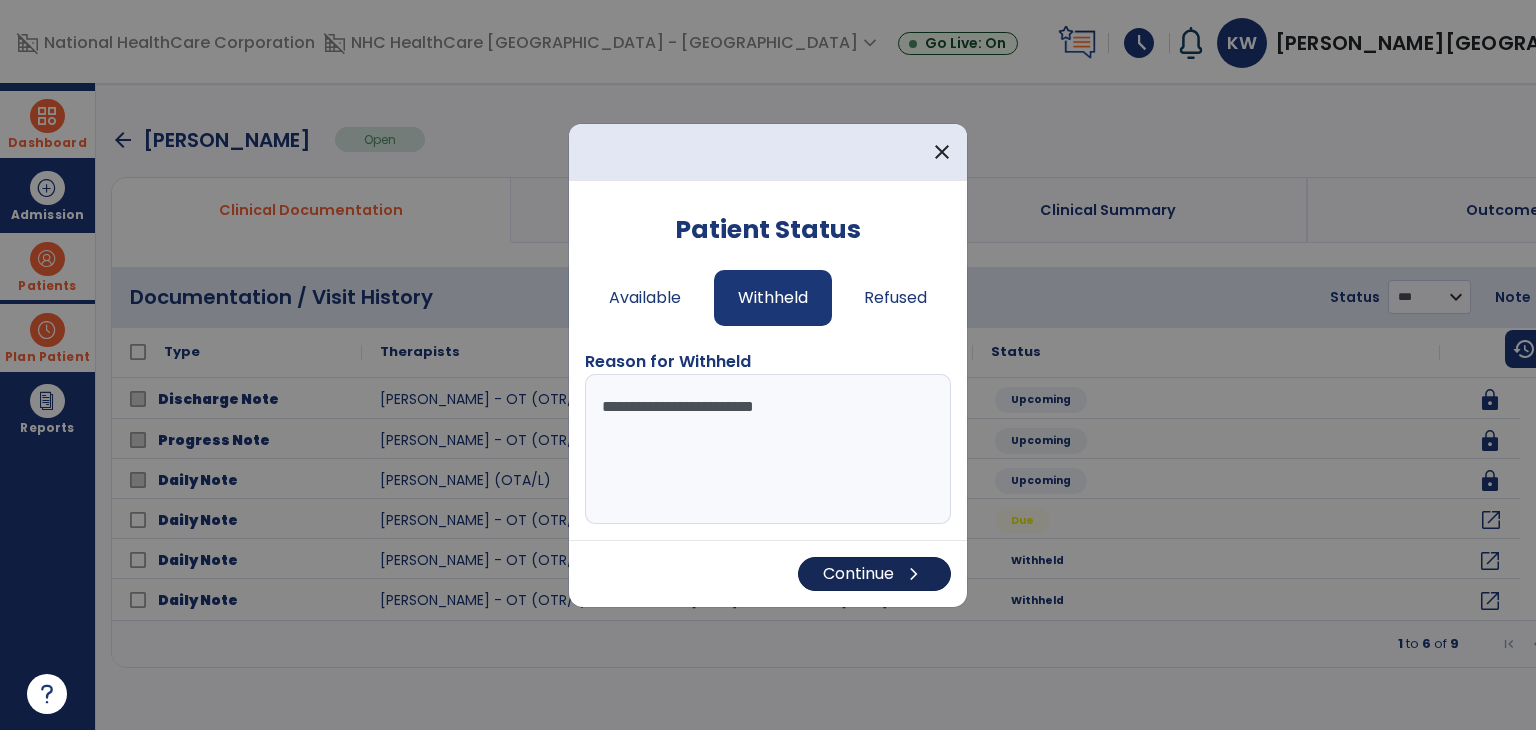 type on "**********" 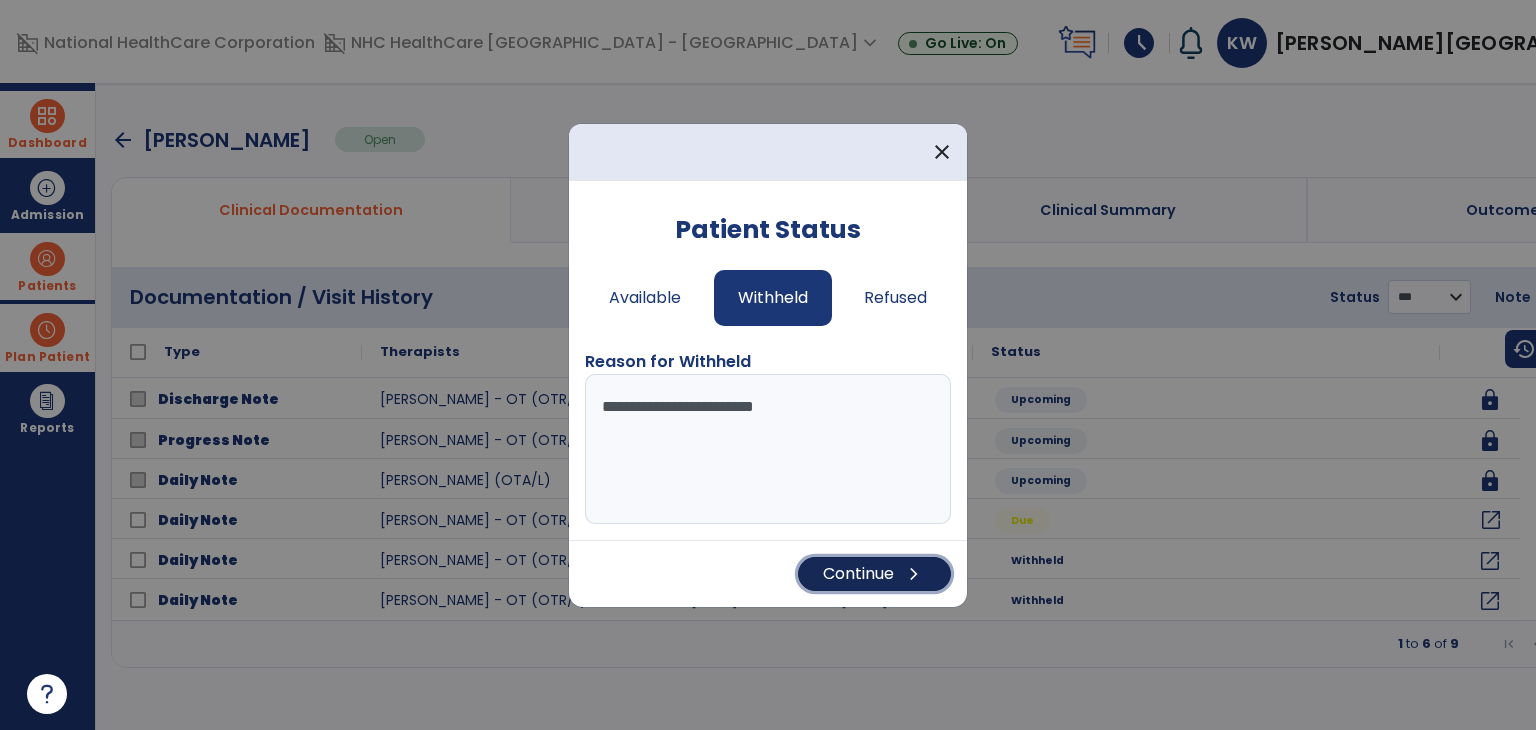 click on "Continue   chevron_right" at bounding box center [874, 574] 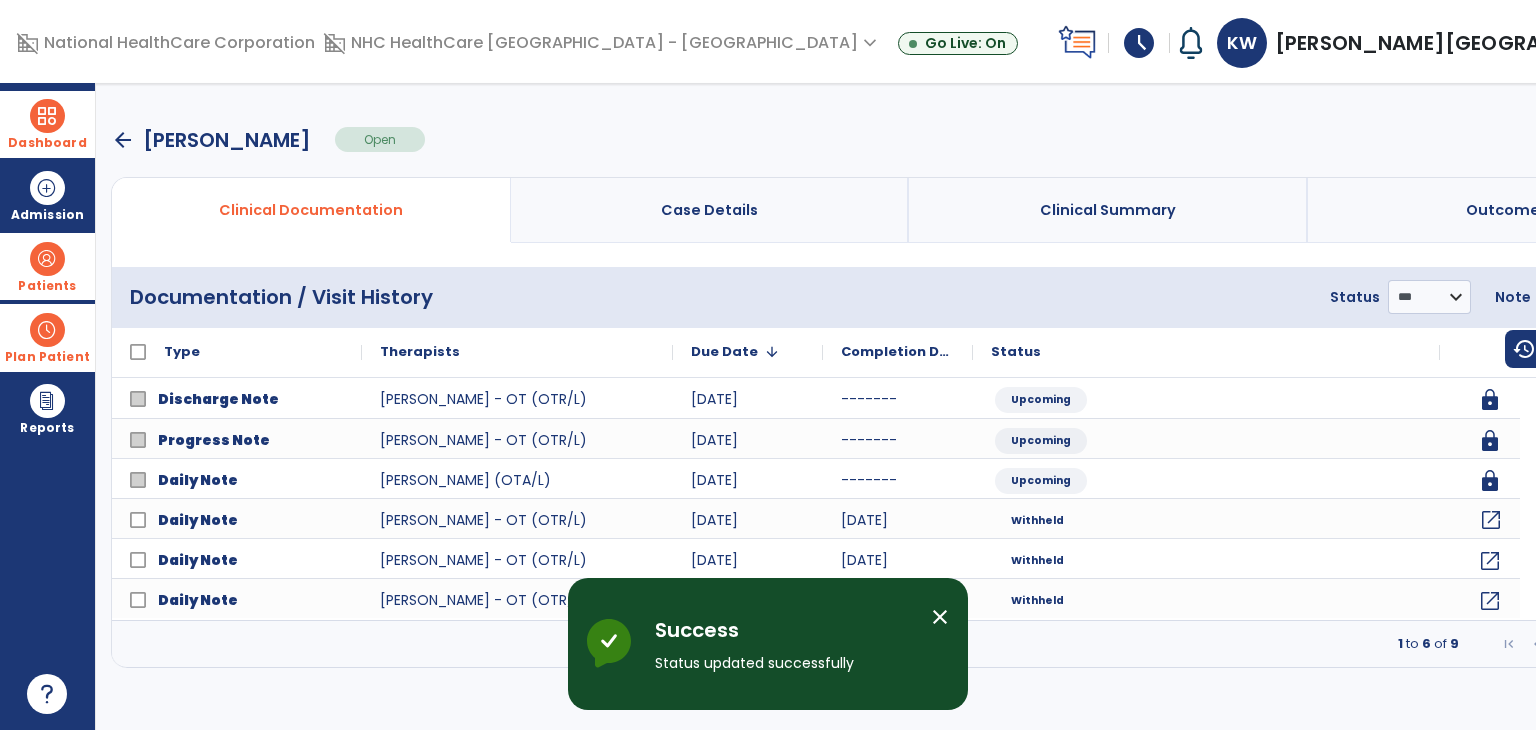 click on "arrow_back" at bounding box center [123, 140] 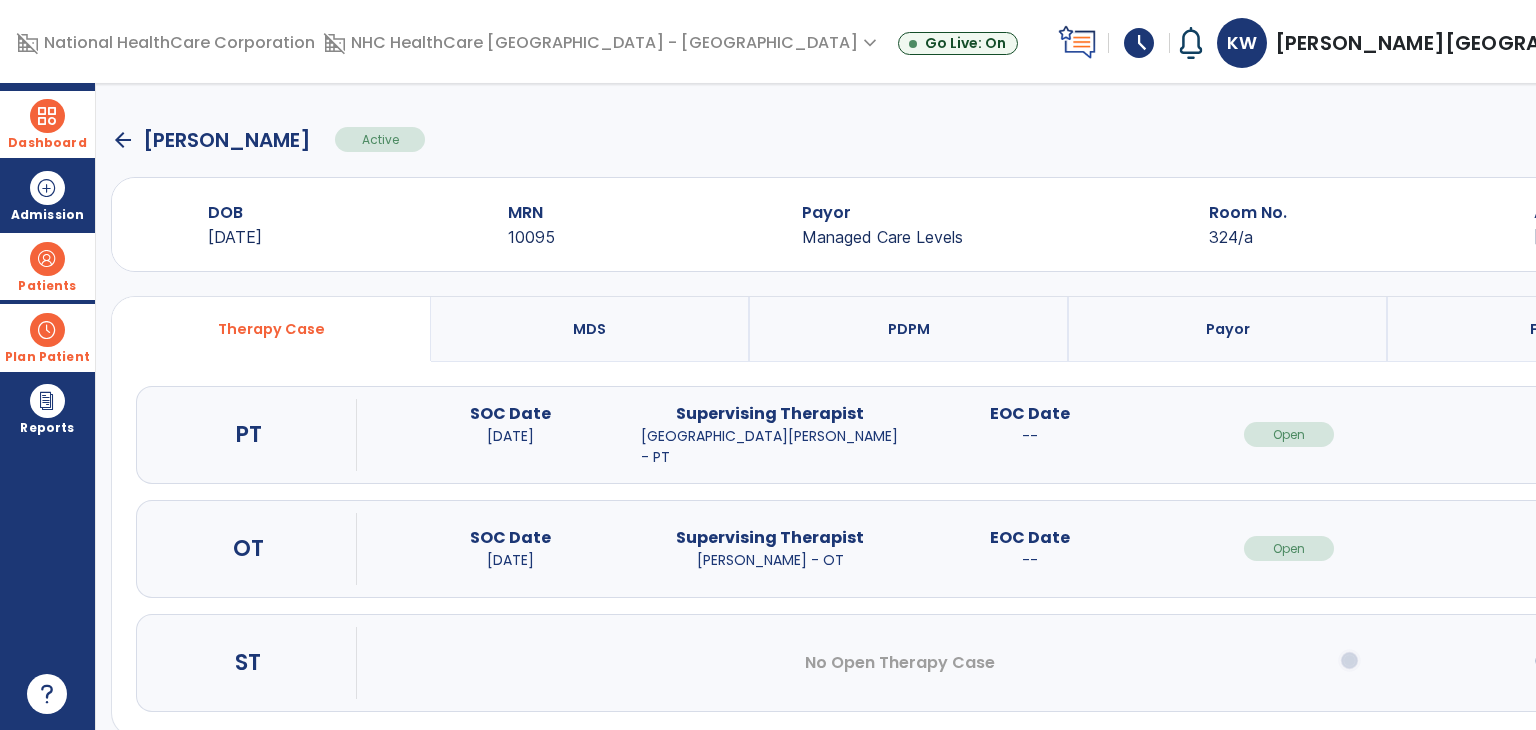 click on "arrow_back" 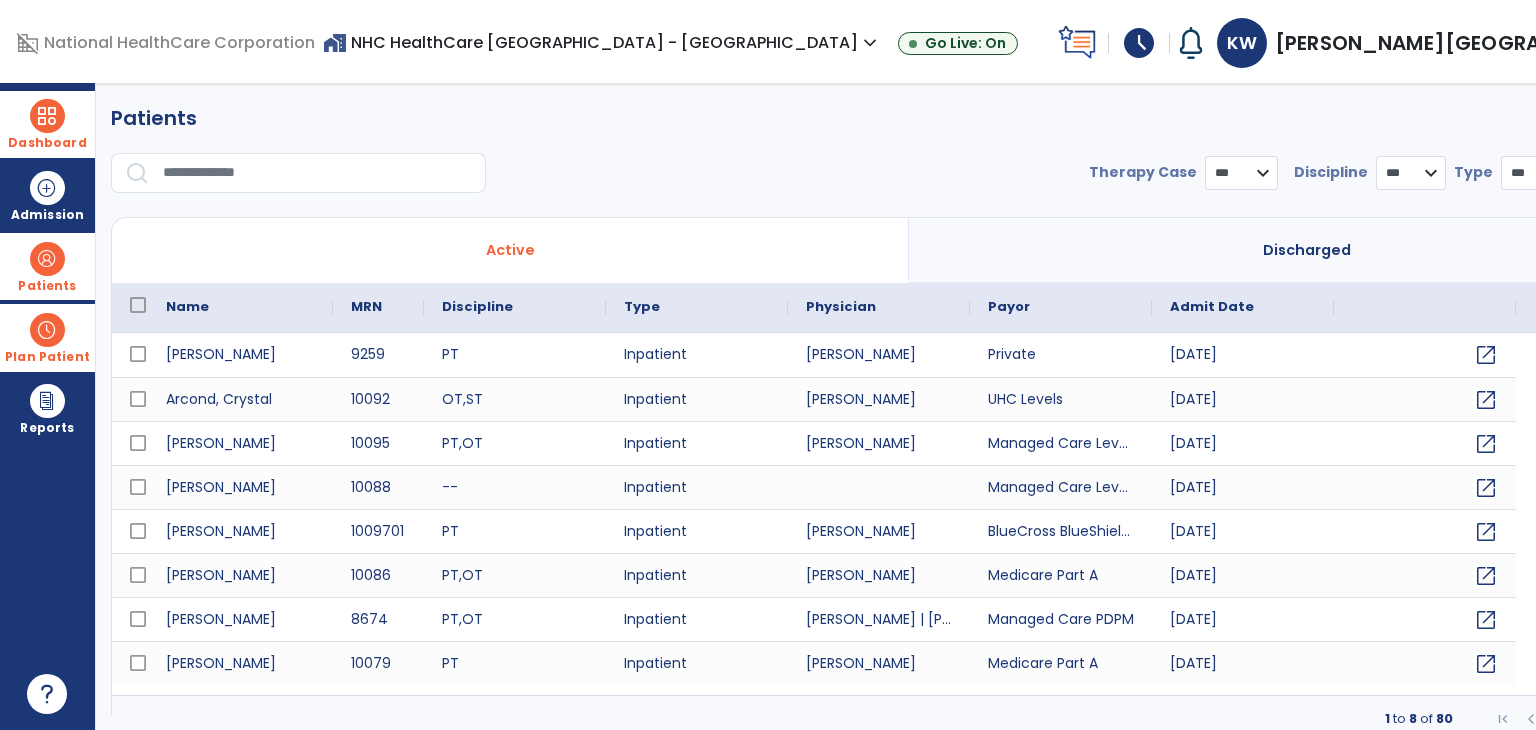 select on "***" 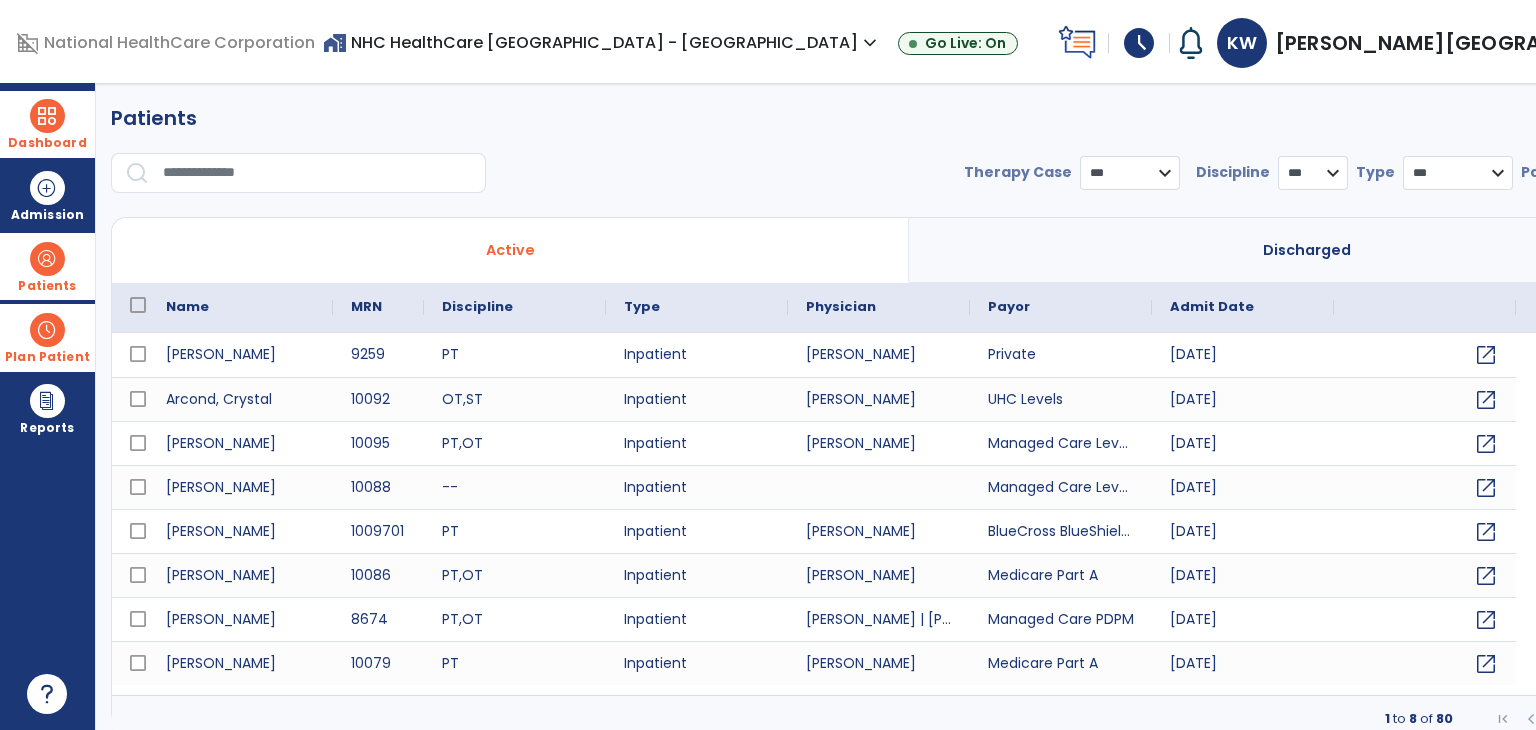 click at bounding box center [47, 116] 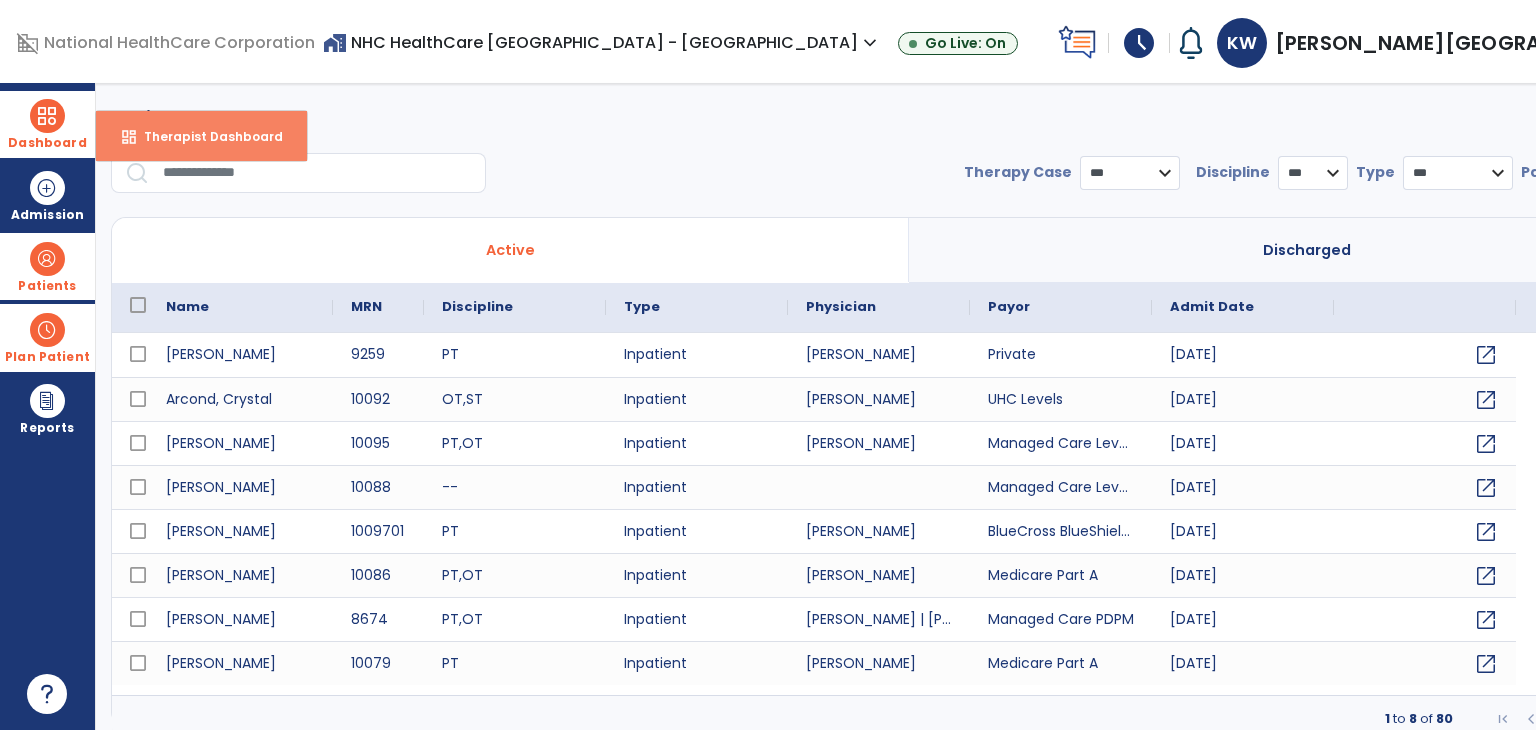 click on "dashboard  Therapist Dashboard" at bounding box center [201, 136] 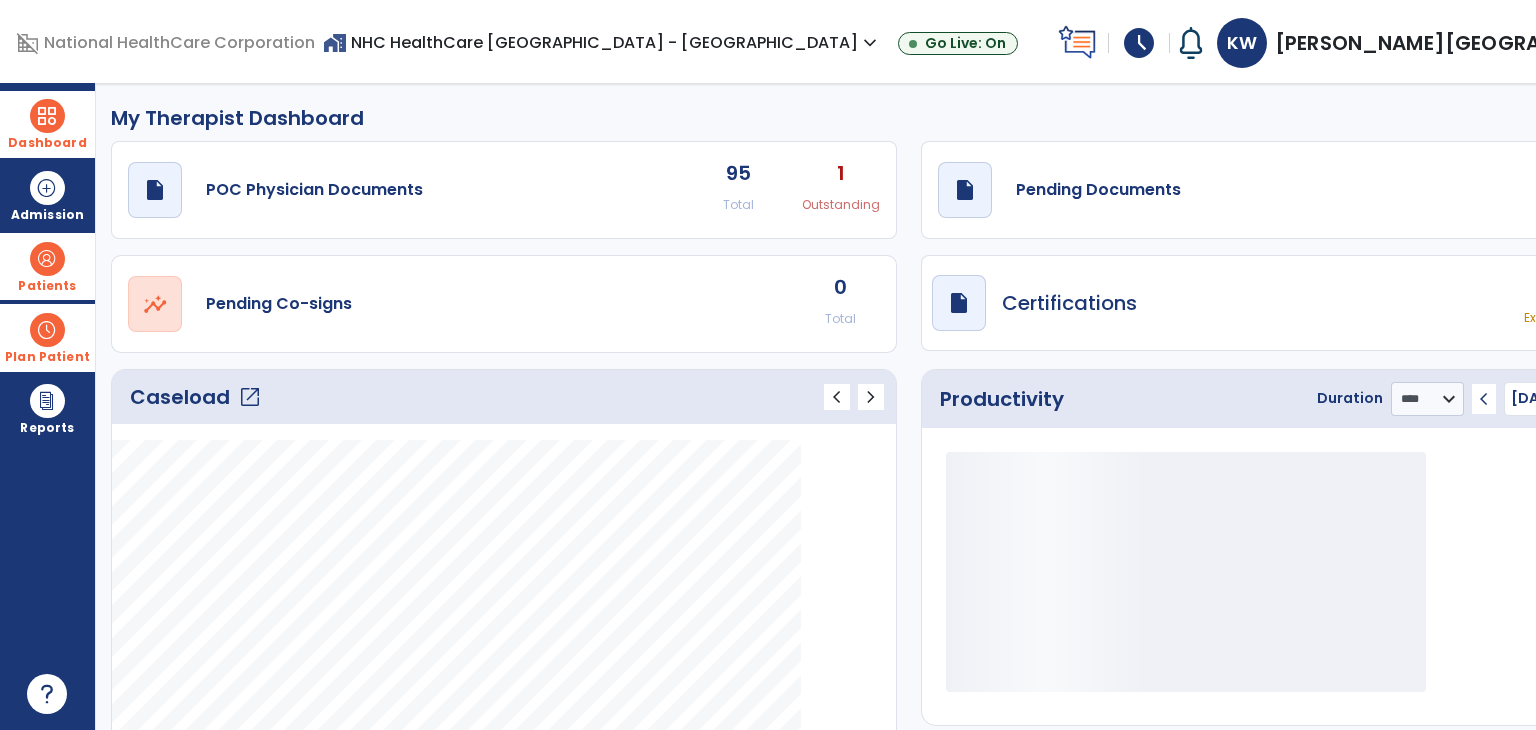 click on "open_in_new" 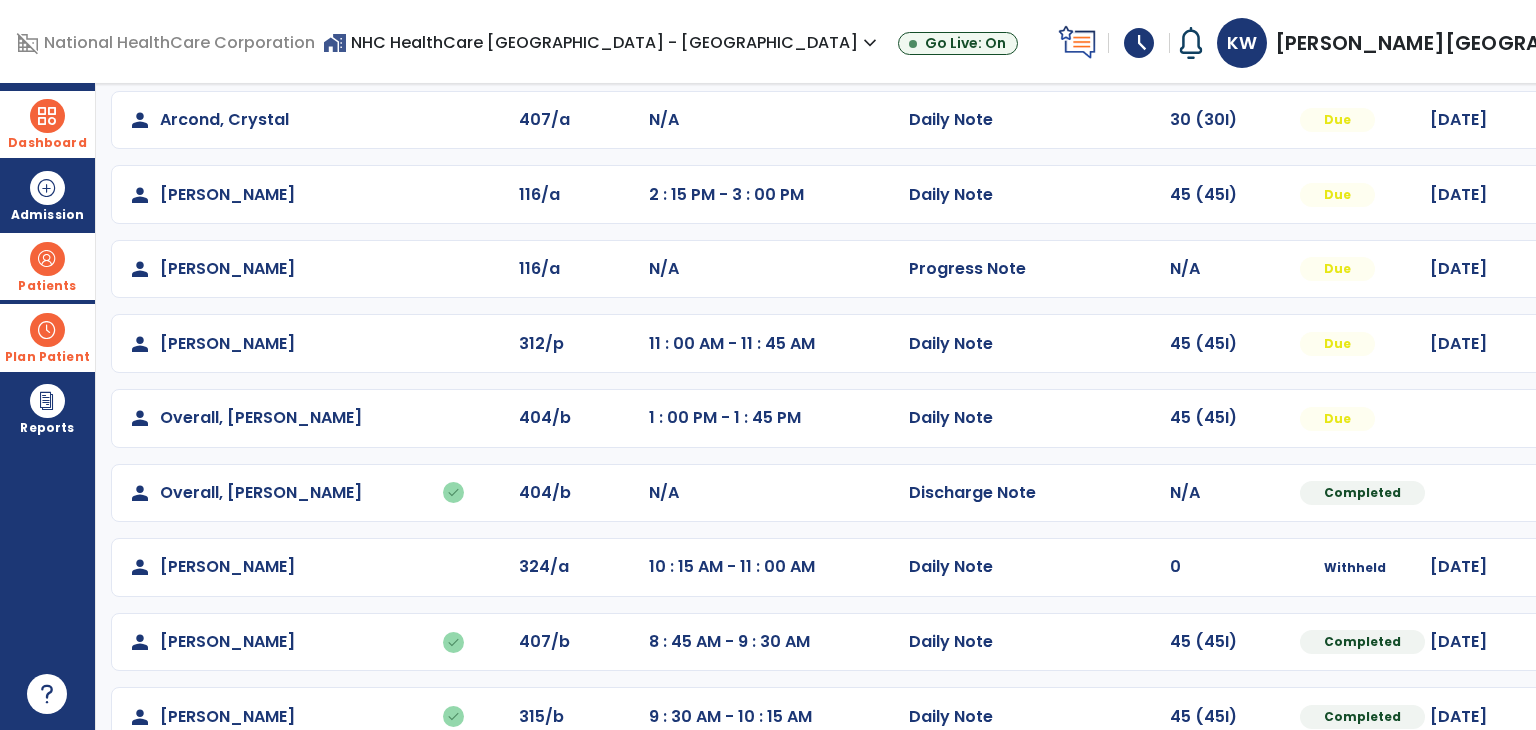 scroll, scrollTop: 179, scrollLeft: 0, axis: vertical 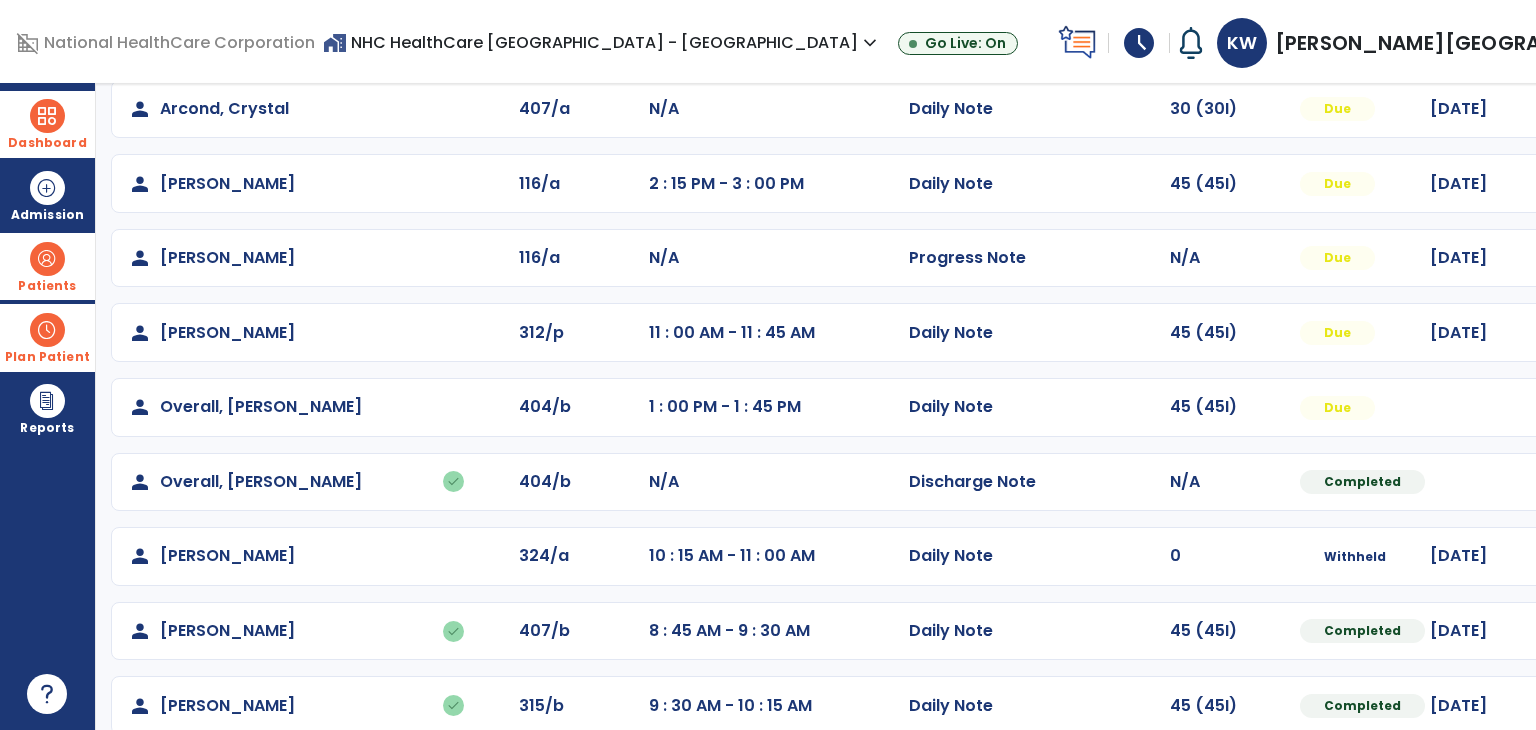 click at bounding box center (1633, 109) 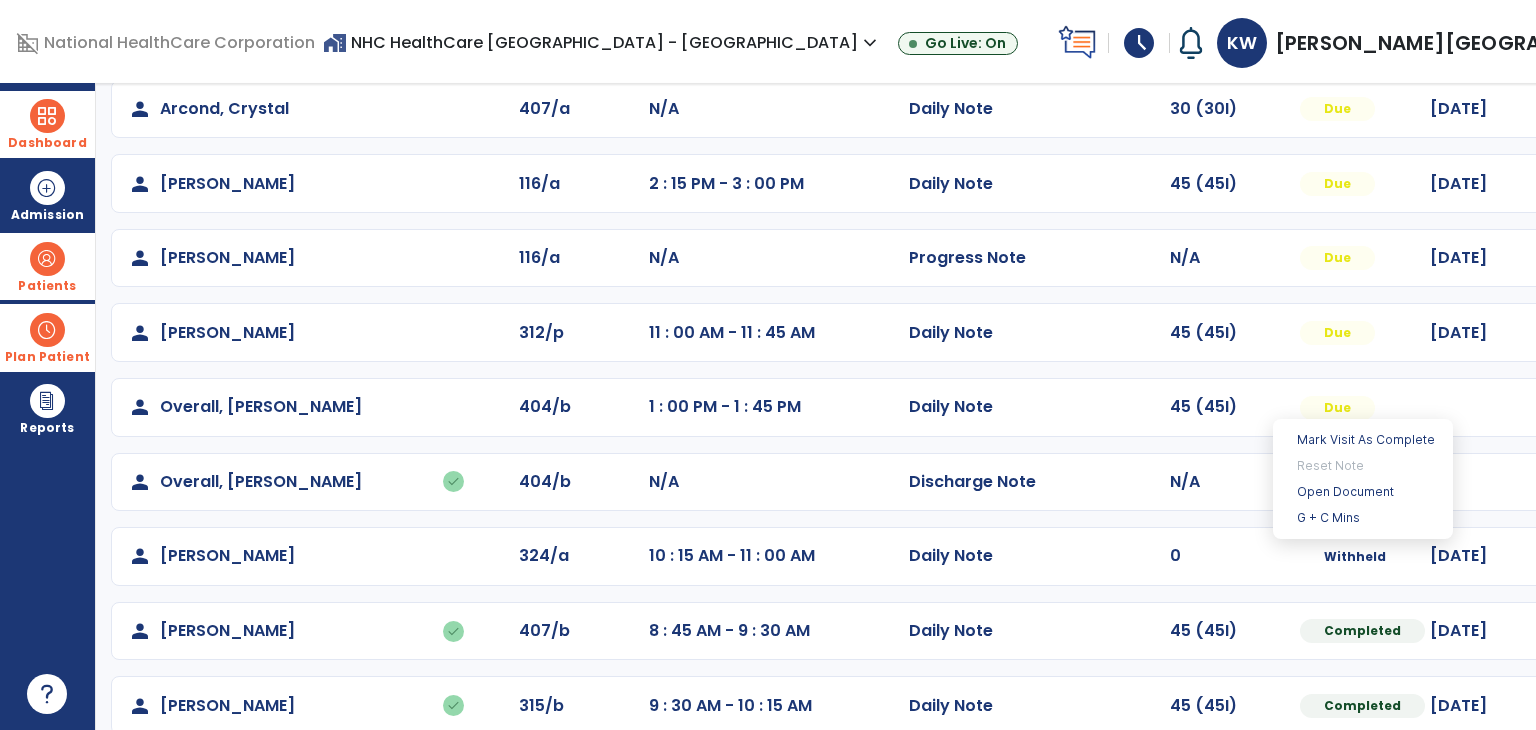 click at bounding box center [1633, 407] 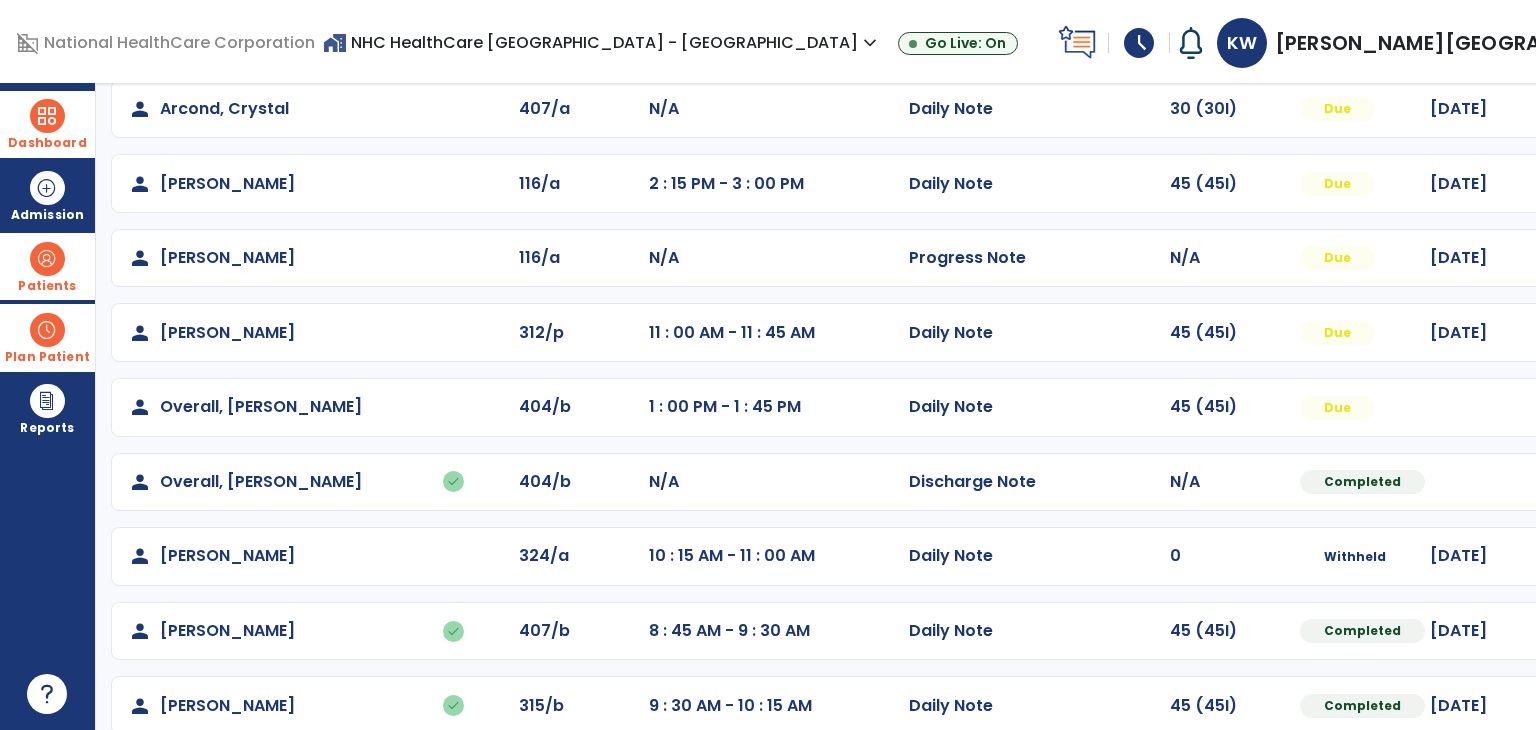 scroll, scrollTop: 0, scrollLeft: 0, axis: both 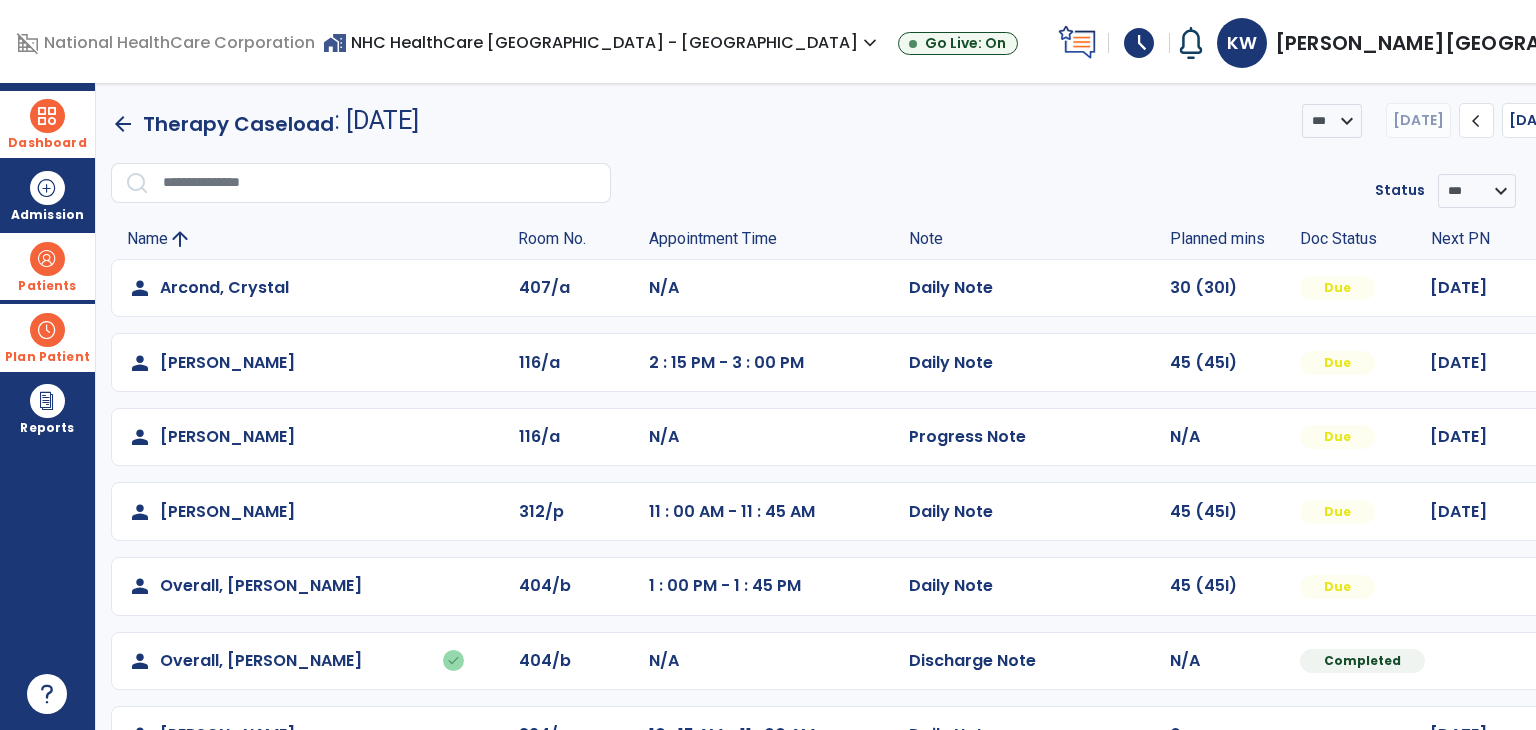 click at bounding box center (47, 259) 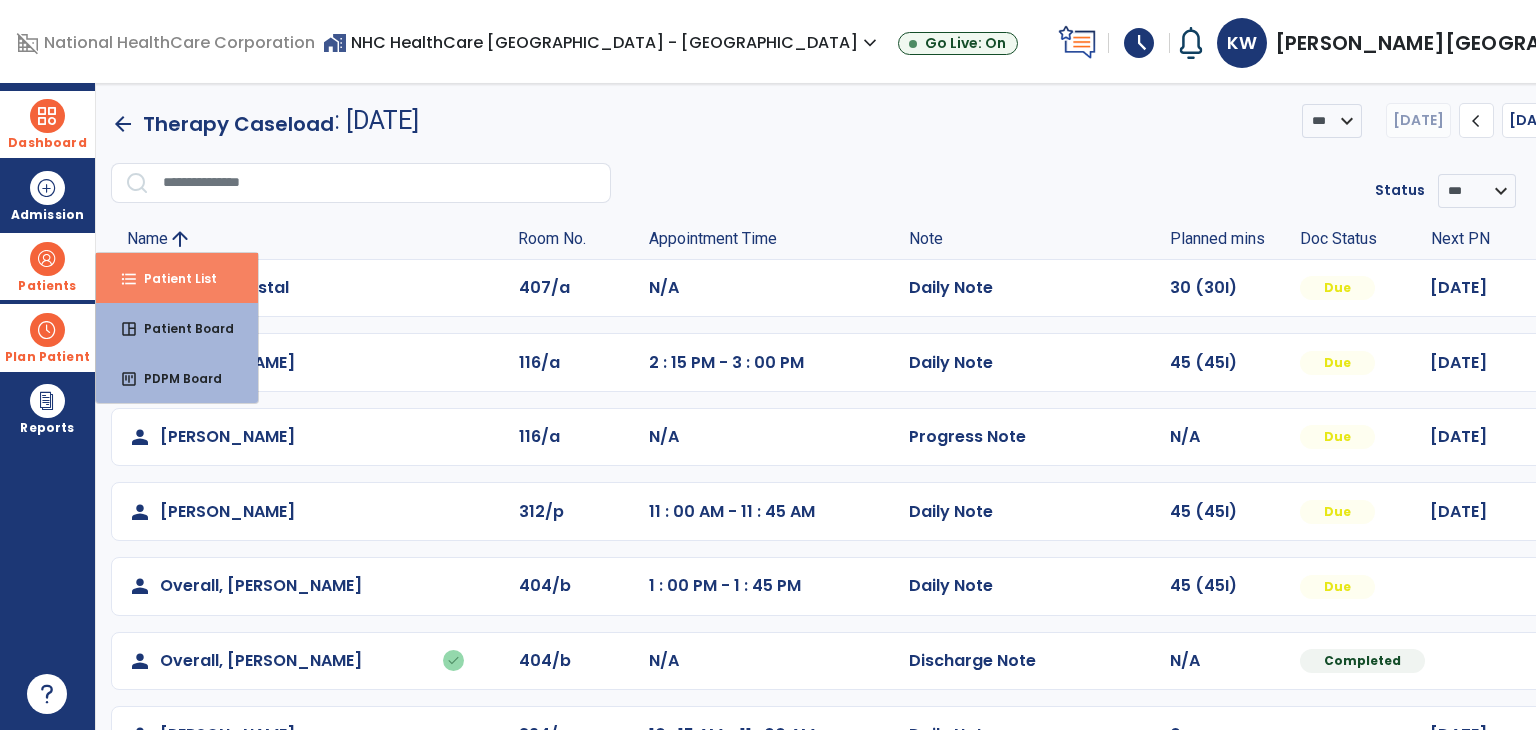 click on "Patient List" at bounding box center (172, 278) 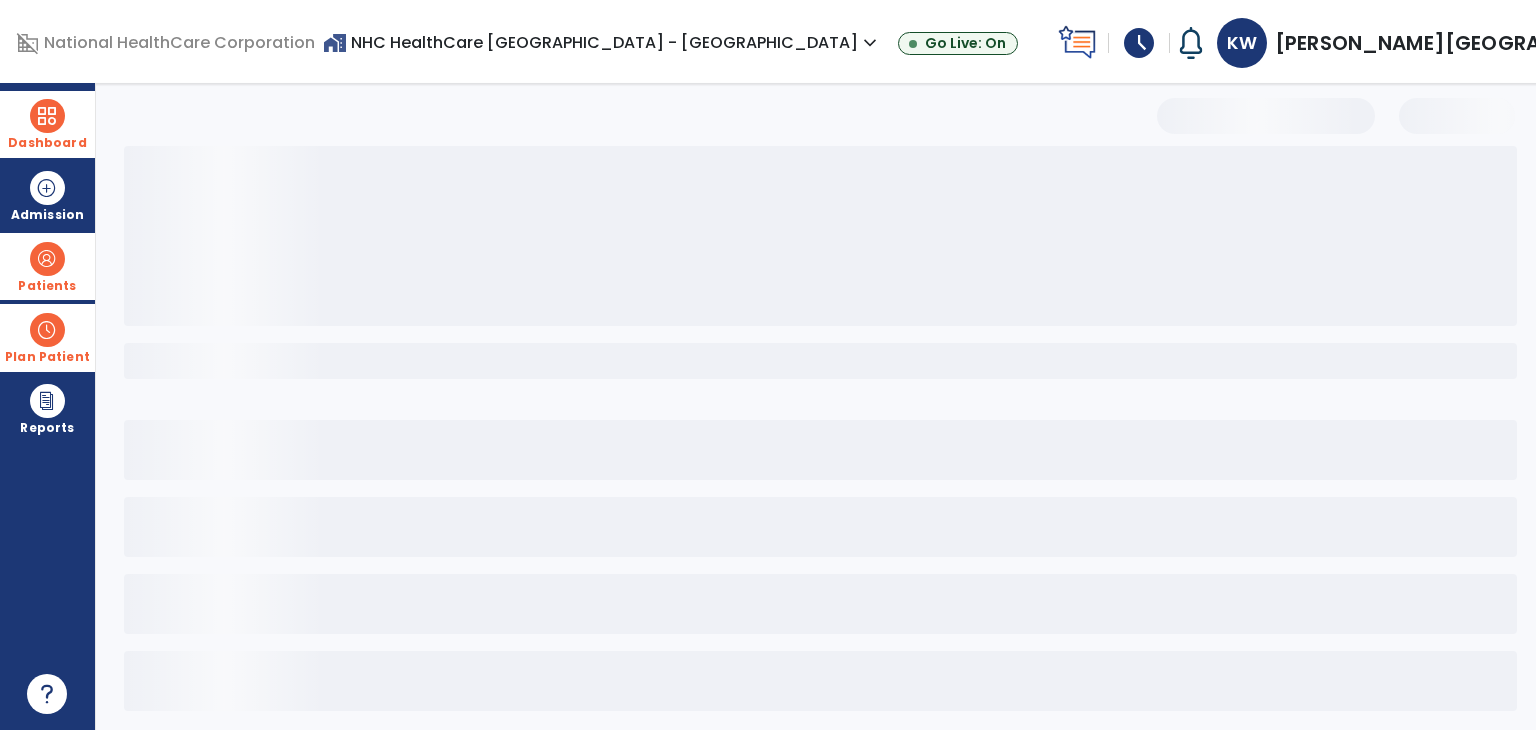 select on "***" 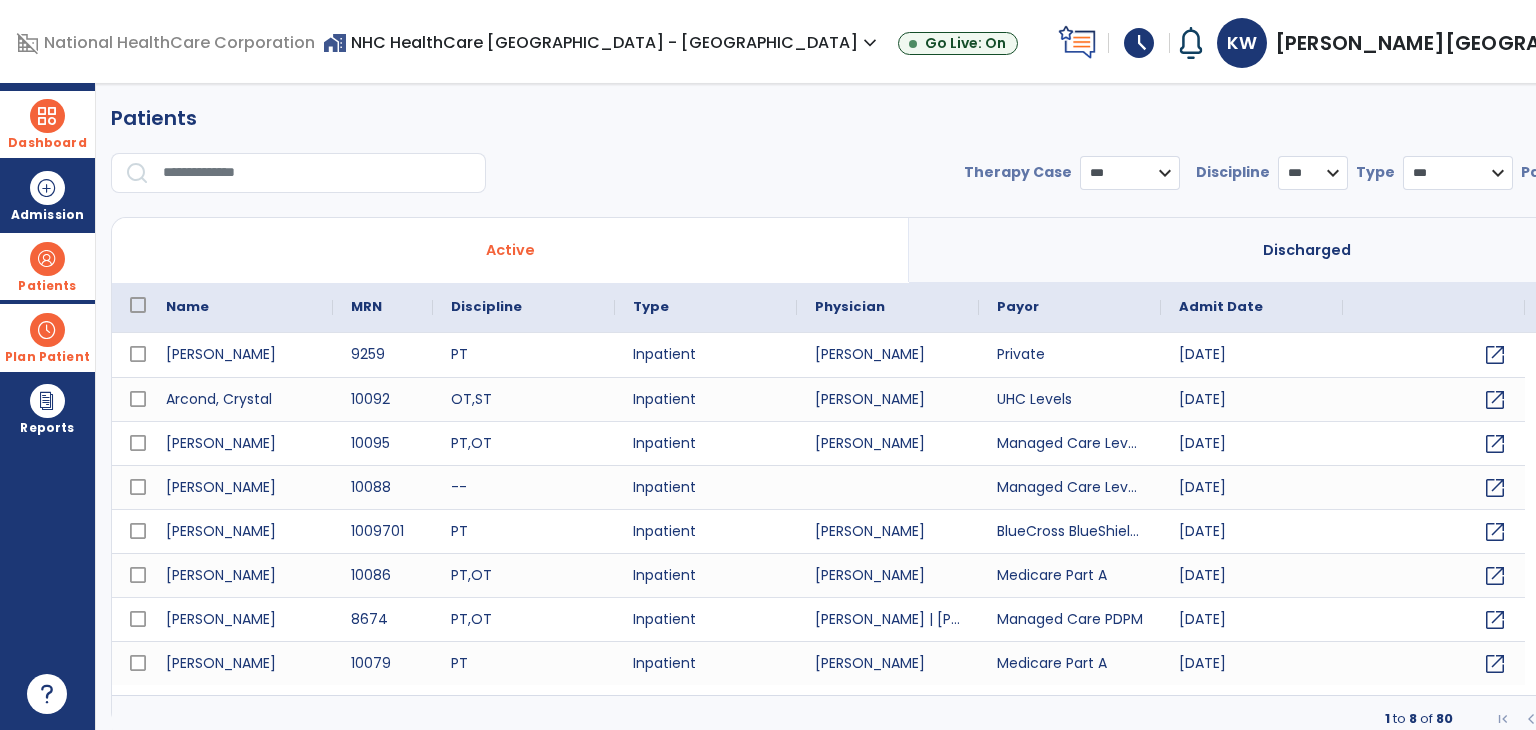 click at bounding box center [317, 173] 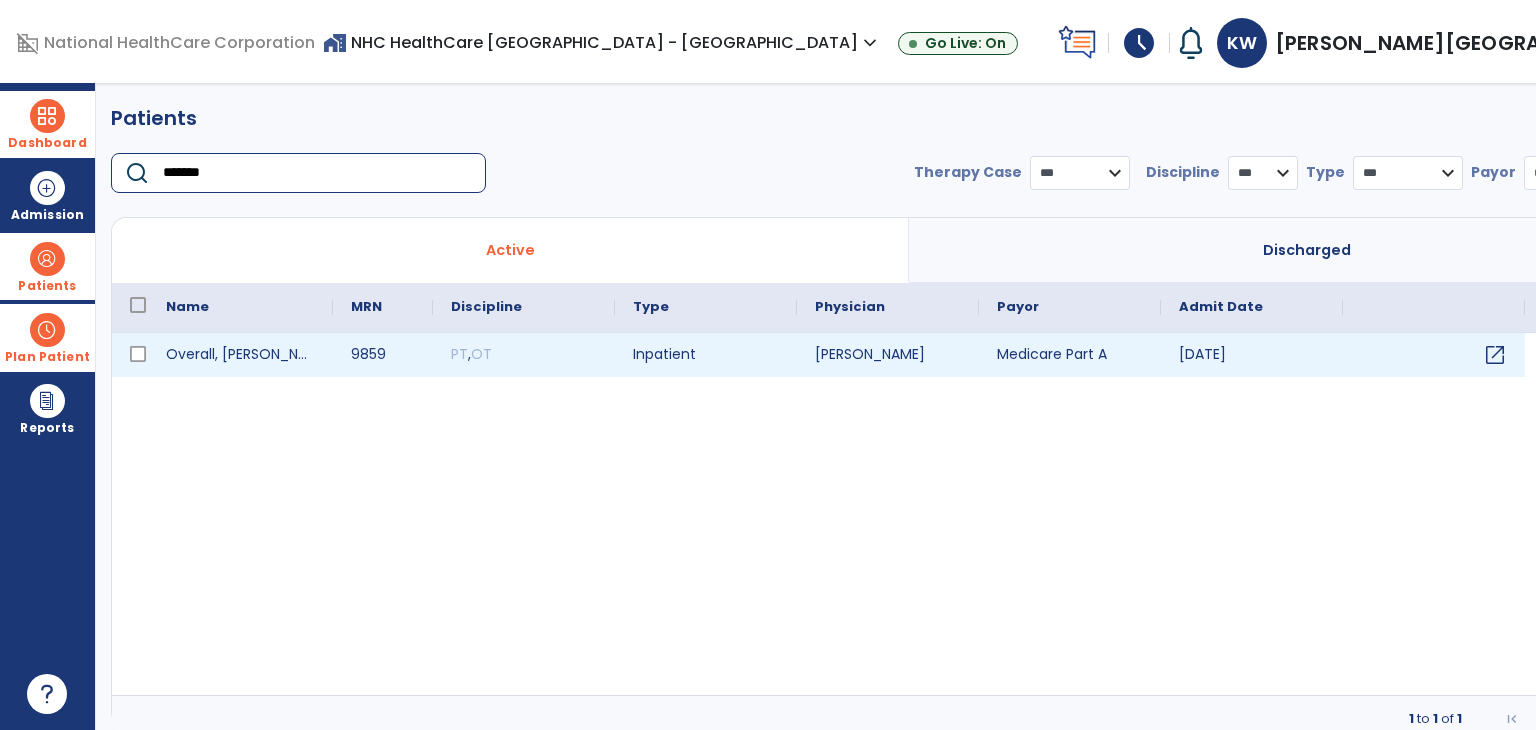 type on "*******" 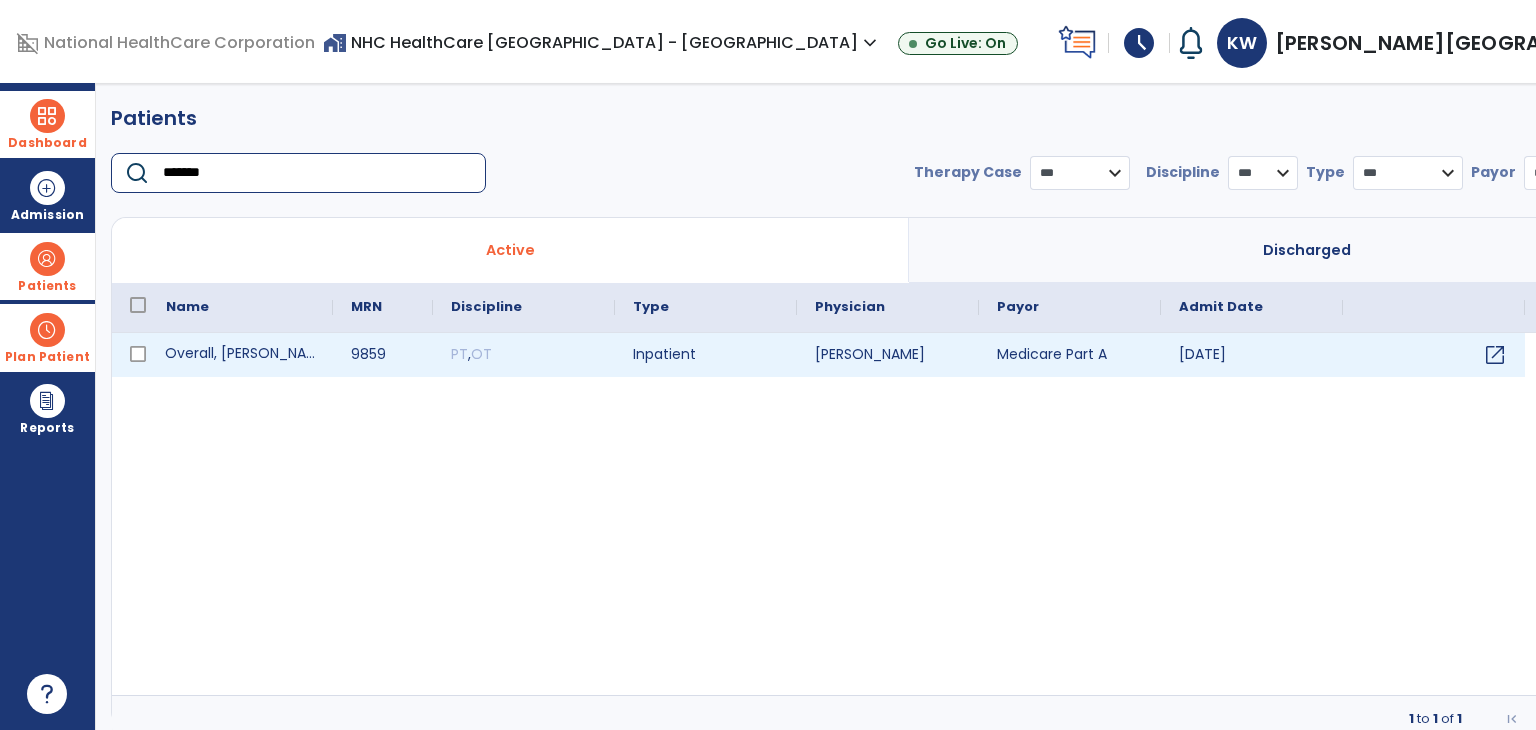 click on "Overall, [PERSON_NAME]" at bounding box center [240, 355] 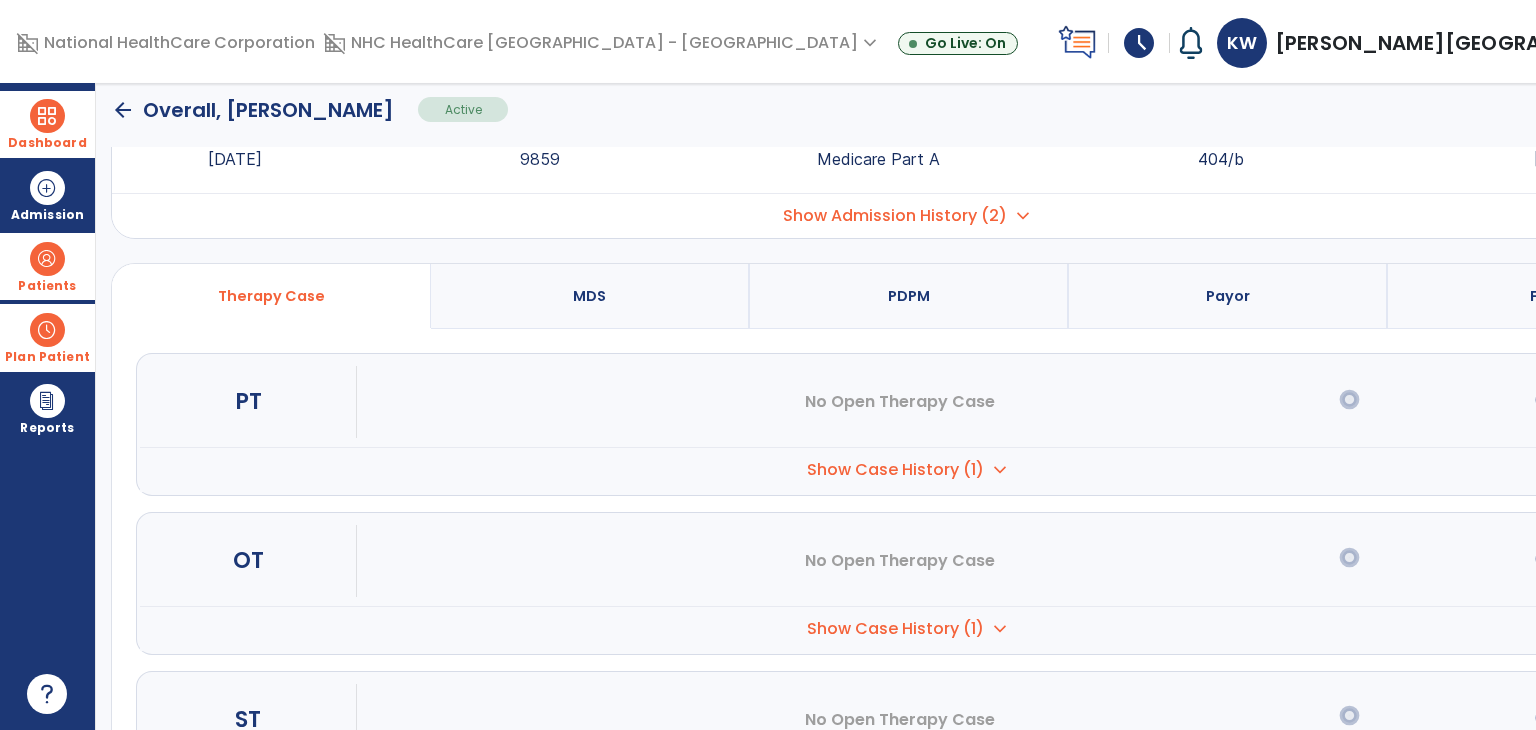 scroll, scrollTop: 80, scrollLeft: 0, axis: vertical 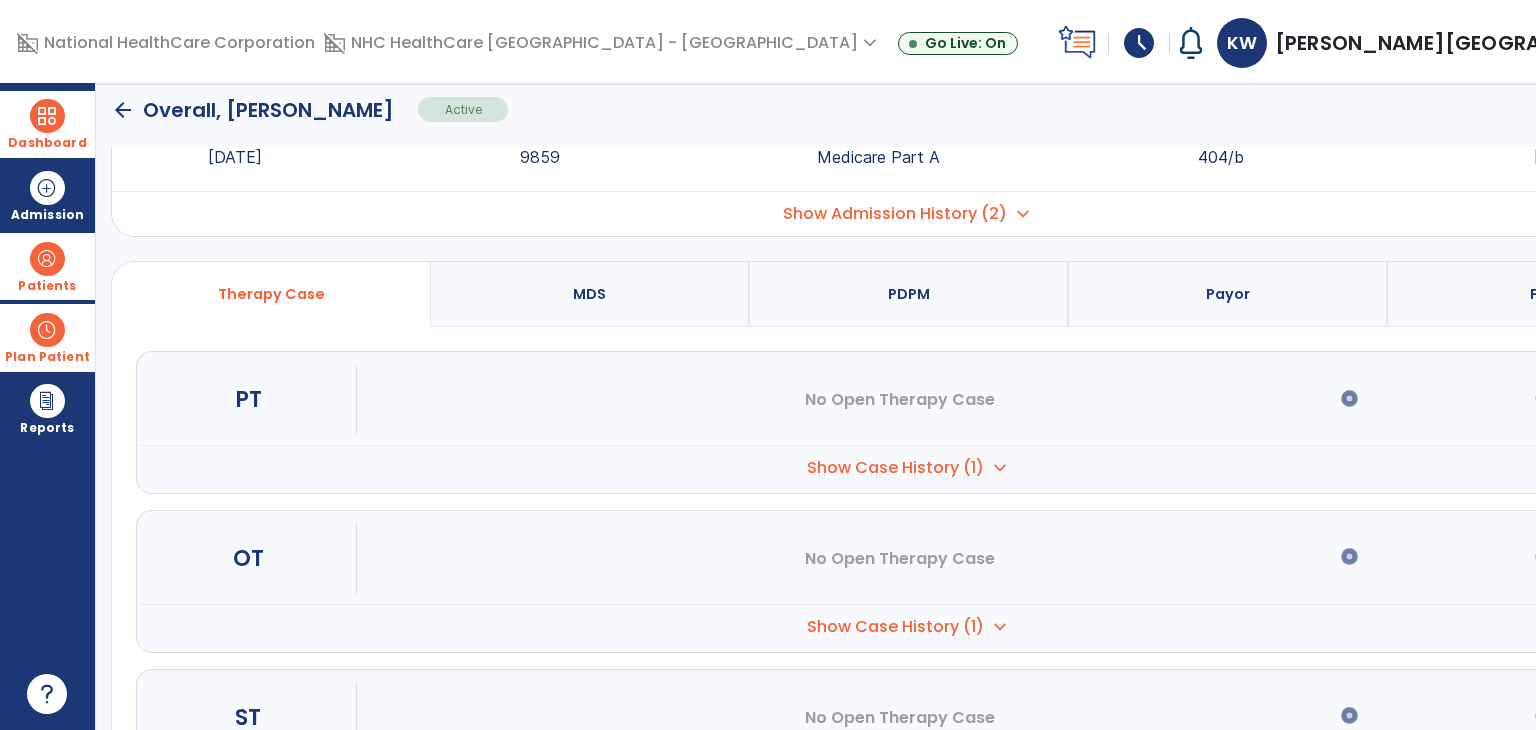 click on "Show Case History (1)" at bounding box center [895, 468] 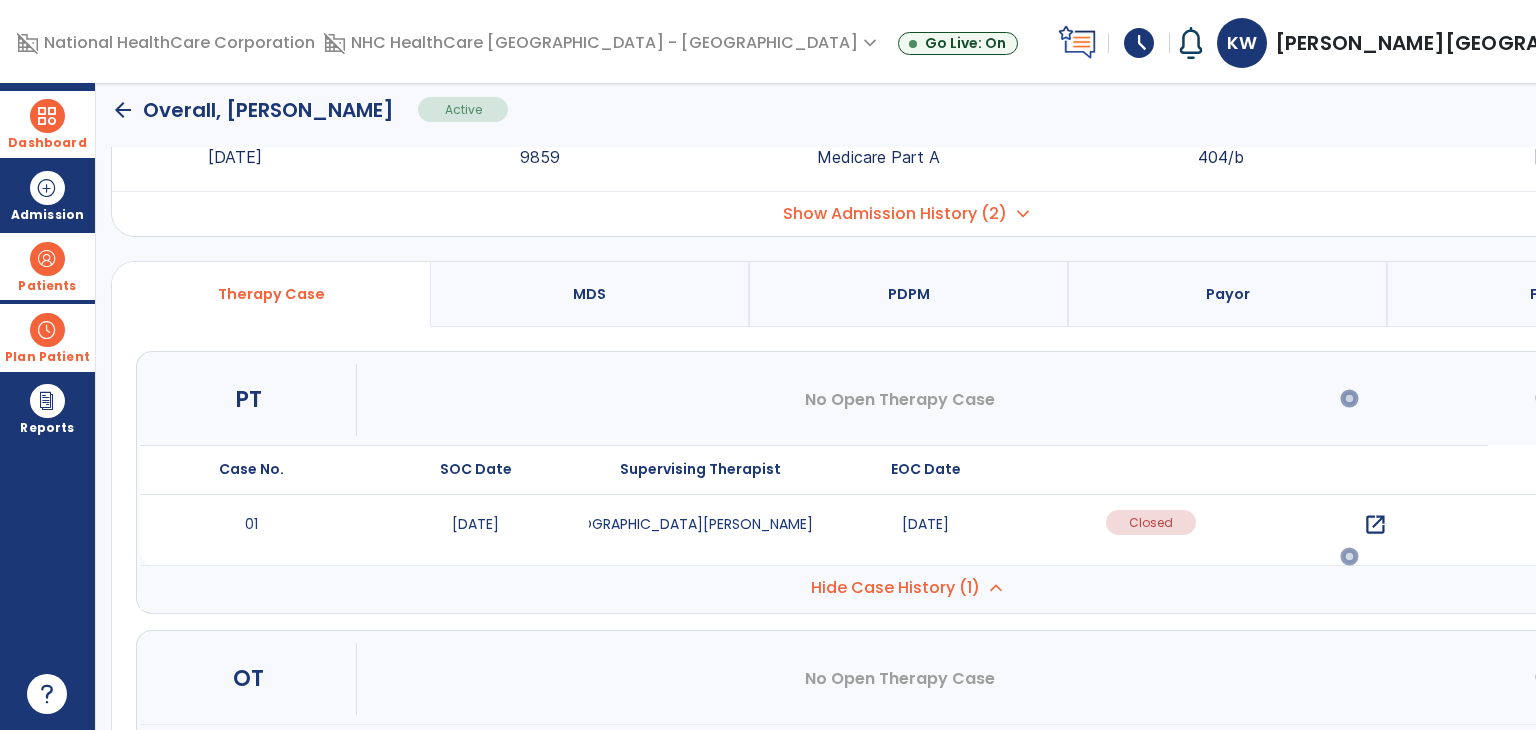 click on "open_in_new" at bounding box center [1375, 525] 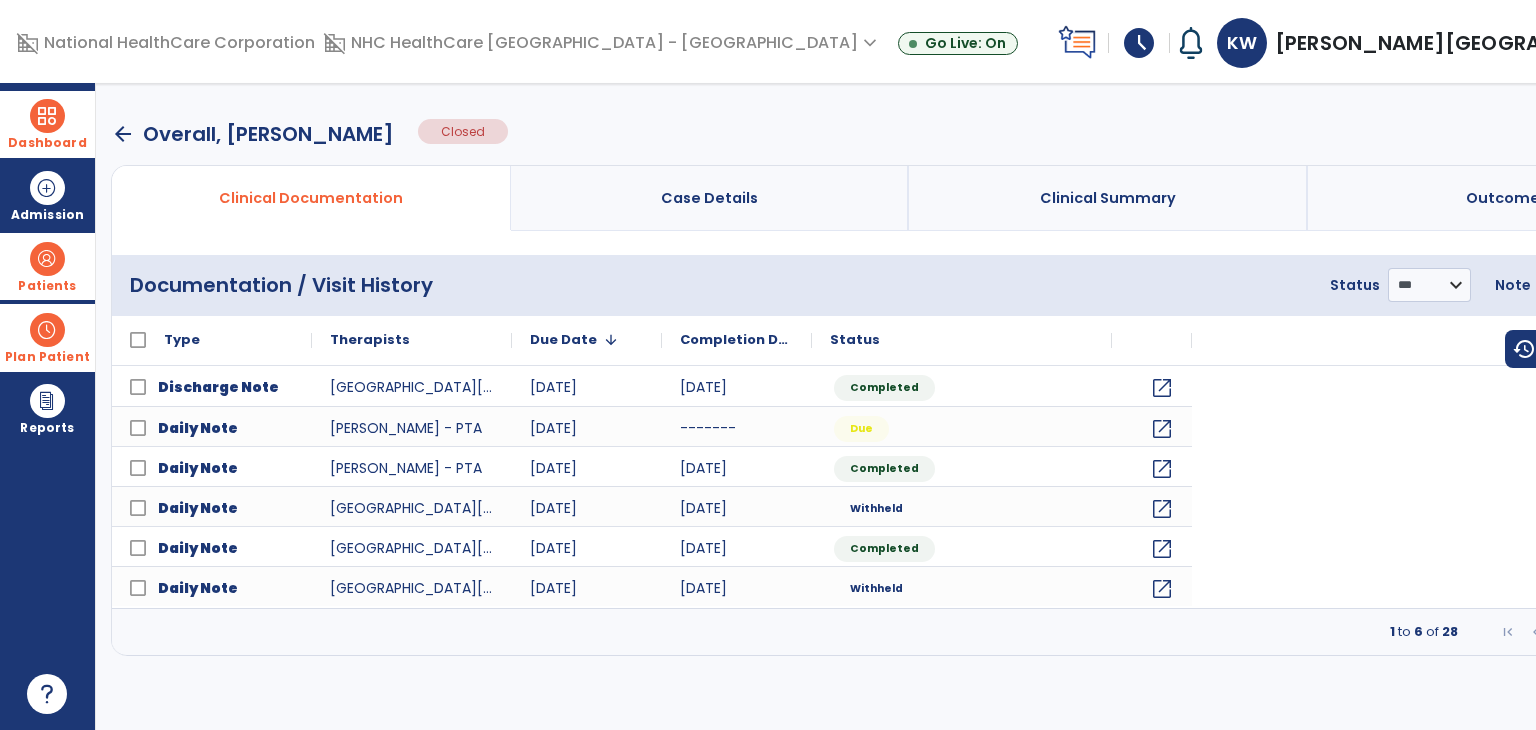 scroll, scrollTop: 0, scrollLeft: 0, axis: both 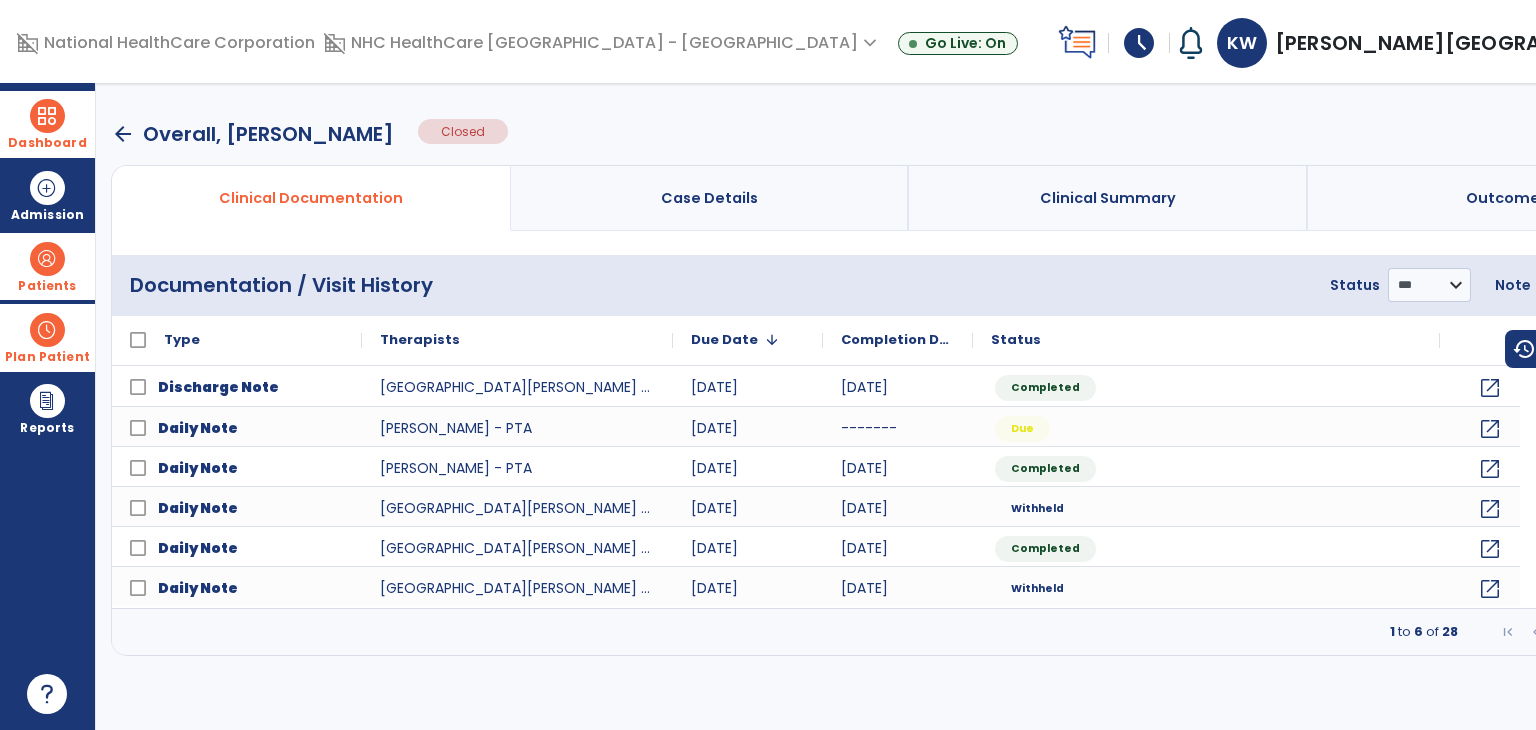 click on "arrow_back" at bounding box center (123, 134) 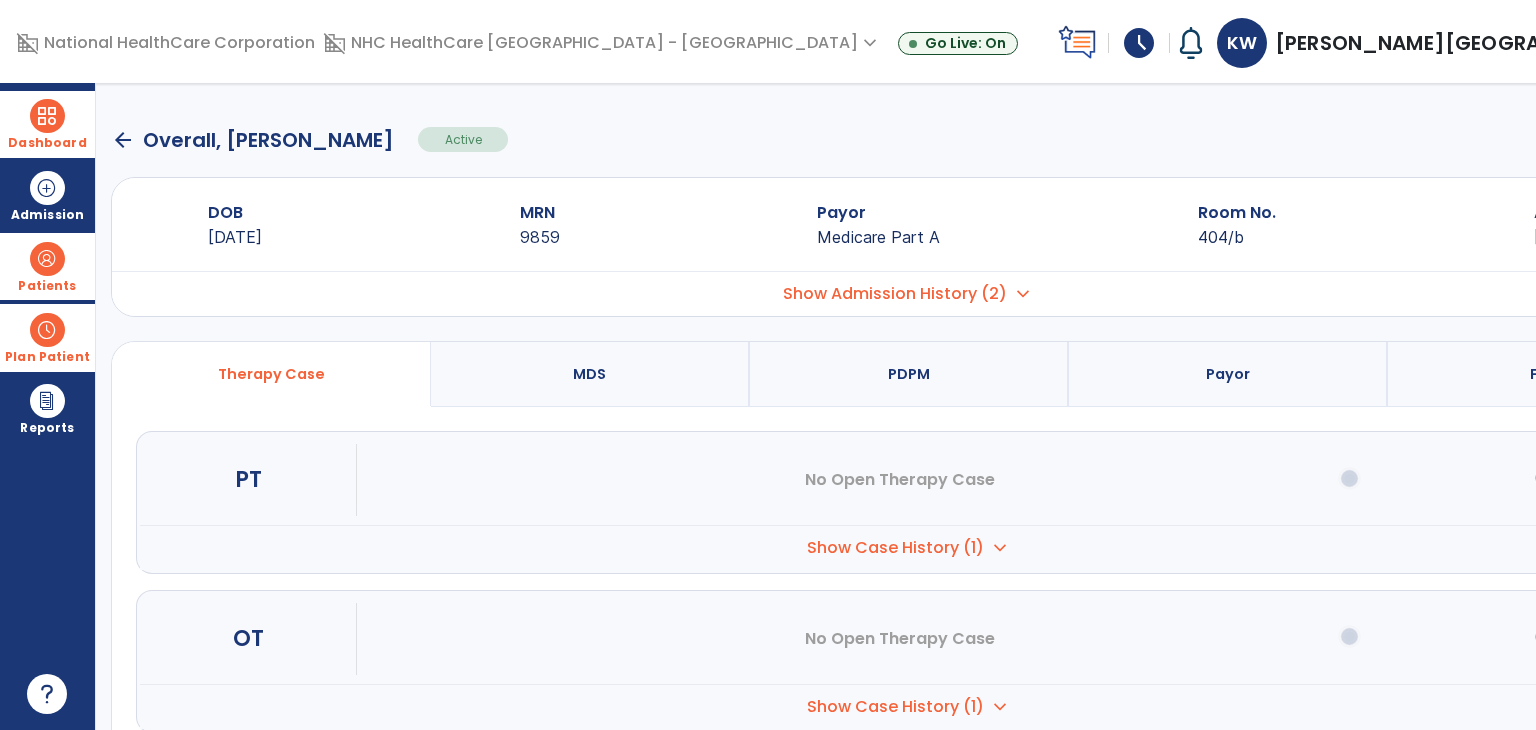 click on "arrow_back" 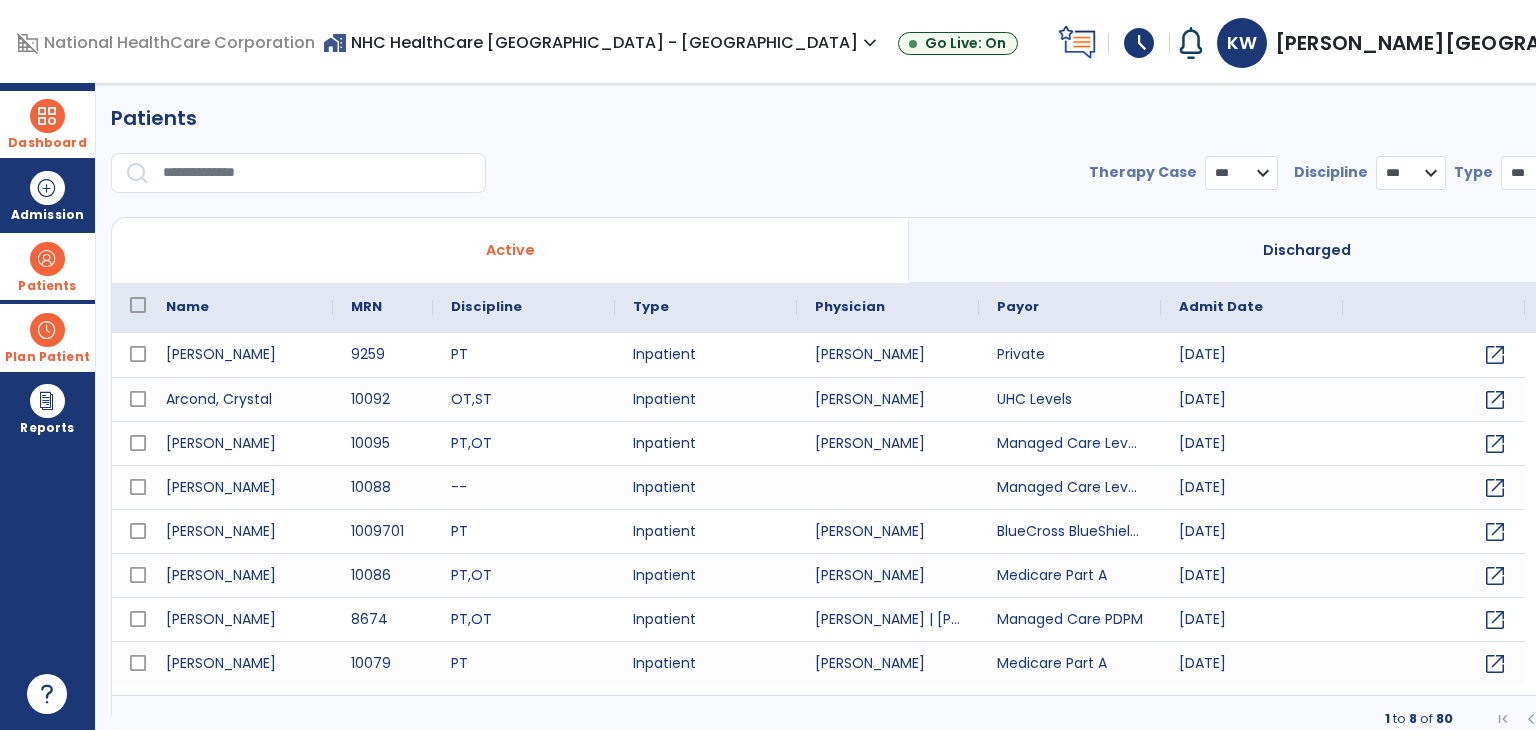 select on "***" 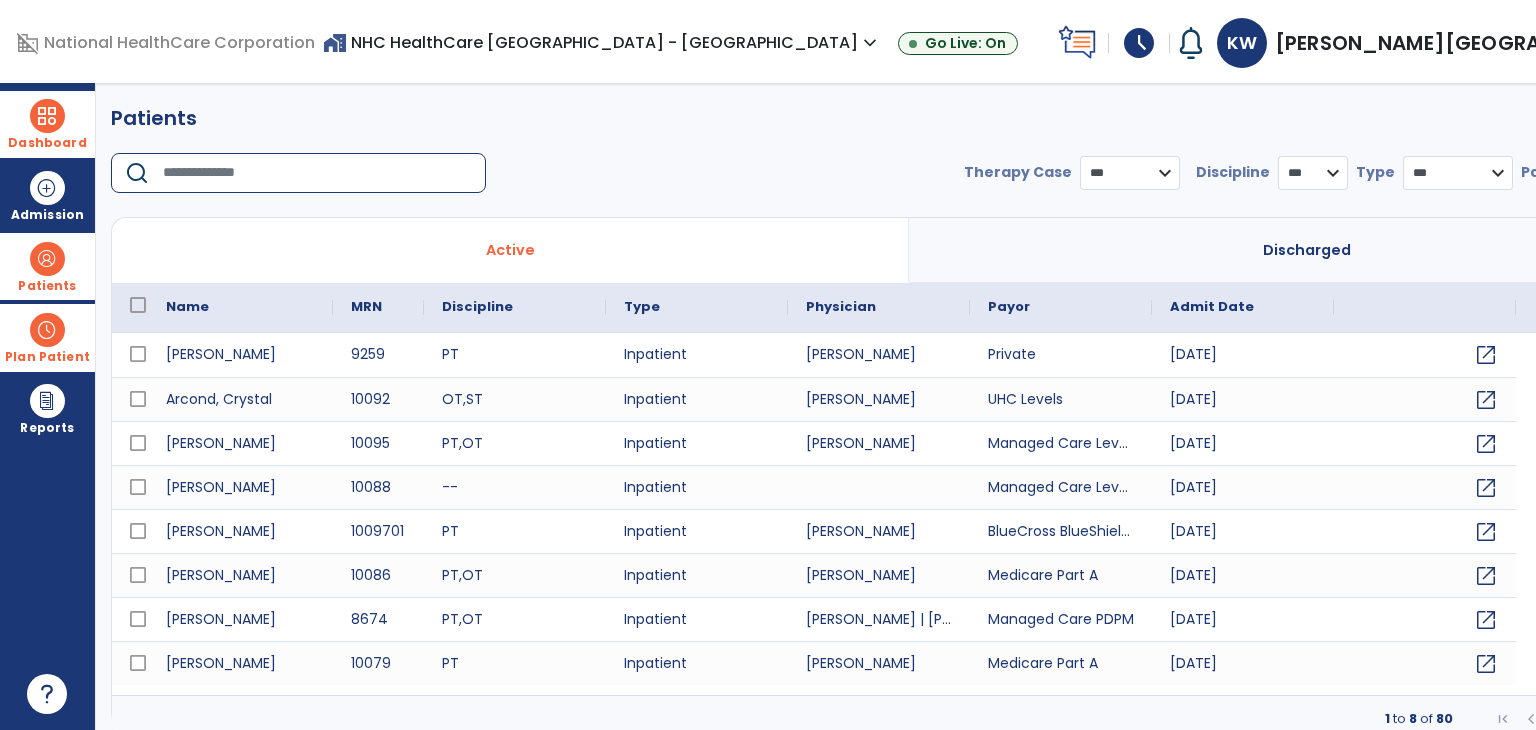 click at bounding box center [317, 173] 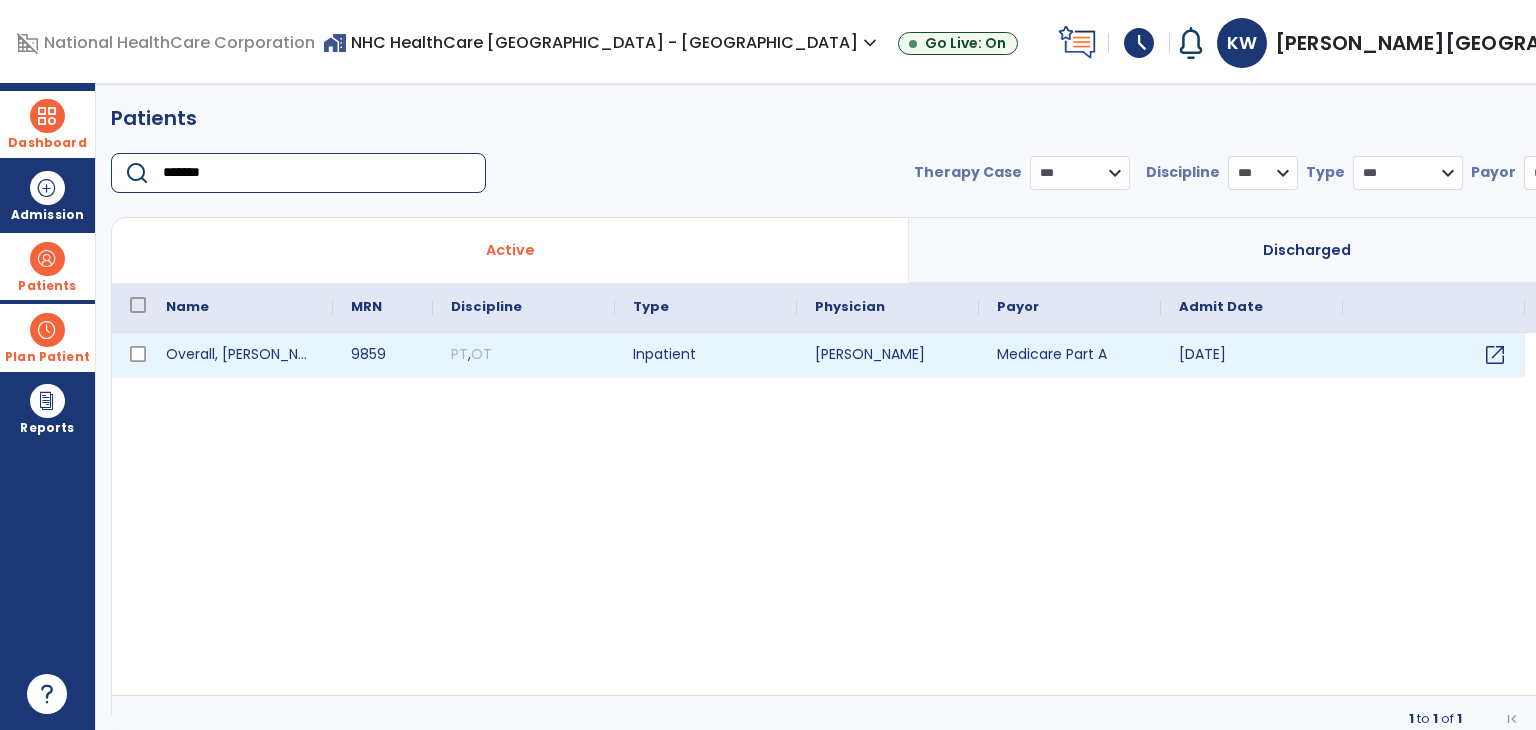 type on "*******" 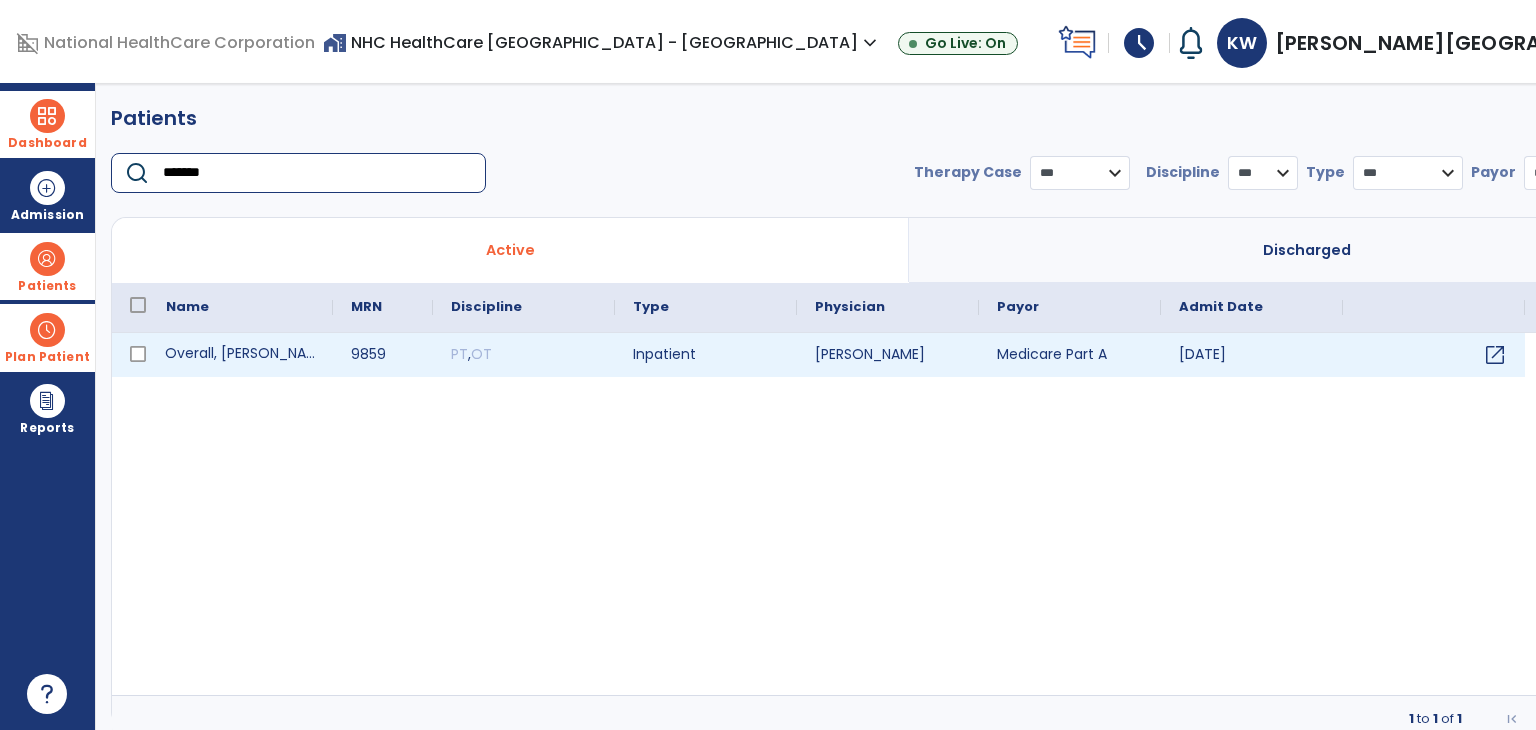 click on "Overall, [PERSON_NAME]" at bounding box center [240, 355] 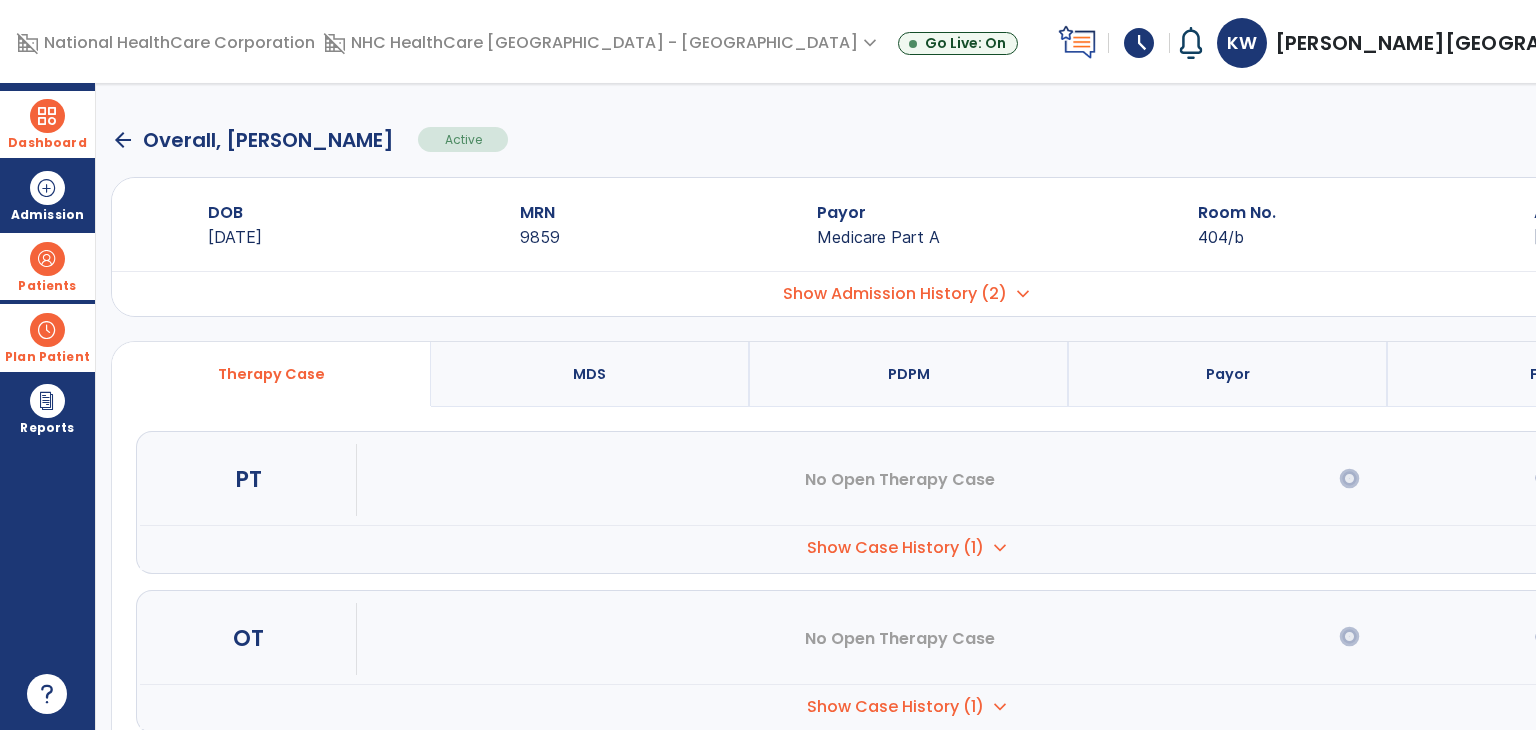 scroll, scrollTop: 162, scrollLeft: 0, axis: vertical 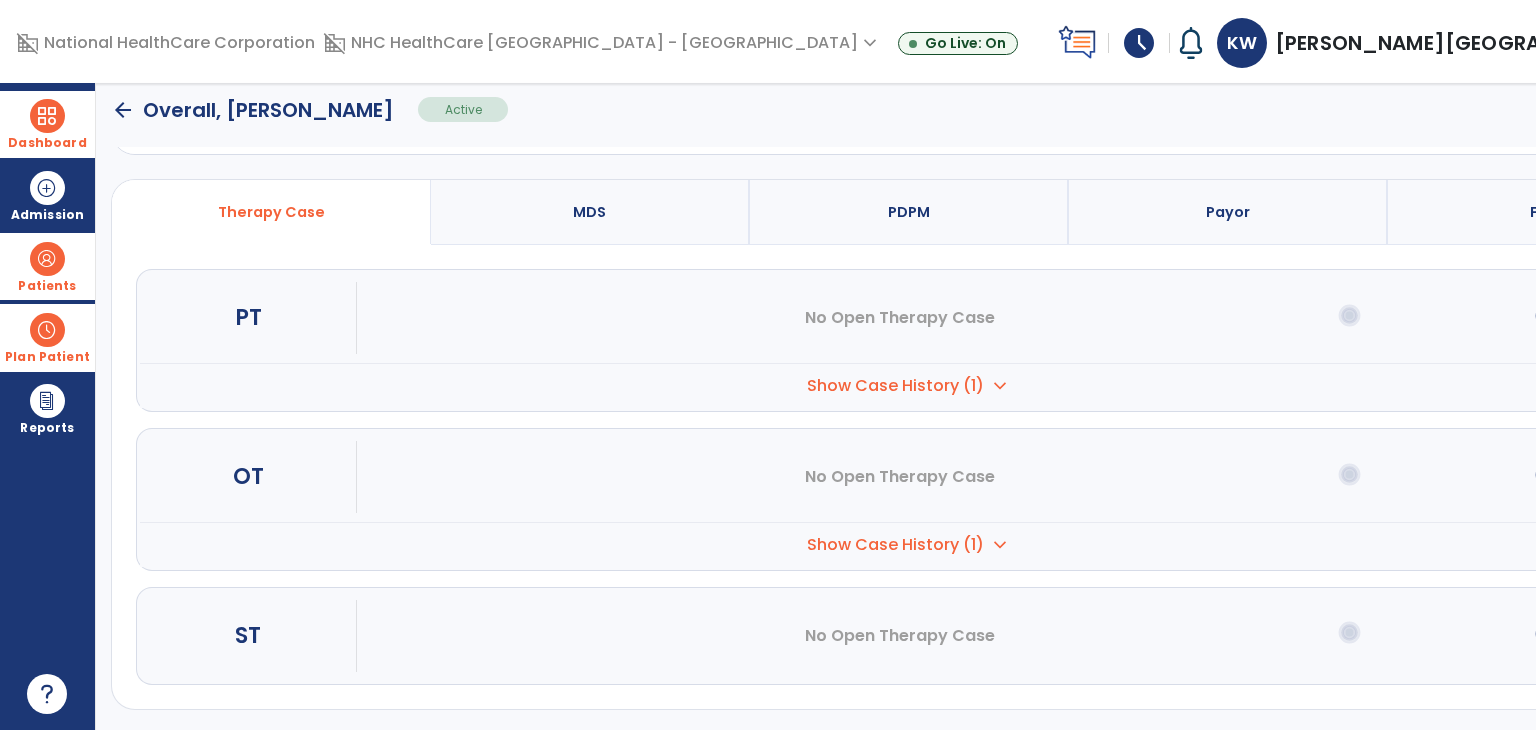 click on "Show Case History (1)" at bounding box center [895, 386] 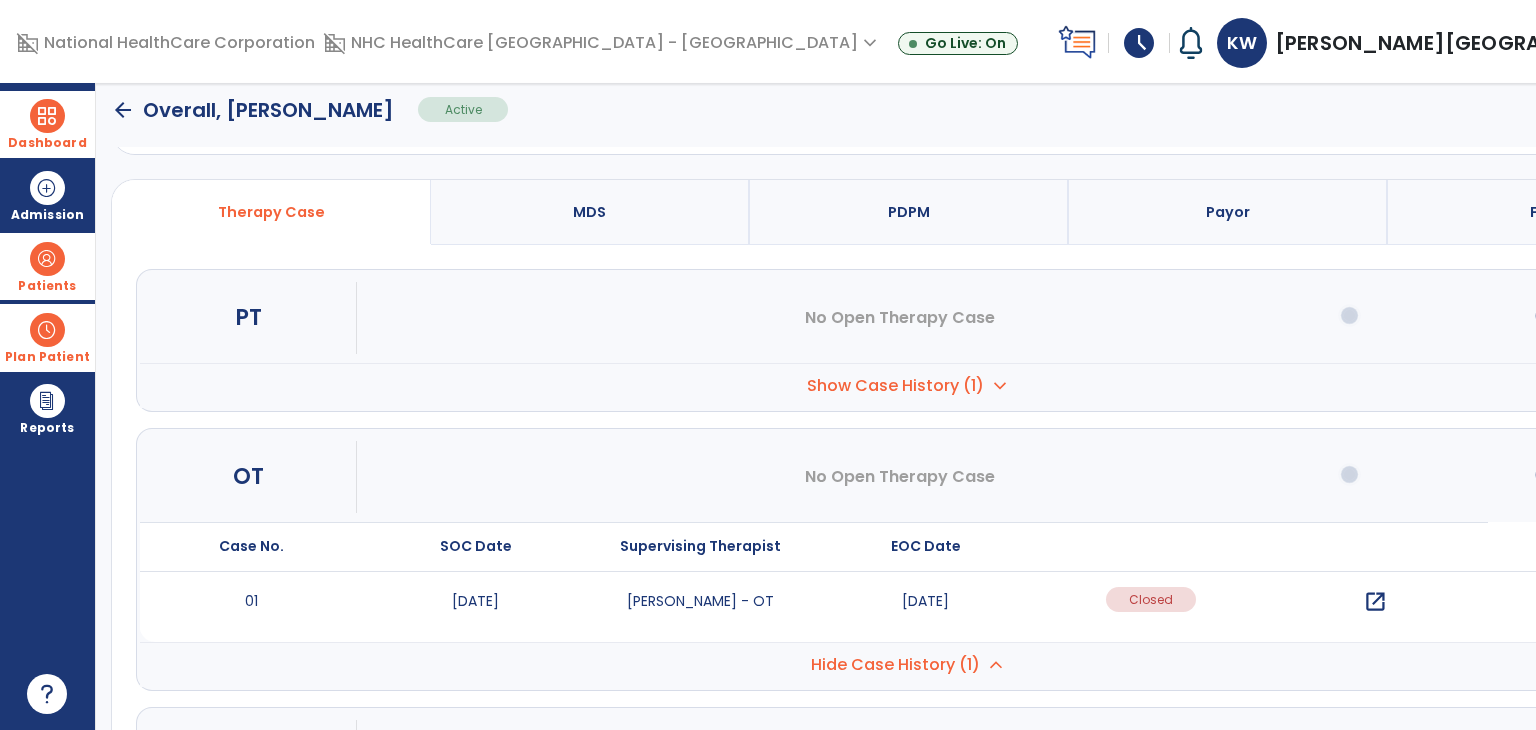 scroll, scrollTop: 282, scrollLeft: 0, axis: vertical 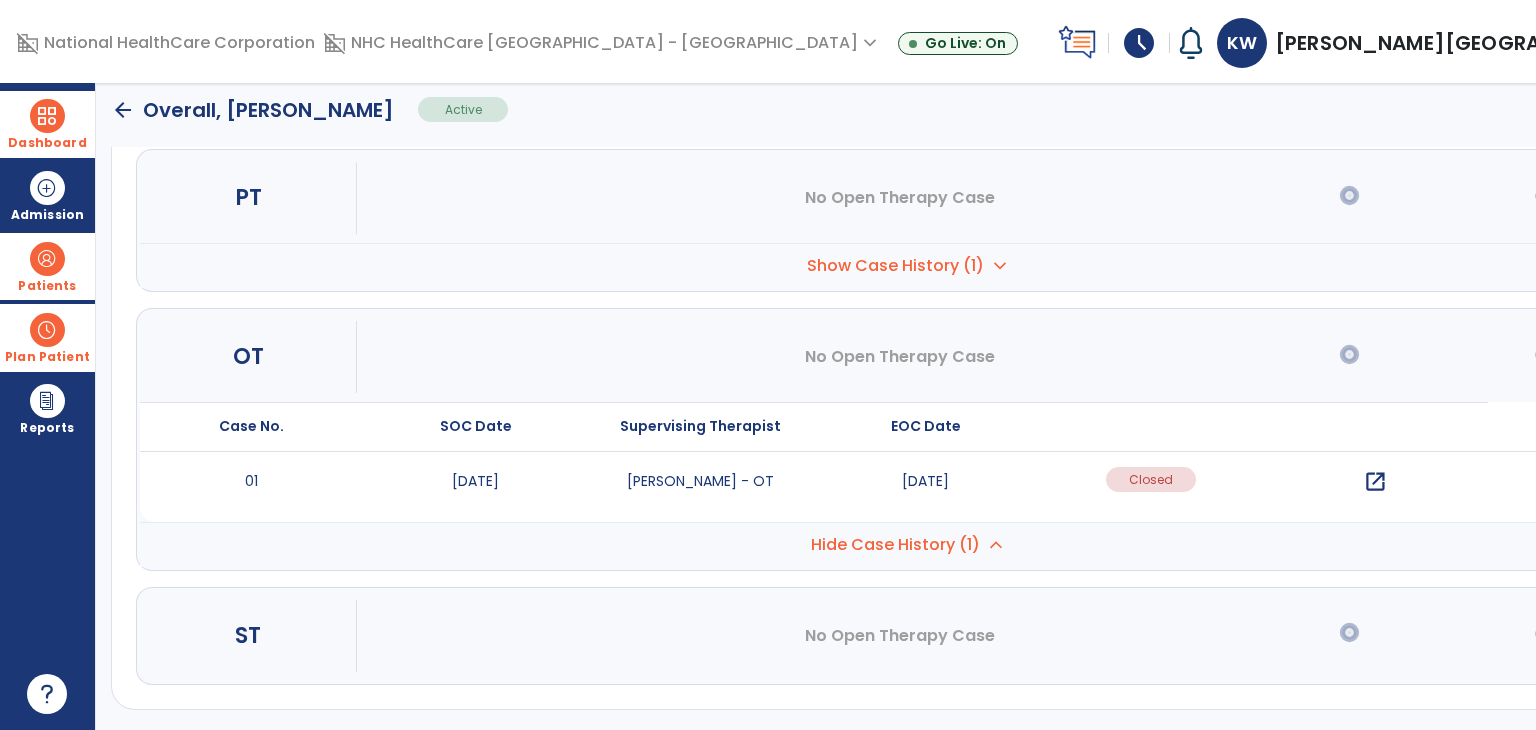 click on "open_in_new" at bounding box center (1375, 482) 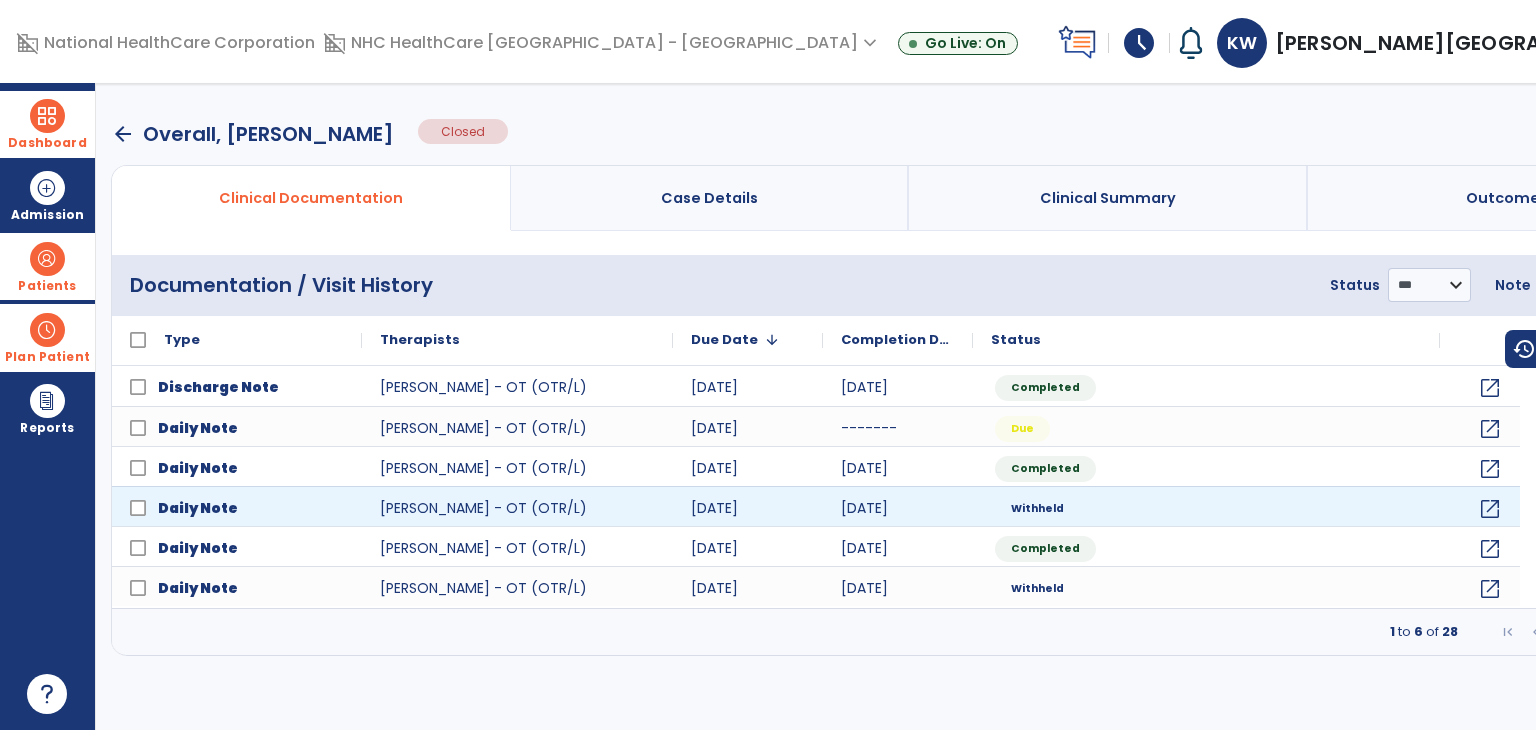 scroll, scrollTop: 0, scrollLeft: 0, axis: both 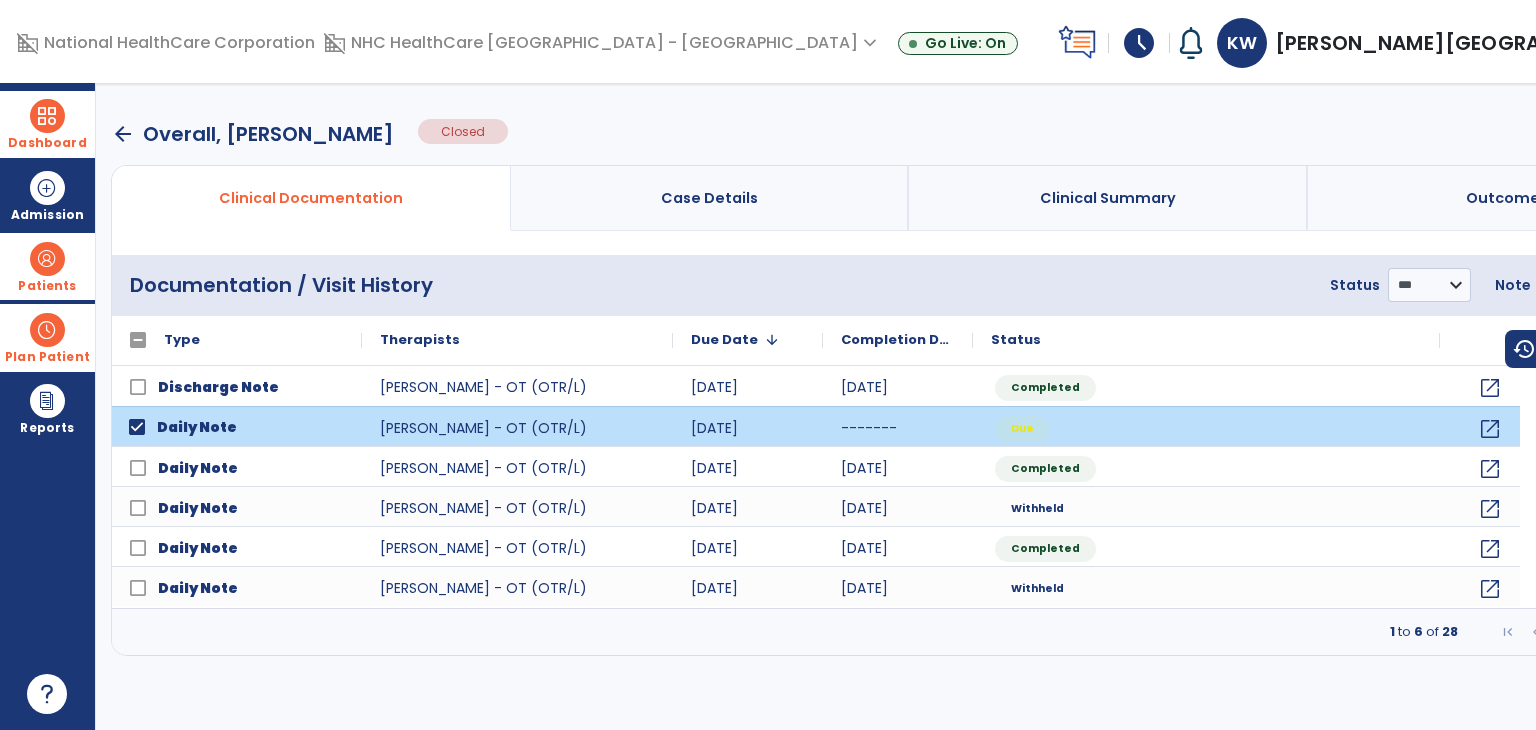 click on "menu" at bounding box center (1679, 285) 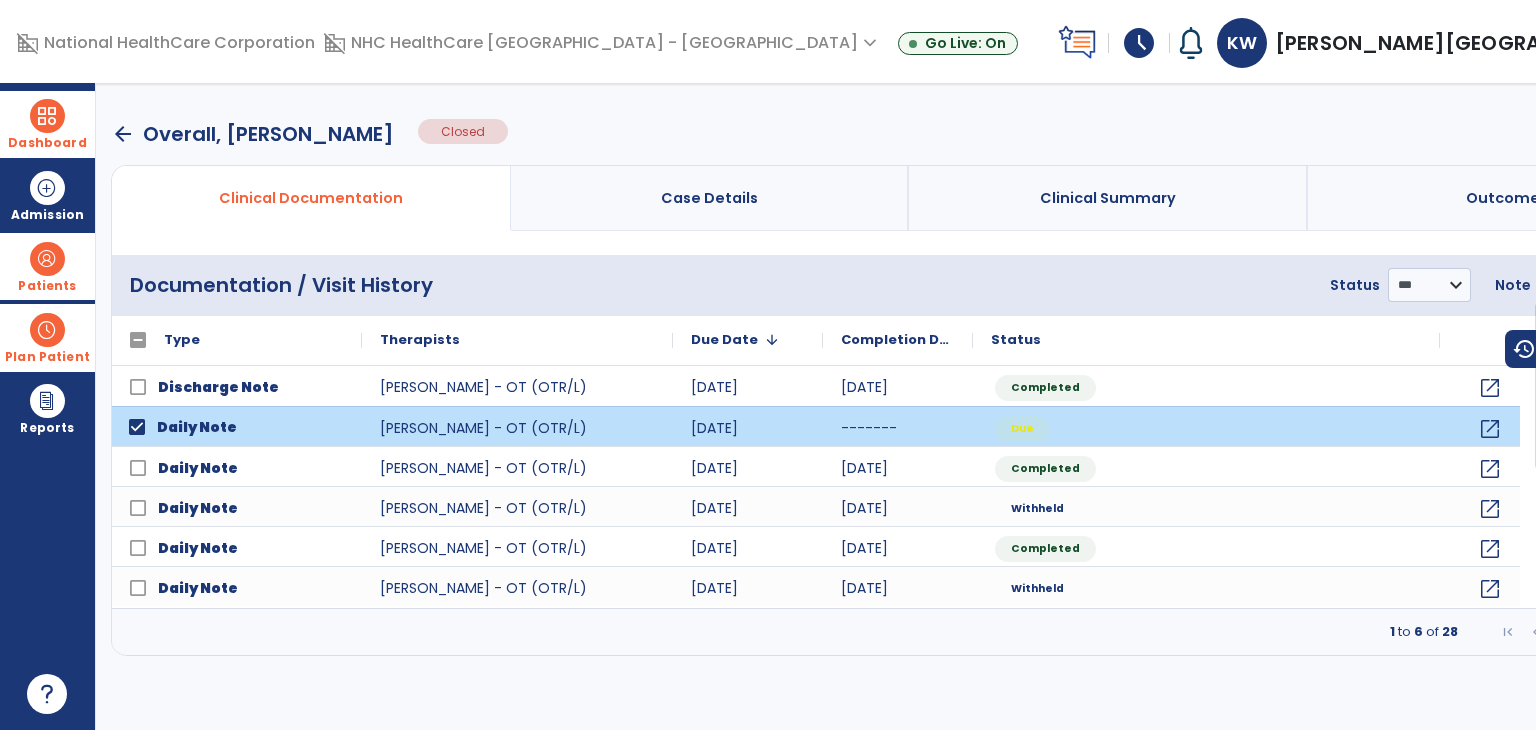 click on "Delete Document" at bounding box center [1615, 441] 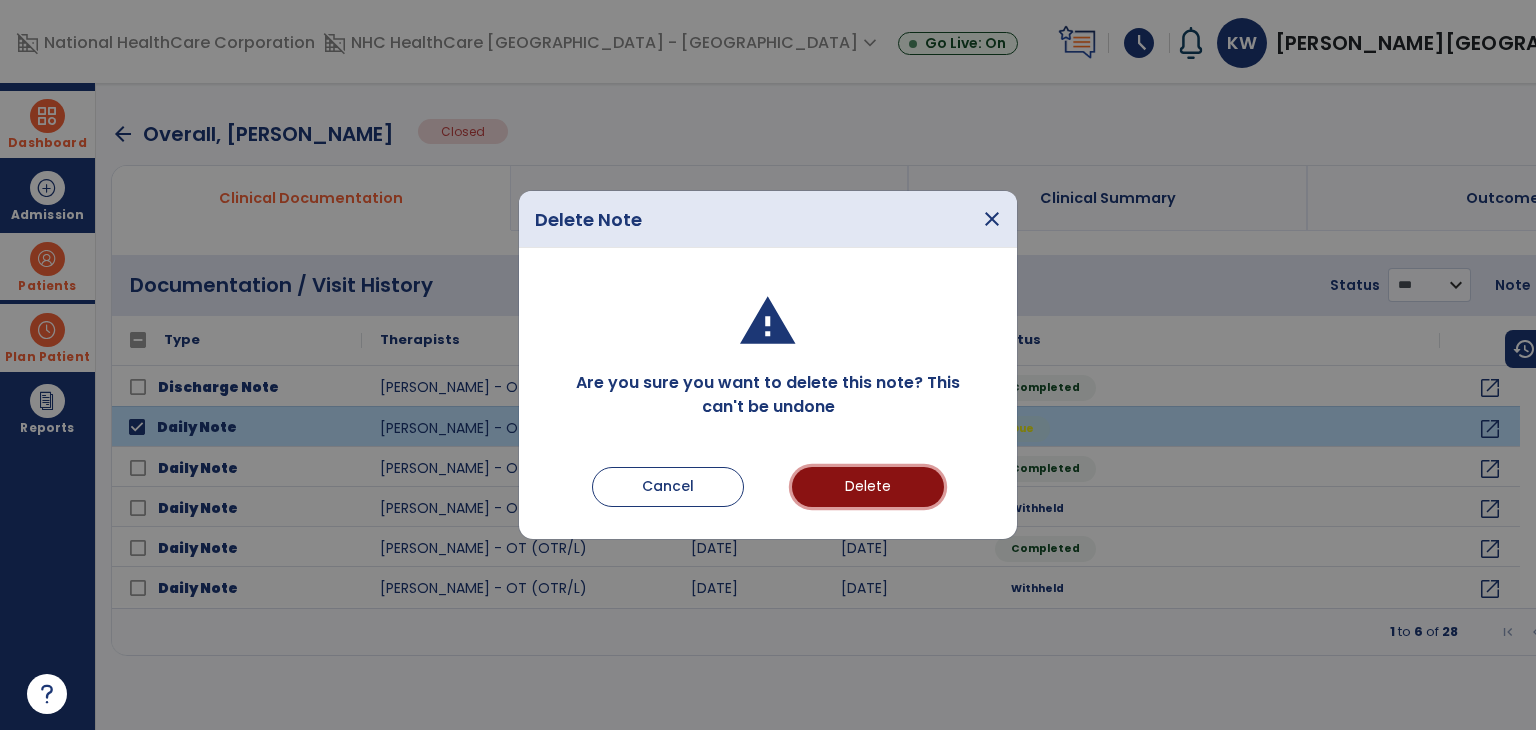 click on "Delete" at bounding box center (868, 487) 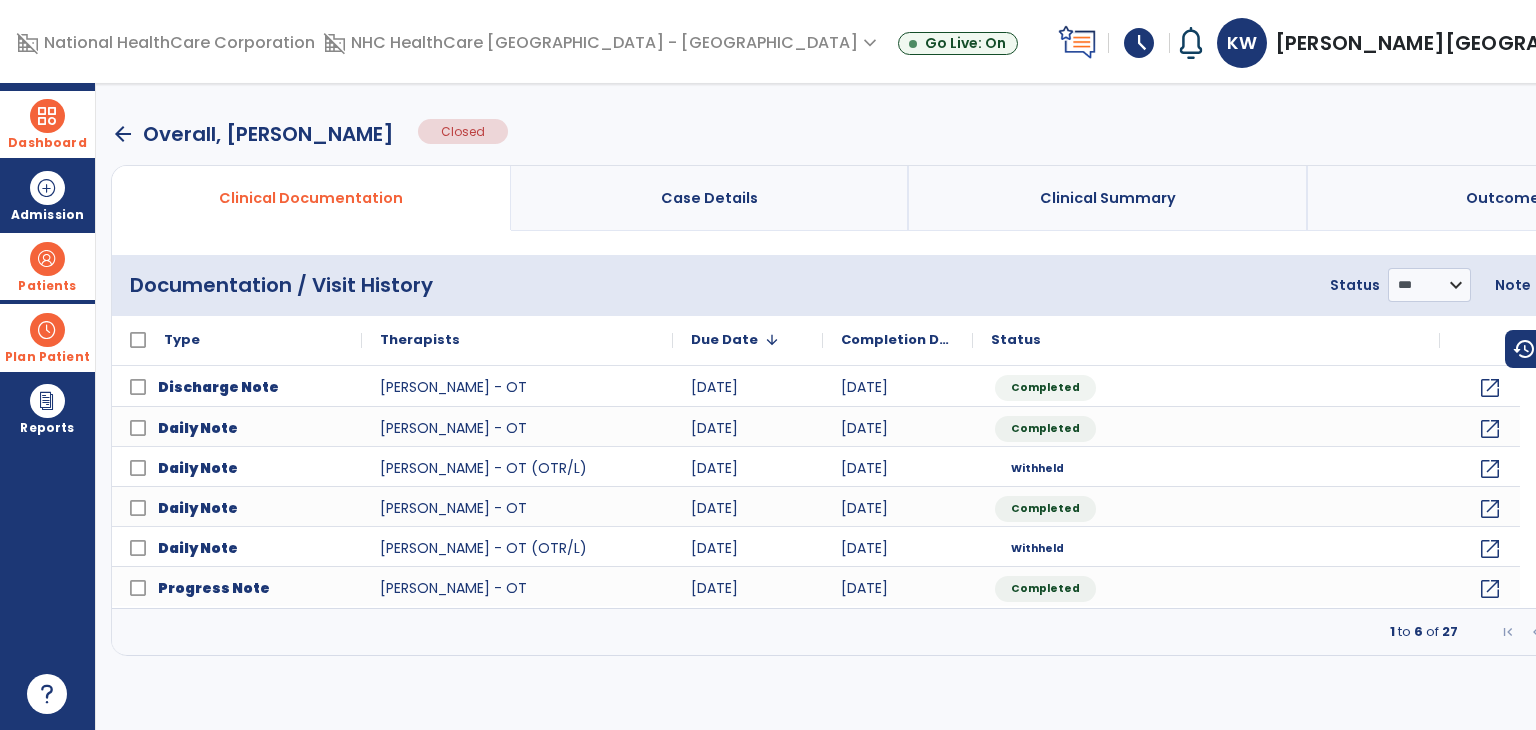 click on "arrow_back" at bounding box center [123, 134] 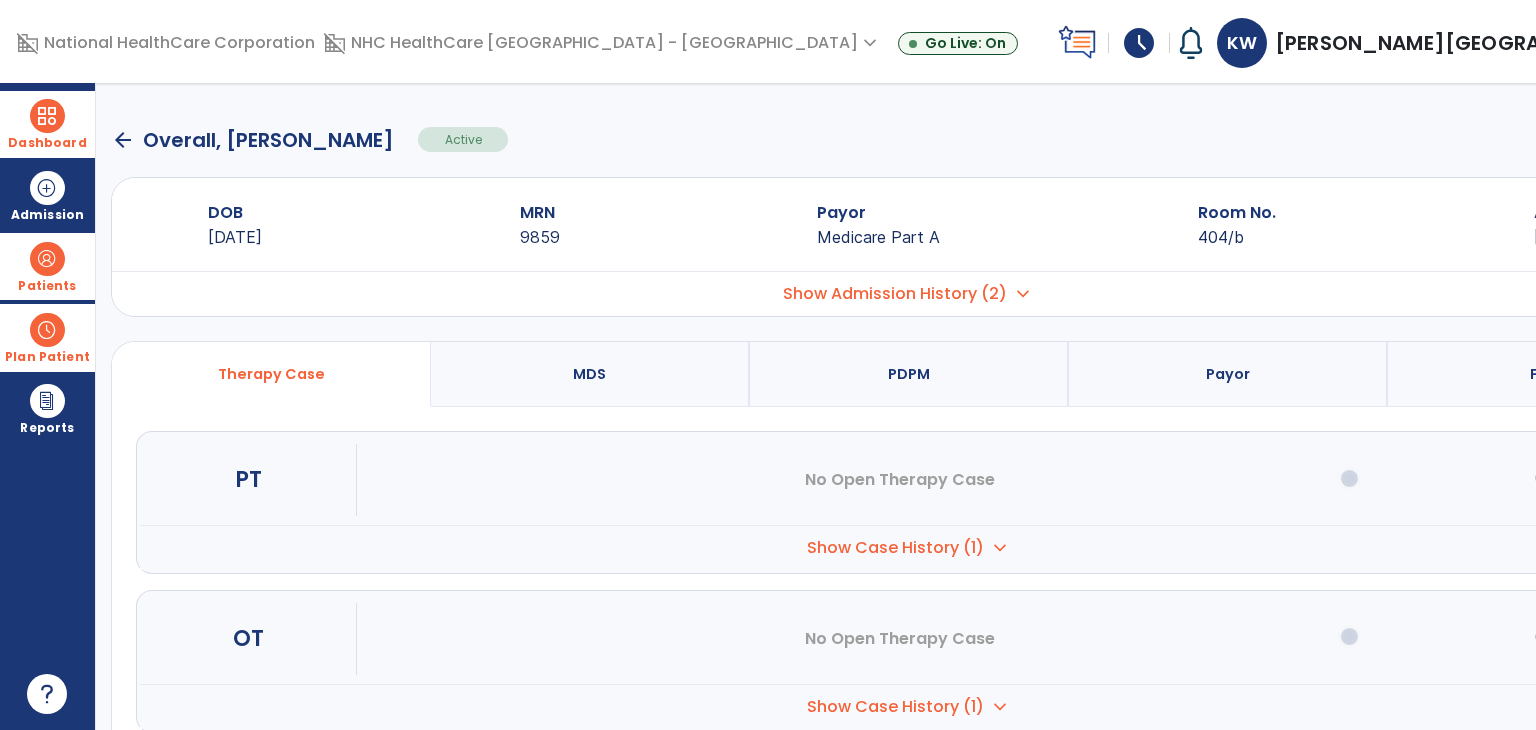 click on "arrow_back" 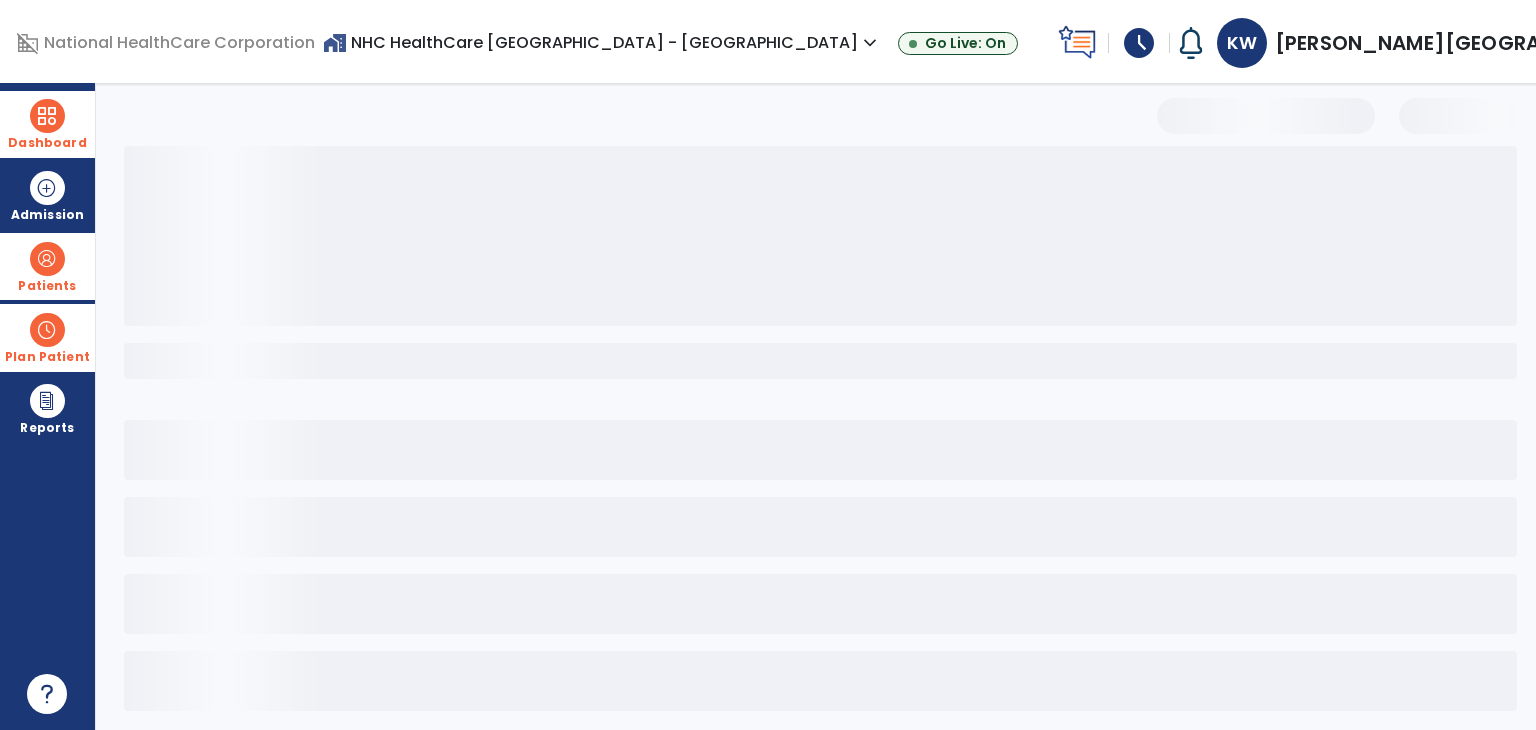 click on "Dashboard" at bounding box center [47, 143] 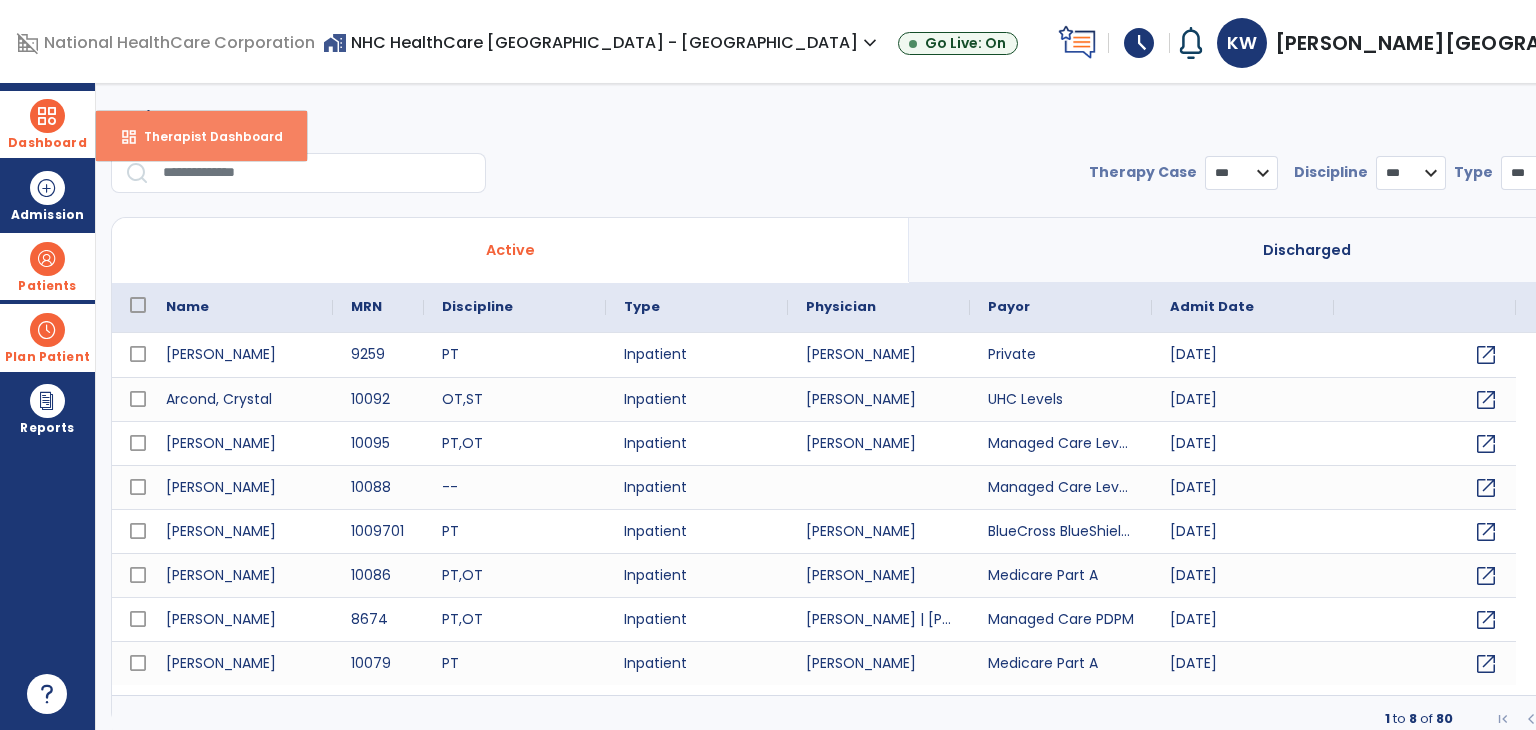 click on "Therapist Dashboard" at bounding box center [205, 136] 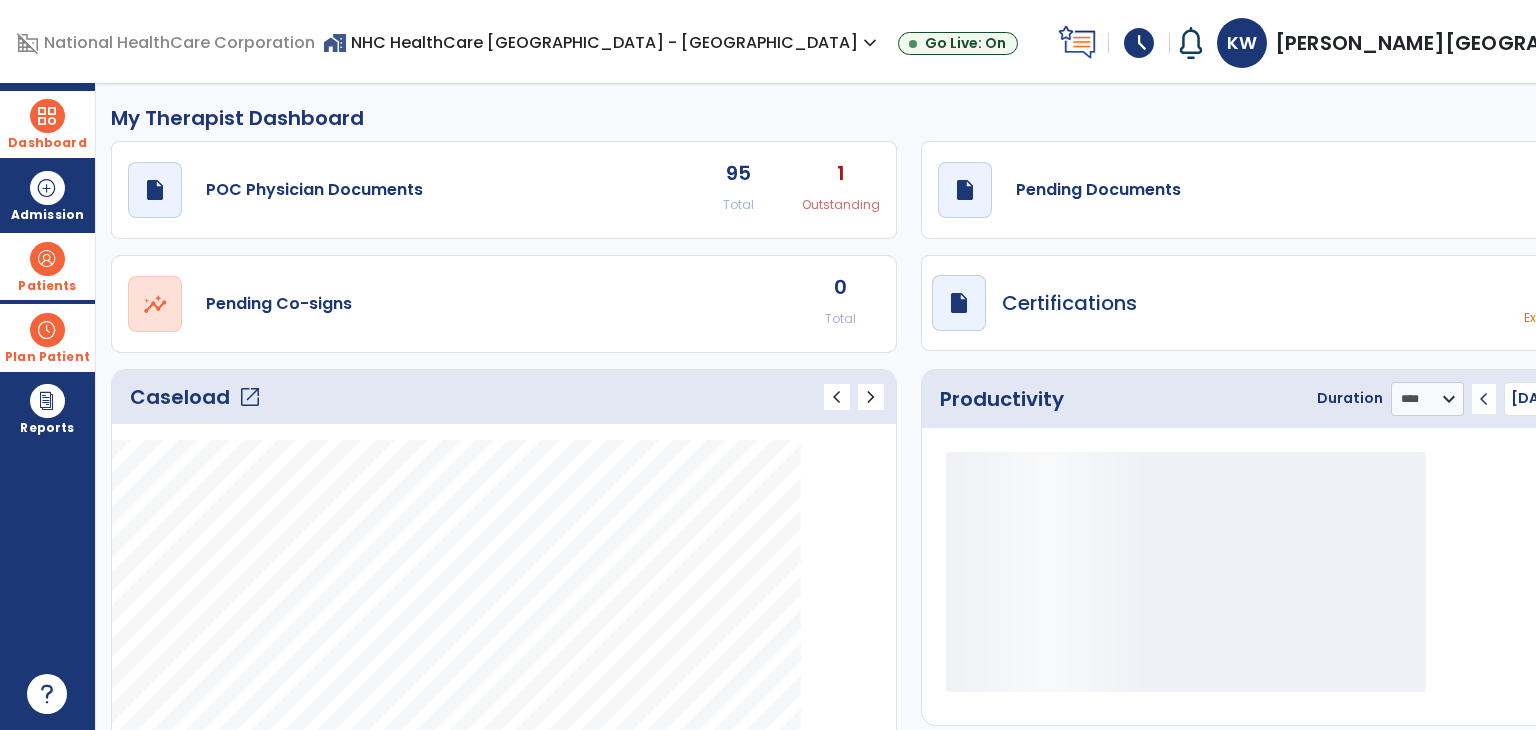 click on "Caseload   open_in_new" 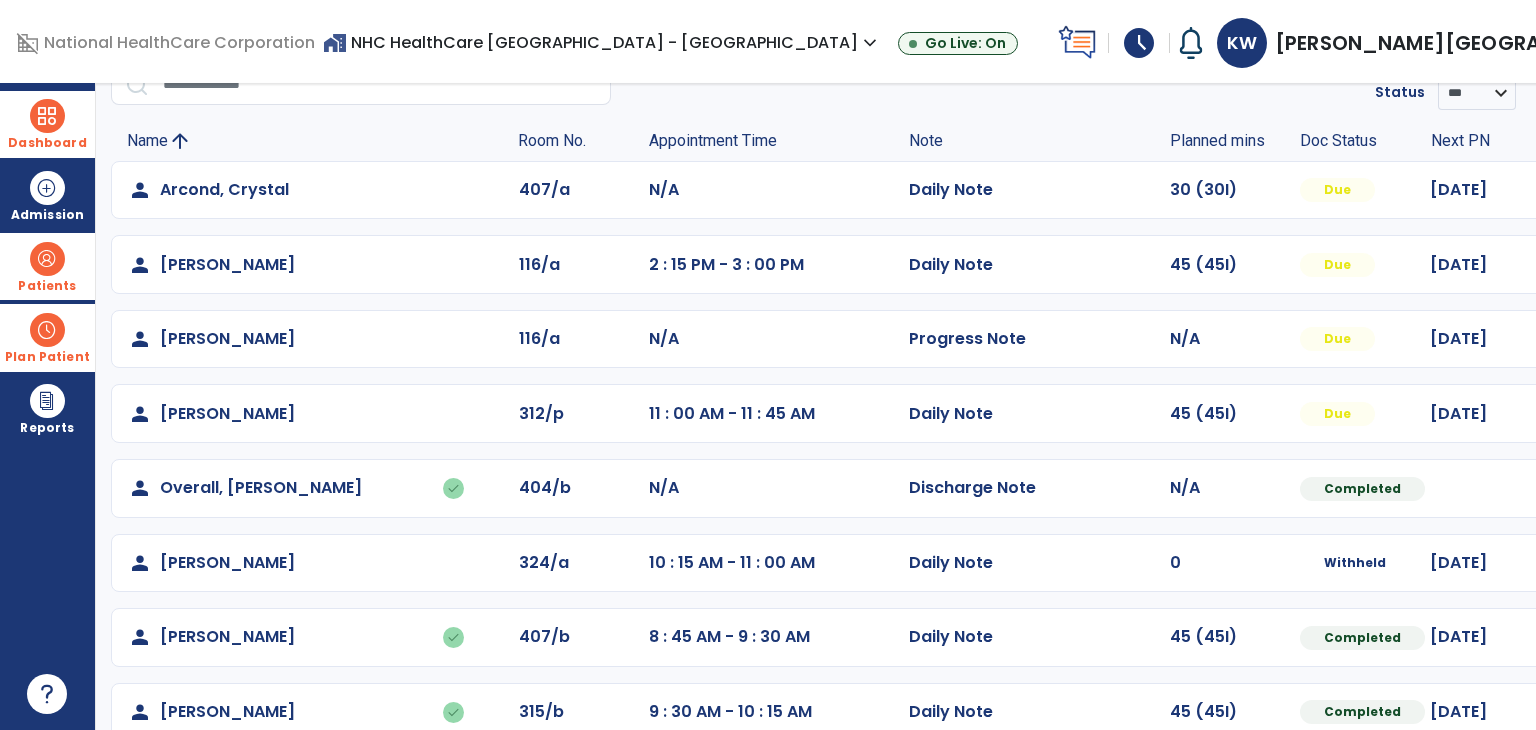 scroll, scrollTop: 135, scrollLeft: 0, axis: vertical 